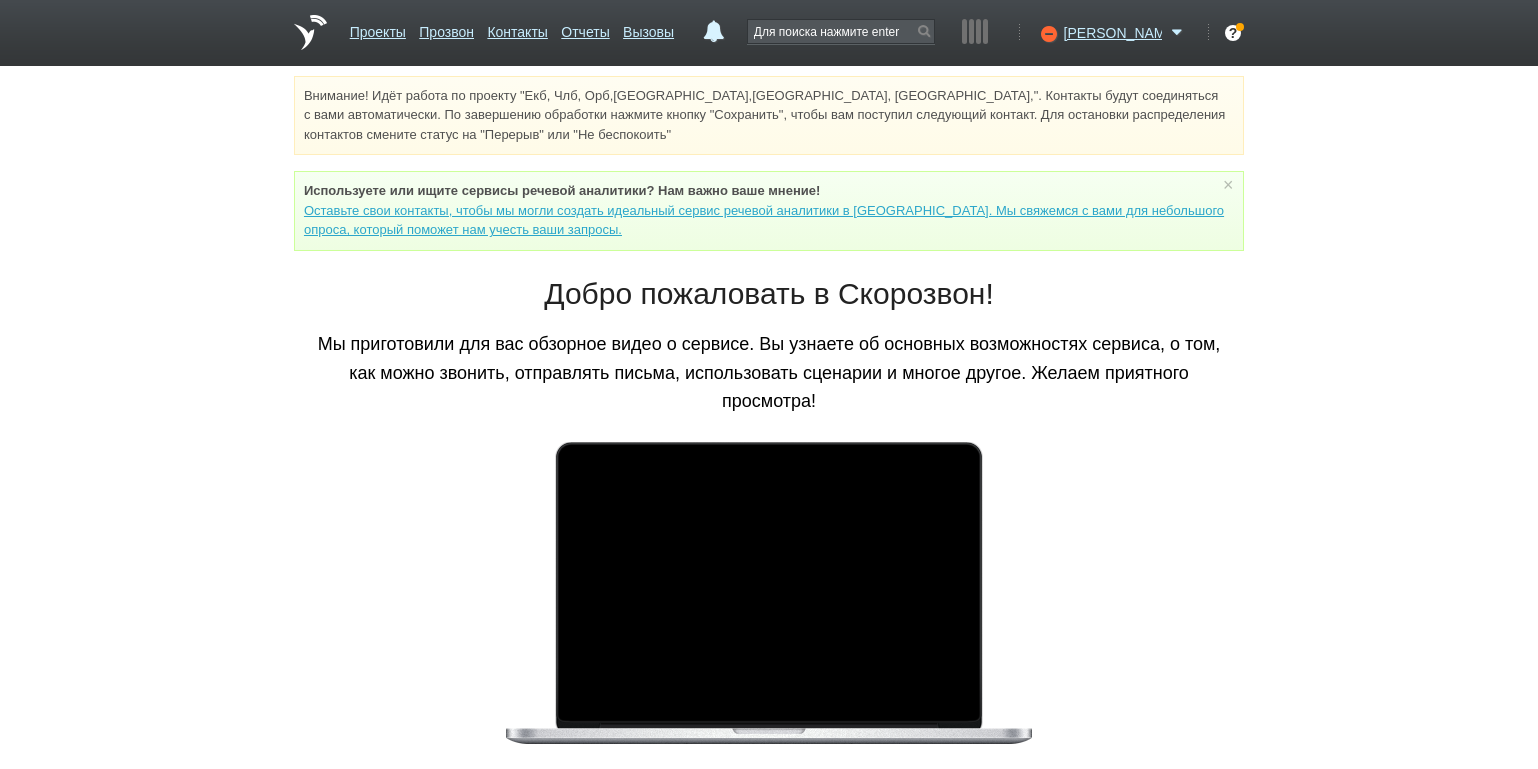 scroll, scrollTop: 0, scrollLeft: 0, axis: both 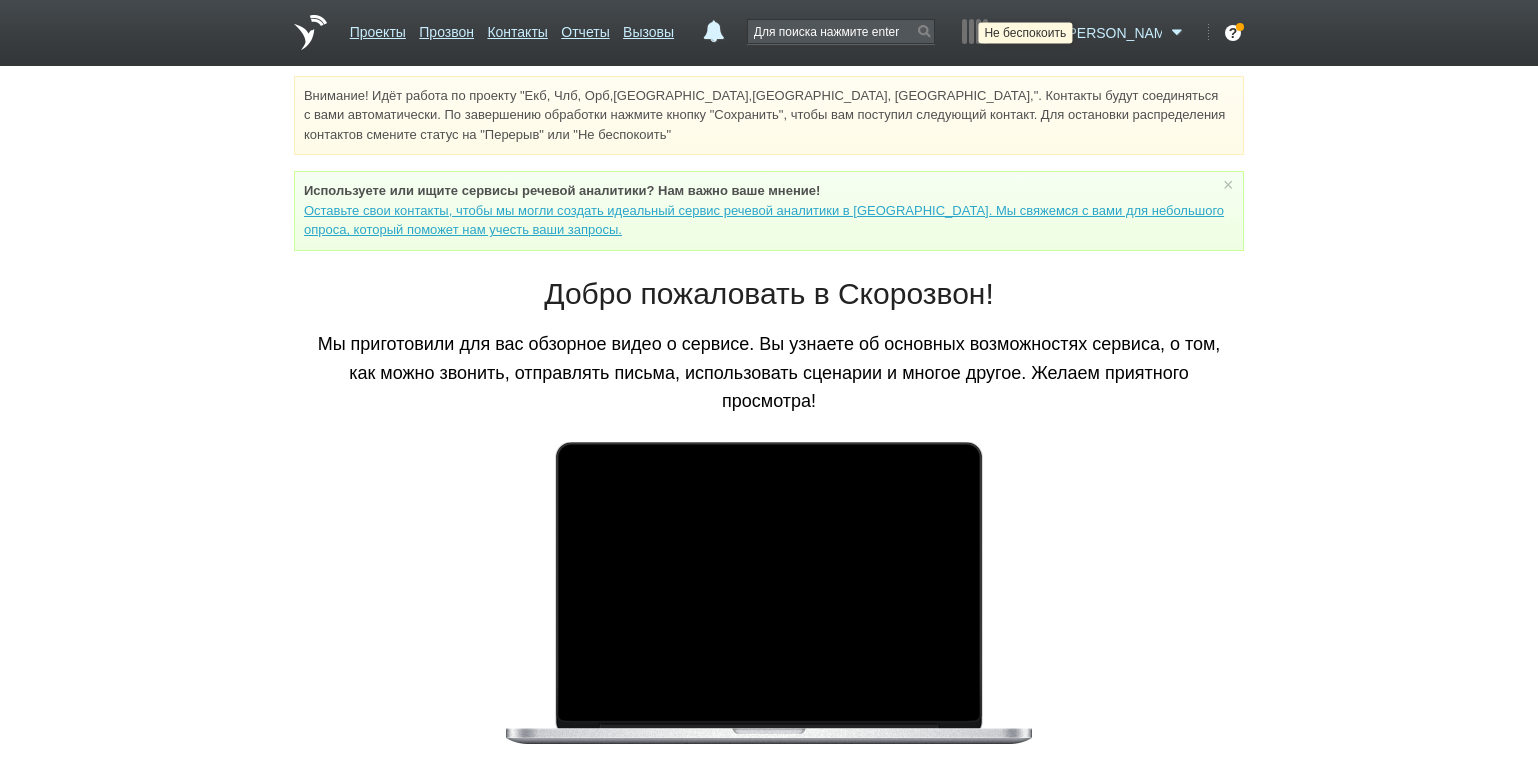 click at bounding box center (1046, 33) 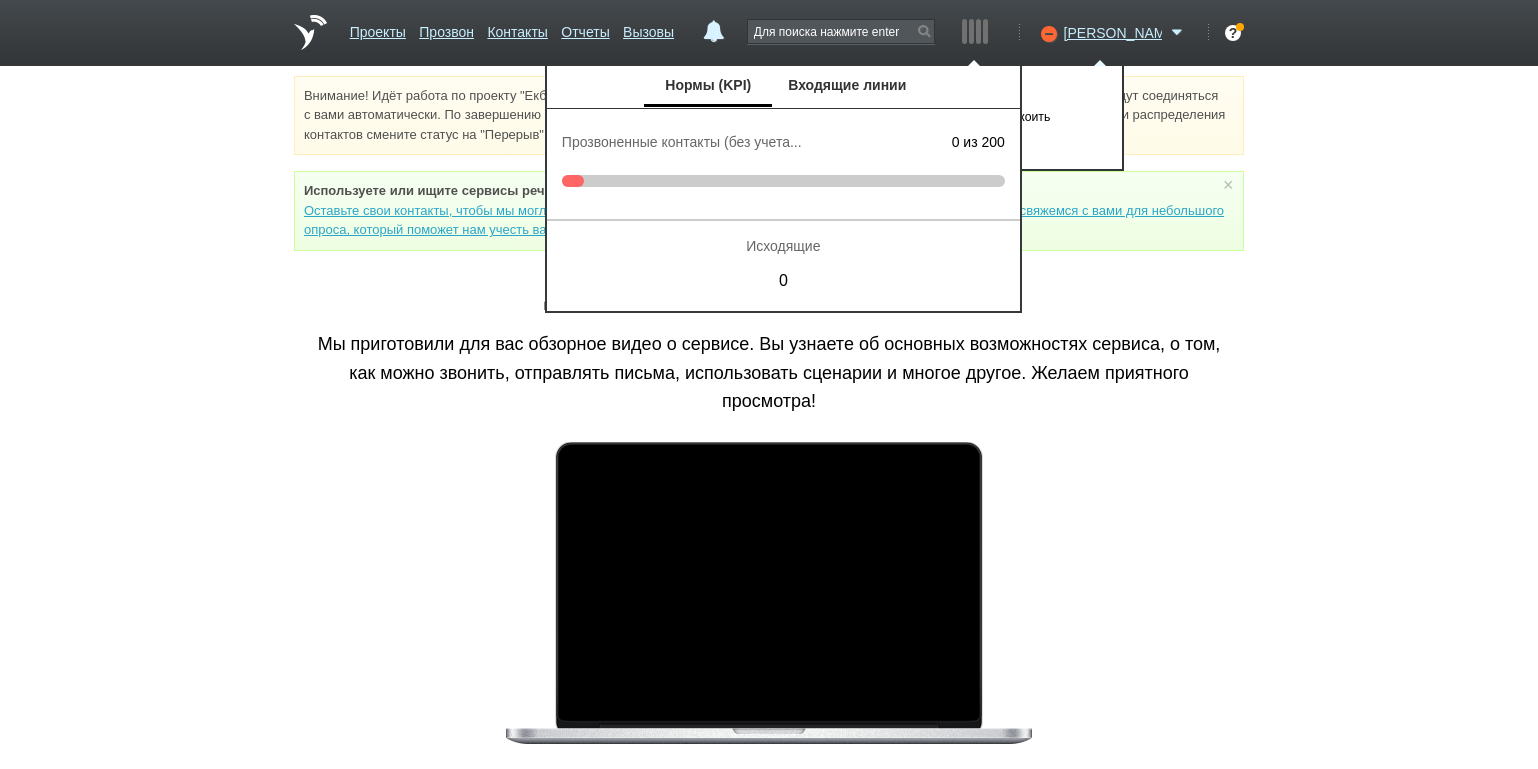 click on "Нормы (KPI) Входящие линии" at bounding box center [783, 87] 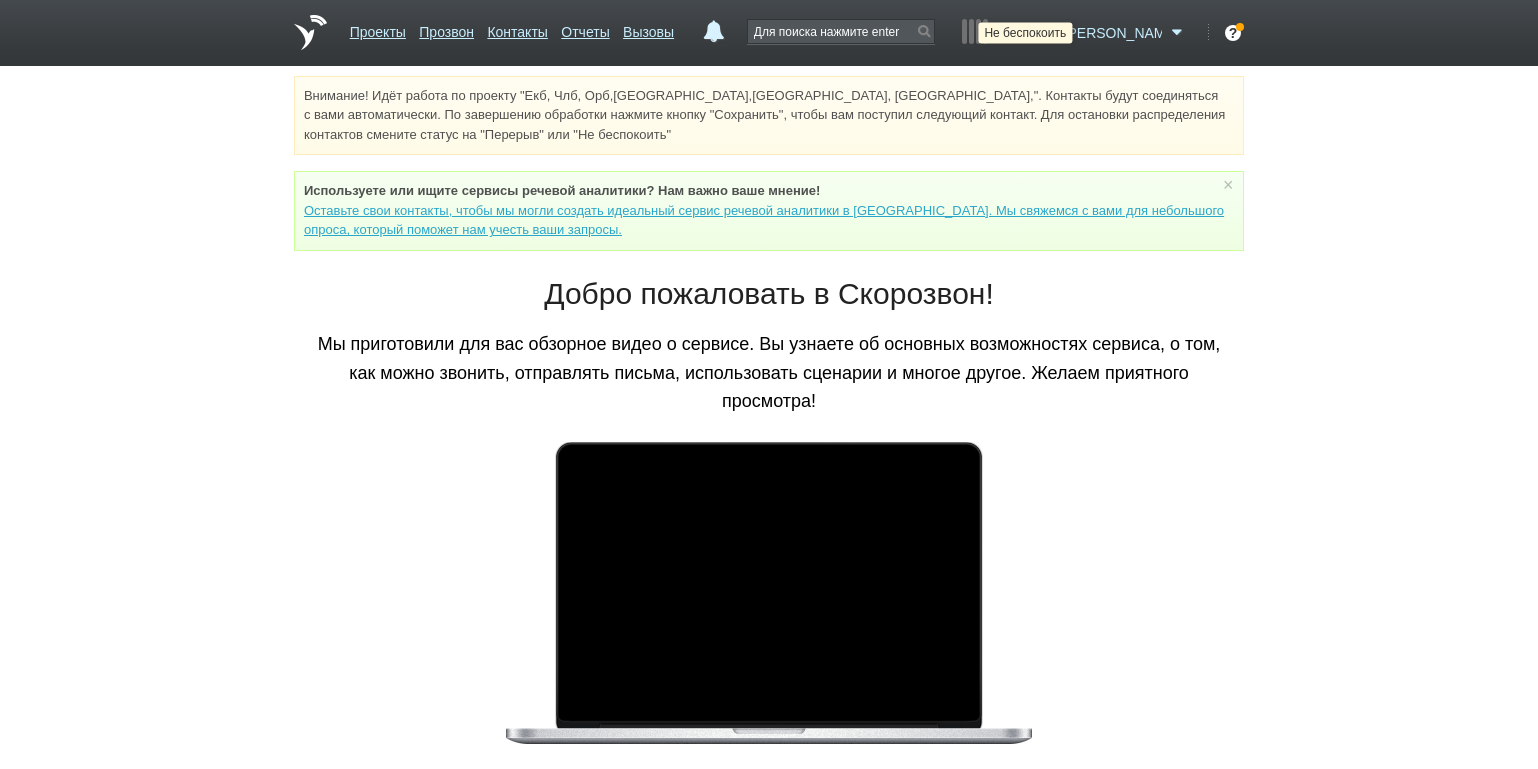 click at bounding box center (1046, 33) 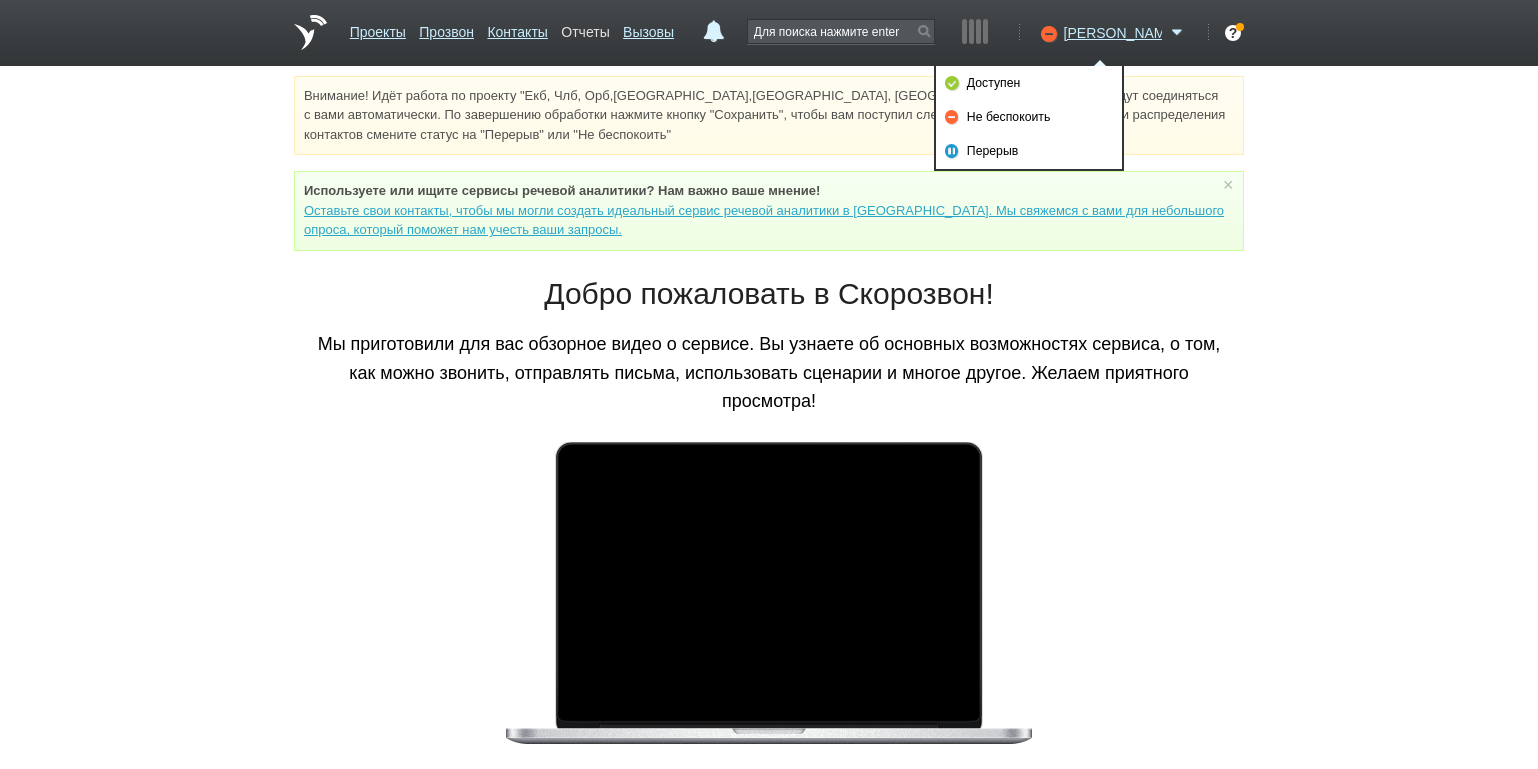 click on "Отчеты" at bounding box center [585, 28] 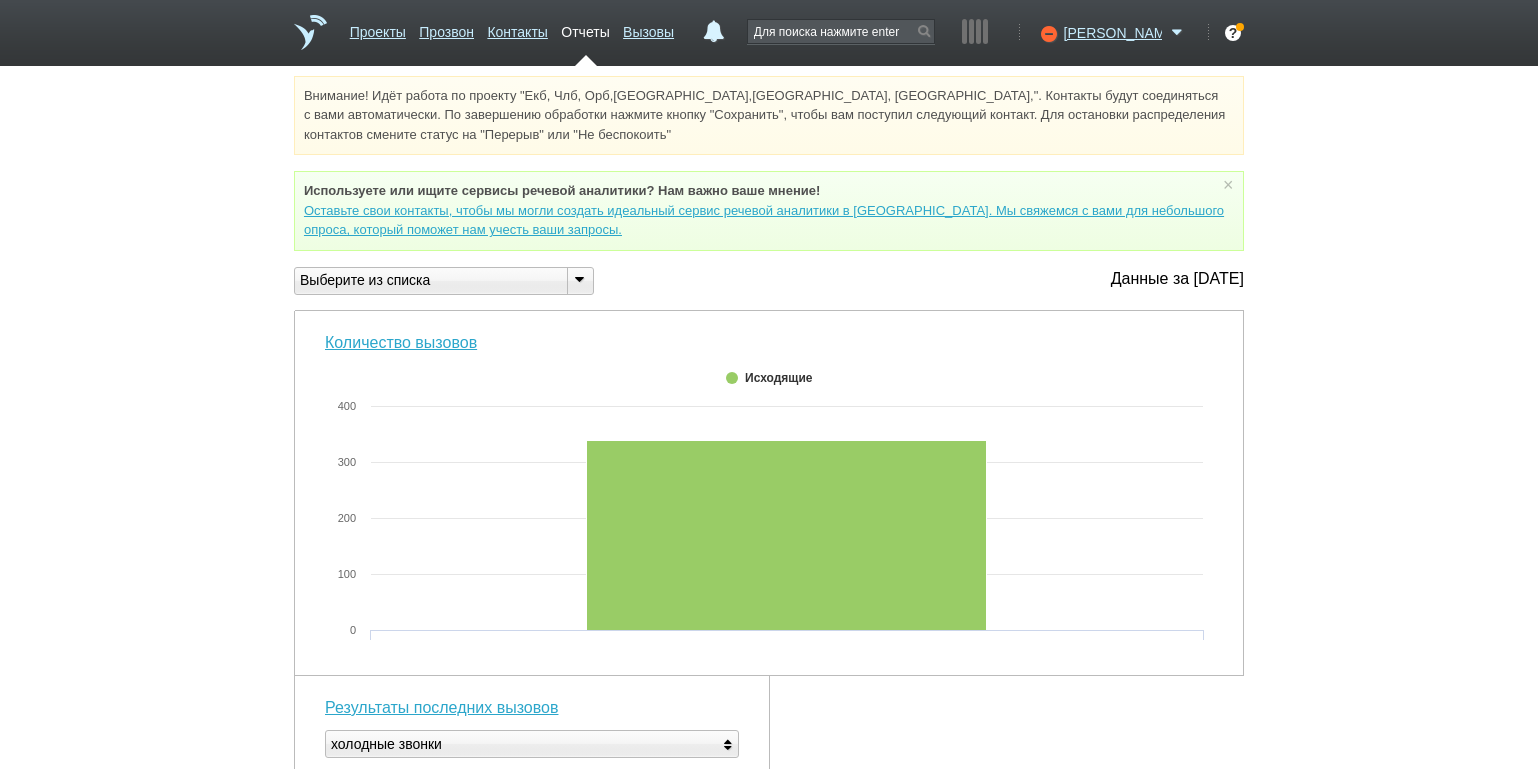 click at bounding box center [580, 281] 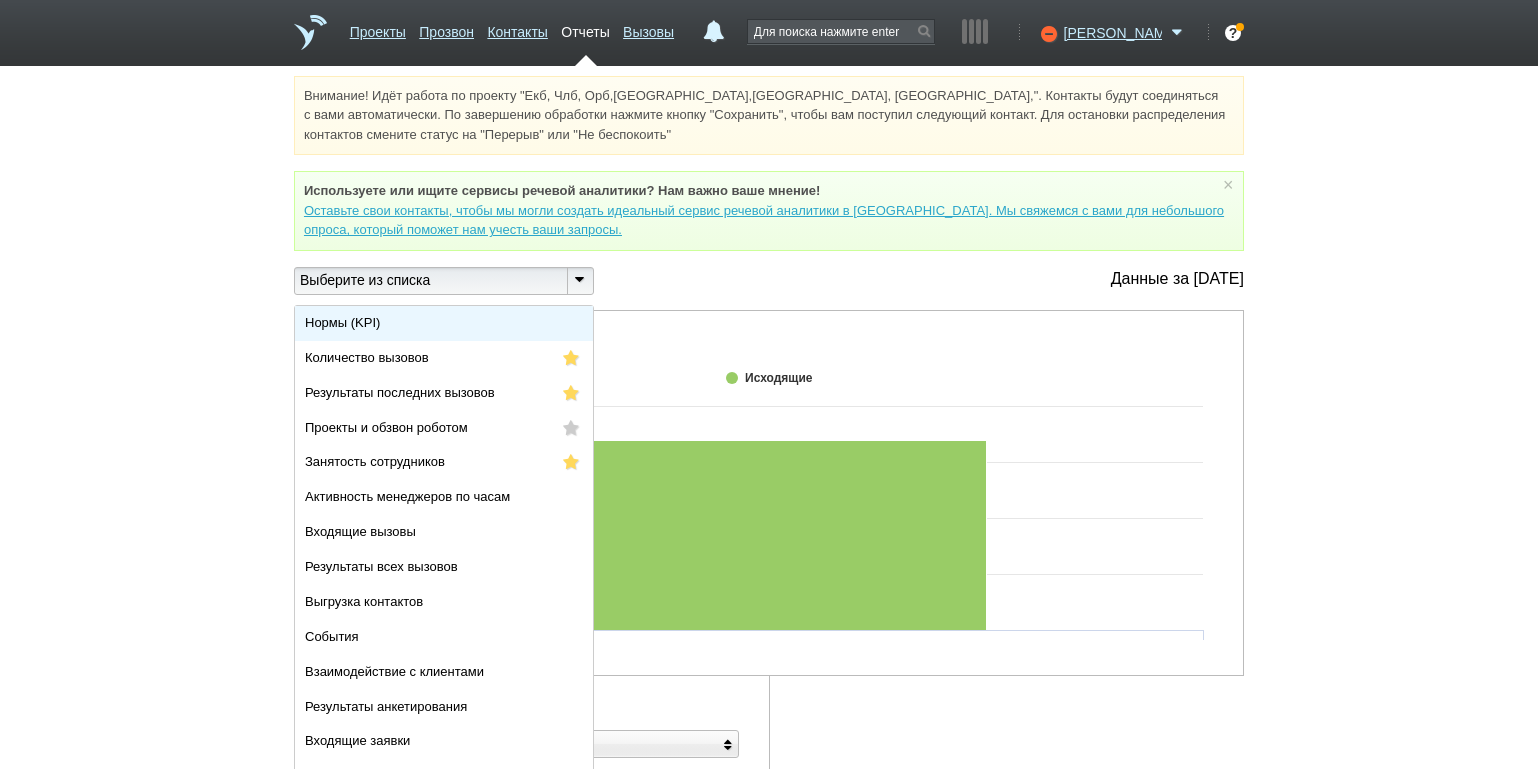 click on "Нормы (KPI)" at bounding box center [444, 323] 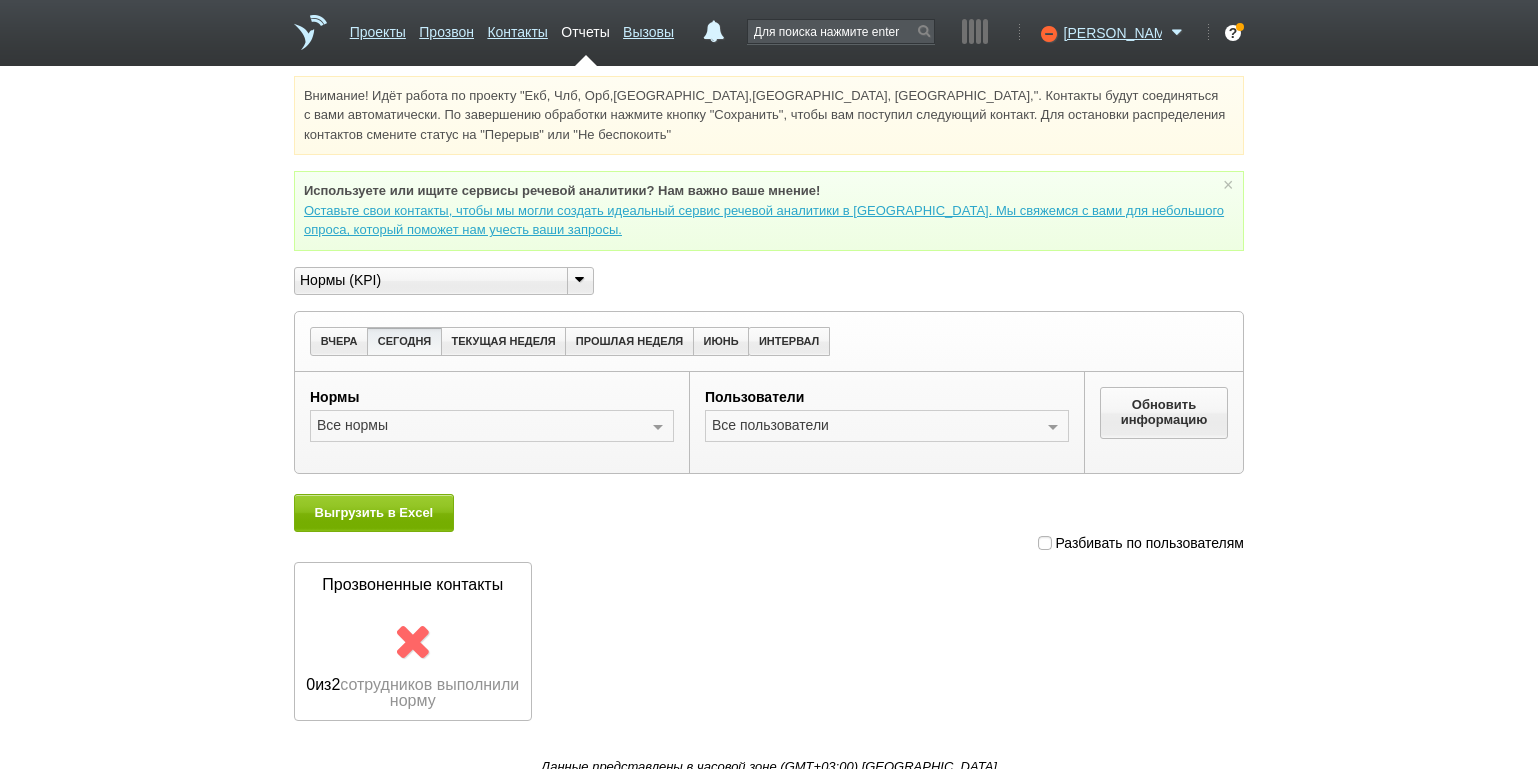 click at bounding box center [1045, 543] 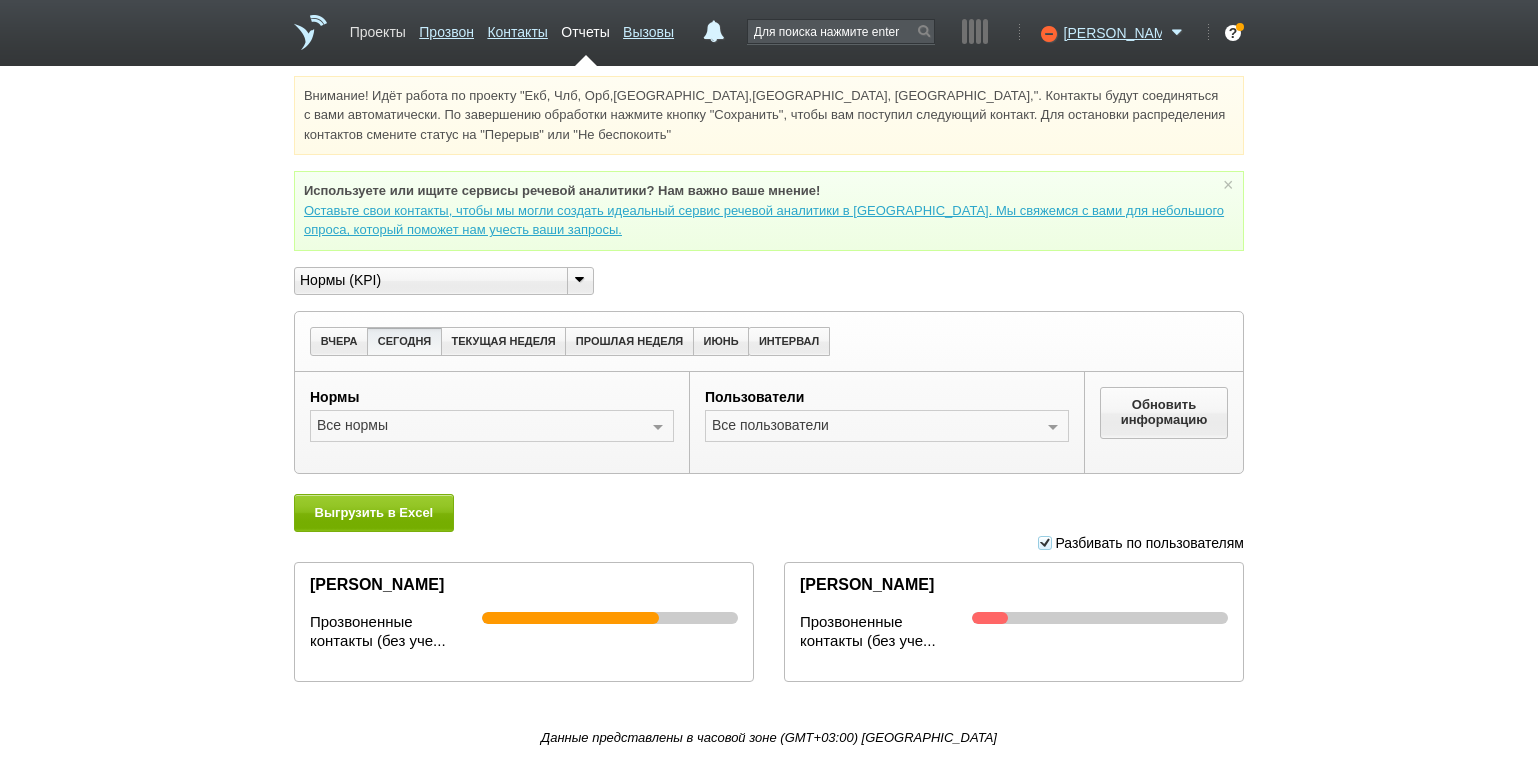 click on "Проекты" at bounding box center (378, 28) 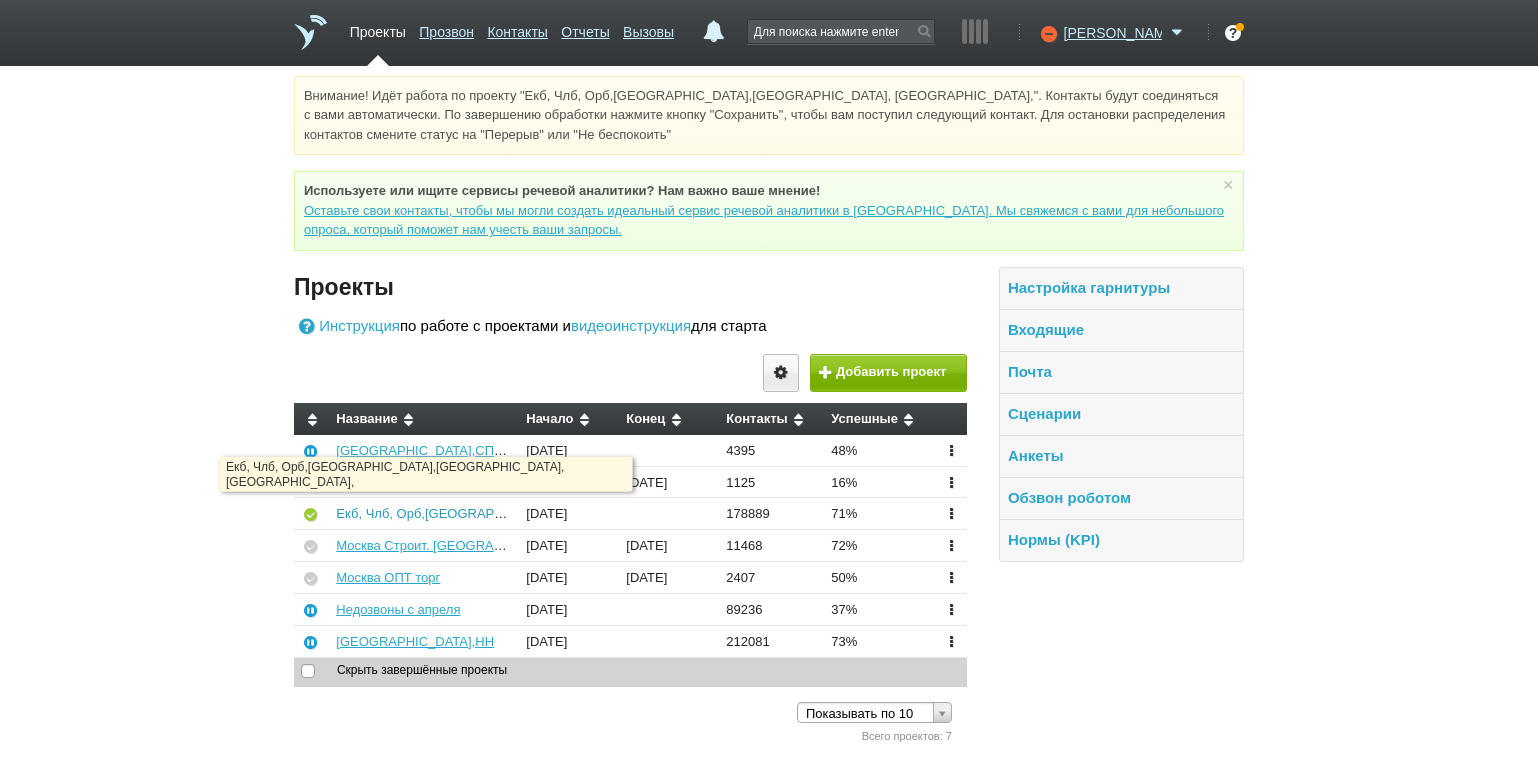 click on "Екб, Члб, Орб,[GEOGRAPHIC_DATA],[GEOGRAPHIC_DATA], [GEOGRAPHIC_DATA]," at bounding box center [590, 513] 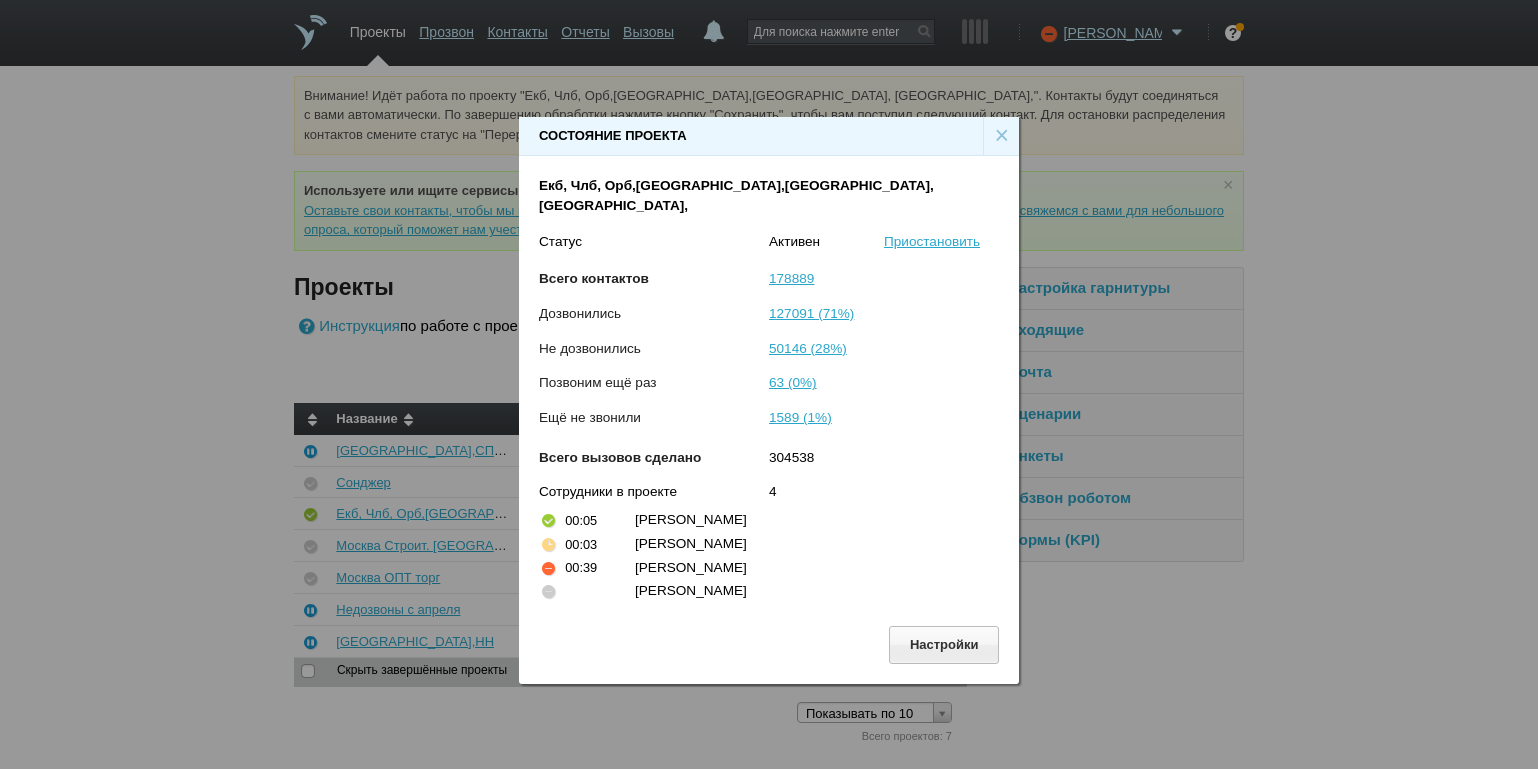 click on "×" at bounding box center [1001, 136] 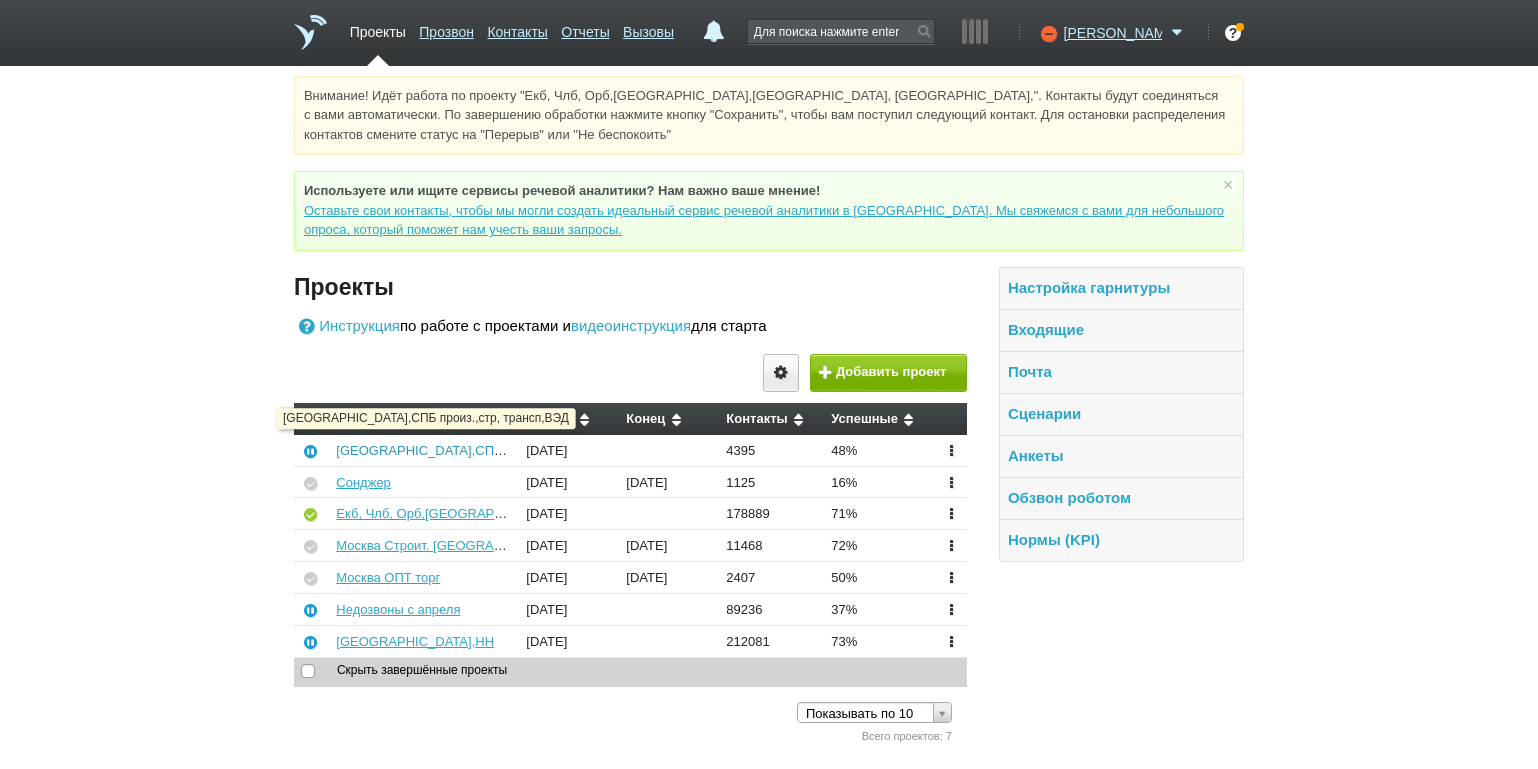 click on "[GEOGRAPHIC_DATA],СПБ произ.,стр, трансп,ВЭД" at bounding box center (491, 450) 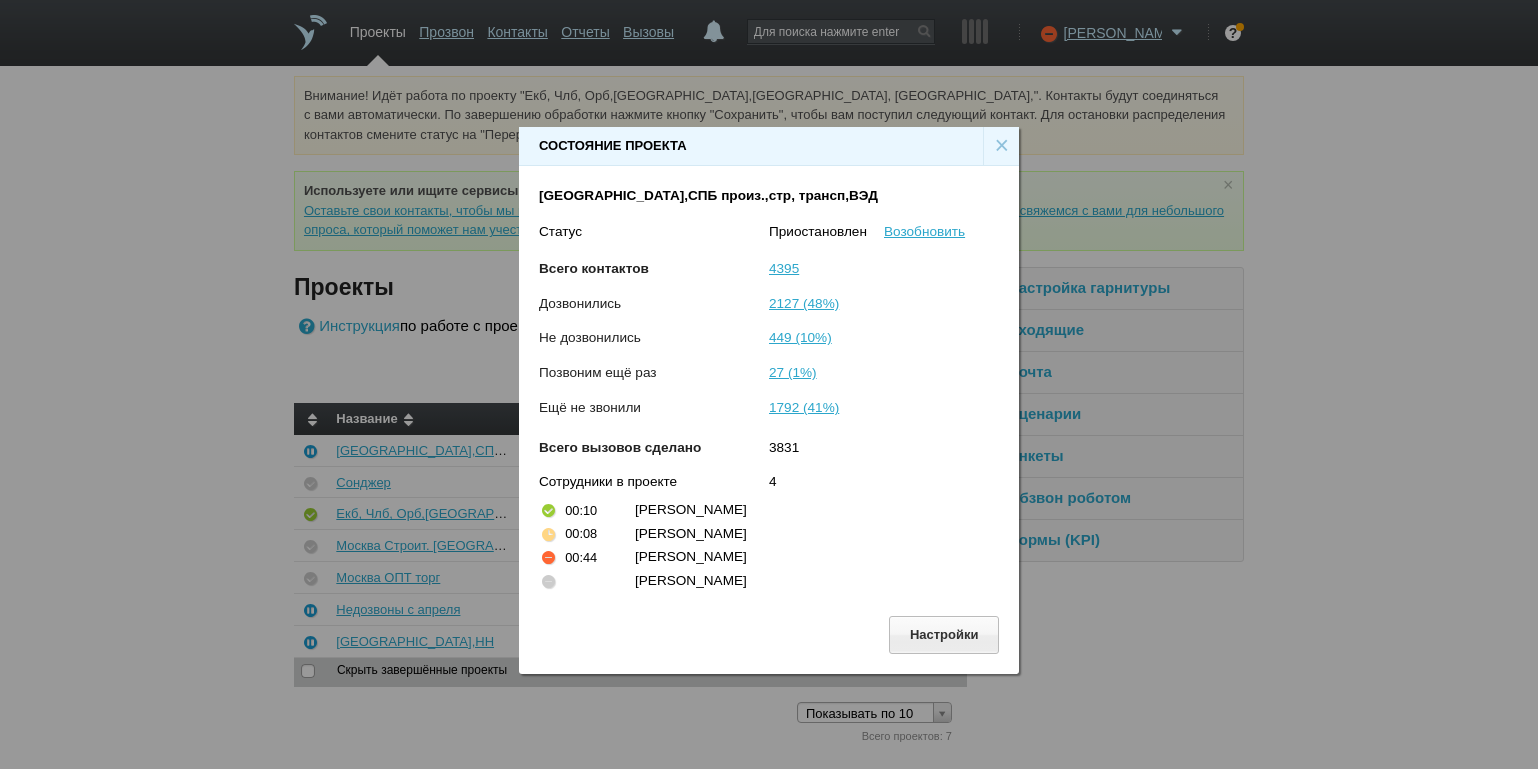 click on "×" at bounding box center (1001, 146) 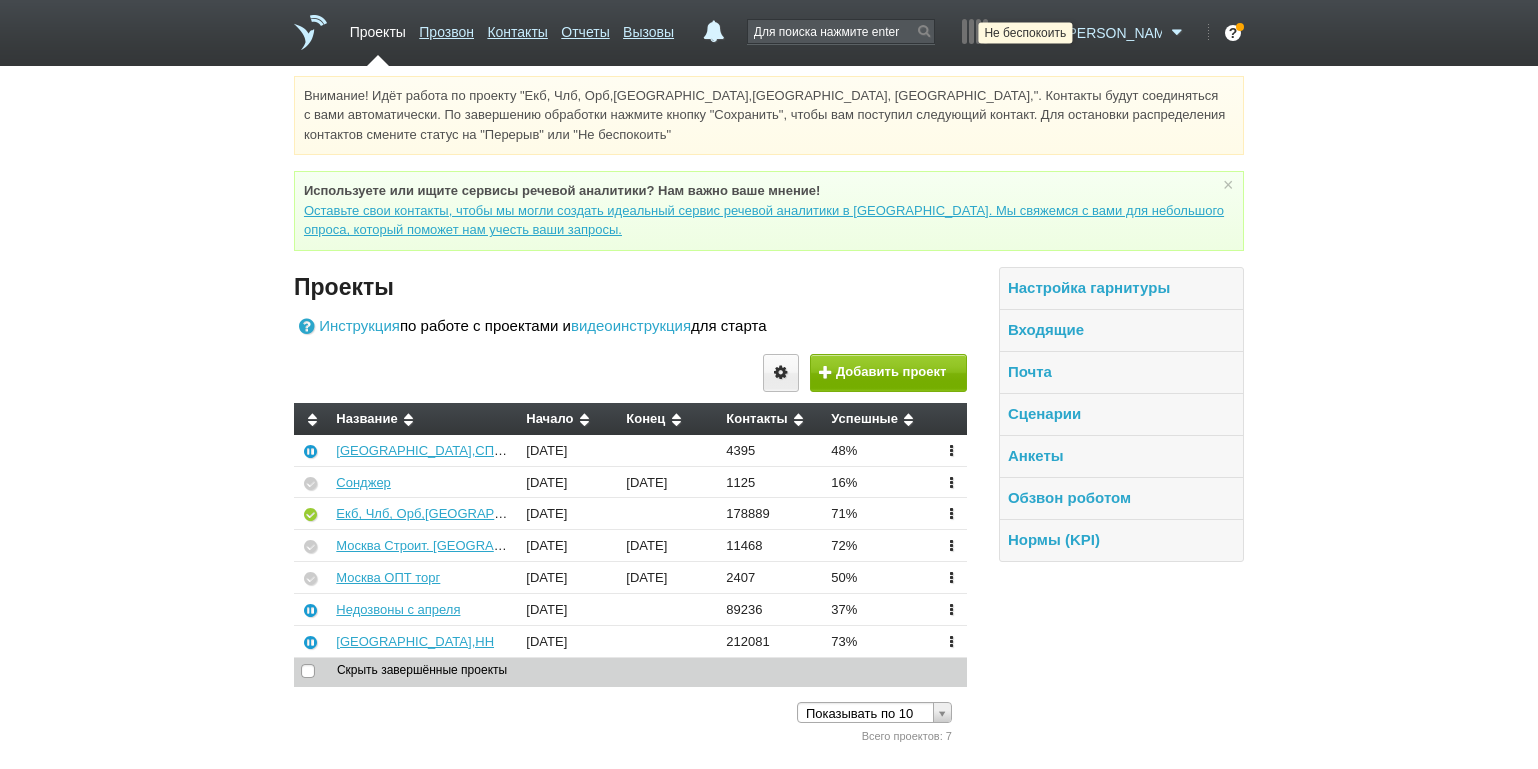 click at bounding box center (1046, 33) 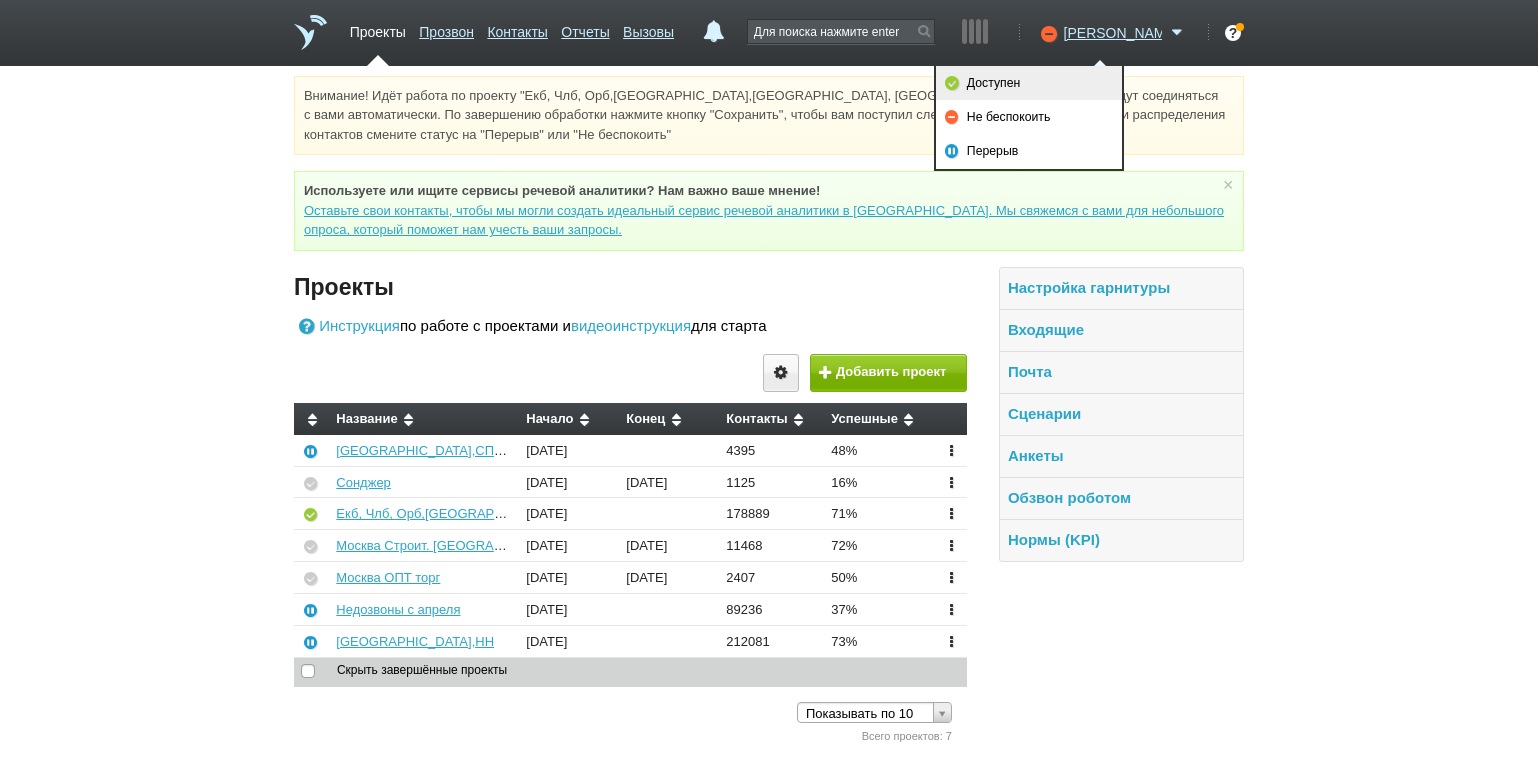 click on "Доступен" at bounding box center (1029, 83) 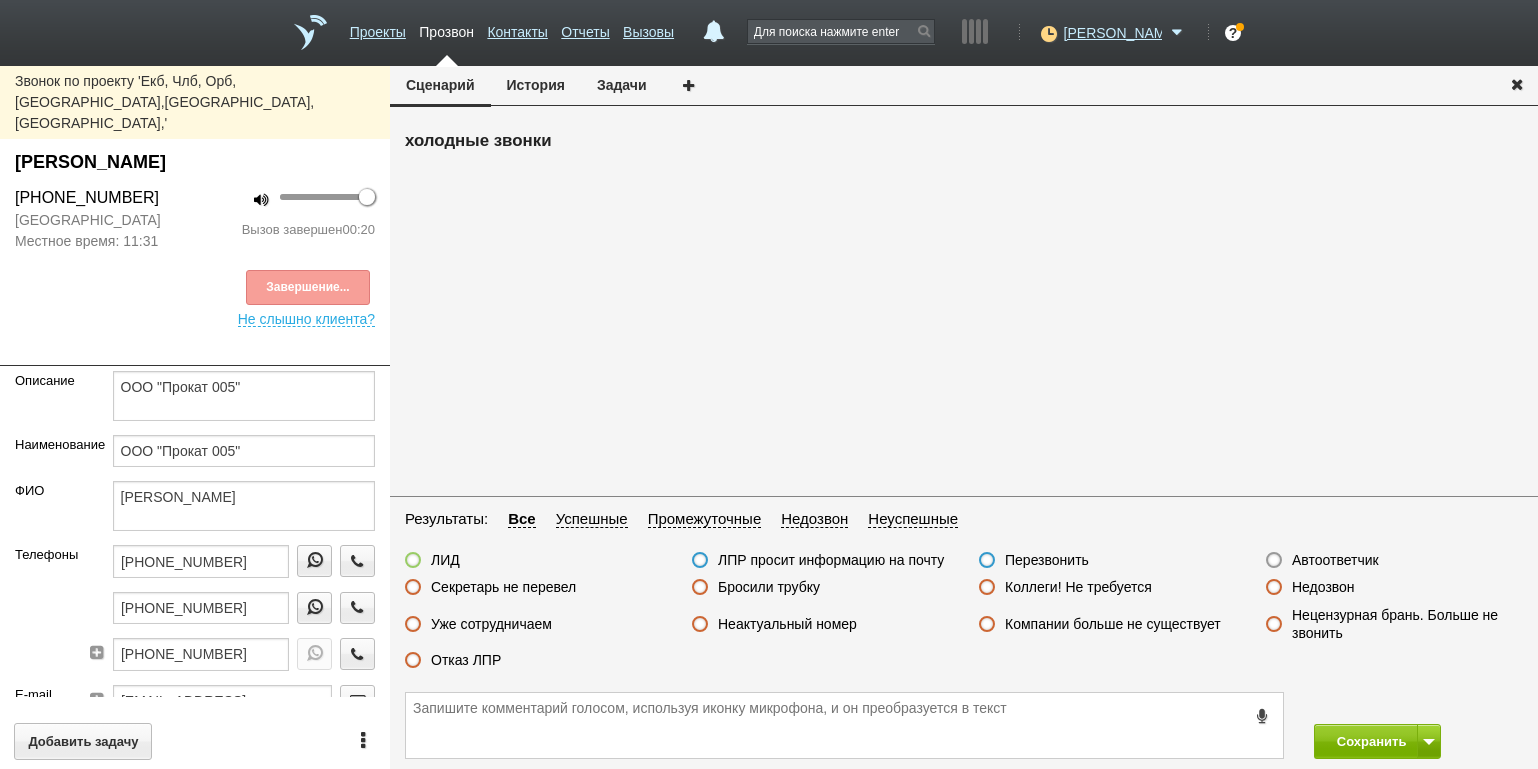 click on "Завершение..." at bounding box center (195, 287) 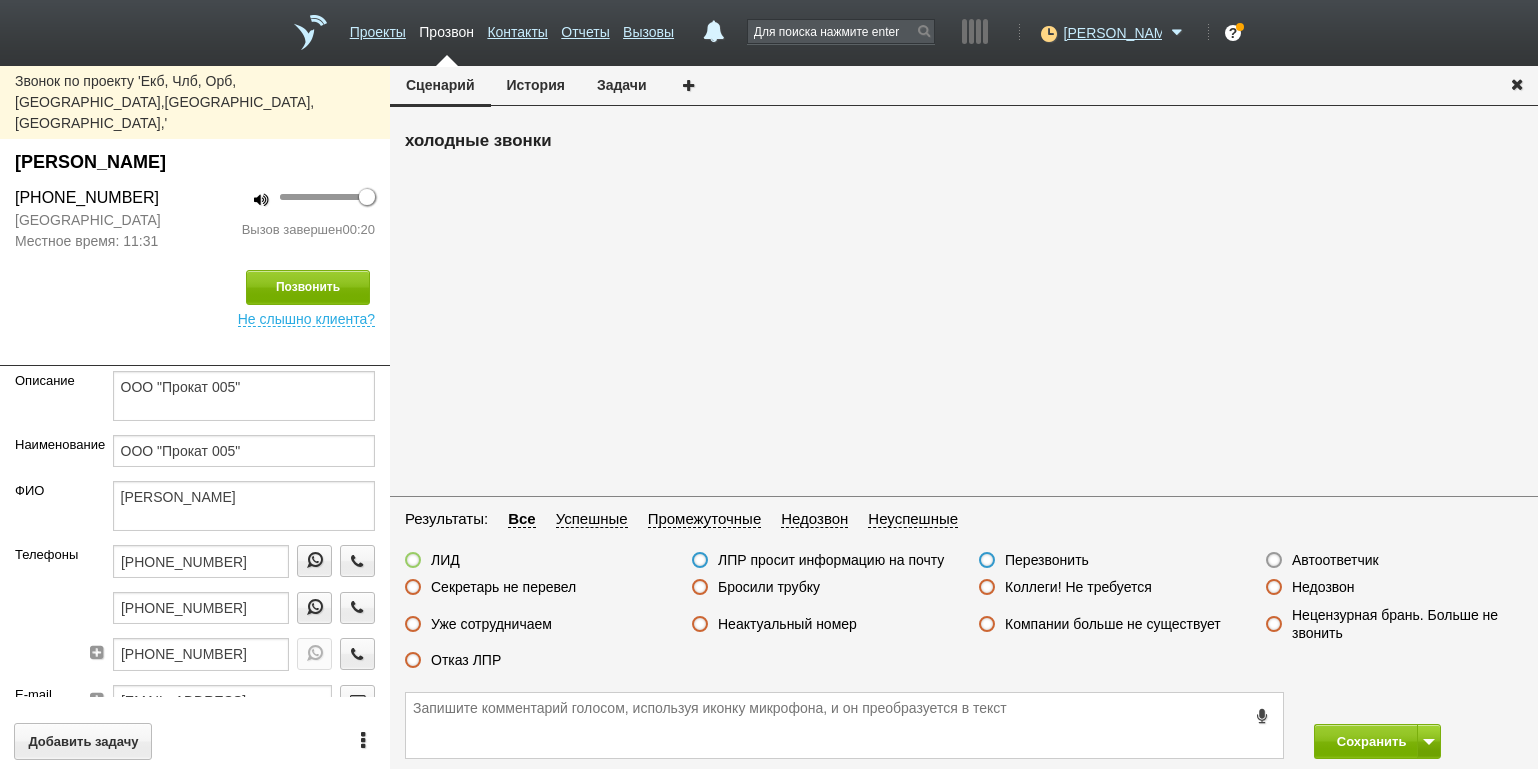 click on "Отказ ЛПР" at bounding box center [466, 660] 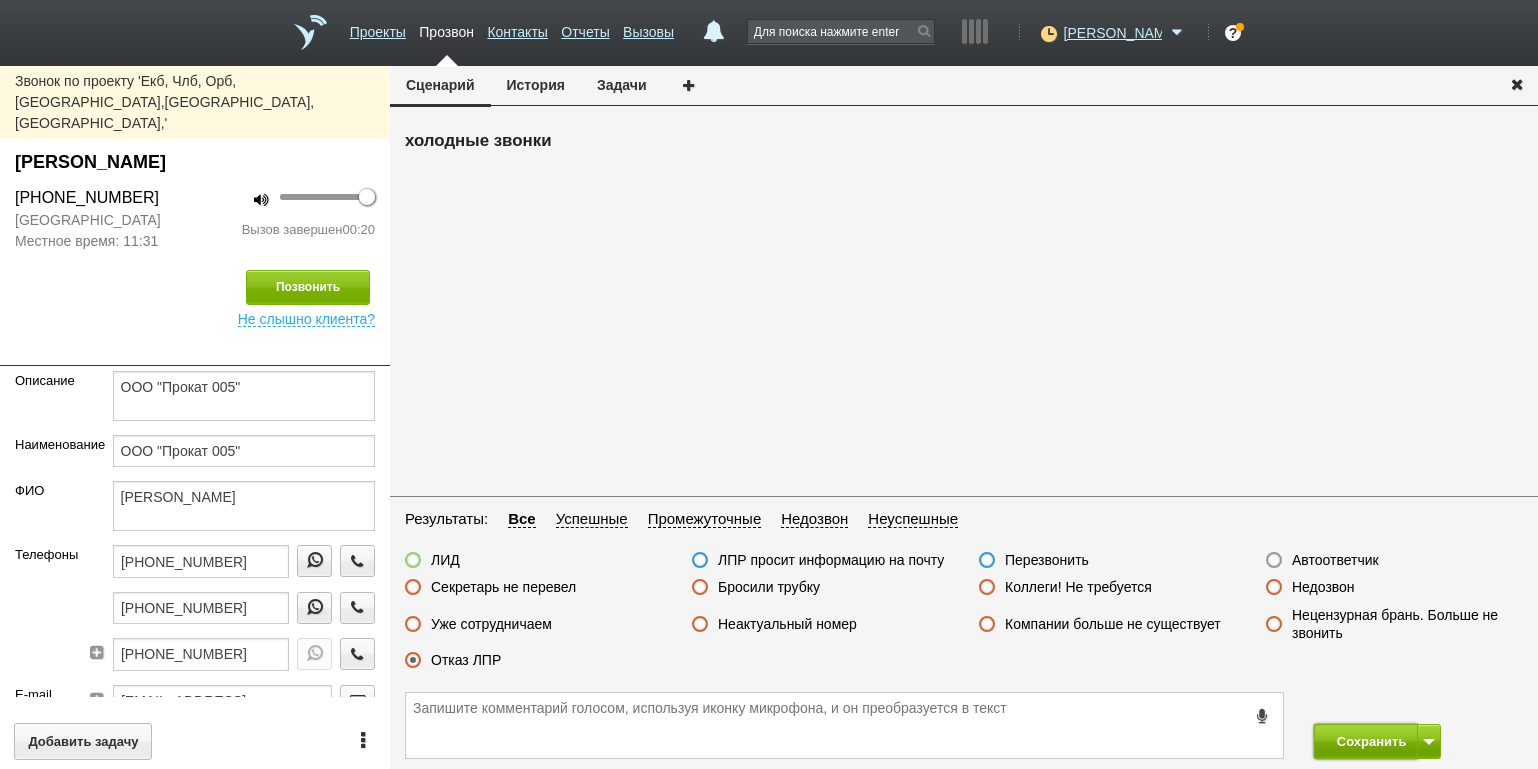 click on "Сохранить" at bounding box center (1366, 741) 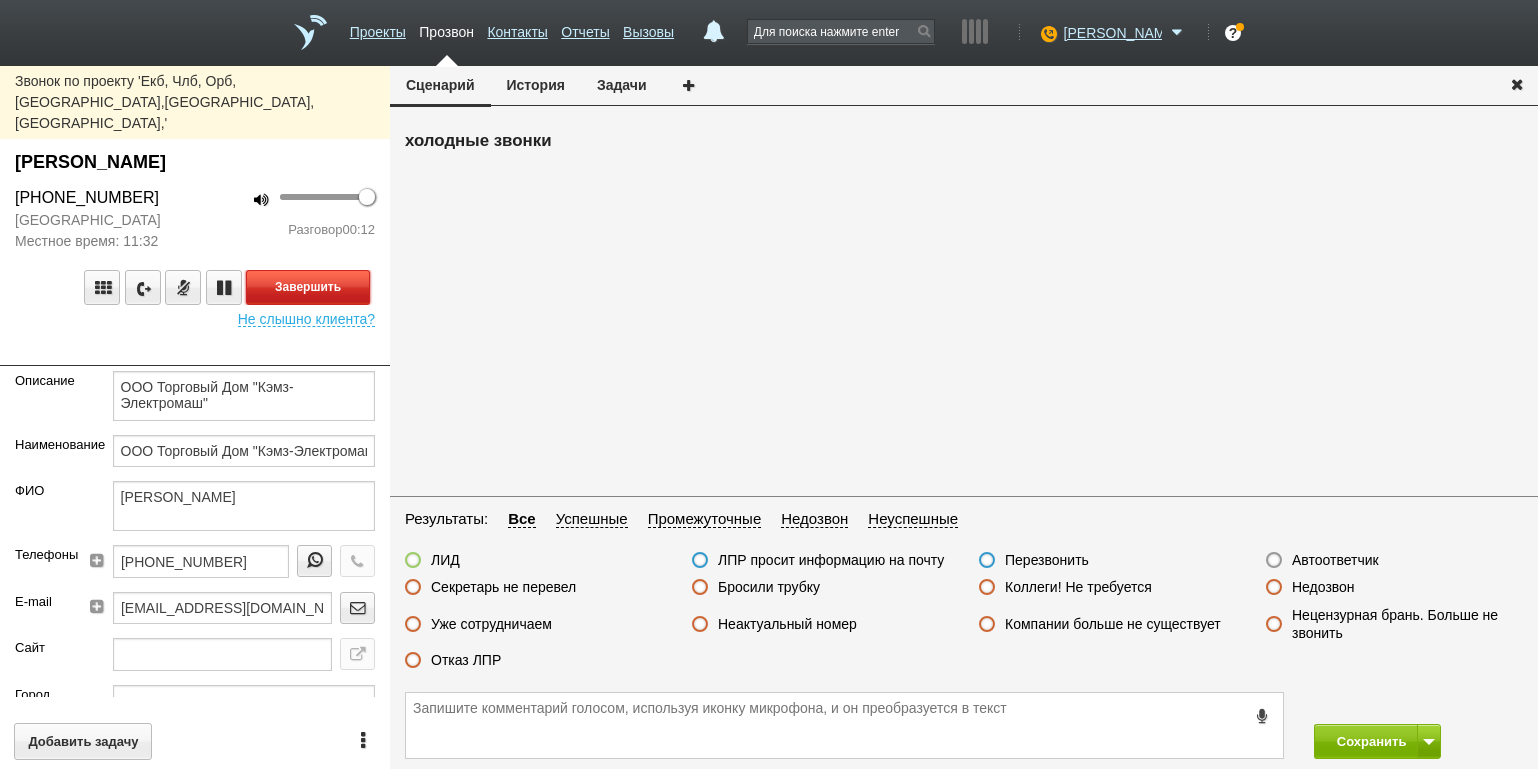 click on "Завершить" at bounding box center [308, 287] 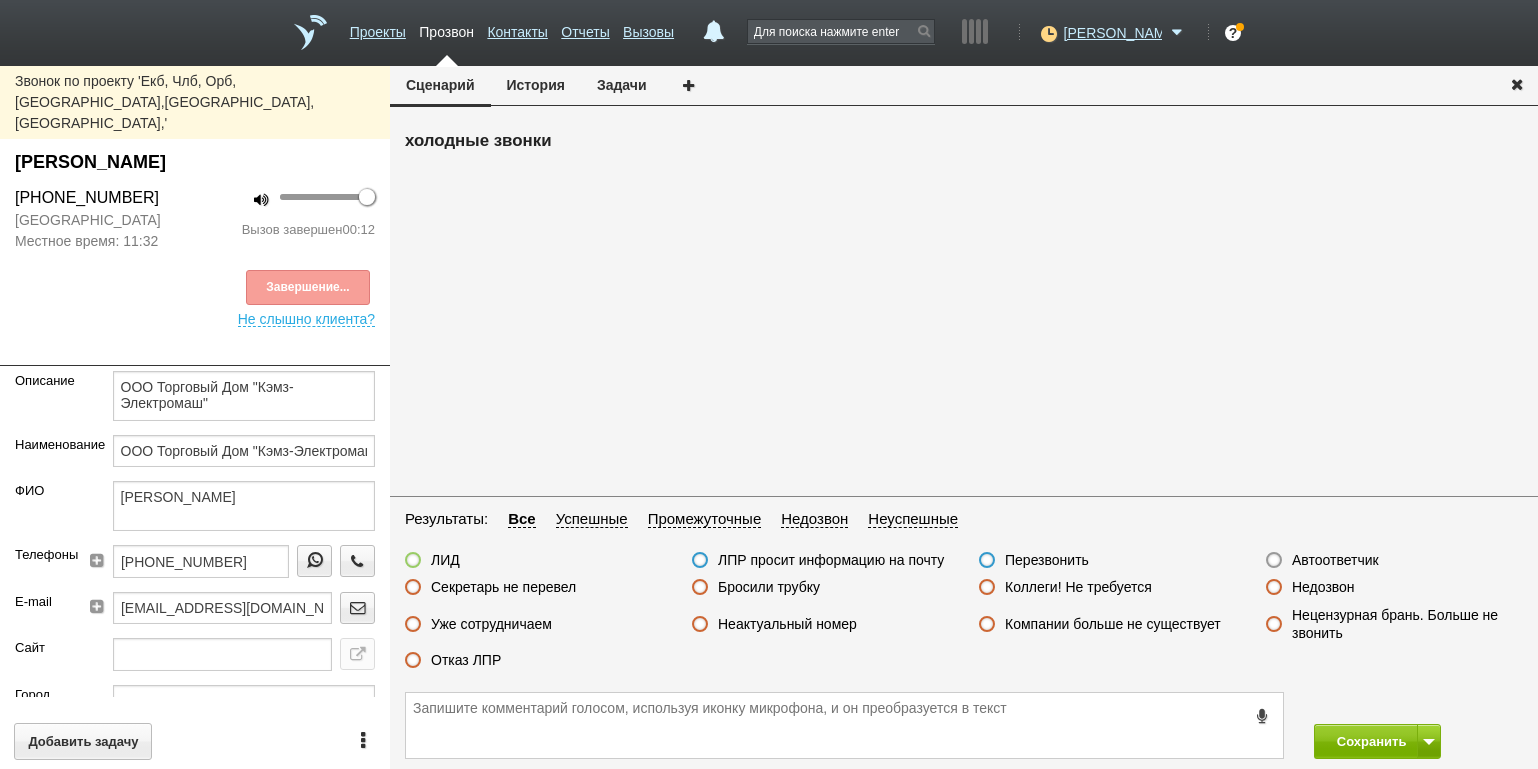 click on "Задачи" at bounding box center (622, 85) 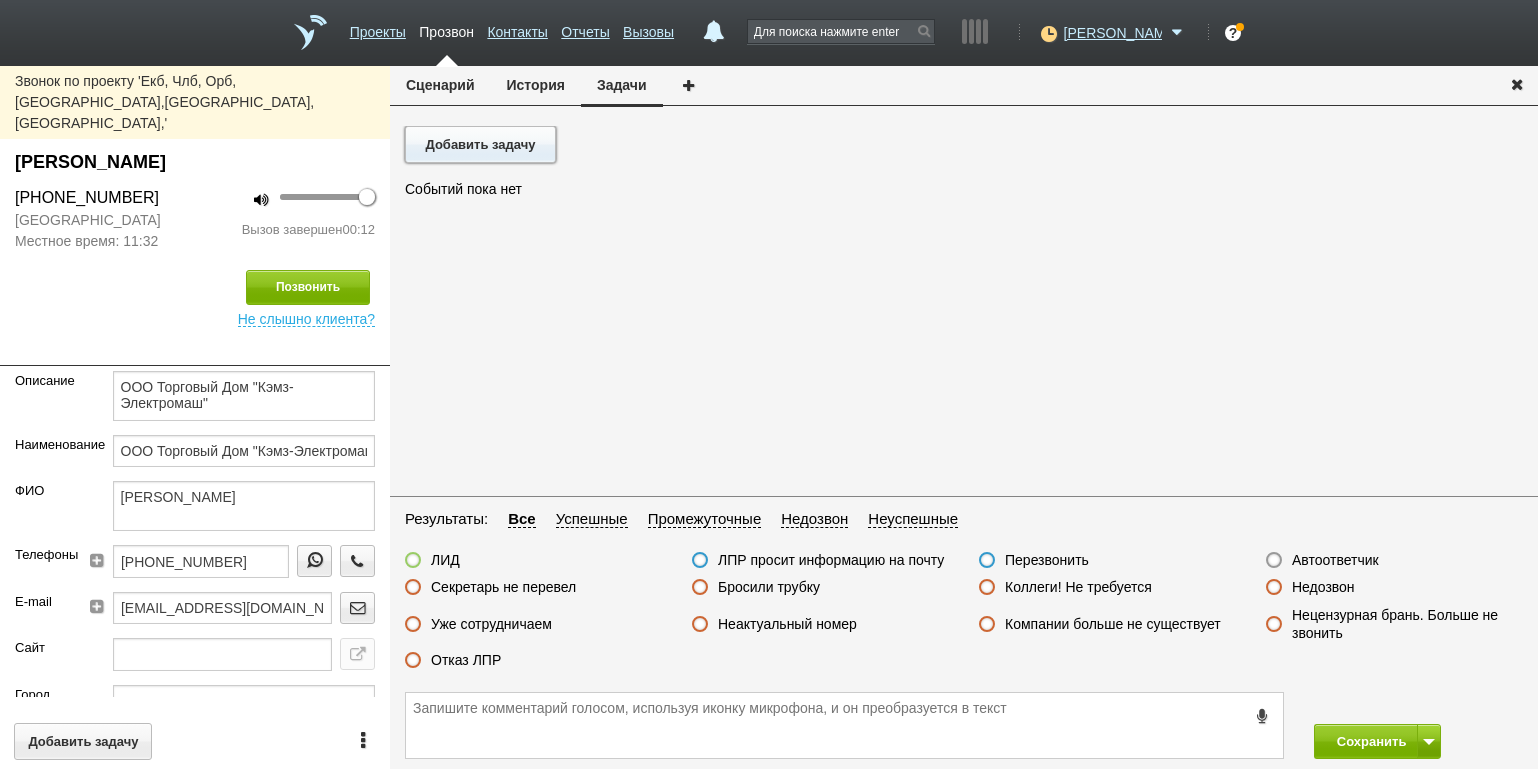 click on "Добавить задачу" at bounding box center [480, 144] 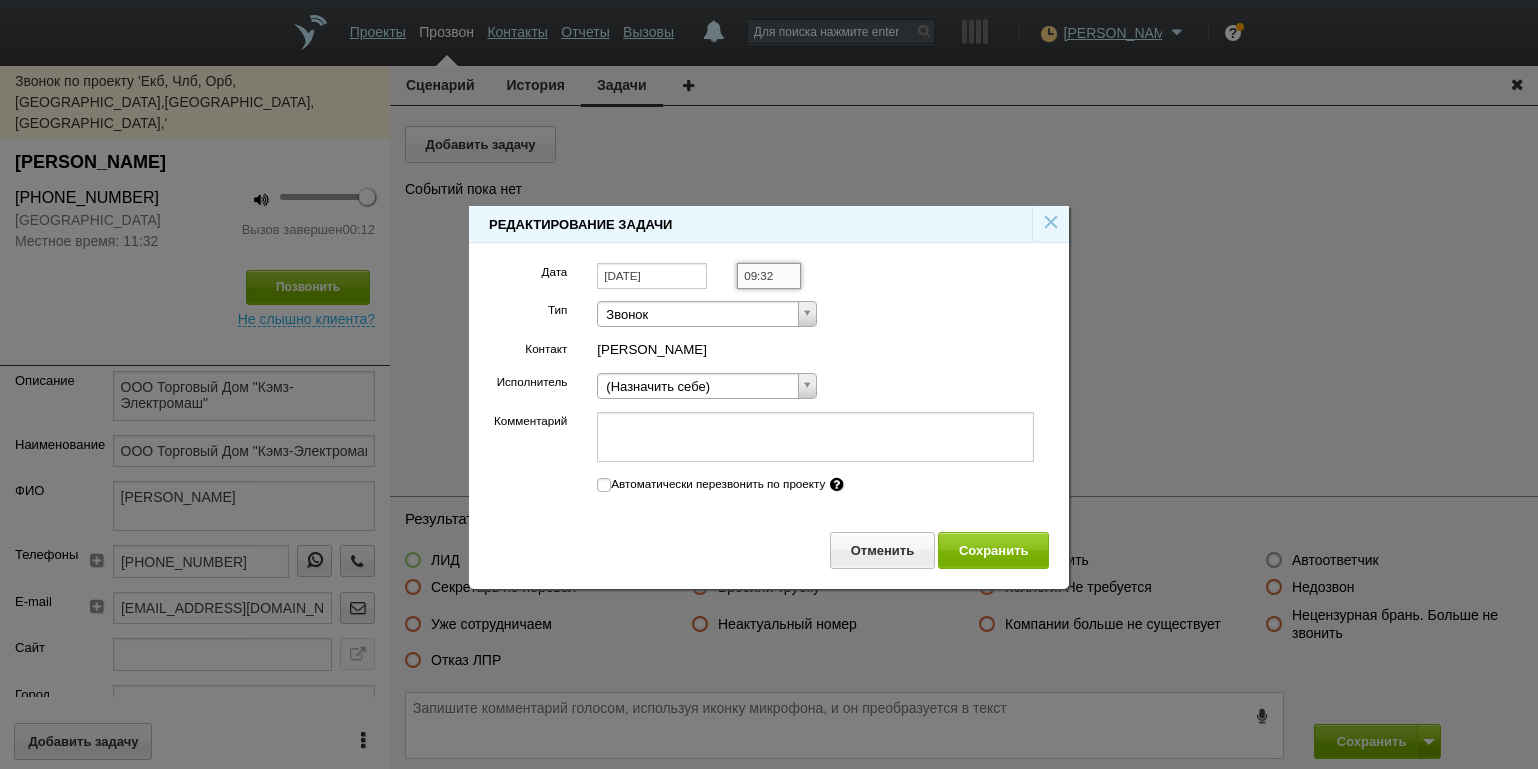 click on "09:32" at bounding box center (768, 276) 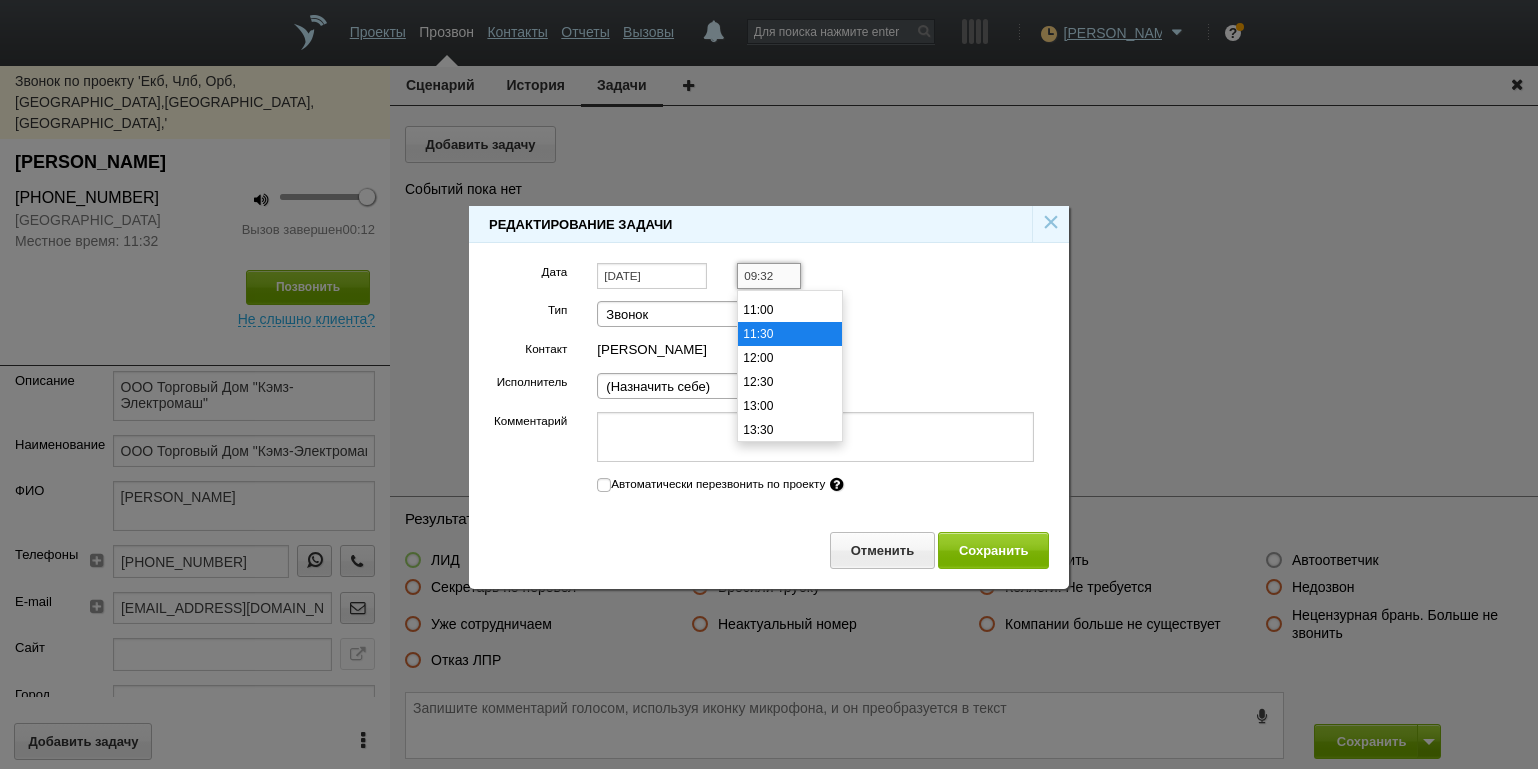 scroll, scrollTop: 556, scrollLeft: 0, axis: vertical 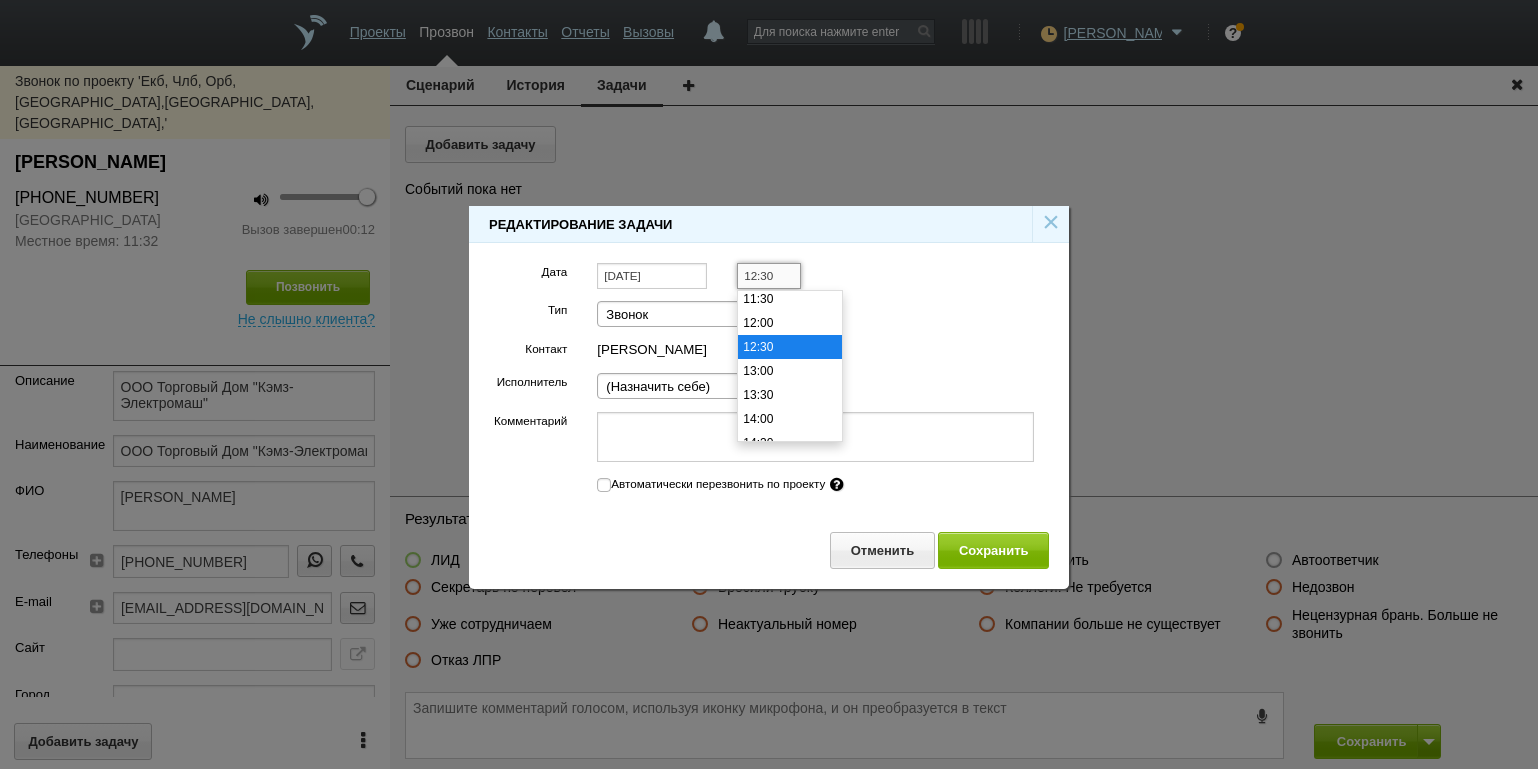 click on "12:30" at bounding box center (790, 347) 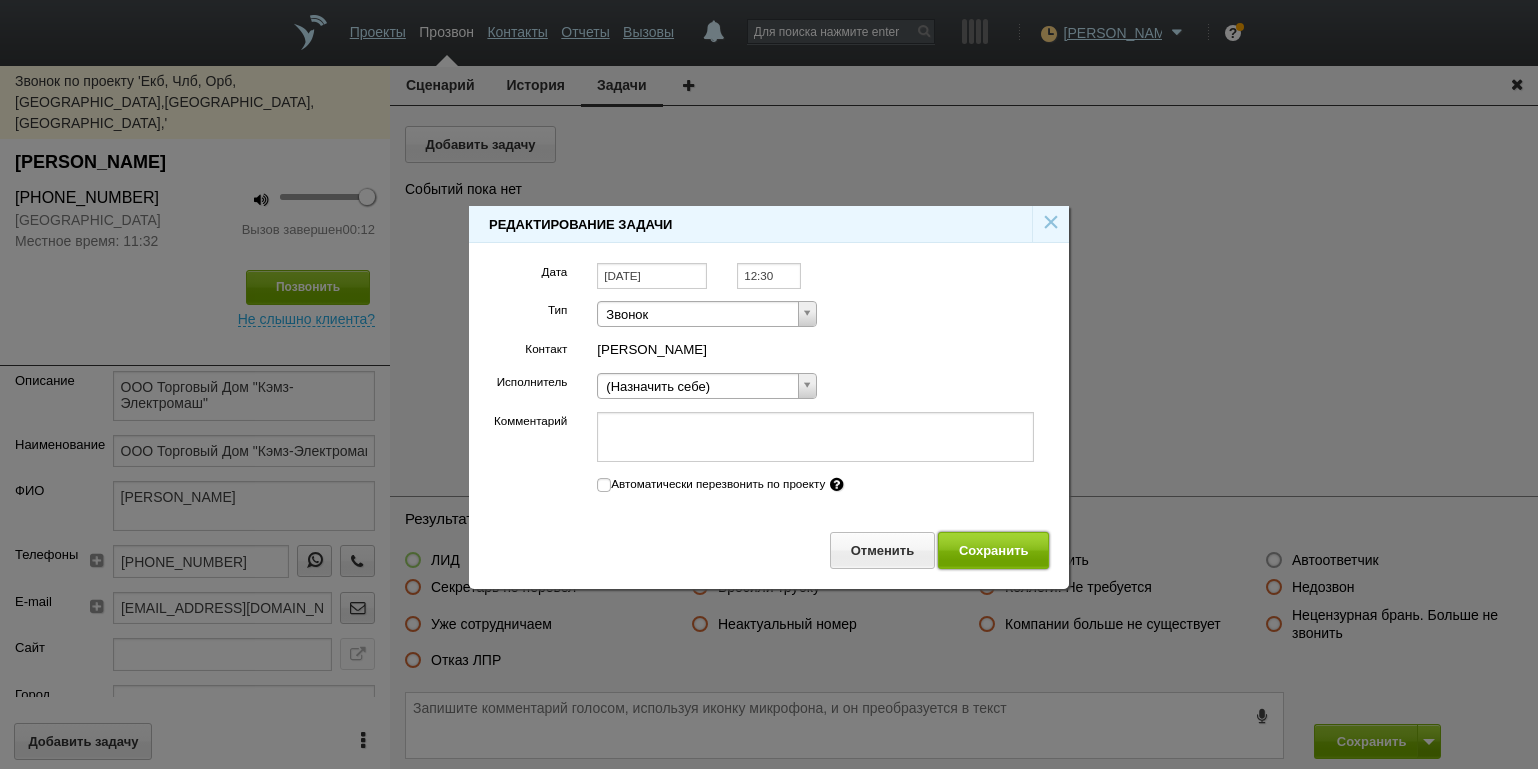 click on "Сохранить" at bounding box center [993, 550] 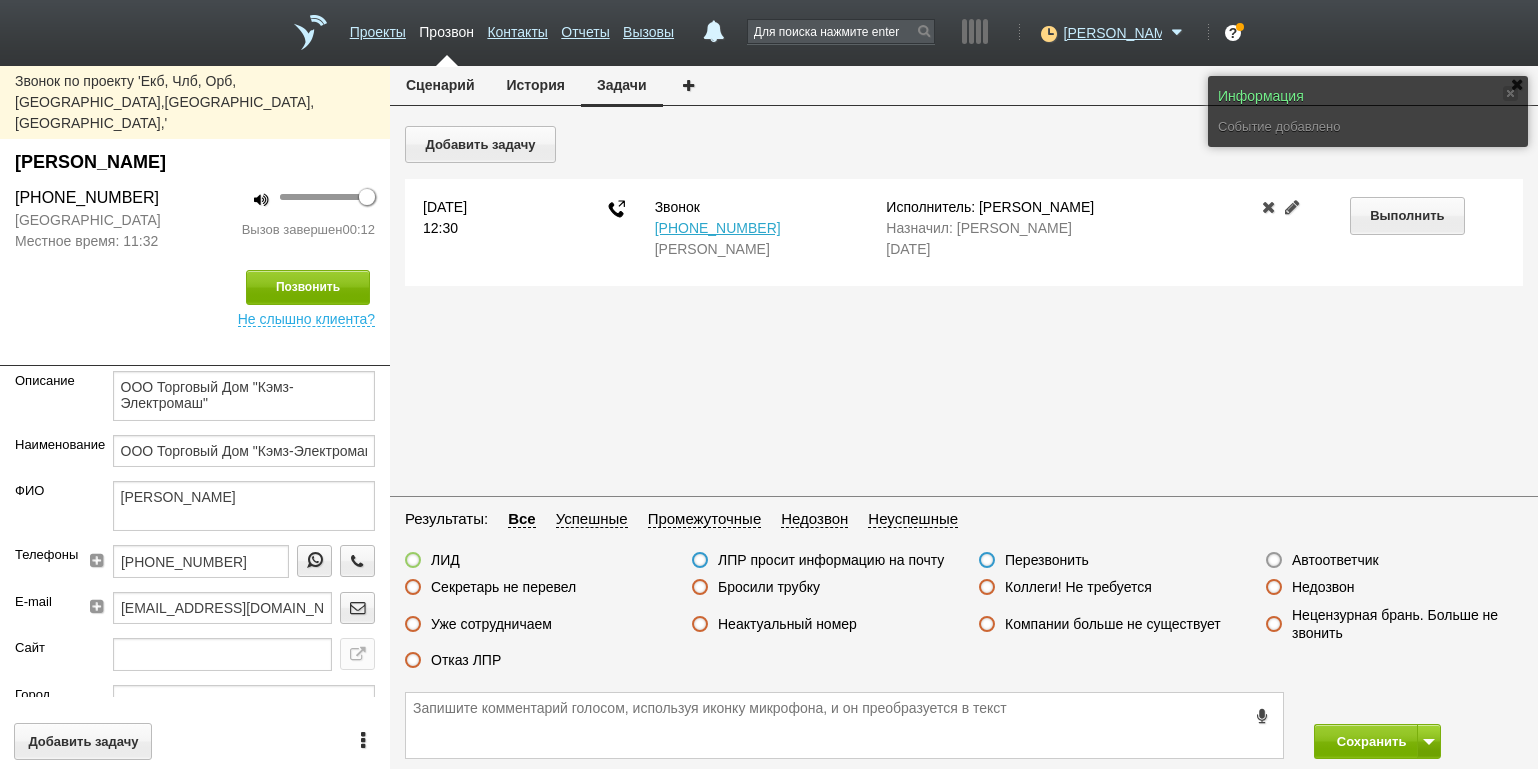 click on "Перезвонить" at bounding box center [1047, 560] 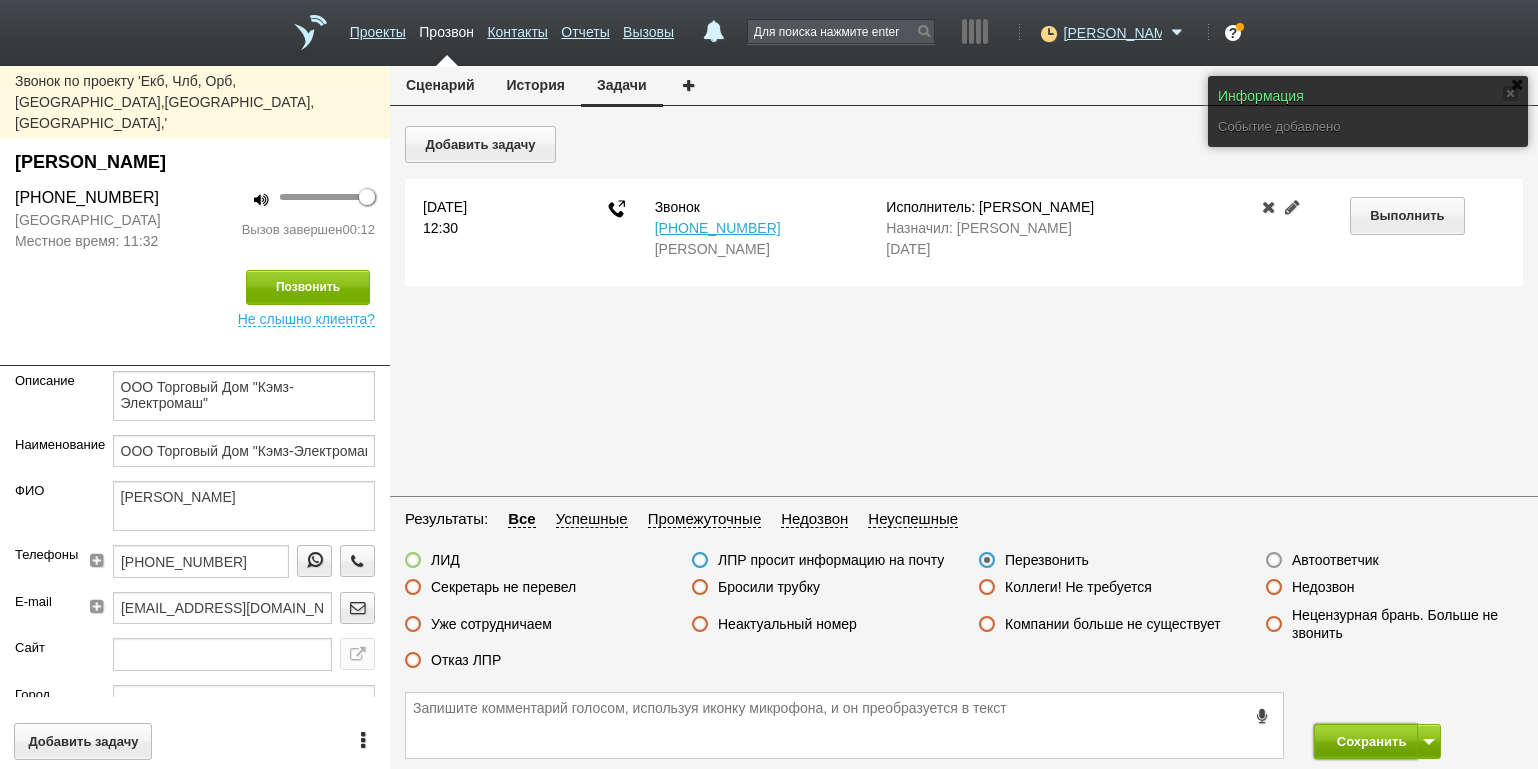 click on "Сохранить" at bounding box center [1366, 741] 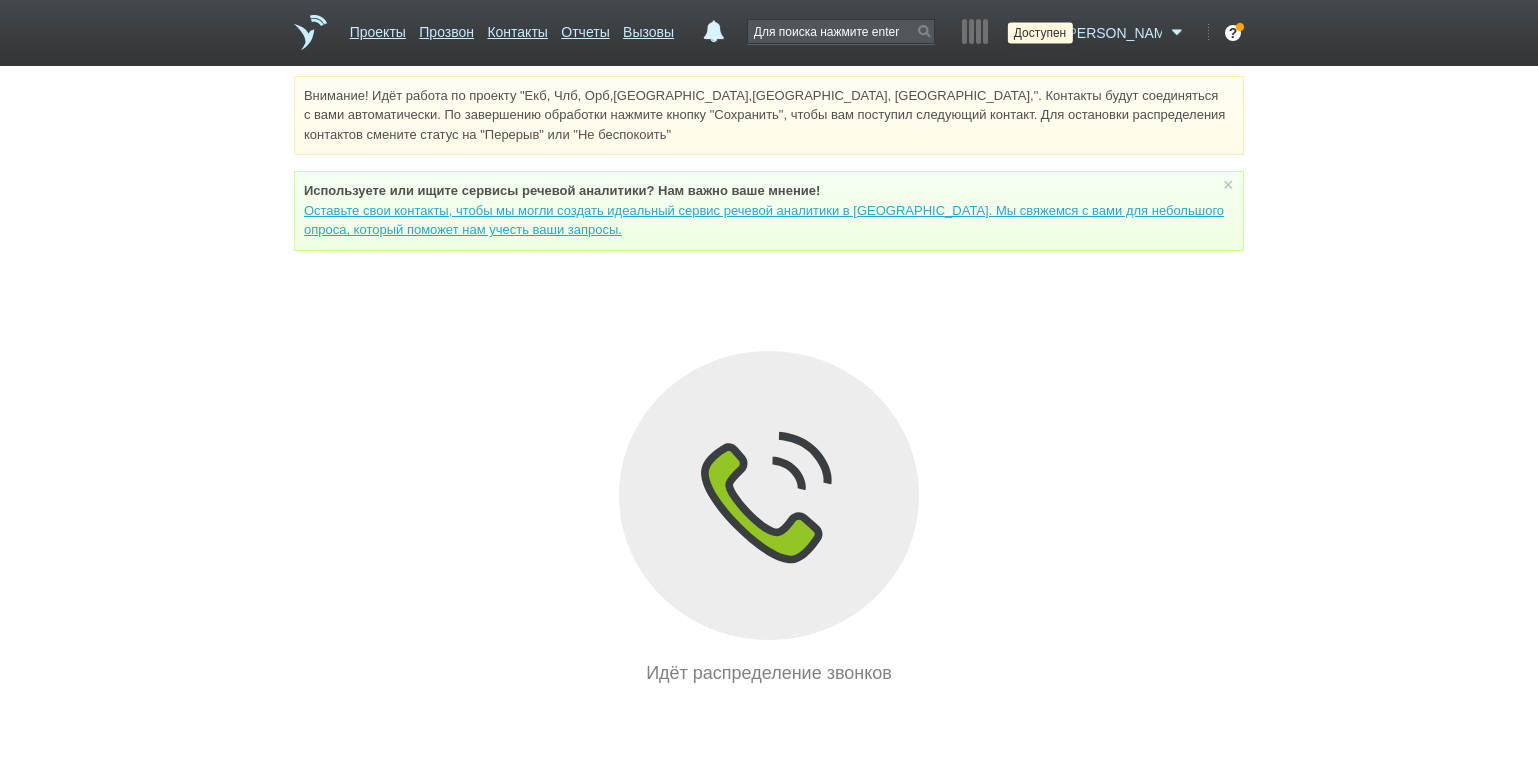 click at bounding box center (1046, 33) 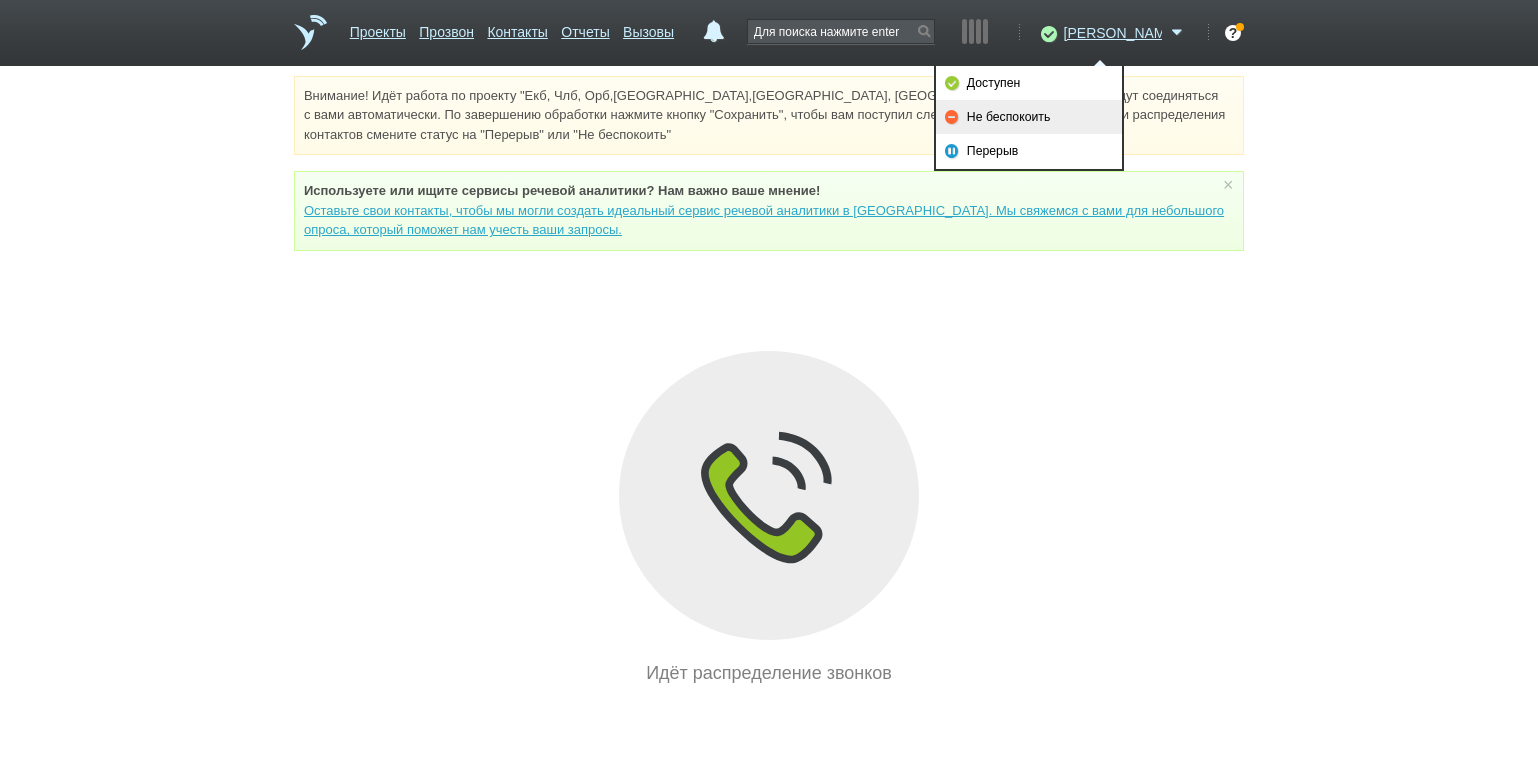 click on "Не беспокоить" at bounding box center (1029, 117) 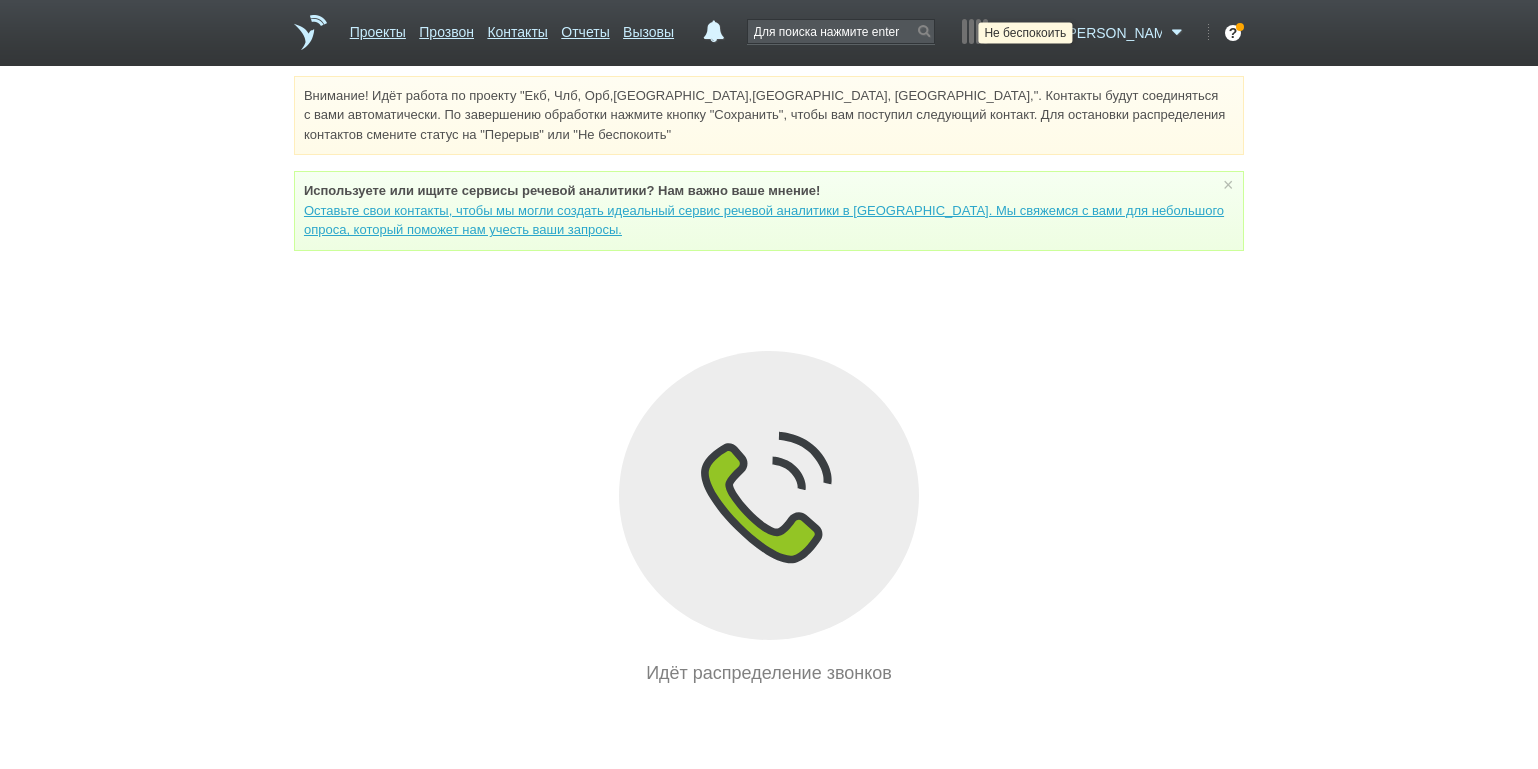 click at bounding box center (1046, 33) 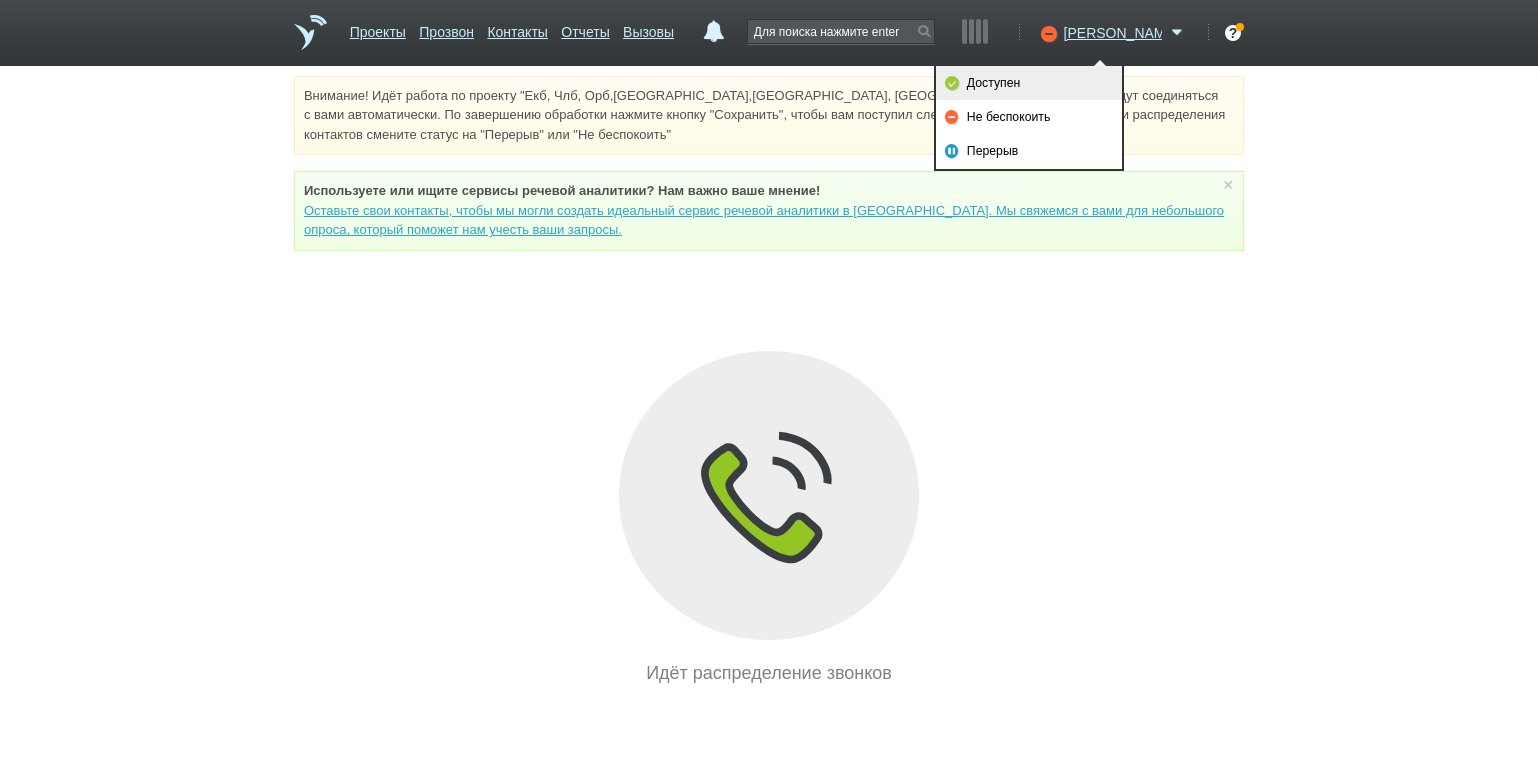 click on "Доступен" at bounding box center (1029, 83) 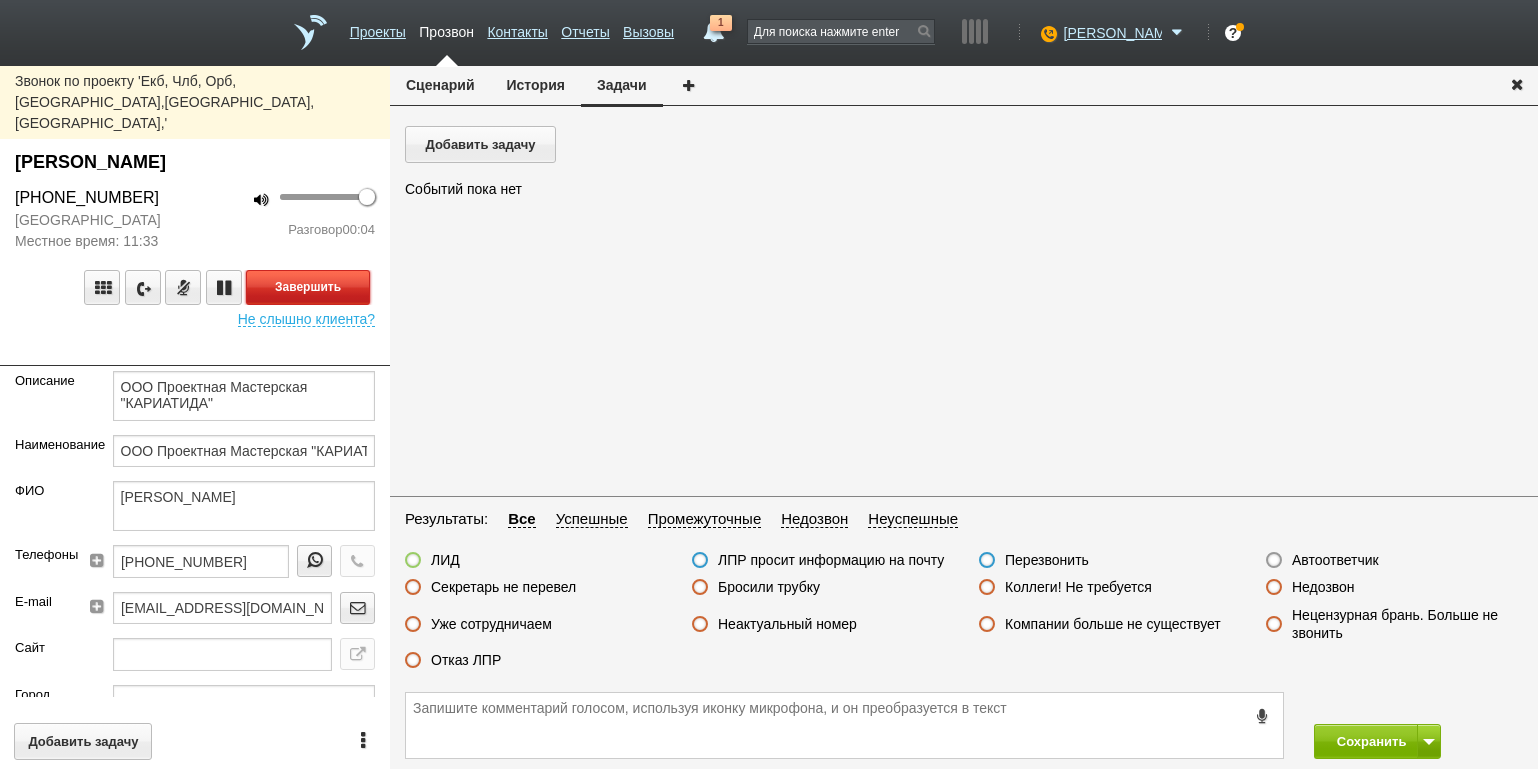 click on "Завершить" at bounding box center [308, 287] 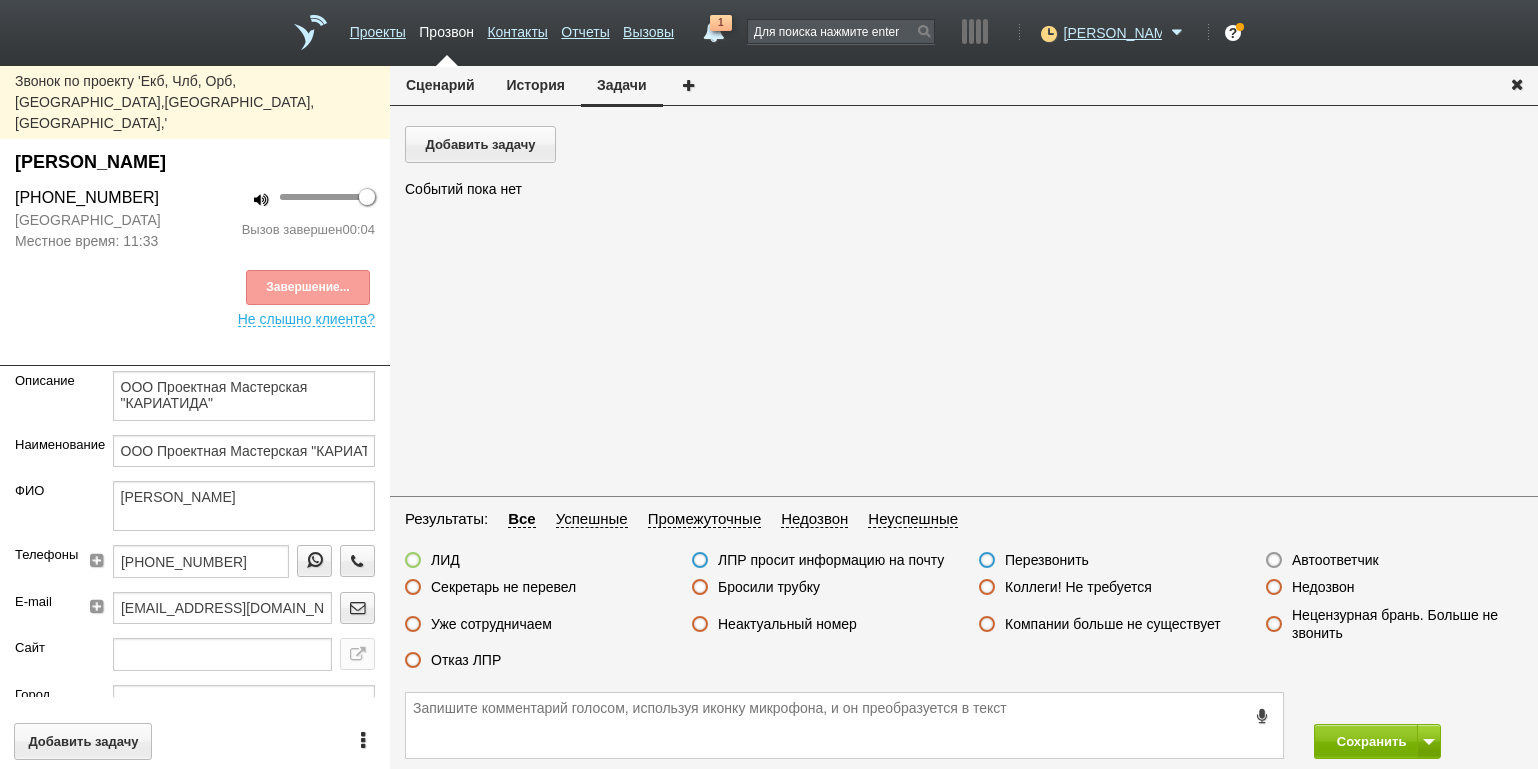 click on "Бросили трубку" at bounding box center [769, 587] 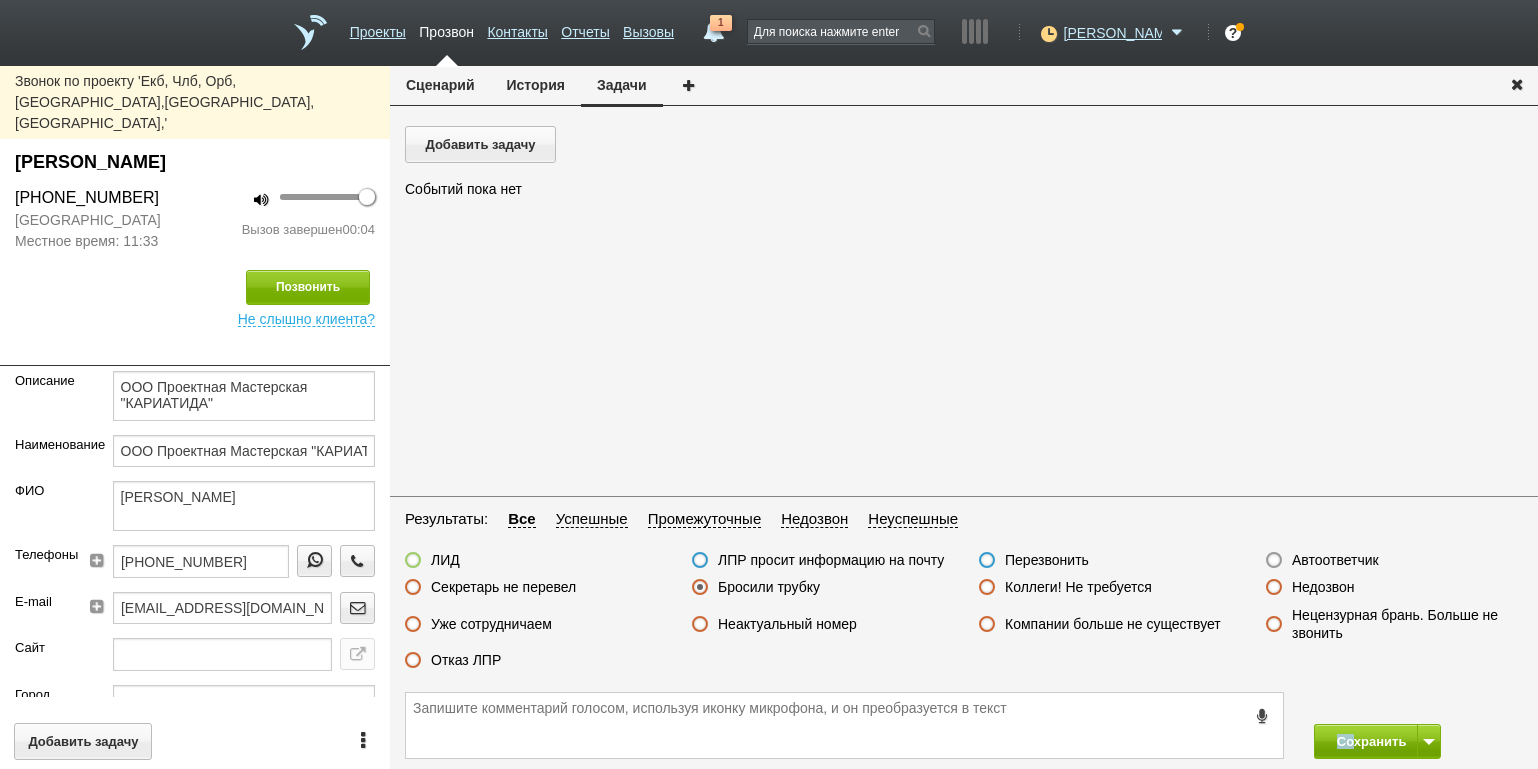 click on "Сохранить" at bounding box center [964, 725] 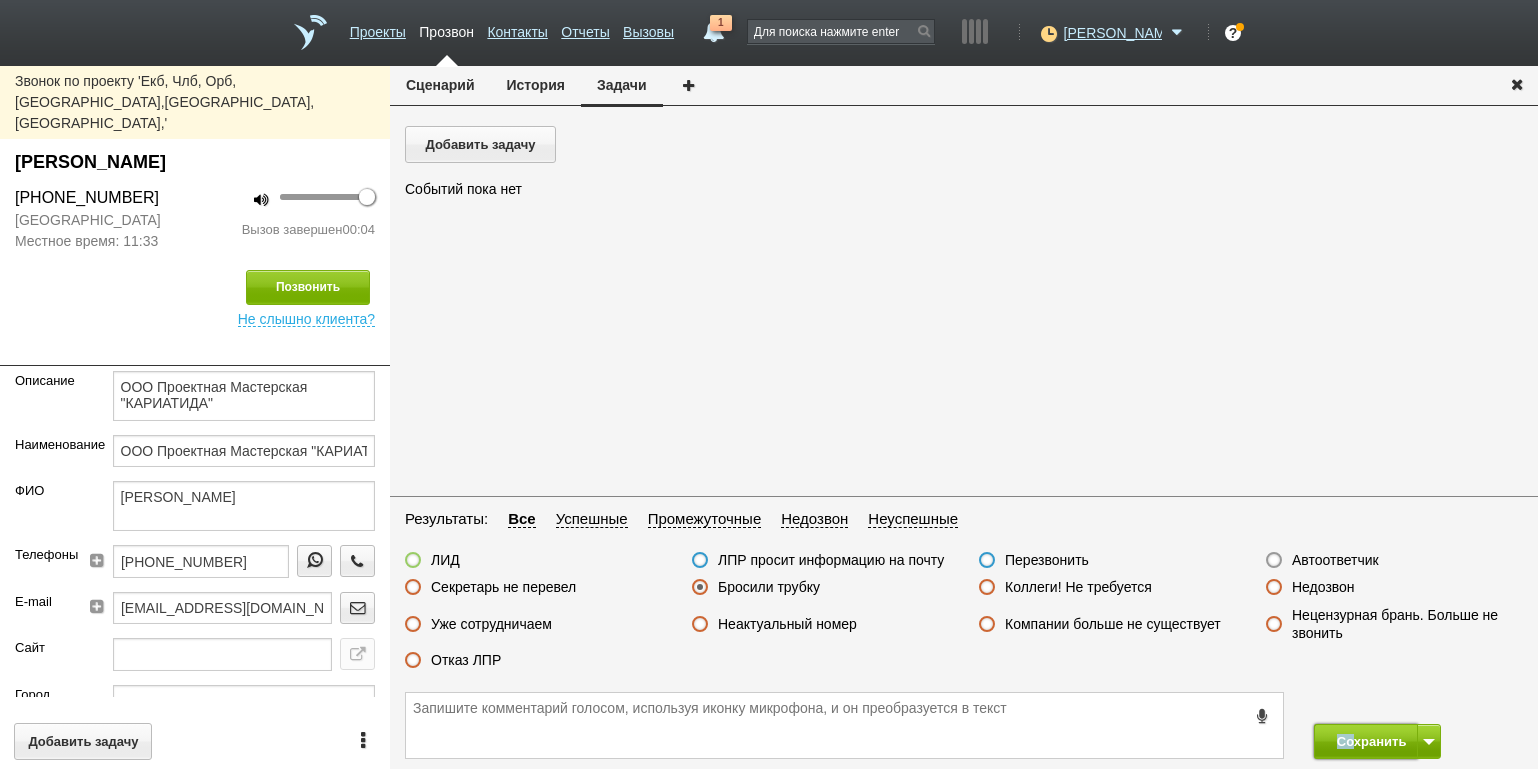 click on "Сохранить" at bounding box center (1366, 741) 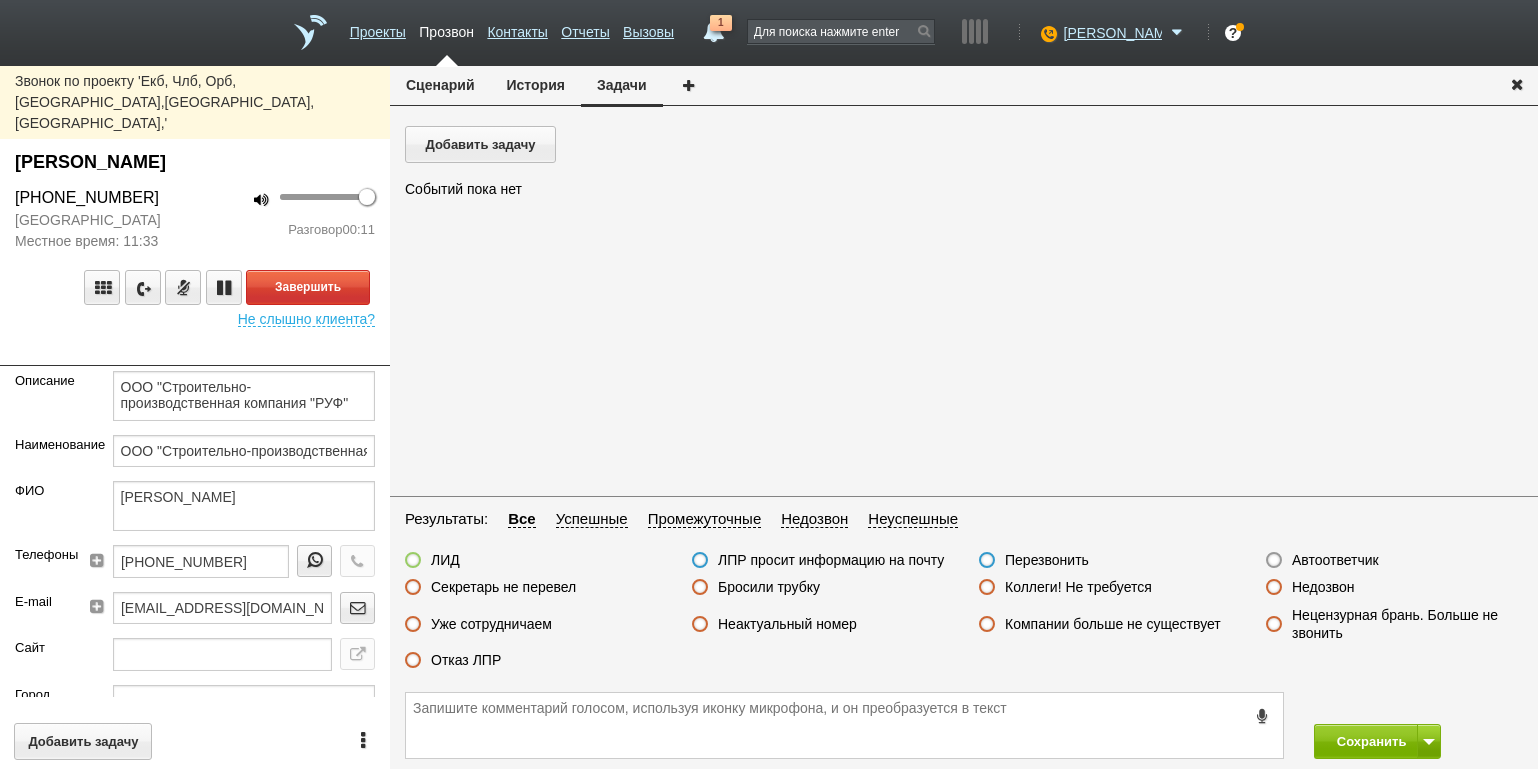 click on "Звонок по проекту 'Екб, Члб, [GEOGRAPHIC_DATA],[GEOGRAPHIC_DATA],[GEOGRAPHIC_DATA], [GEOGRAPHIC_DATA],' [PERSON_NAME] [PHONE_NUMBER] [GEOGRAPHIC_DATA] [GEOGRAPHIC_DATA] время: 11:33     100
Разговор
00:11         Завершить Не слышно клиента? Описание ООО "Строительно-производственная компания "РУФ" Наименование ООО "Строительно-производственная компания "РУФ" ФИО [PERSON_NAME] Телефоны [PHONE_NUMBER] E-mail [EMAIL_ADDRESS][DOMAIN_NAME] Сайт Город Адрес Регион Свердловская обл Должность Директор Теги выгрузить тест Ничего не найдено Список пуст Ответственный [PERSON_NAME] [PERSON_NAME] [PERSON_NAME]" at bounding box center [195, 417] 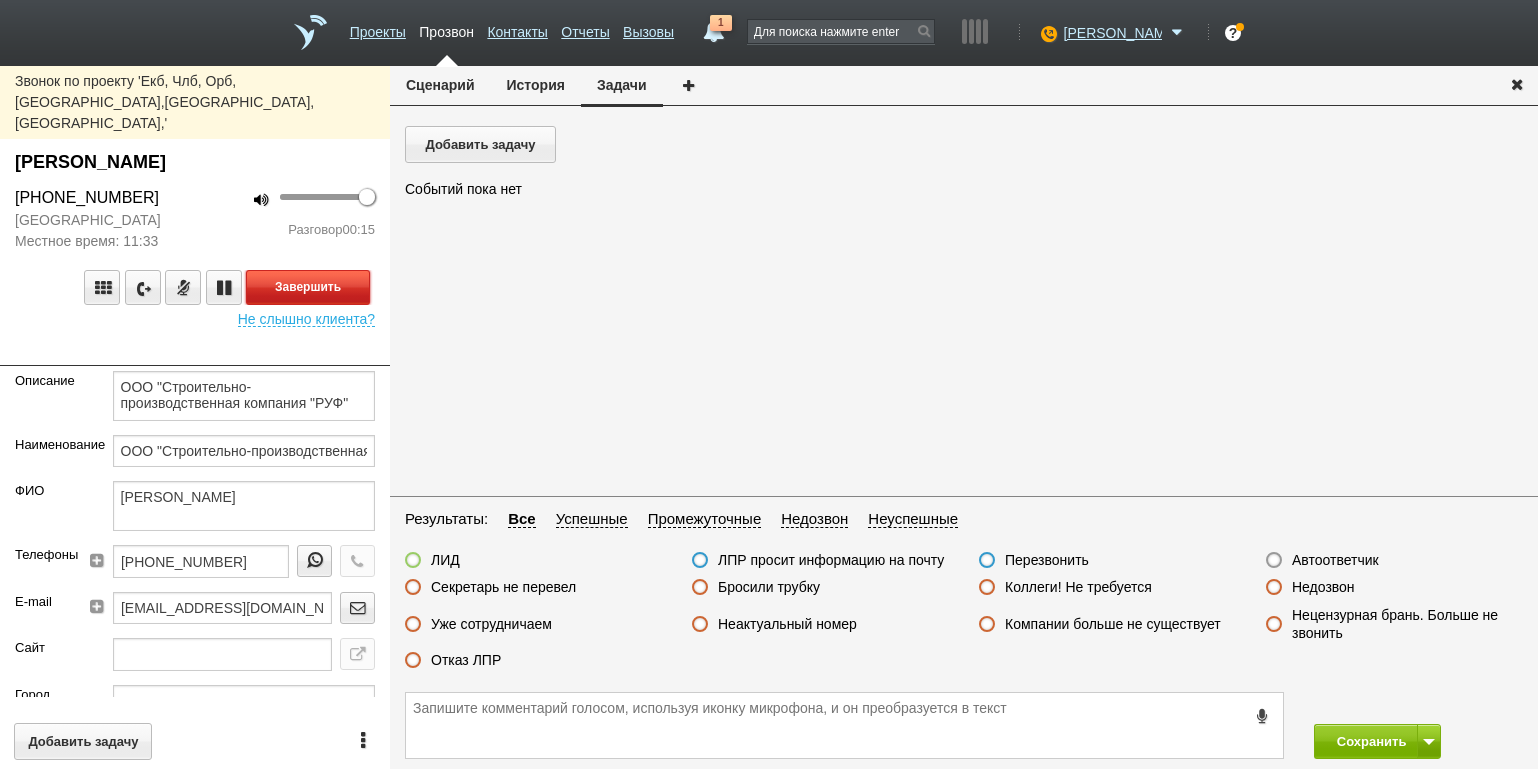 click on "Завершить" at bounding box center [308, 287] 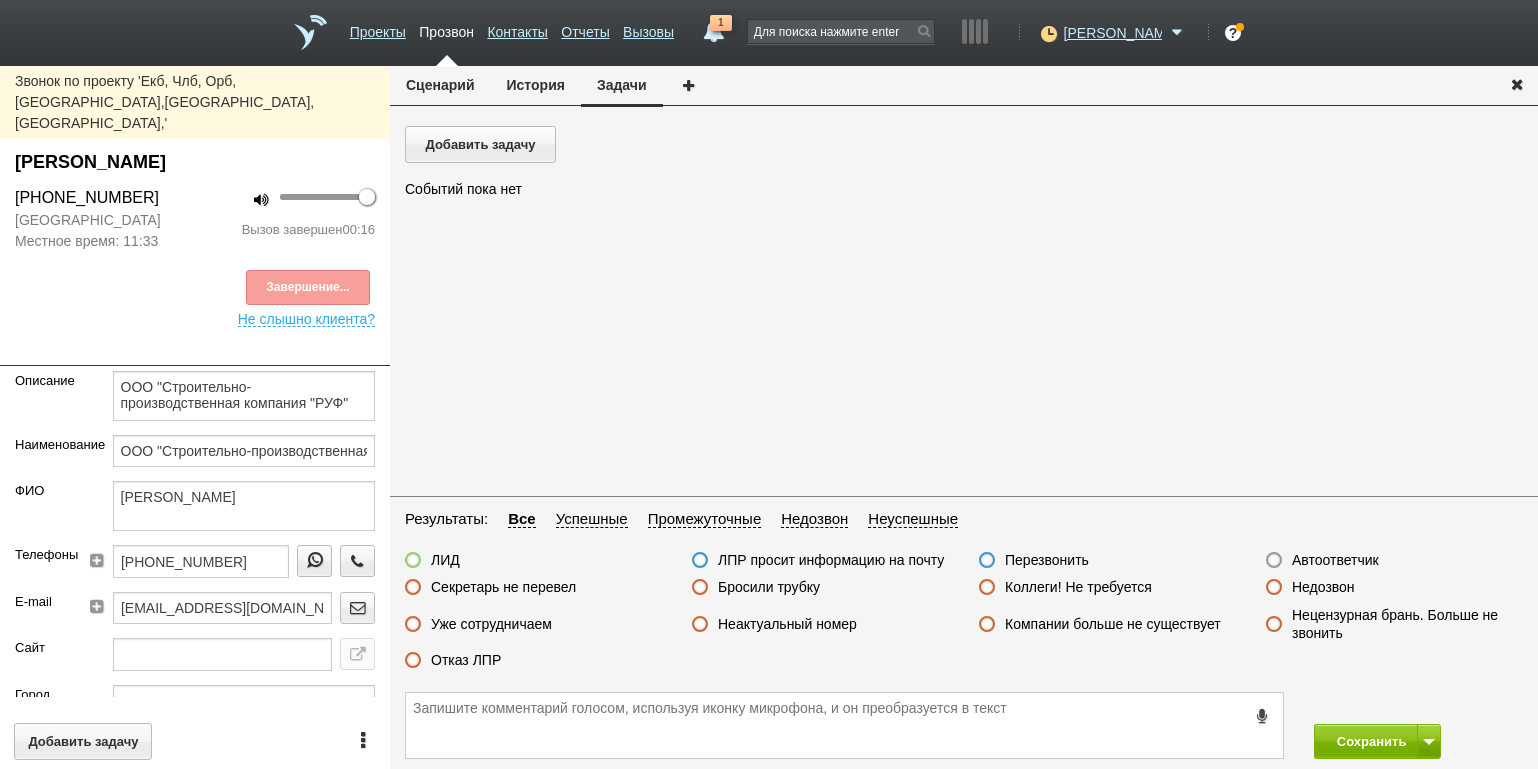 click on "Отказ ЛПР" at bounding box center [466, 660] 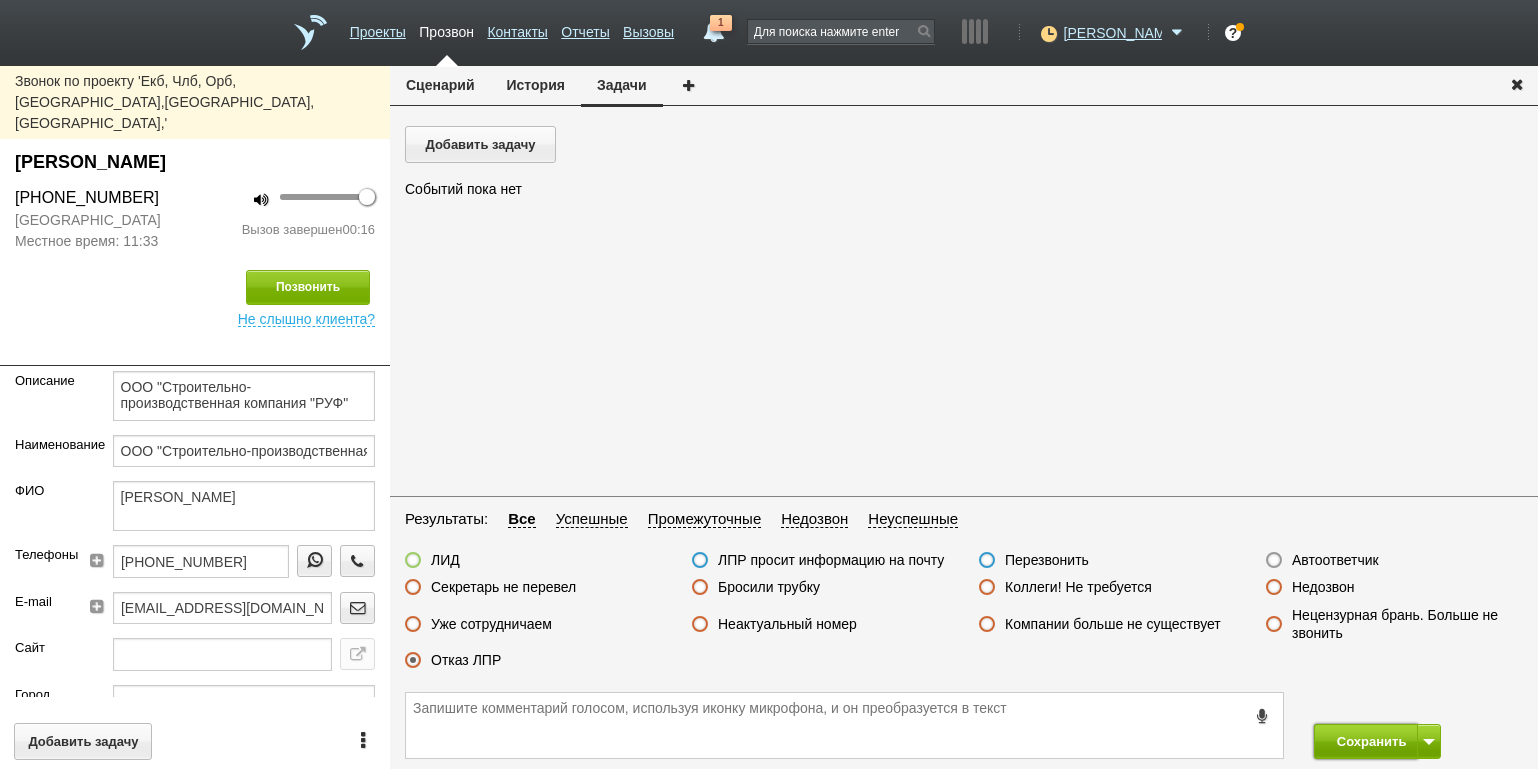drag, startPoint x: 1343, startPoint y: 747, endPoint x: 1340, endPoint y: 728, distance: 19.235384 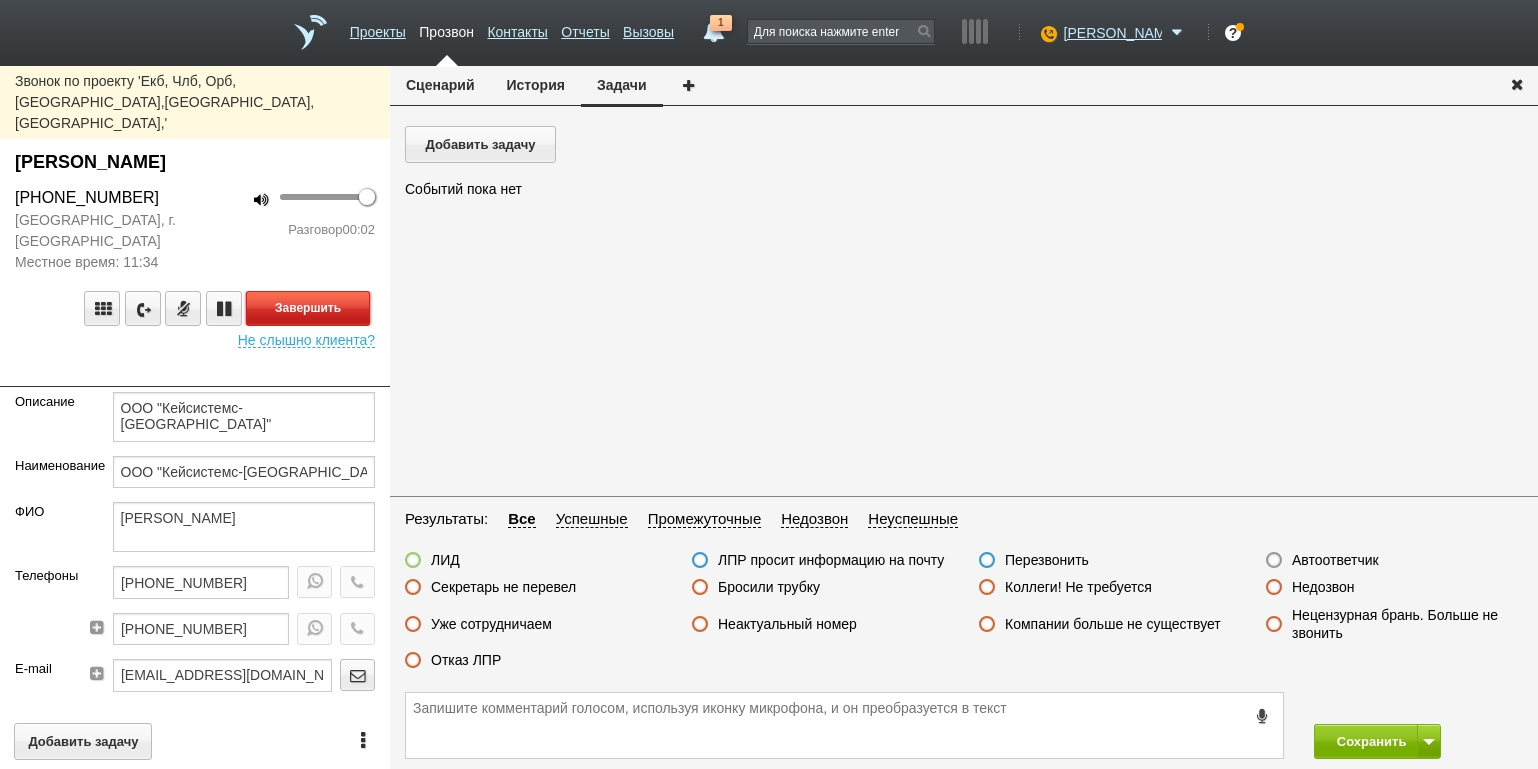 click on "Завершить" at bounding box center (308, 308) 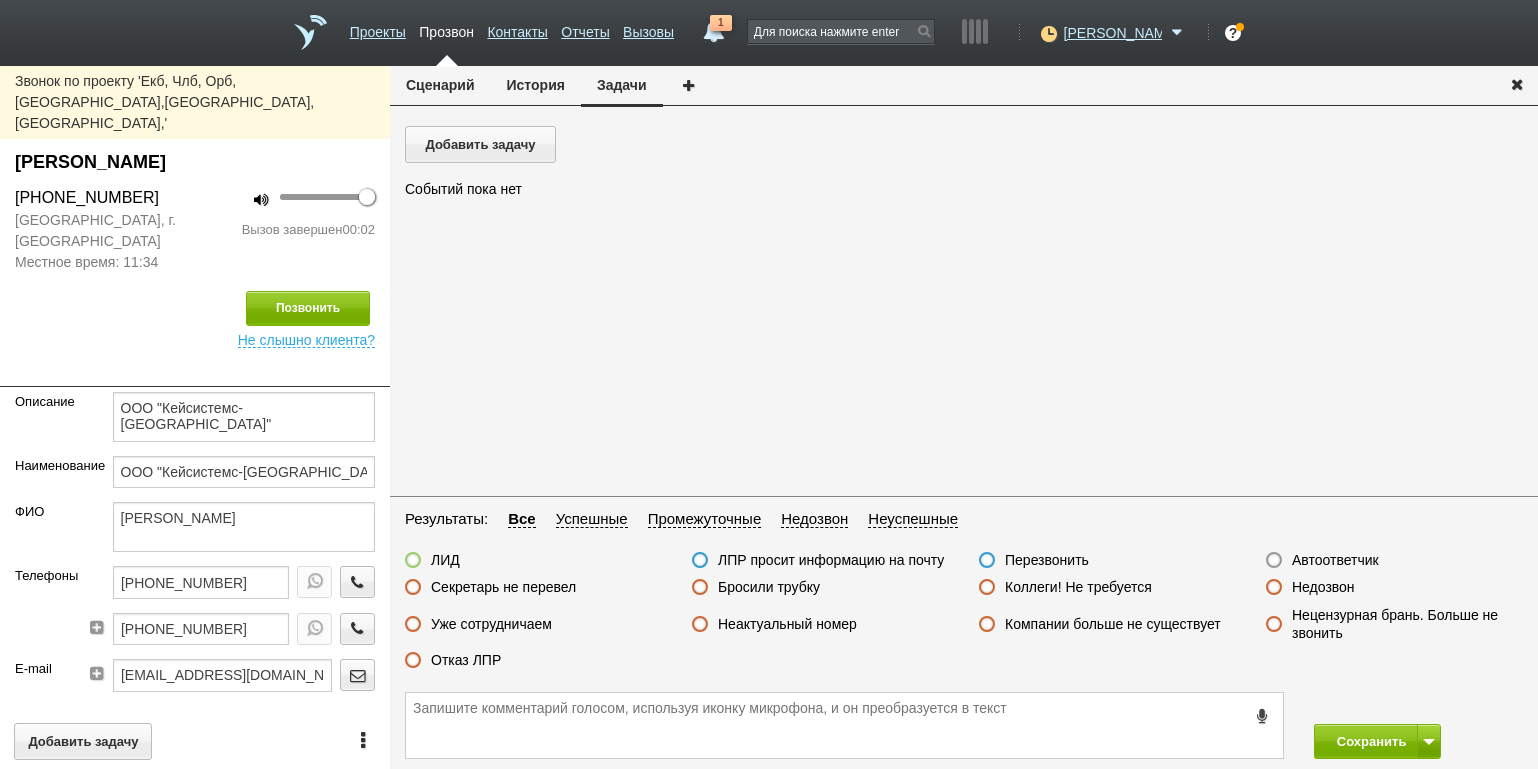 click on "Автоответчик" at bounding box center [1335, 560] 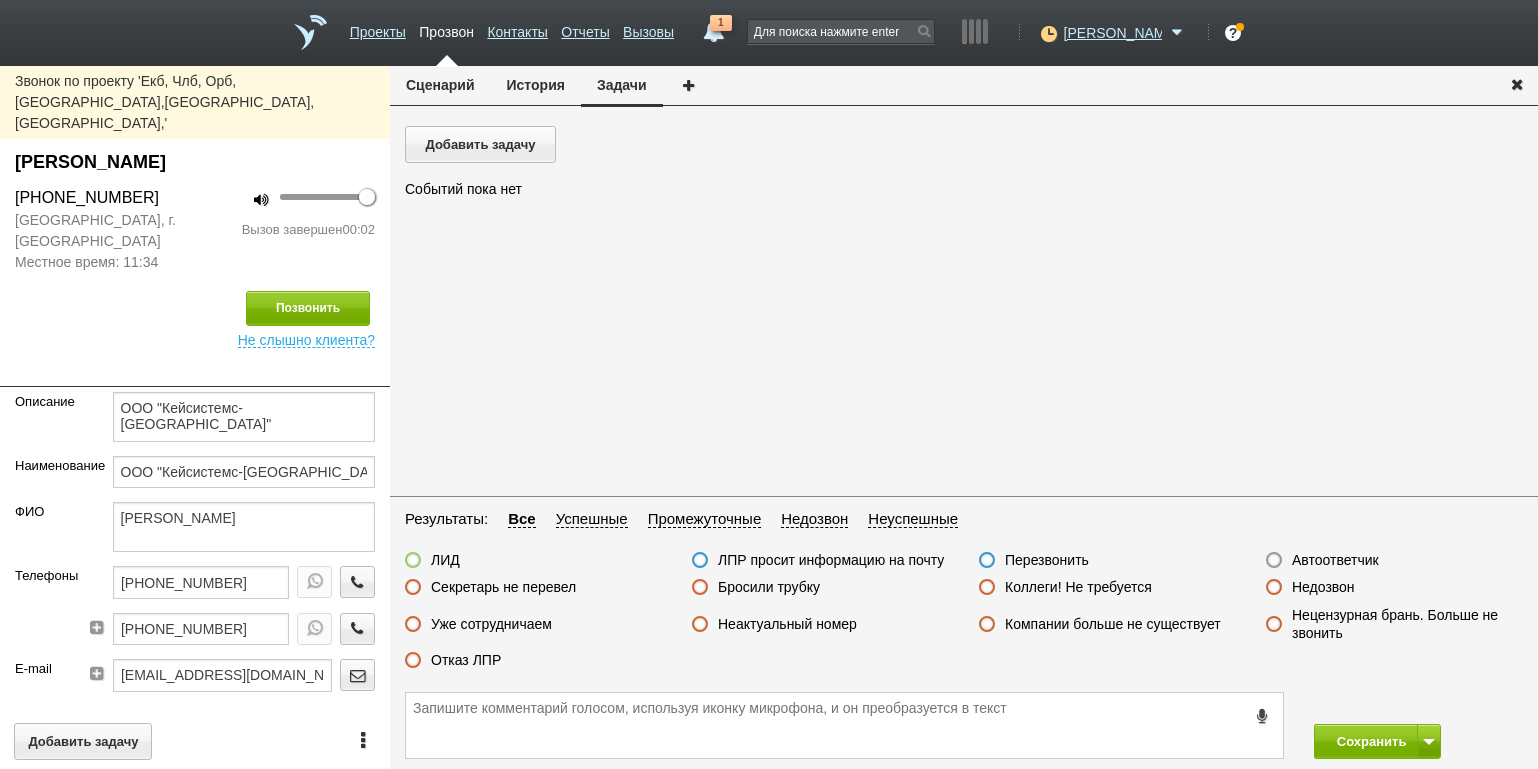 click on "Автоответчик" at bounding box center (1335, 560) 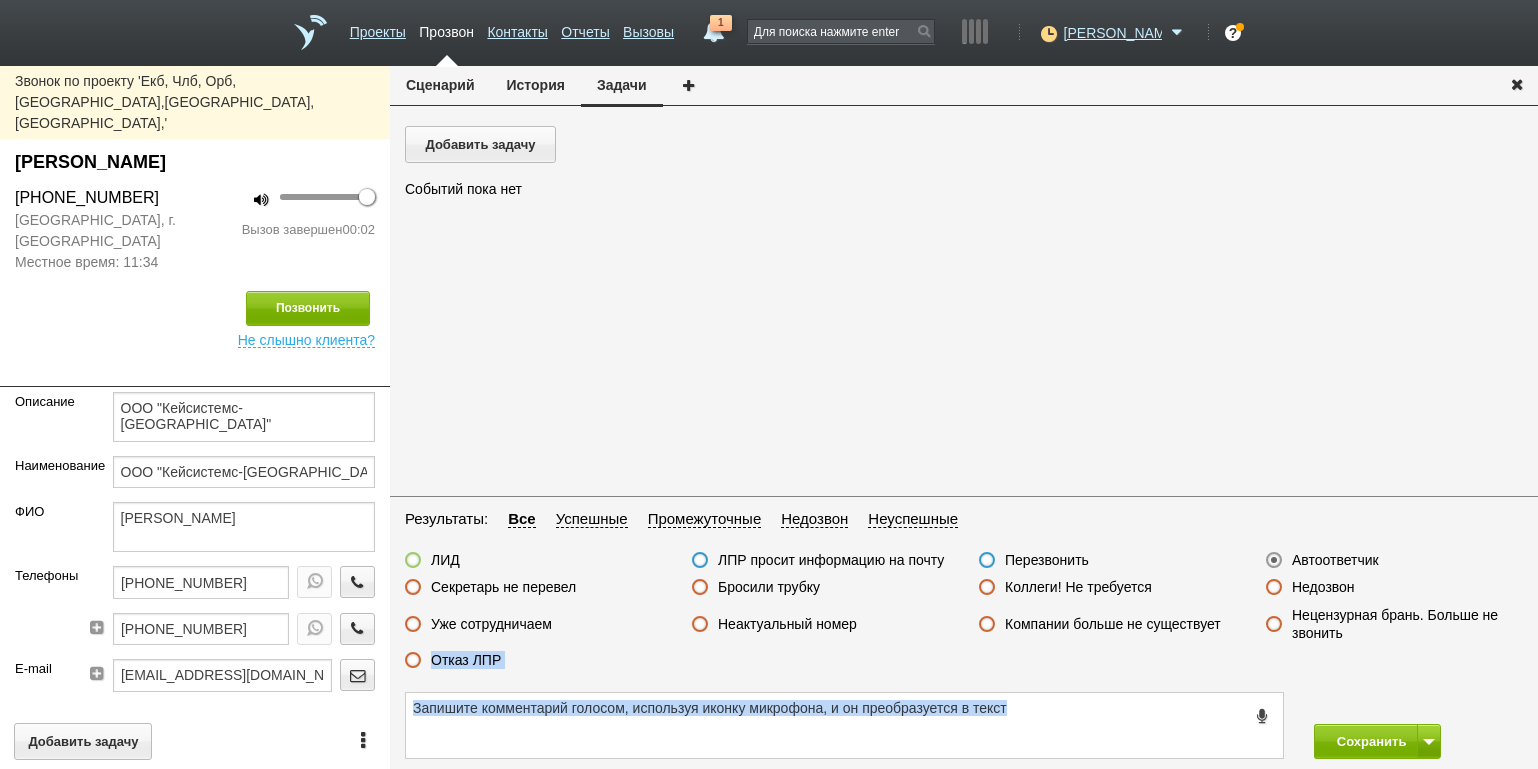 click on "Сценарий История Задачи Добавить задачу [PERSON_NAME] пока нет Результаты: Все Успешные Промежуточные Недозвон Неуспешные ЛИД ЛПР просит информацию на почту Перезвонить Автоответчик Секретарь не перевел Бросили трубку Коллеги! Не требуется Недозвон Уже сотрудничаем Неактуальный номер Компании больше не существует Нецензурная брань. Больше не звонить Отказ ЛПР Сохранить" at bounding box center (964, 417) 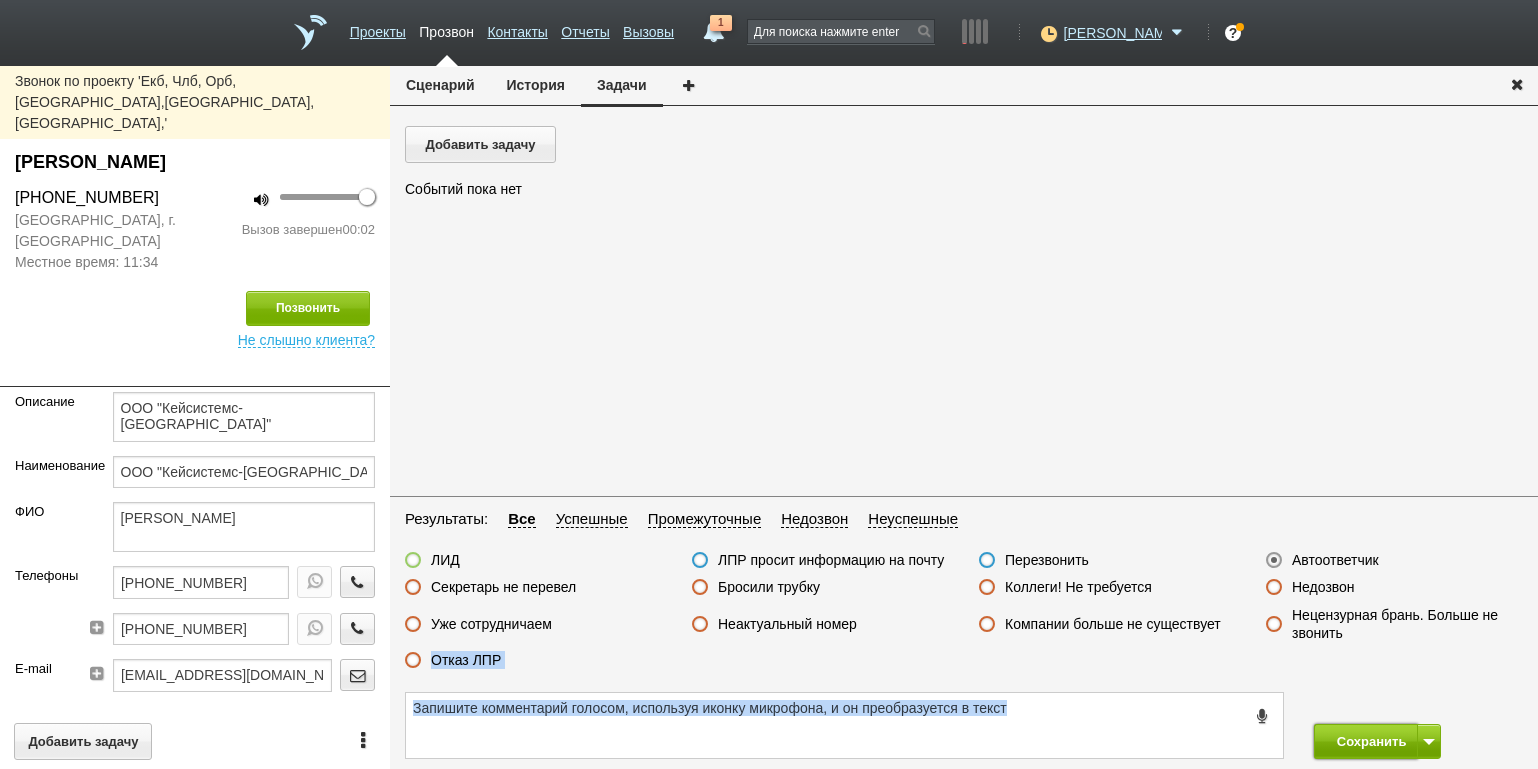 click on "Сохранить" at bounding box center (1366, 741) 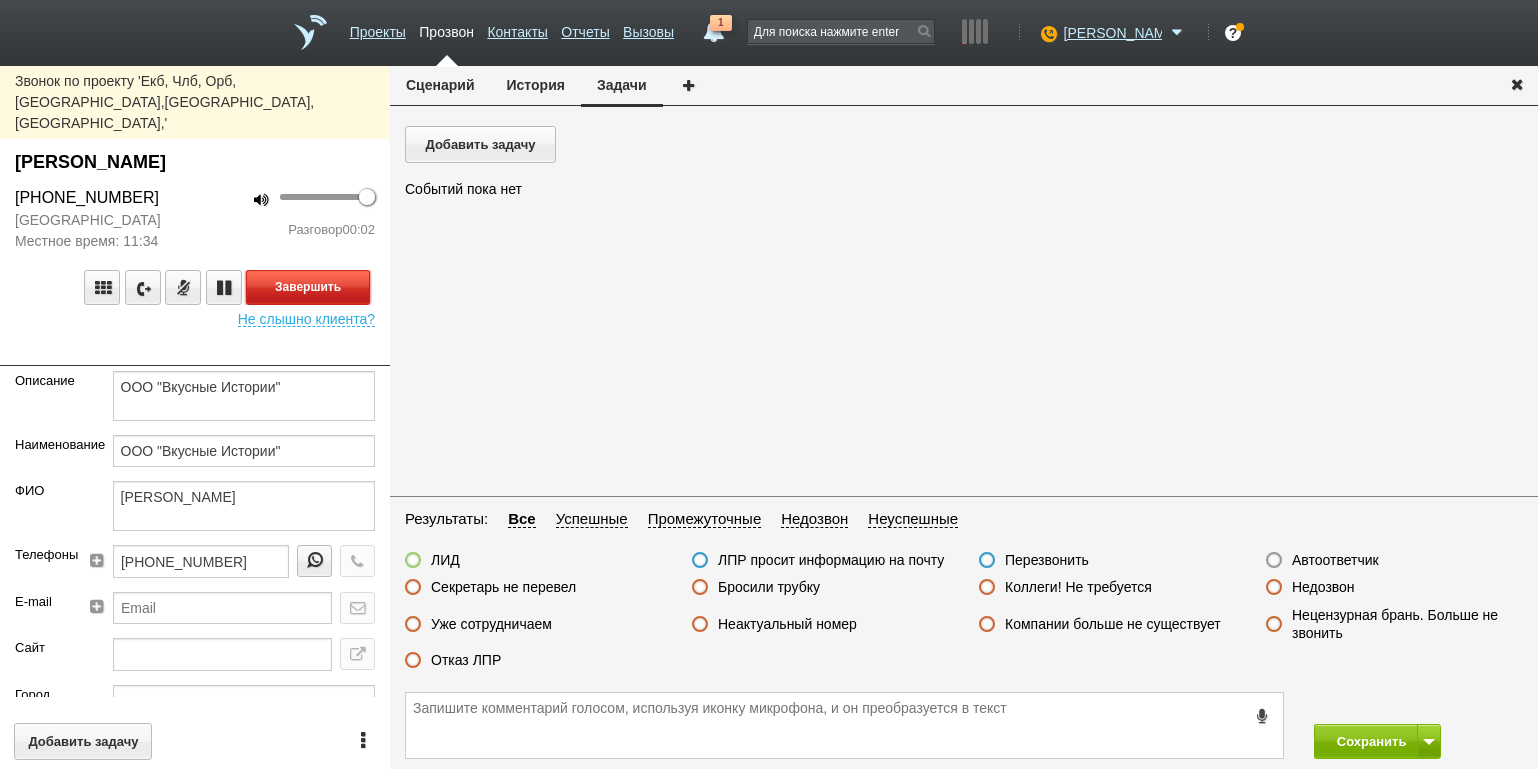 click on "Завершить" at bounding box center [308, 287] 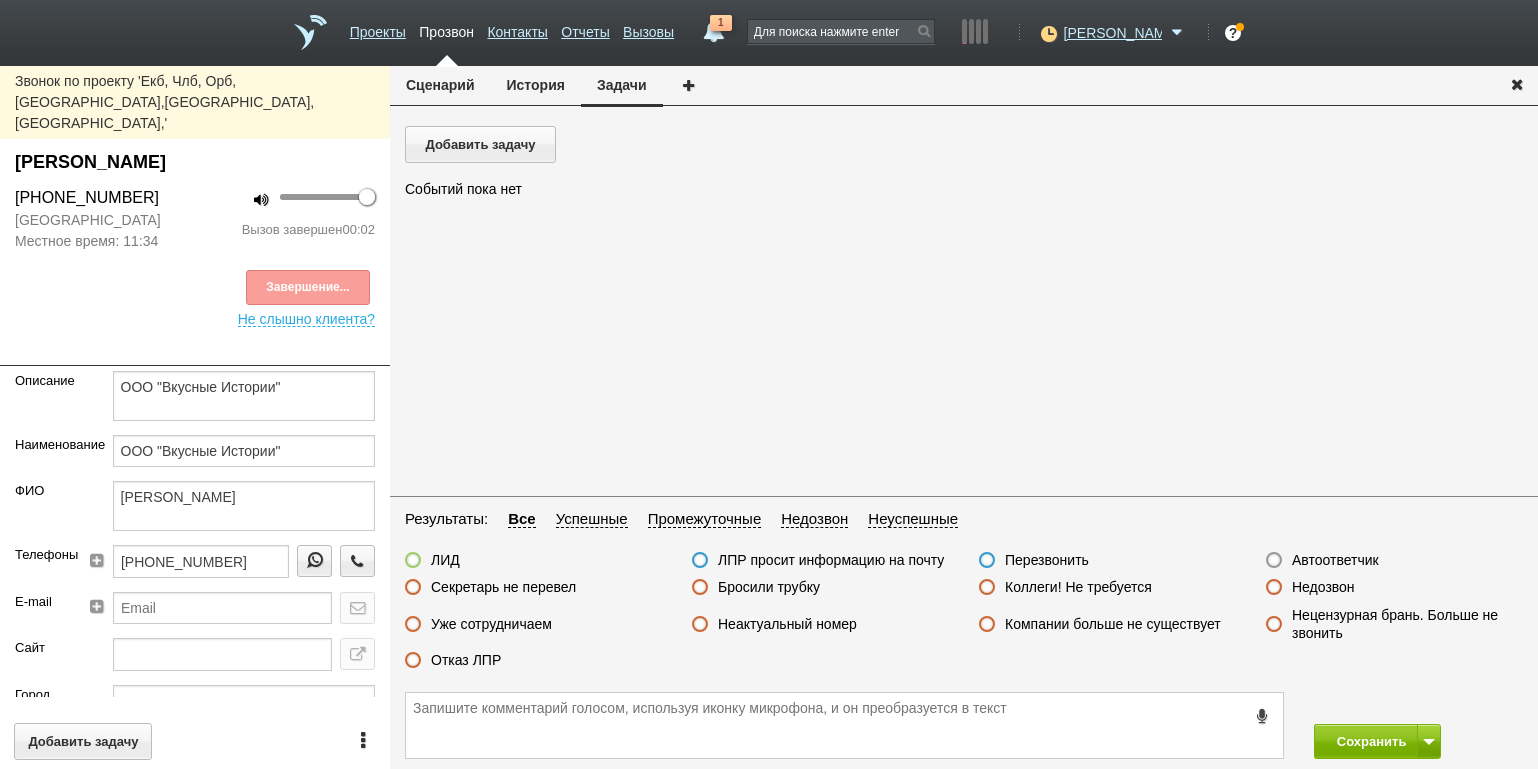 click on "Автоответчик" at bounding box center (1335, 560) 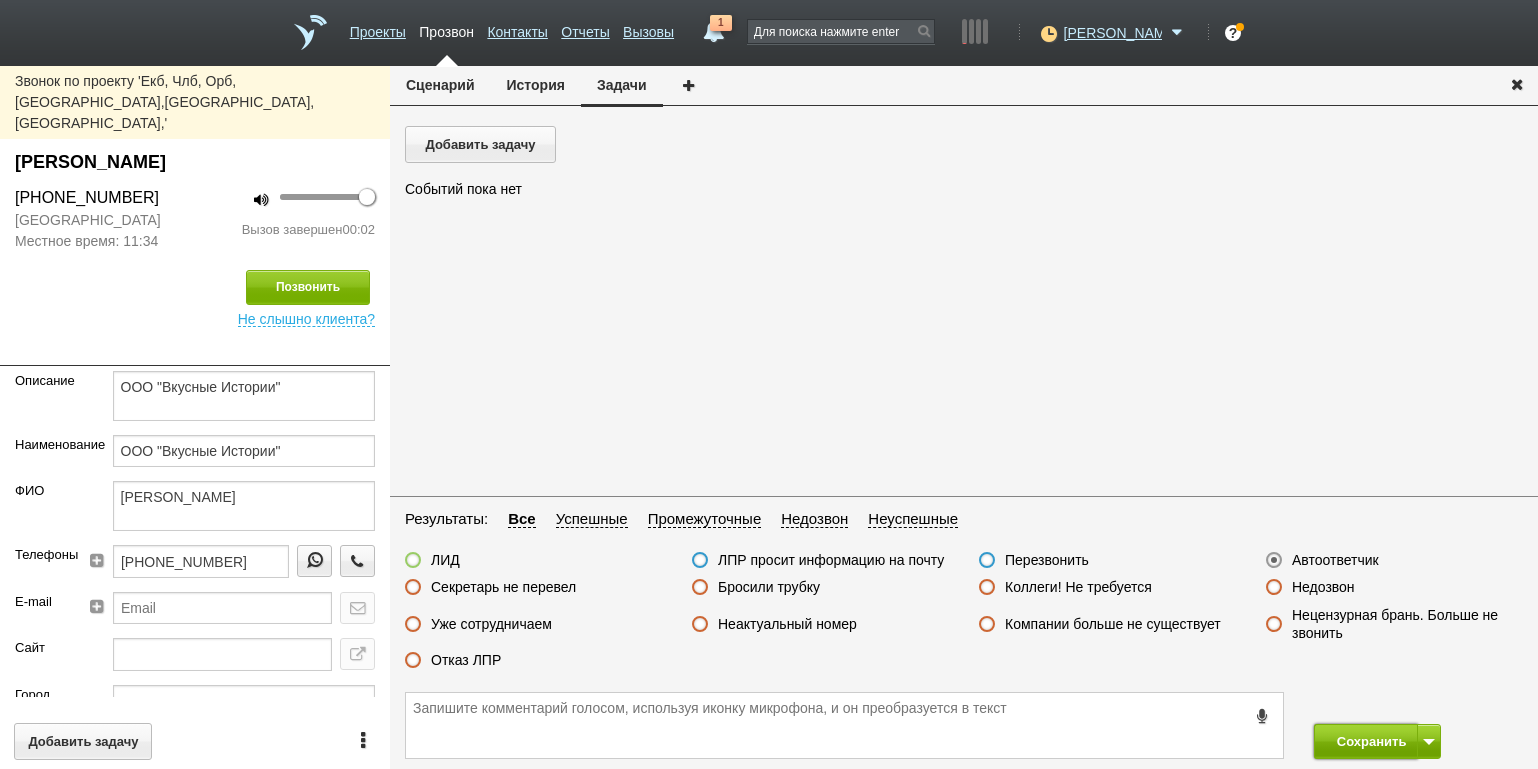 click on "Сохранить" at bounding box center [1366, 741] 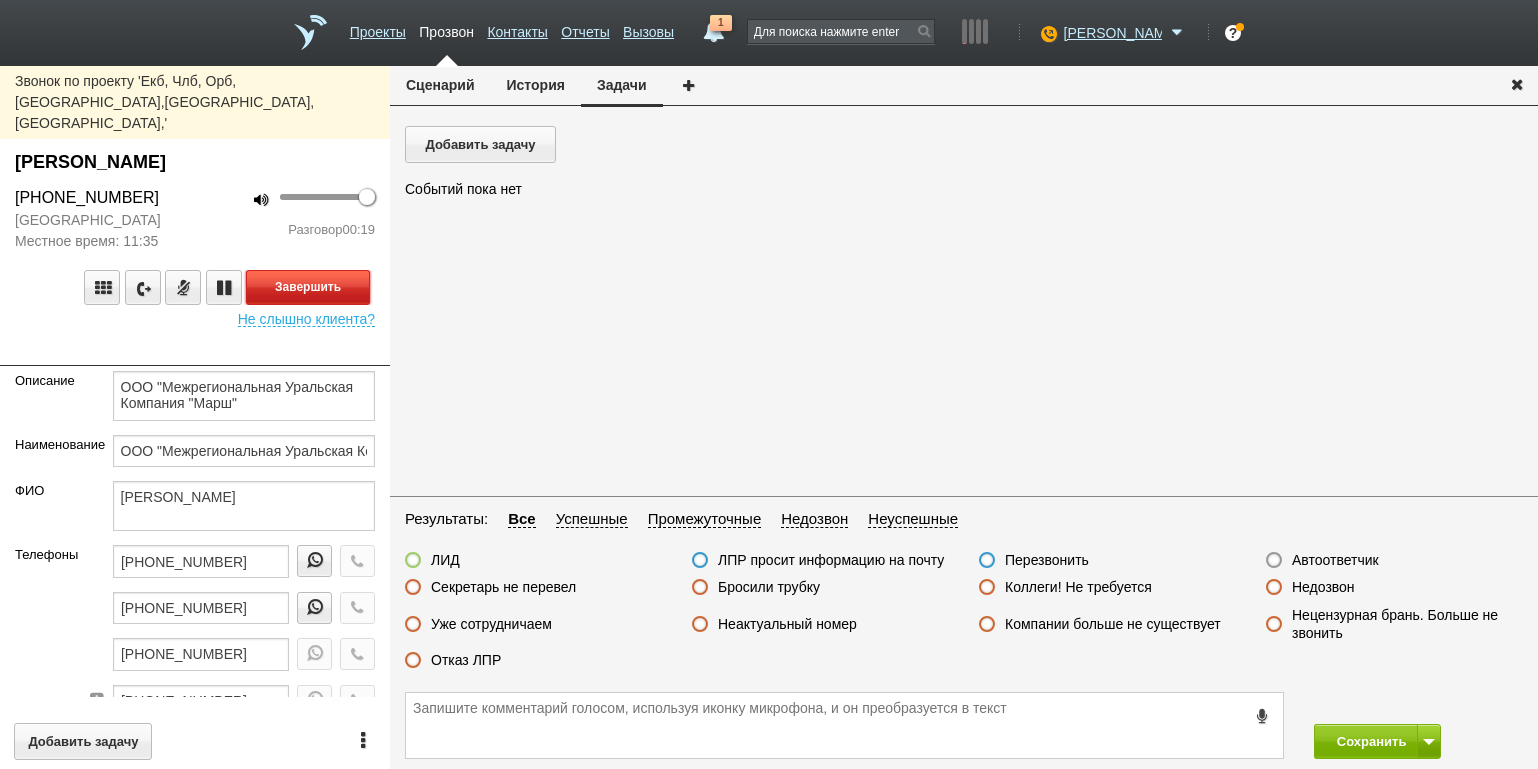 click on "Завершить" at bounding box center [308, 287] 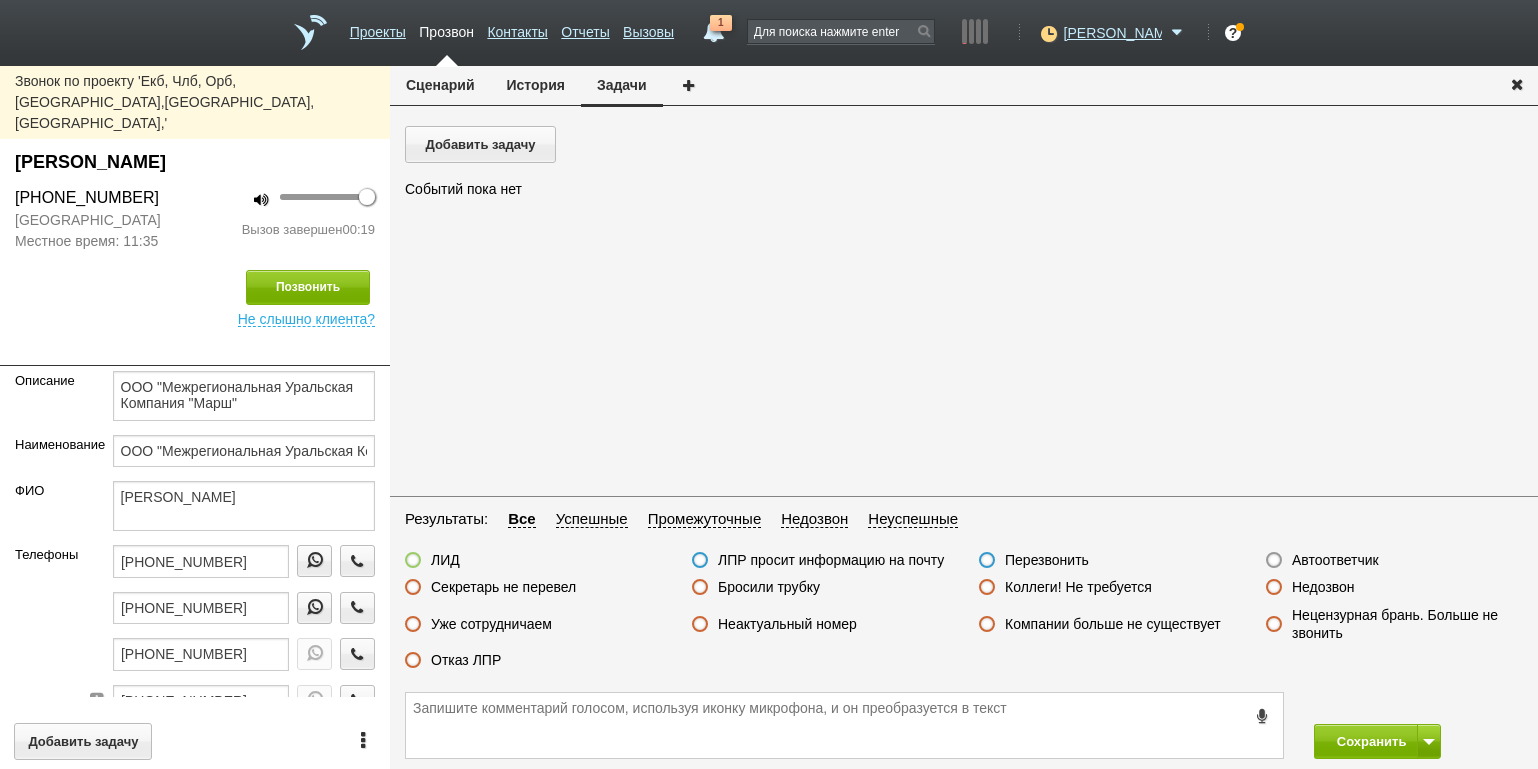 click on "Отказ ЛПР" at bounding box center [466, 660] 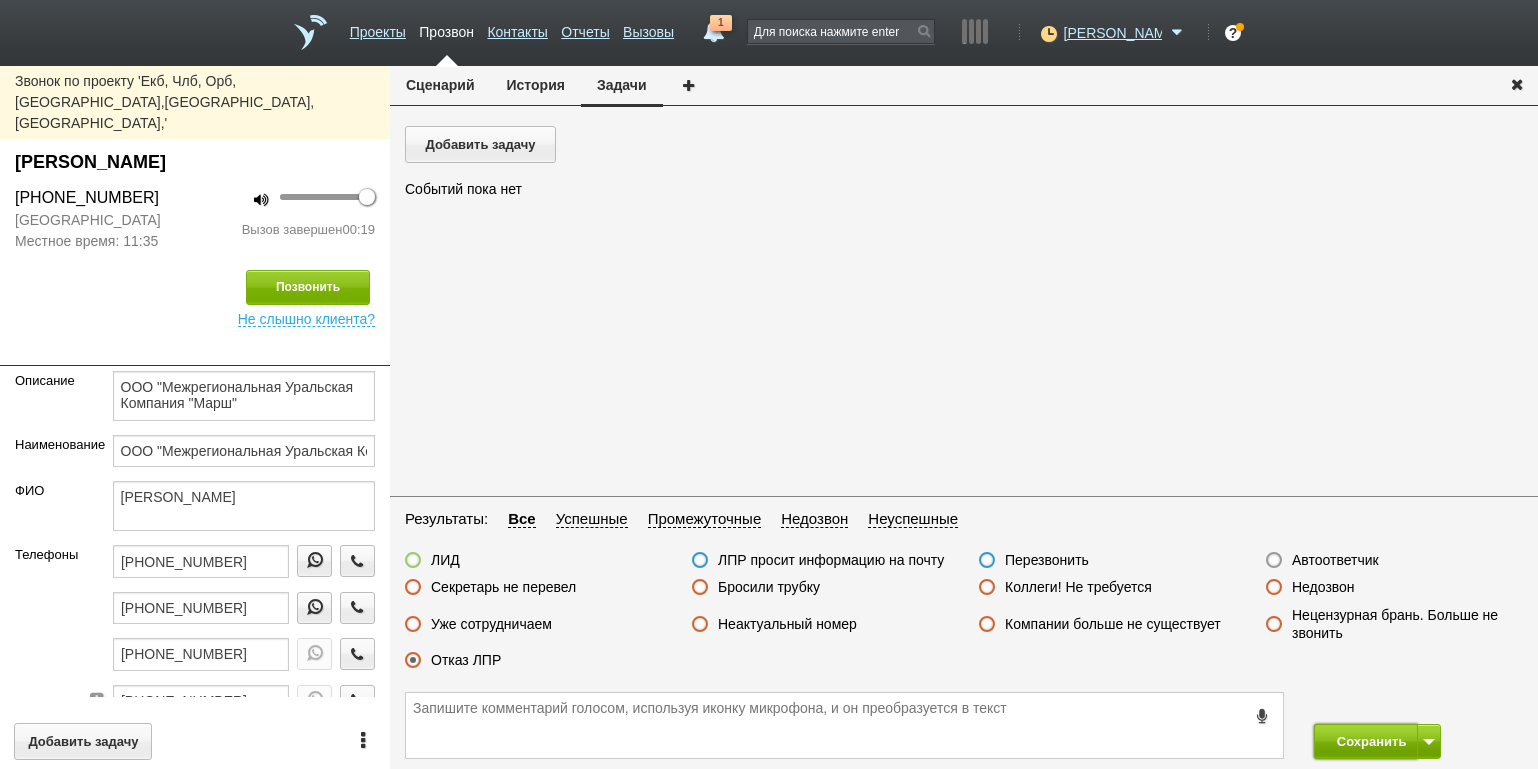 click on "Сохранить" at bounding box center (1366, 741) 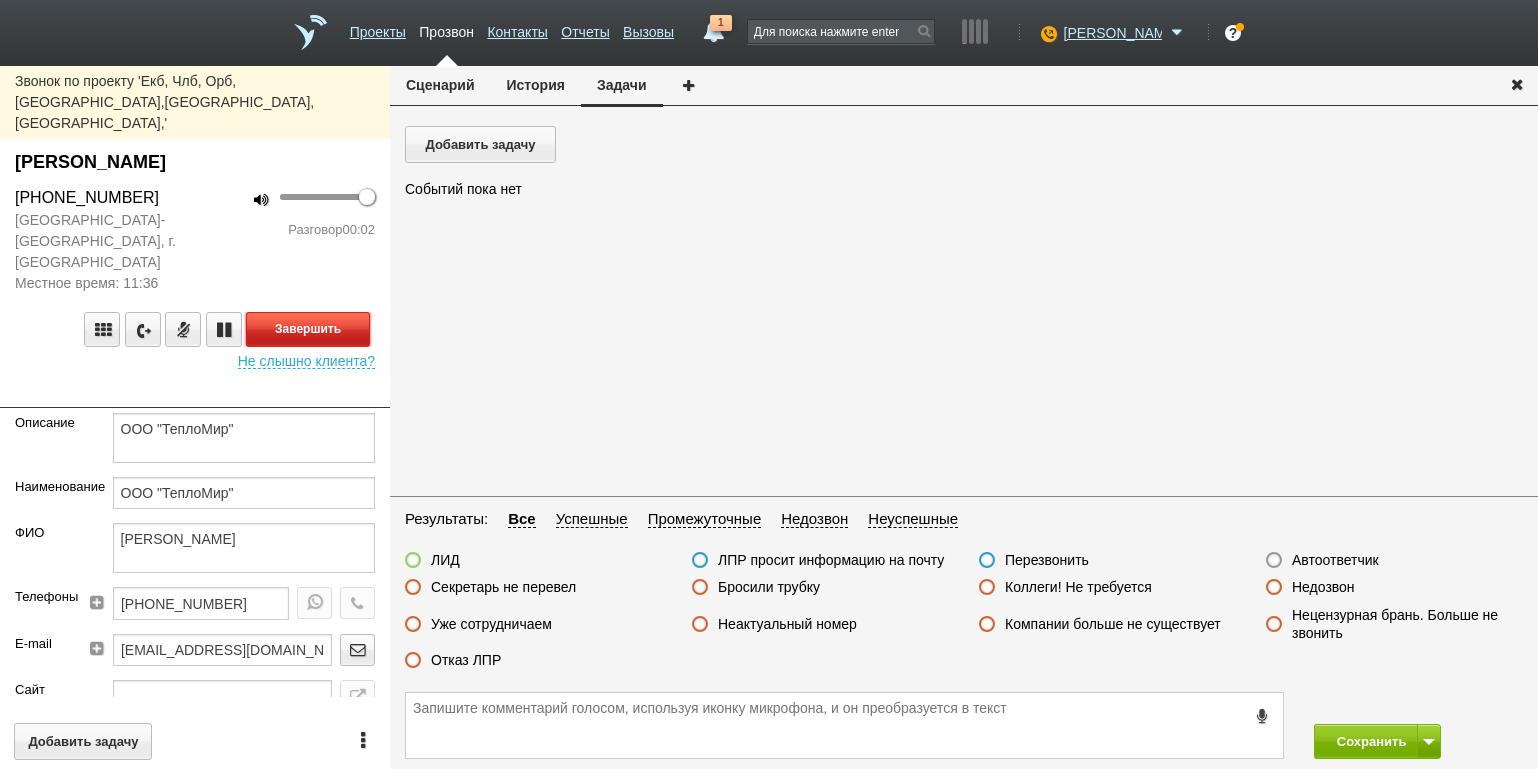 click on "Завершить" at bounding box center [308, 329] 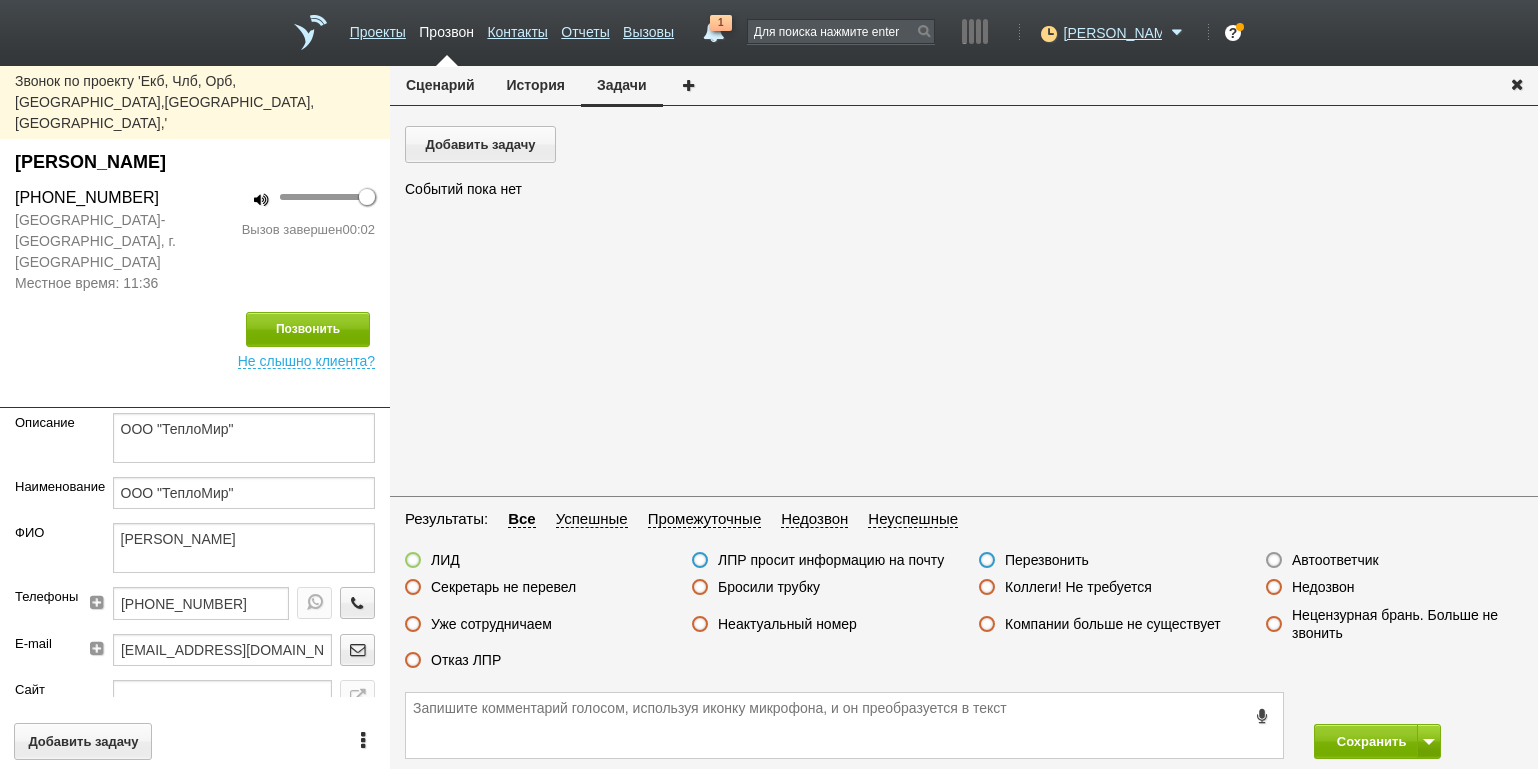 click on "Результаты: Все Успешные Промежуточные Недозвон Неуспешные ЛИД ЛПР просит информацию на почту Перезвонить Автоответчик Секретарь не перевел Бросили трубку Коллеги! Не требуется Недозвон Уже сотрудничаем Неактуальный номер Компании больше не существует Нецензурная брань. Больше не звонить Отказ ЛПР" at bounding box center (964, 595) 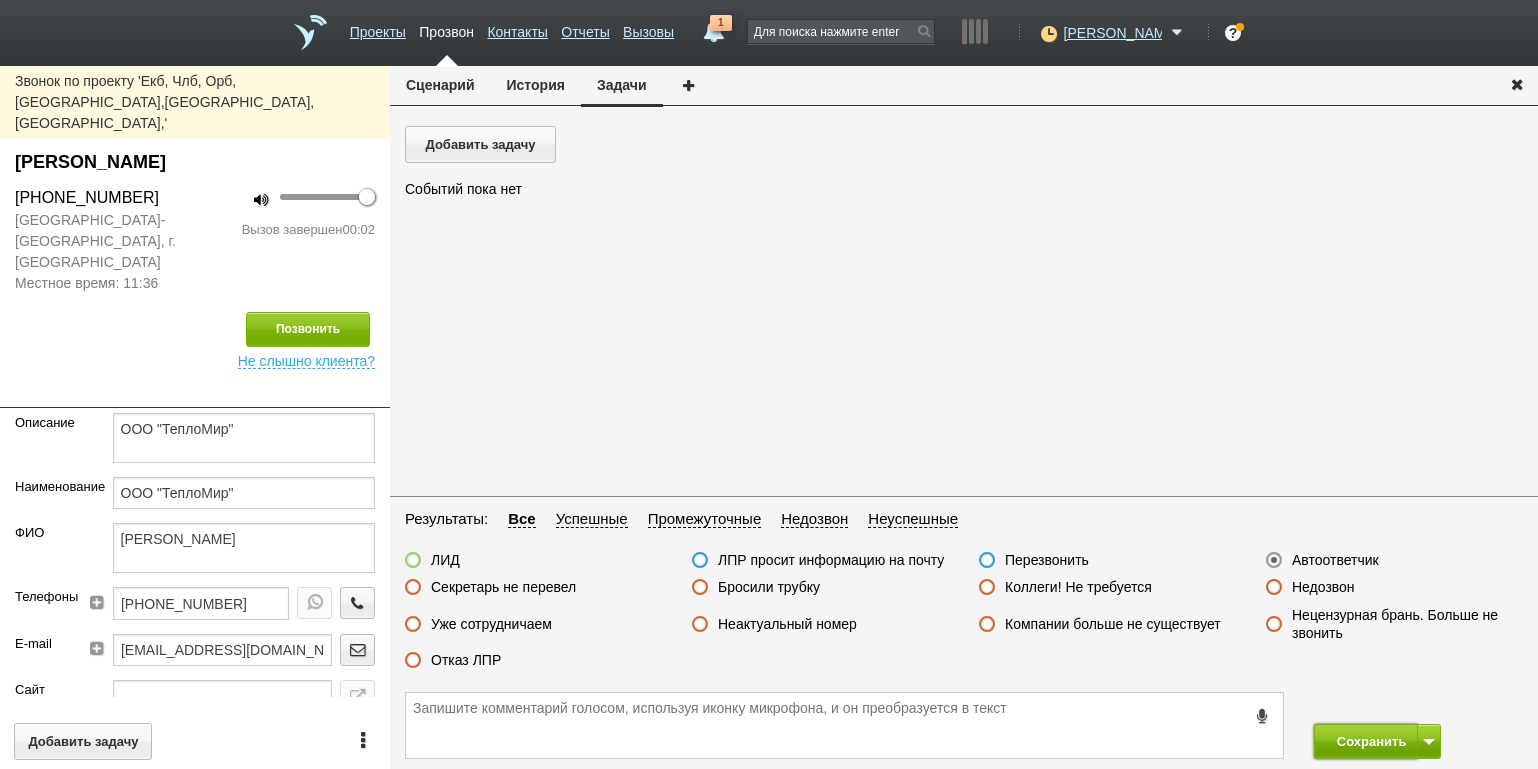 click on "Сохранить" at bounding box center (1366, 741) 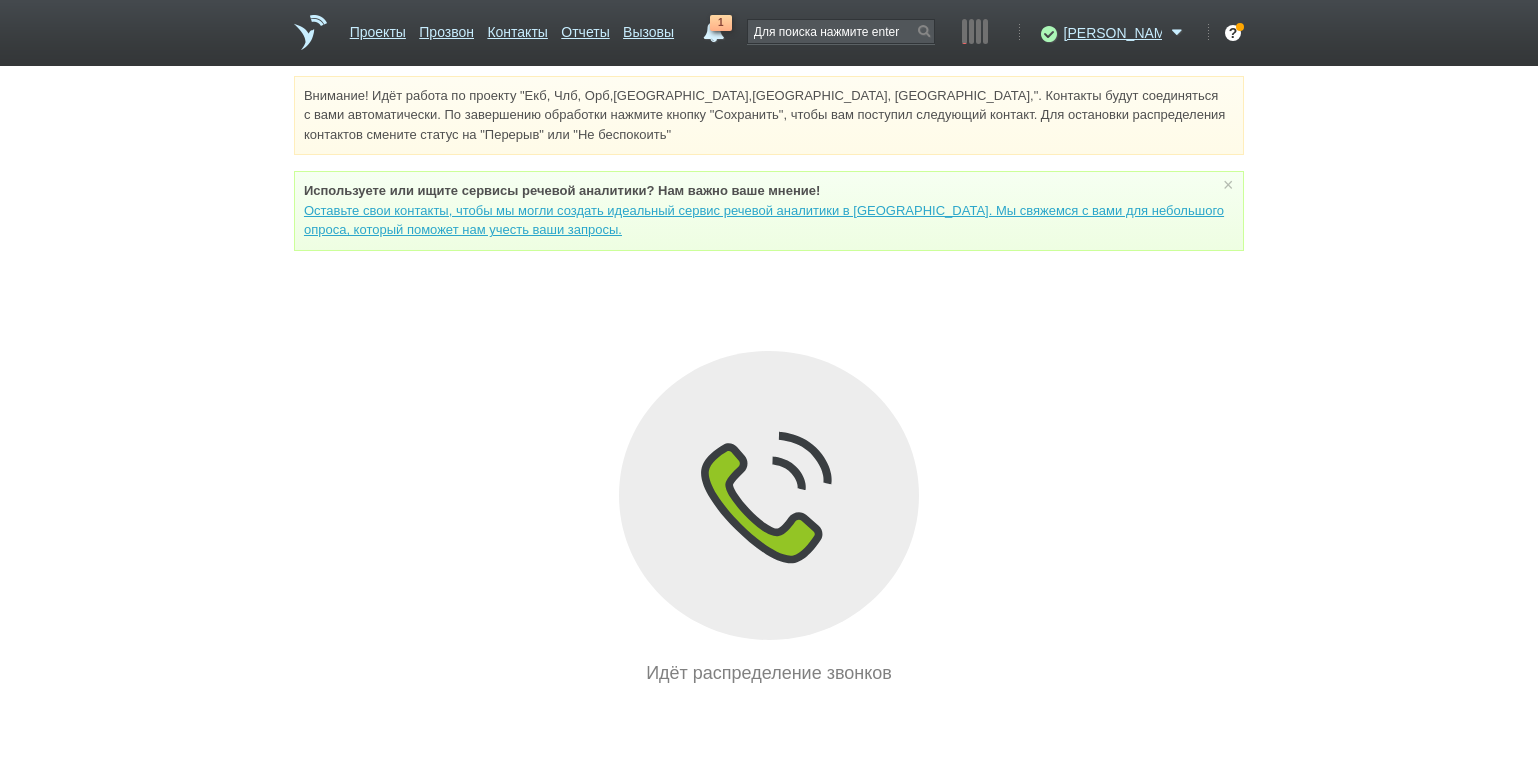 click on "Внимание! Идёт работа по проекту "Екб, Члб, Орб,[GEOGRAPHIC_DATA],[GEOGRAPHIC_DATA], [GEOGRAPHIC_DATA],". Контакты будут соединяться с вами автоматически. По завершению обработки нажмите кнопку "Сохранить", чтобы вам поступил следующий контакт. Для остановки распределения контактов смените статус на "Перерыв" или "Не беспокоить"
Используете или ищите cервисы речевой аналитики? Нам важно ваше мнение!
×
Вы можете звонить напрямую из строки поиска - введите номер и нажмите "Позвонить"
Идёт распределение звонков" at bounding box center (769, 381) 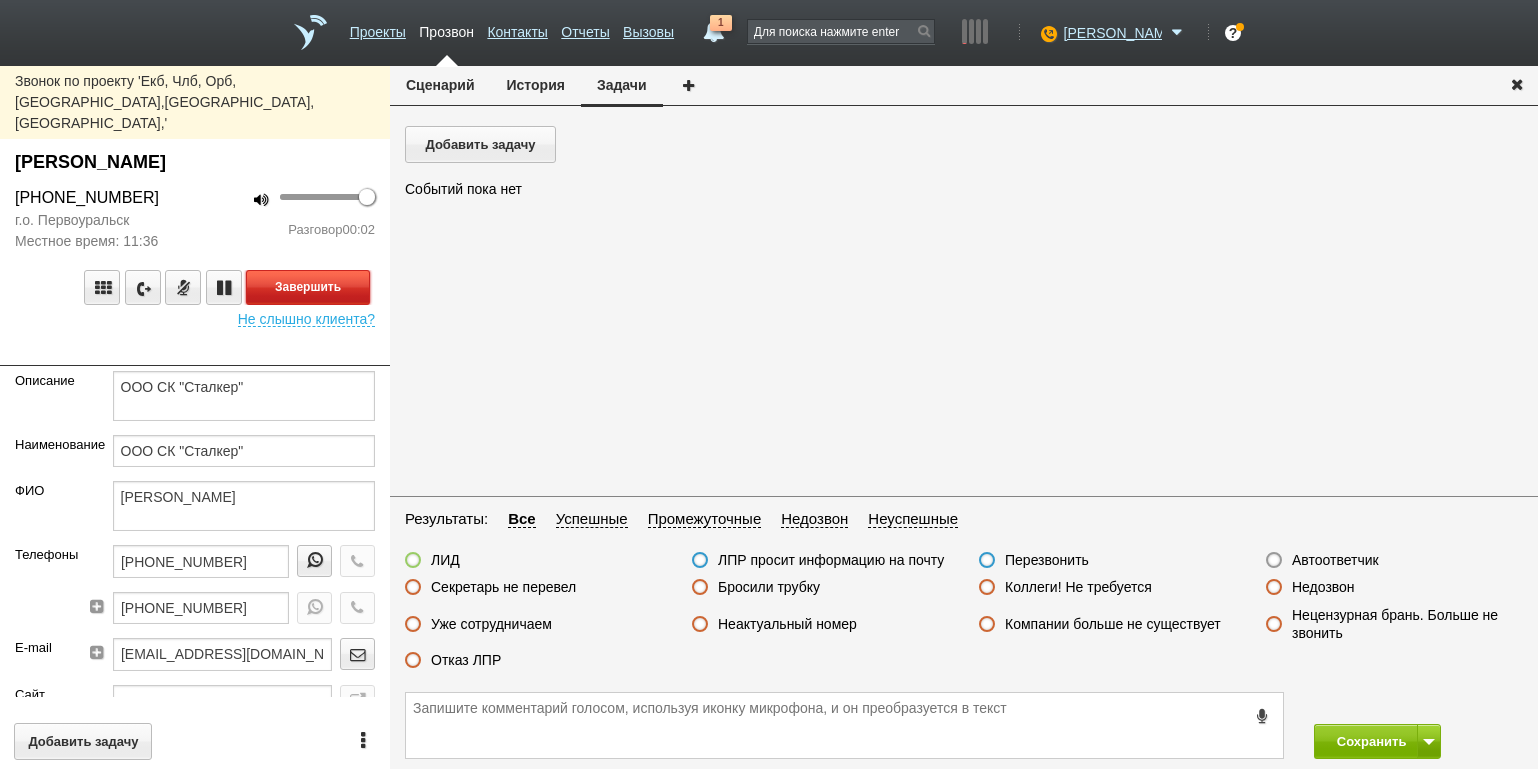 click on "Завершить" at bounding box center [308, 287] 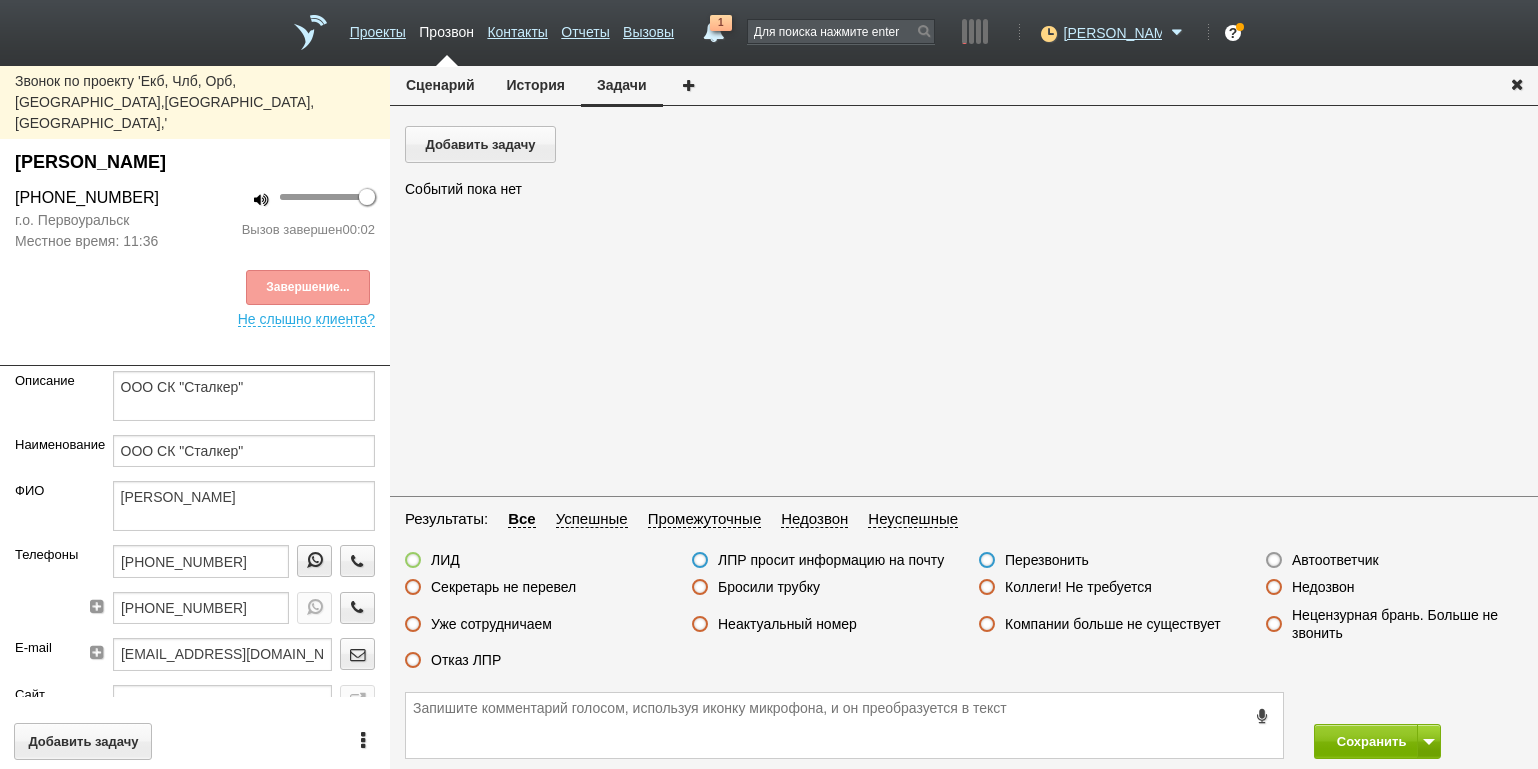 click on "Автоответчик" at bounding box center [1335, 560] 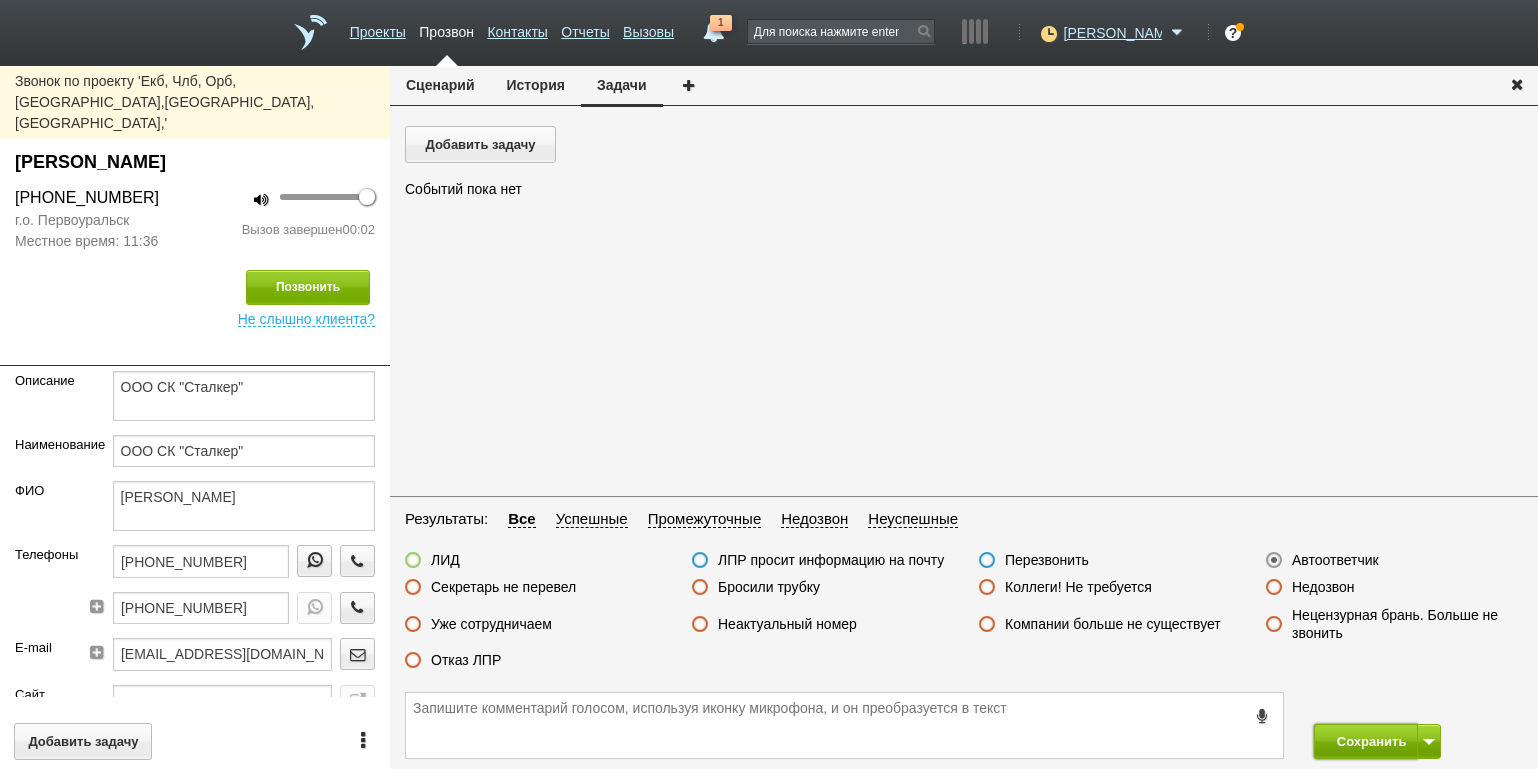 click on "Сохранить" at bounding box center (1366, 741) 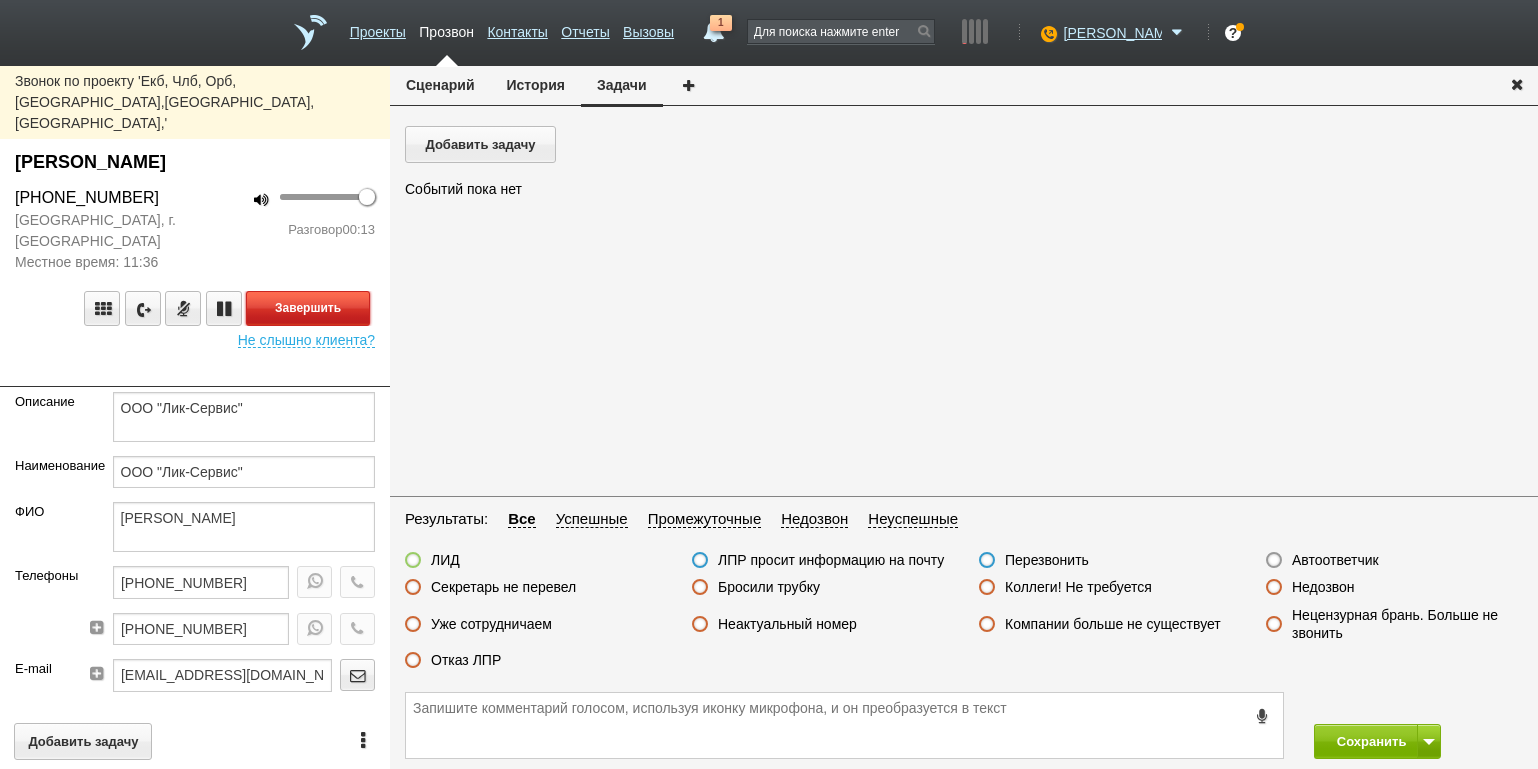 click on "Завершить" at bounding box center [308, 308] 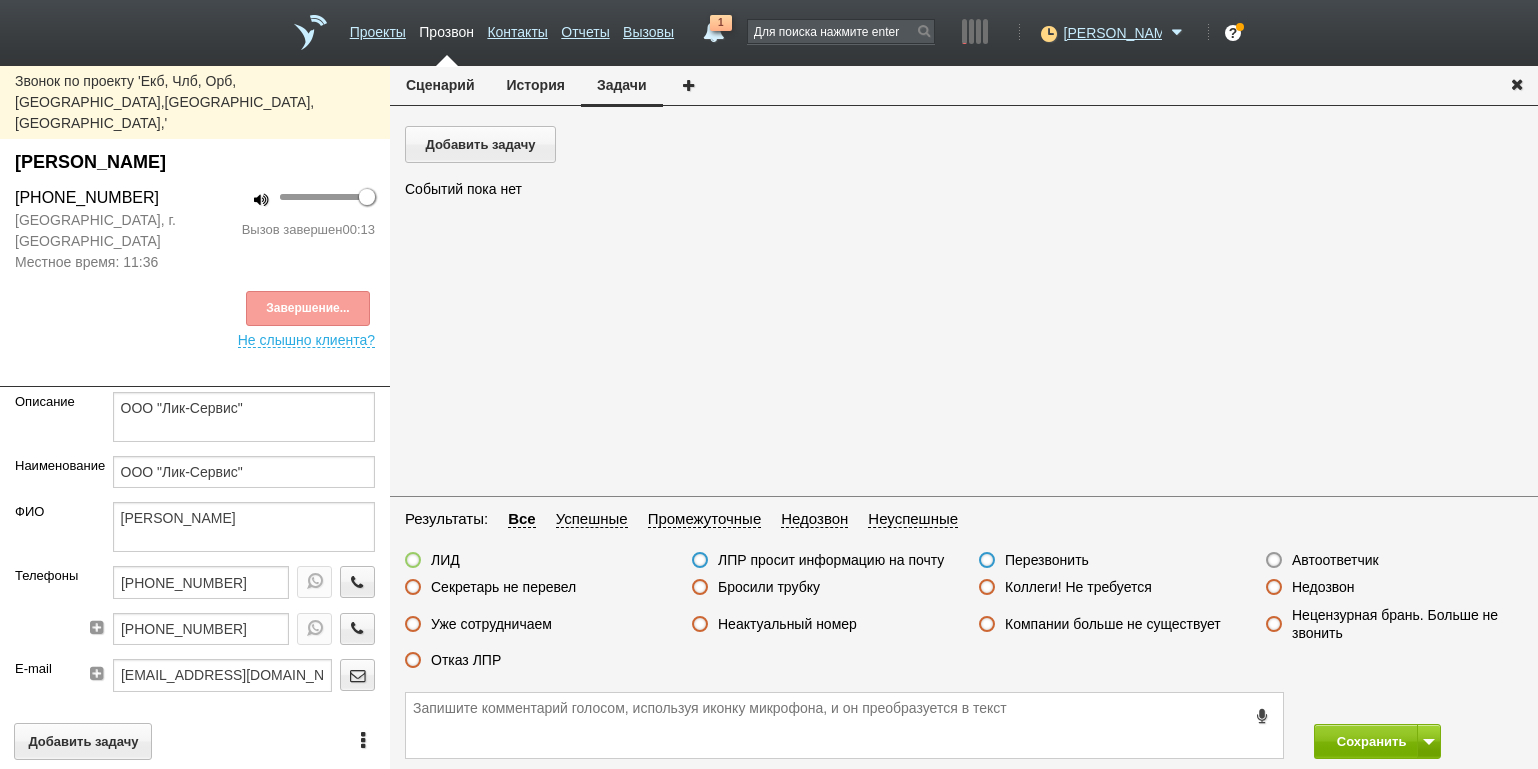 click on "Отказ ЛПР" at bounding box center (466, 660) 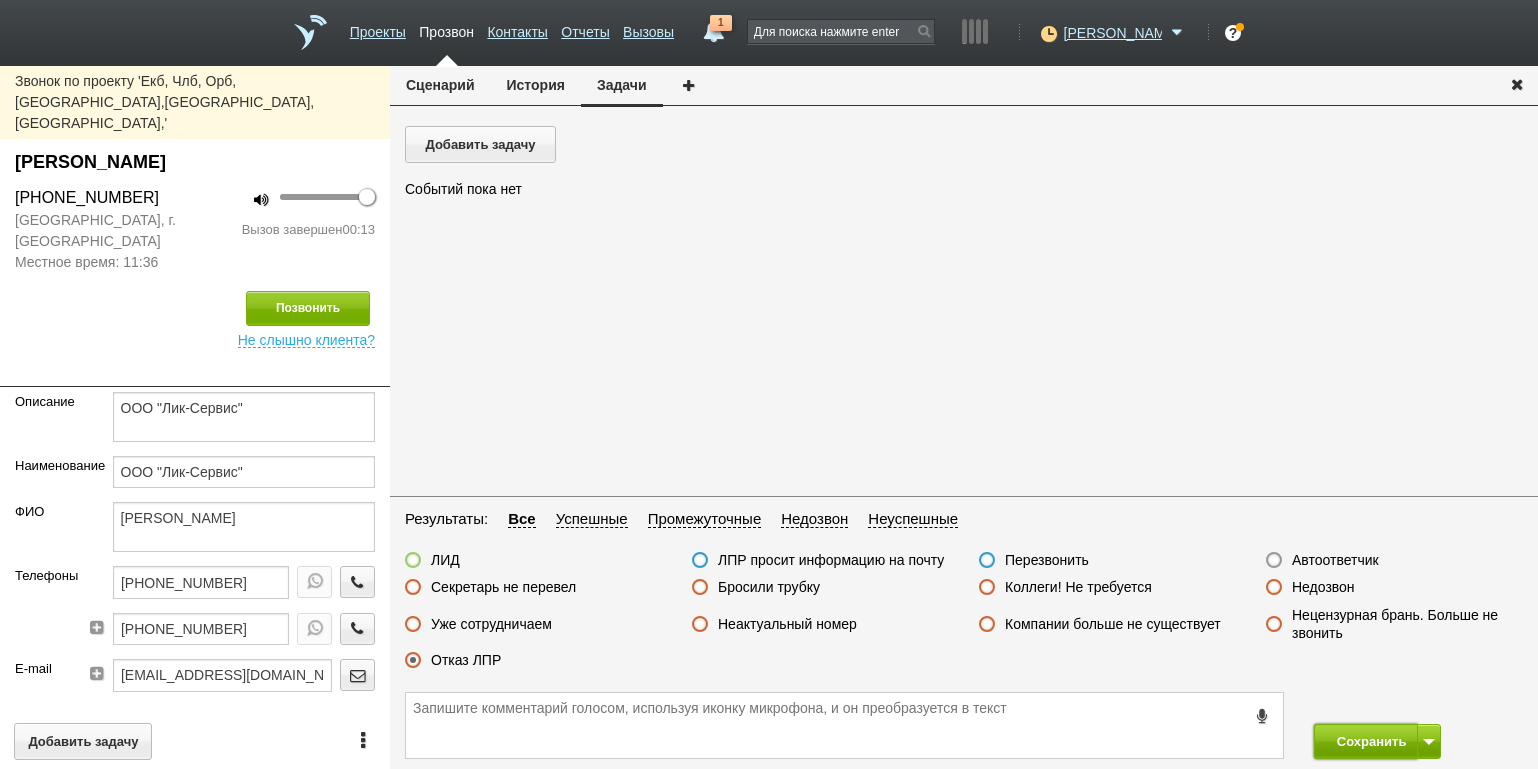click on "Сохранить" at bounding box center [1366, 741] 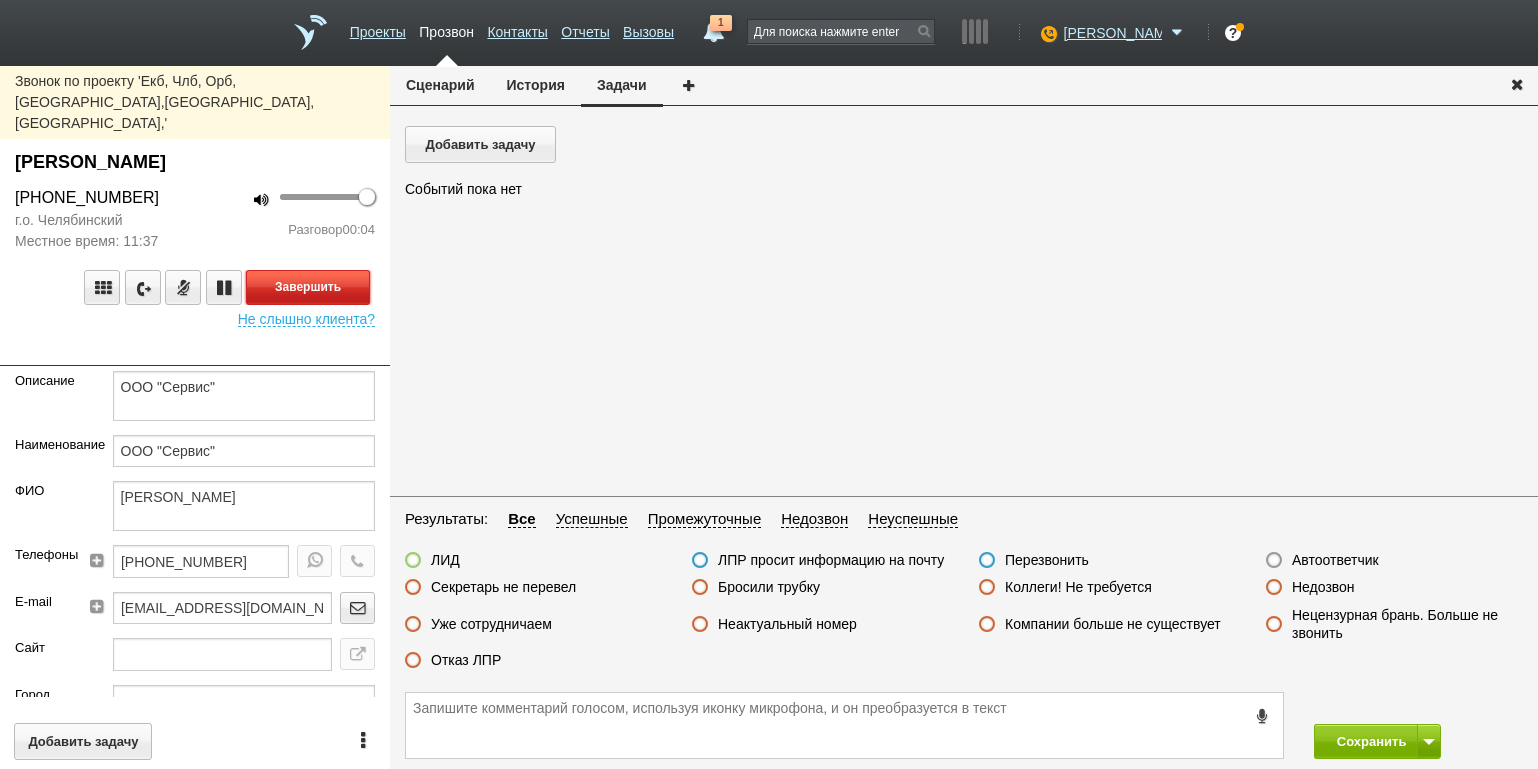 click on "Завершить" at bounding box center (308, 287) 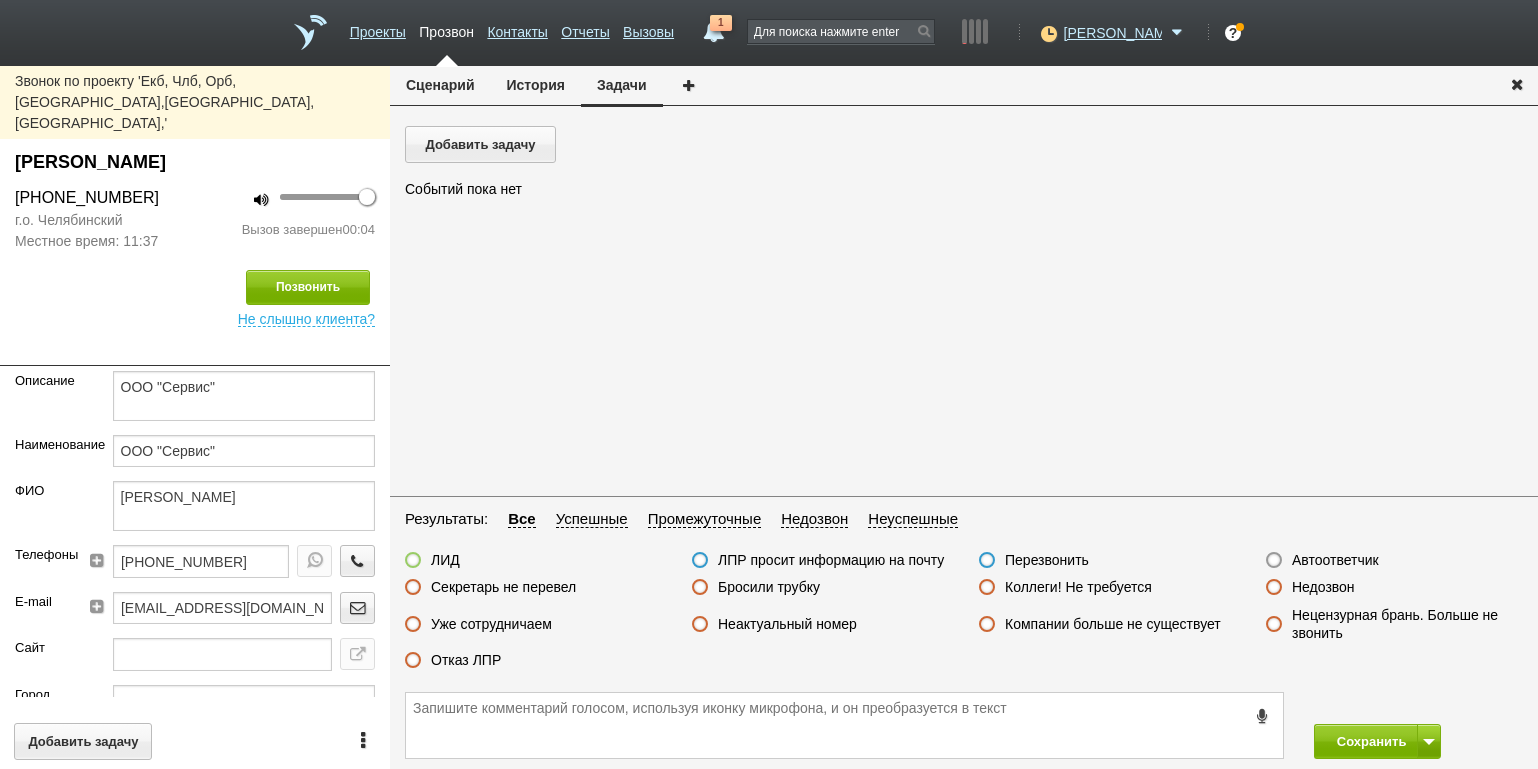 click on "Автоответчик" at bounding box center [1335, 560] 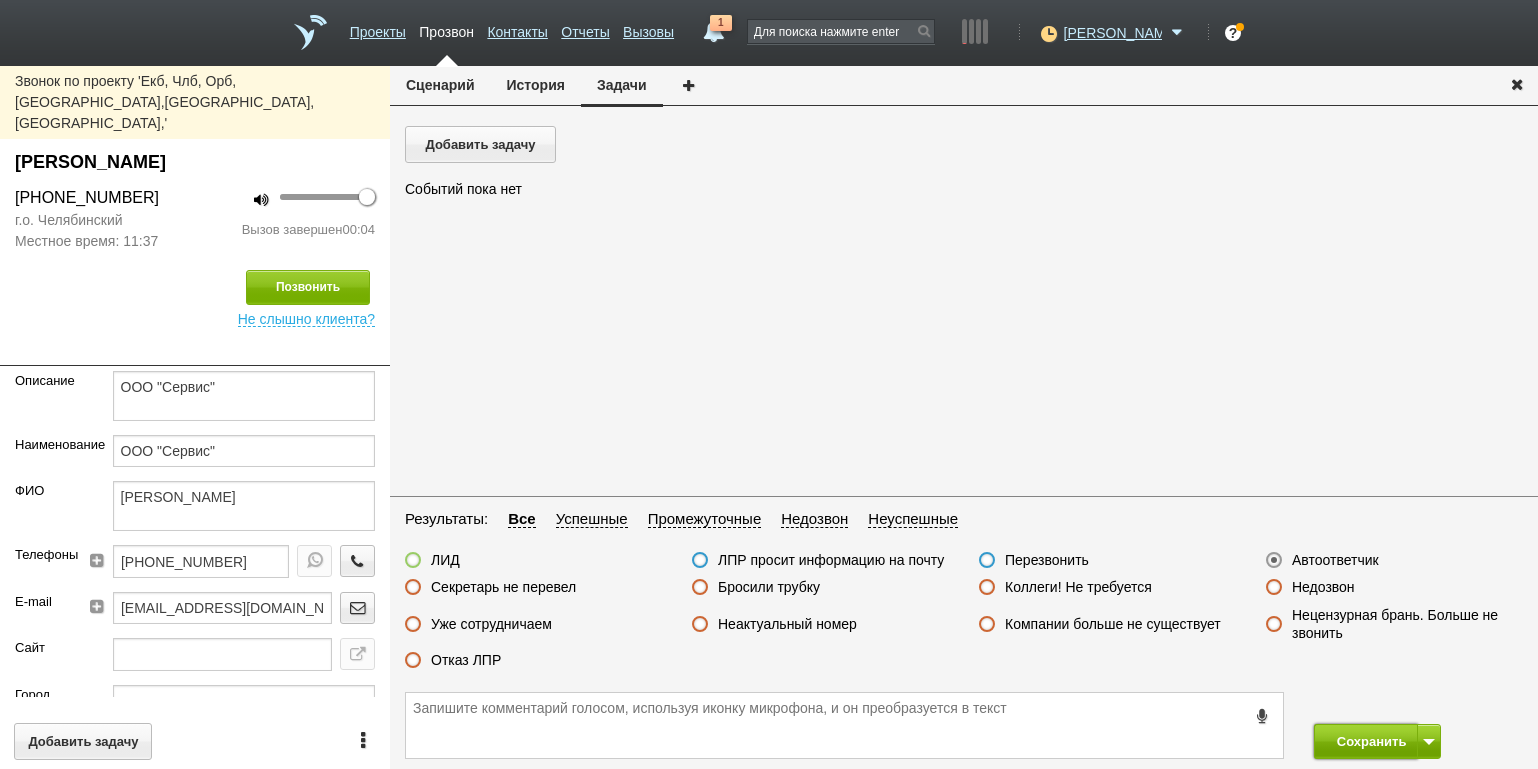 click on "Сохранить" at bounding box center [1366, 741] 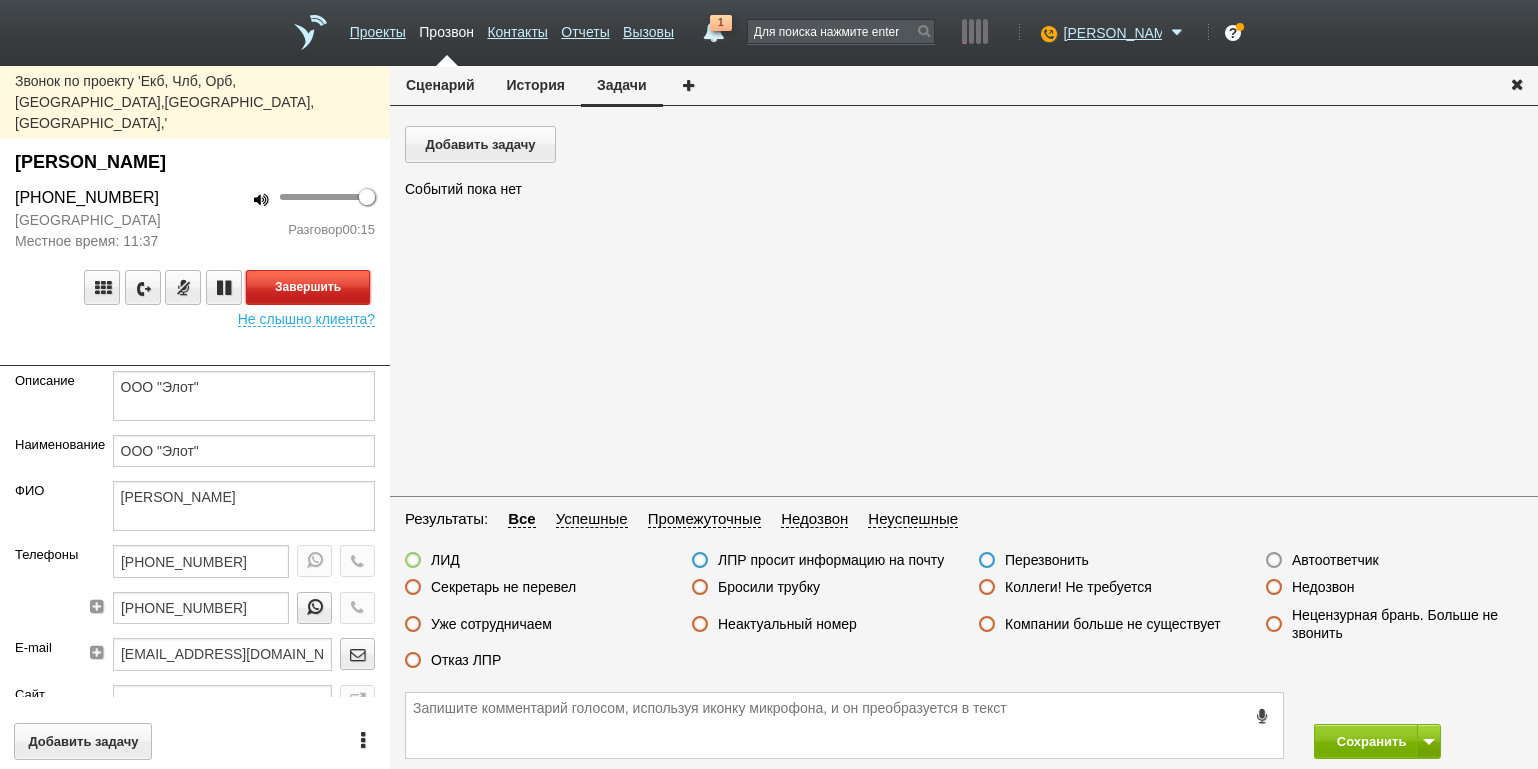 click on "Завершить" at bounding box center (308, 287) 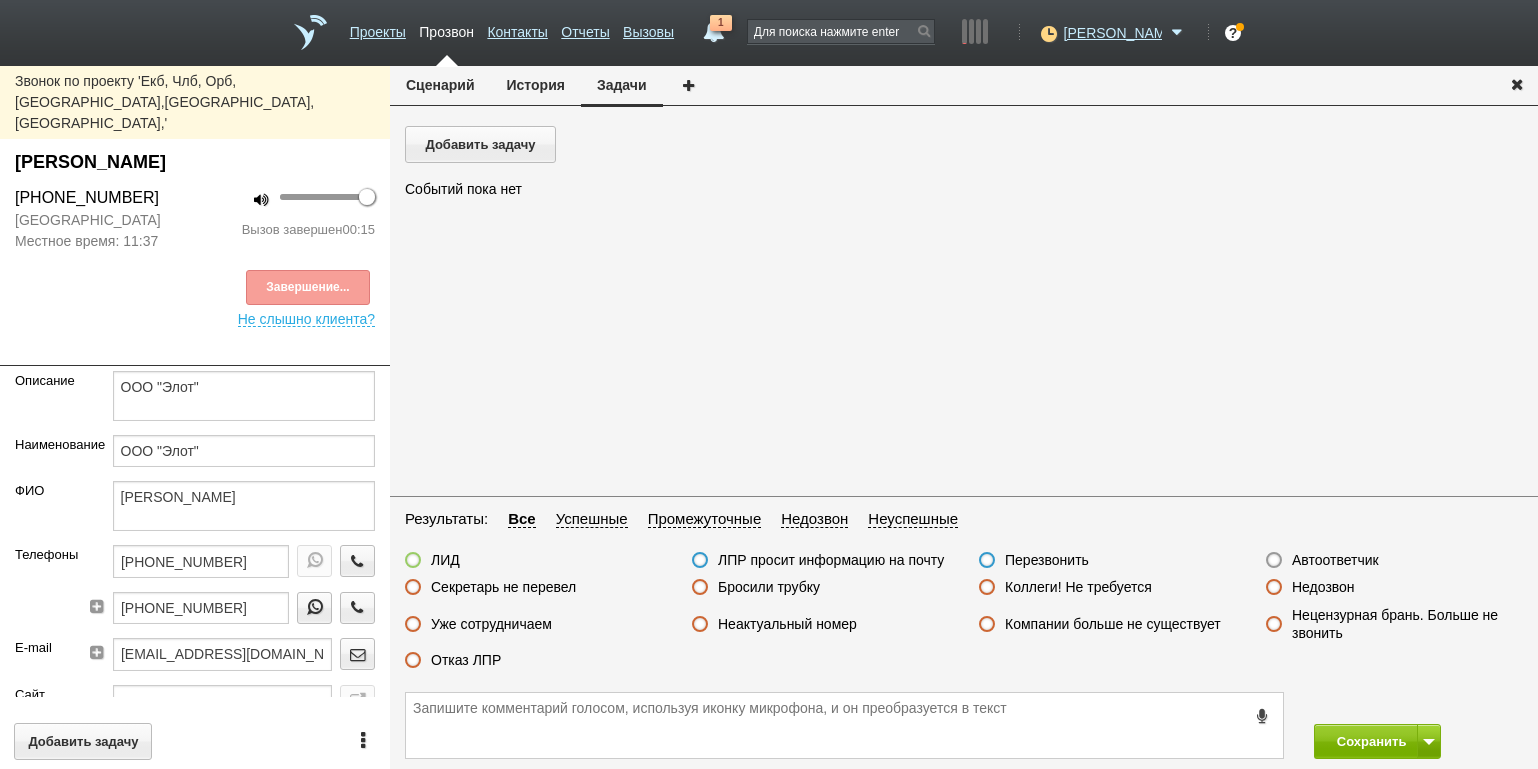 click on "Отказ ЛПР" at bounding box center [466, 660] 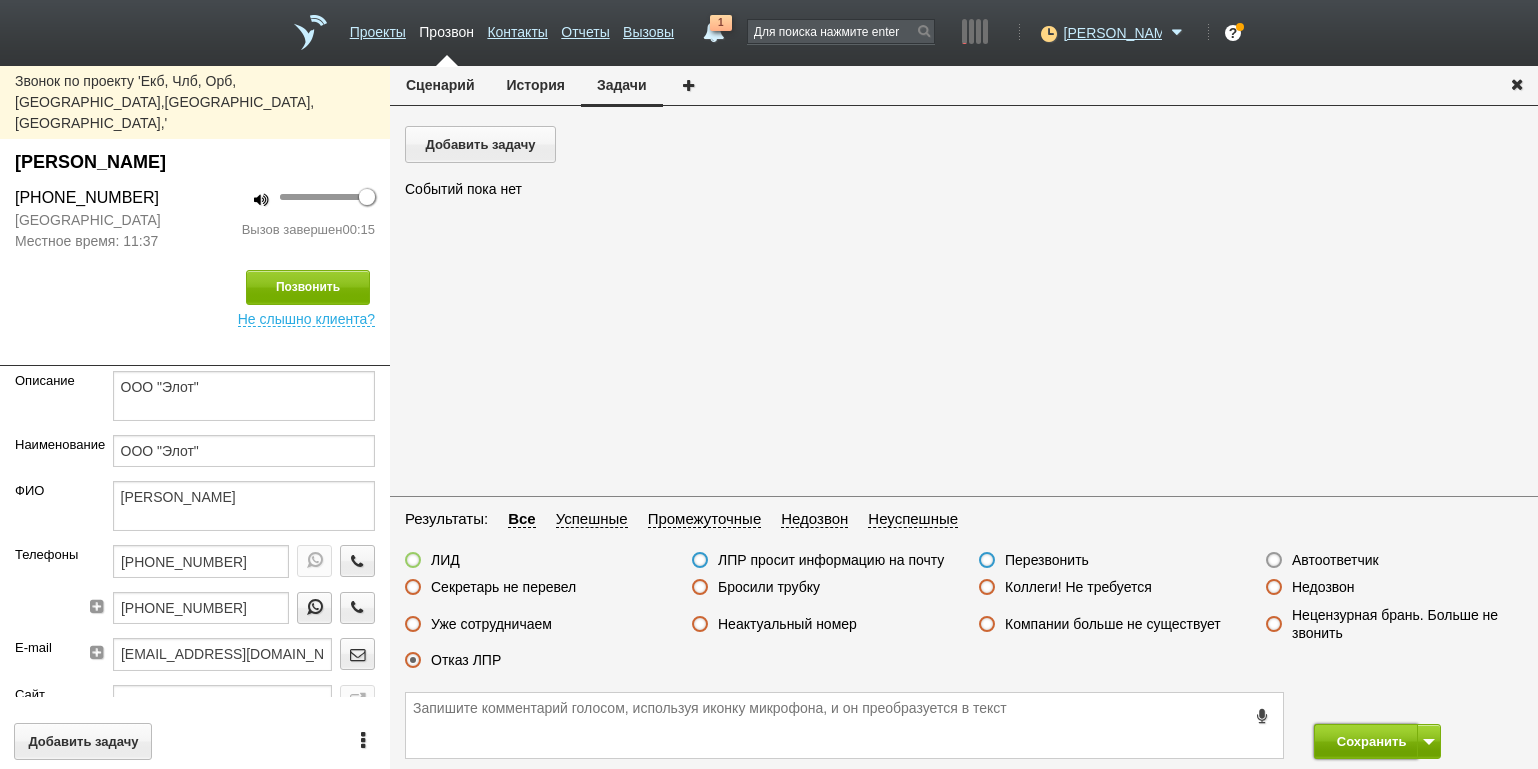 click on "Сохранить" at bounding box center [1366, 741] 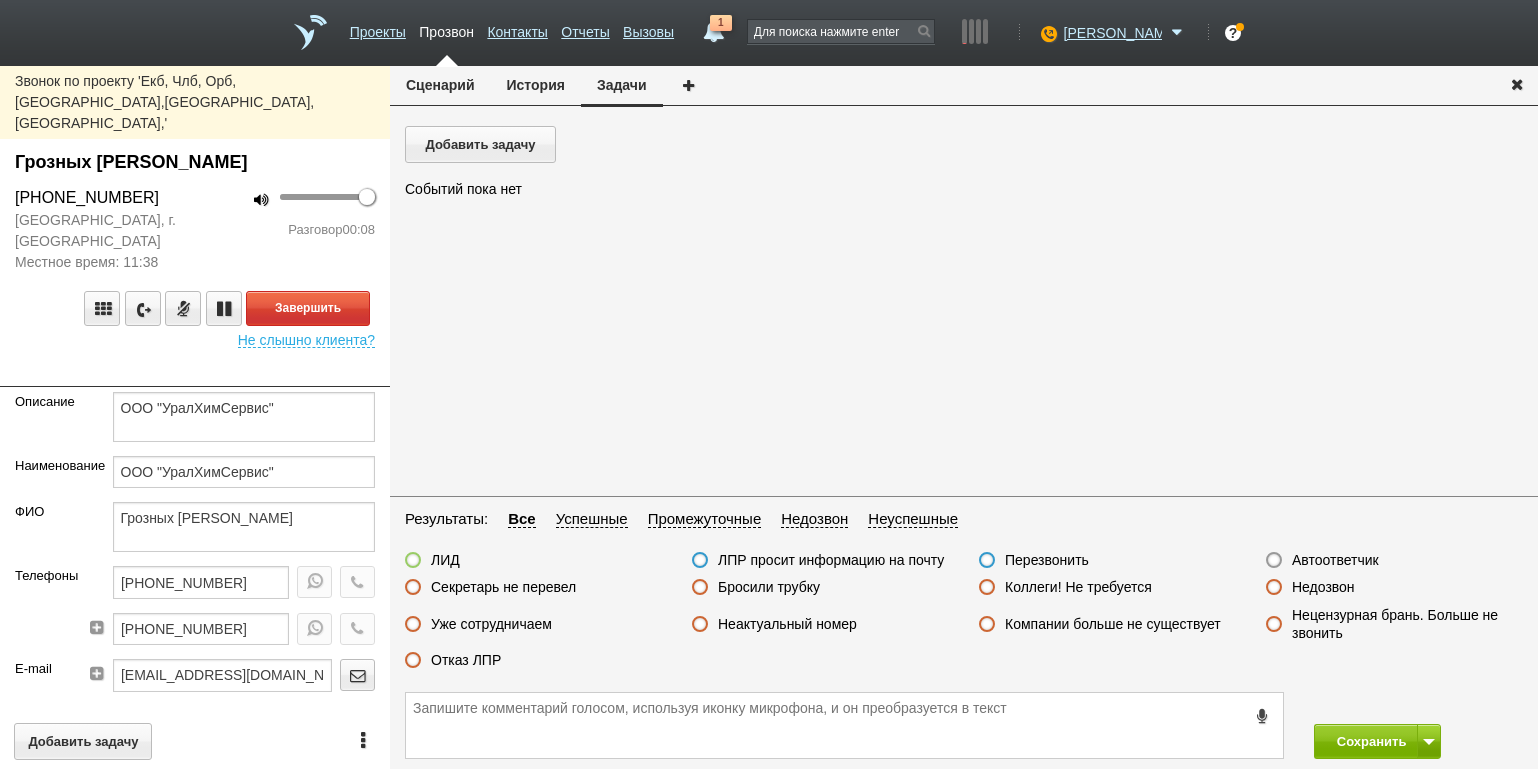 click on "100
Разговор
00:08" at bounding box center [292, 229] 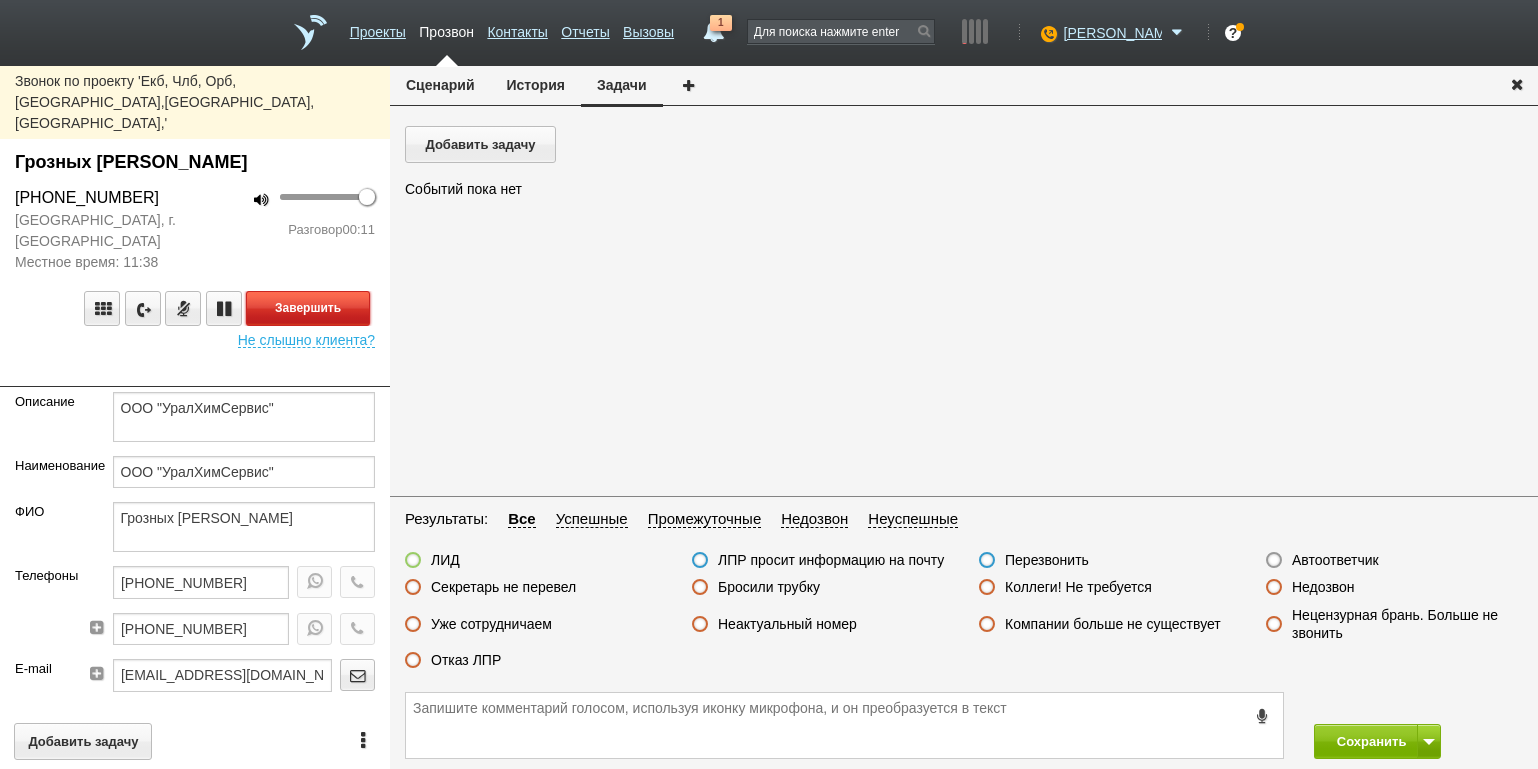 click on "Завершить" at bounding box center [308, 308] 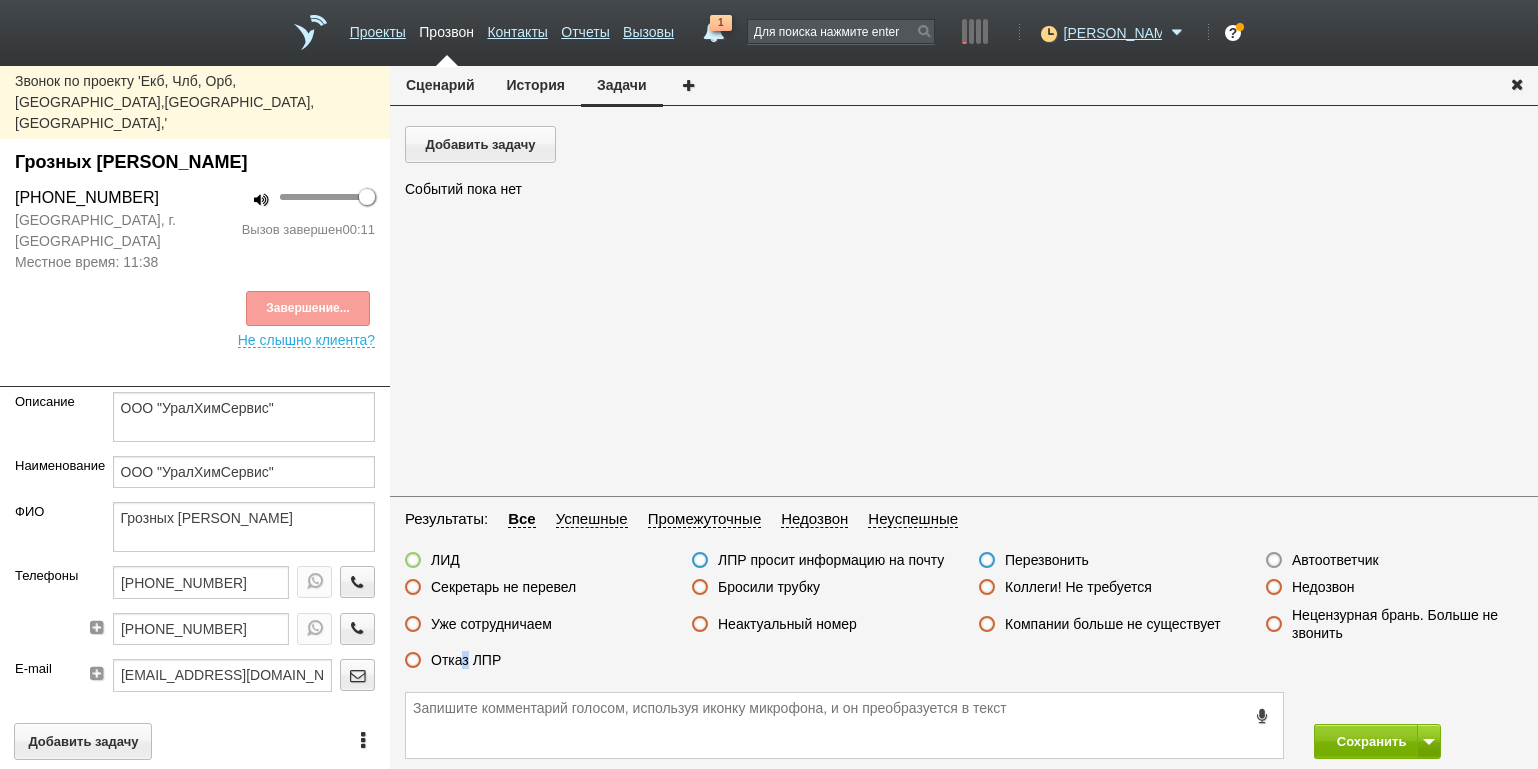 click on "Отказ ЛПР" at bounding box center [466, 660] 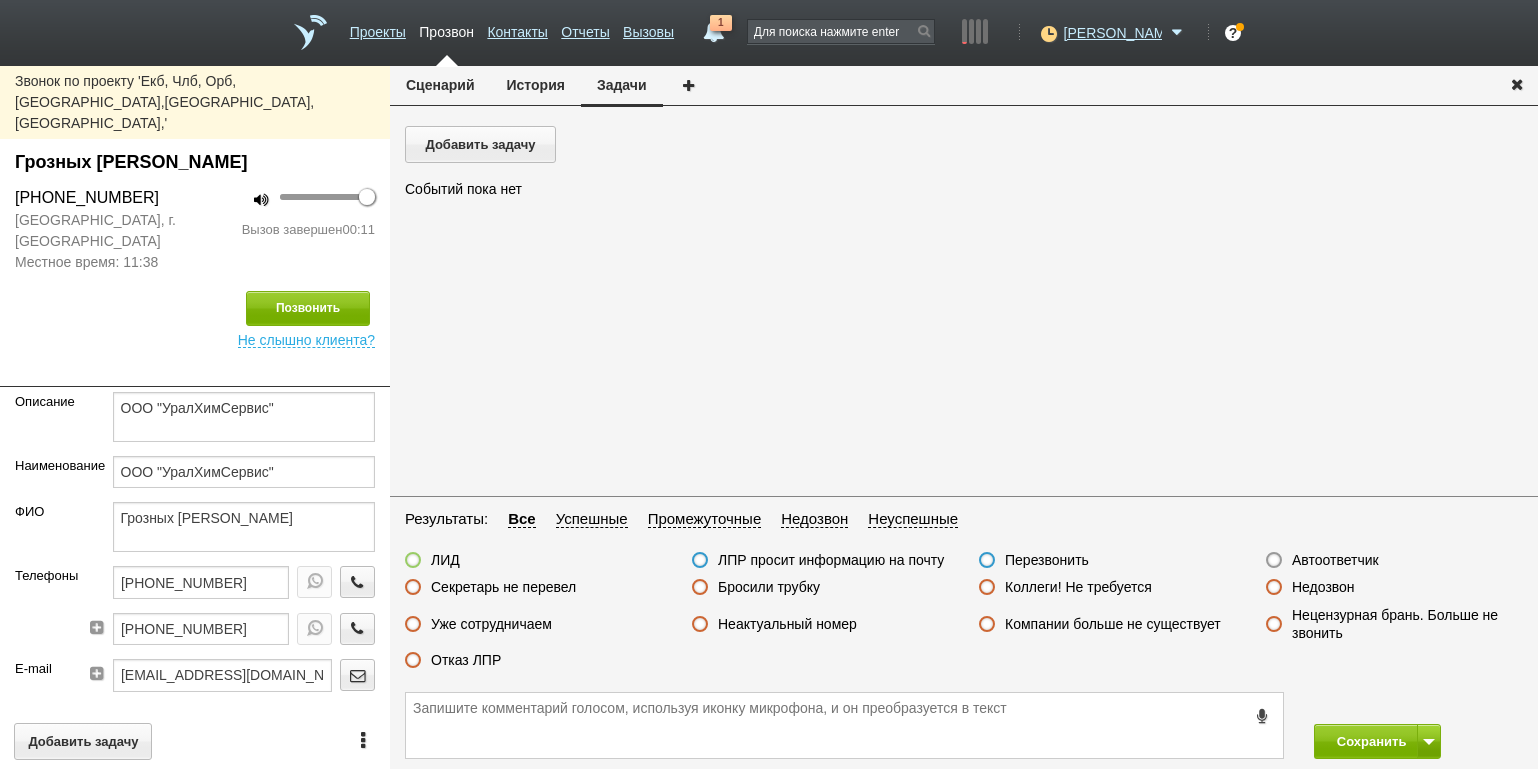 click on "Отказ ЛПР" at bounding box center (533, 661) 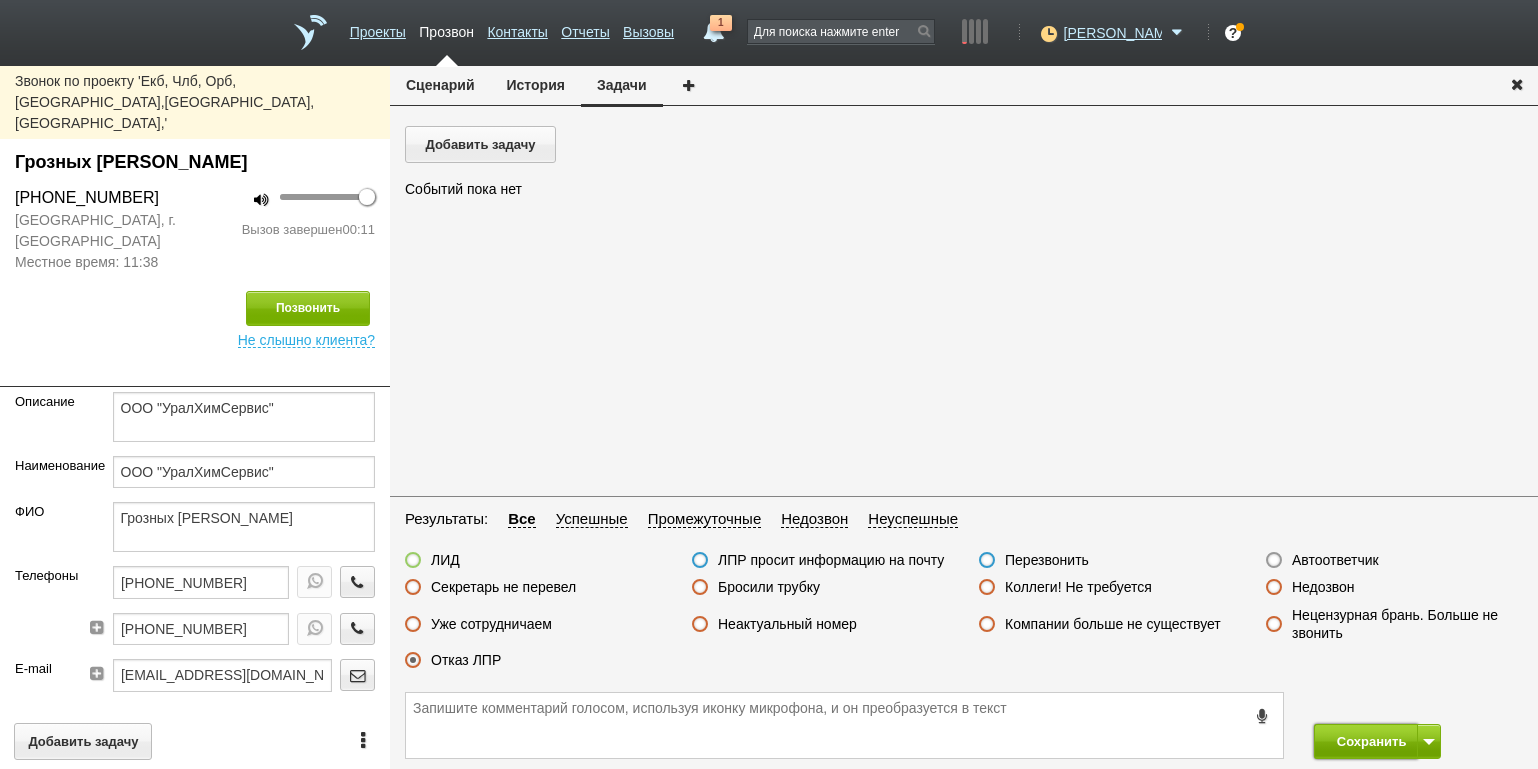 click on "Сохранить" at bounding box center [1366, 741] 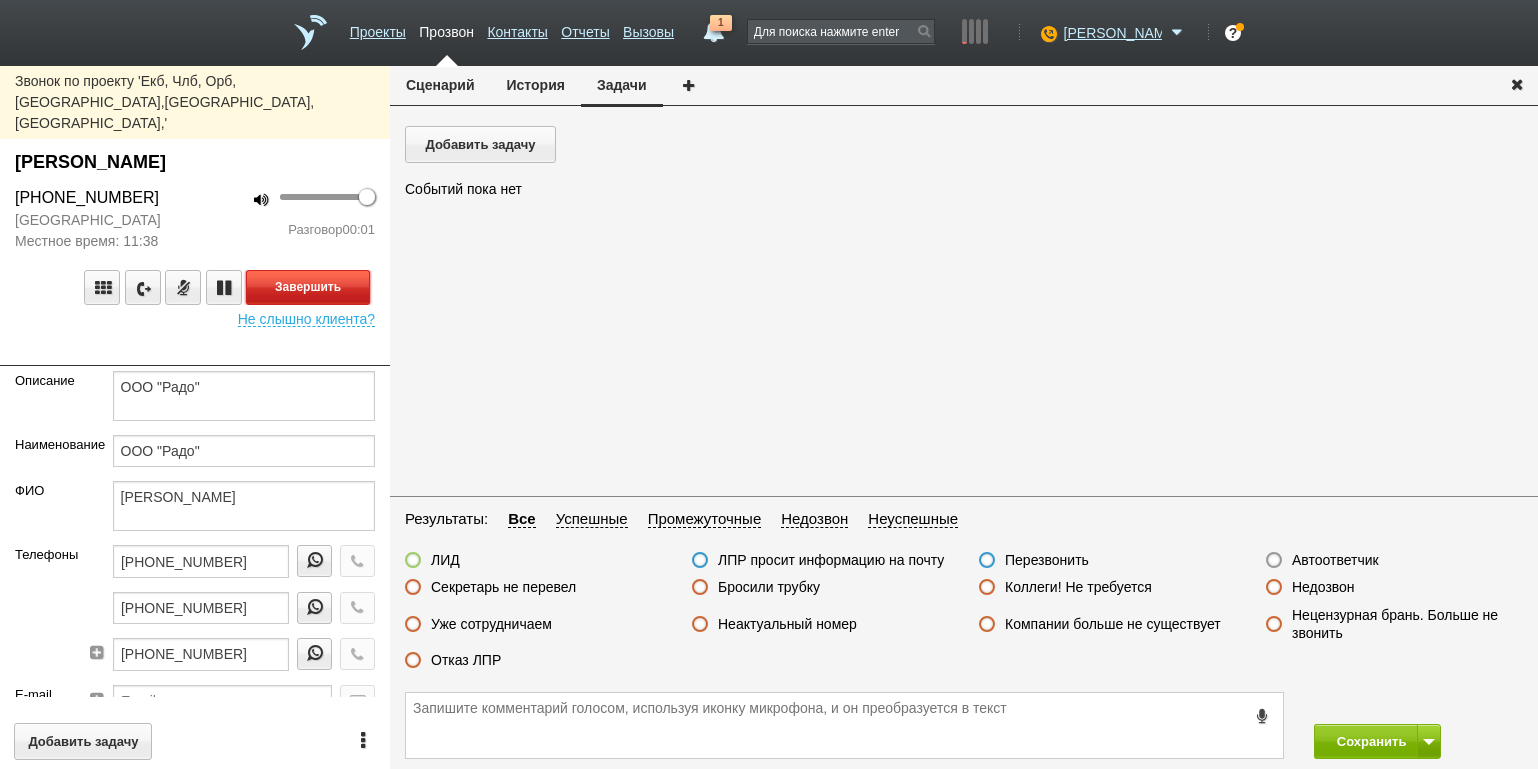 click on "Завершить" at bounding box center [308, 287] 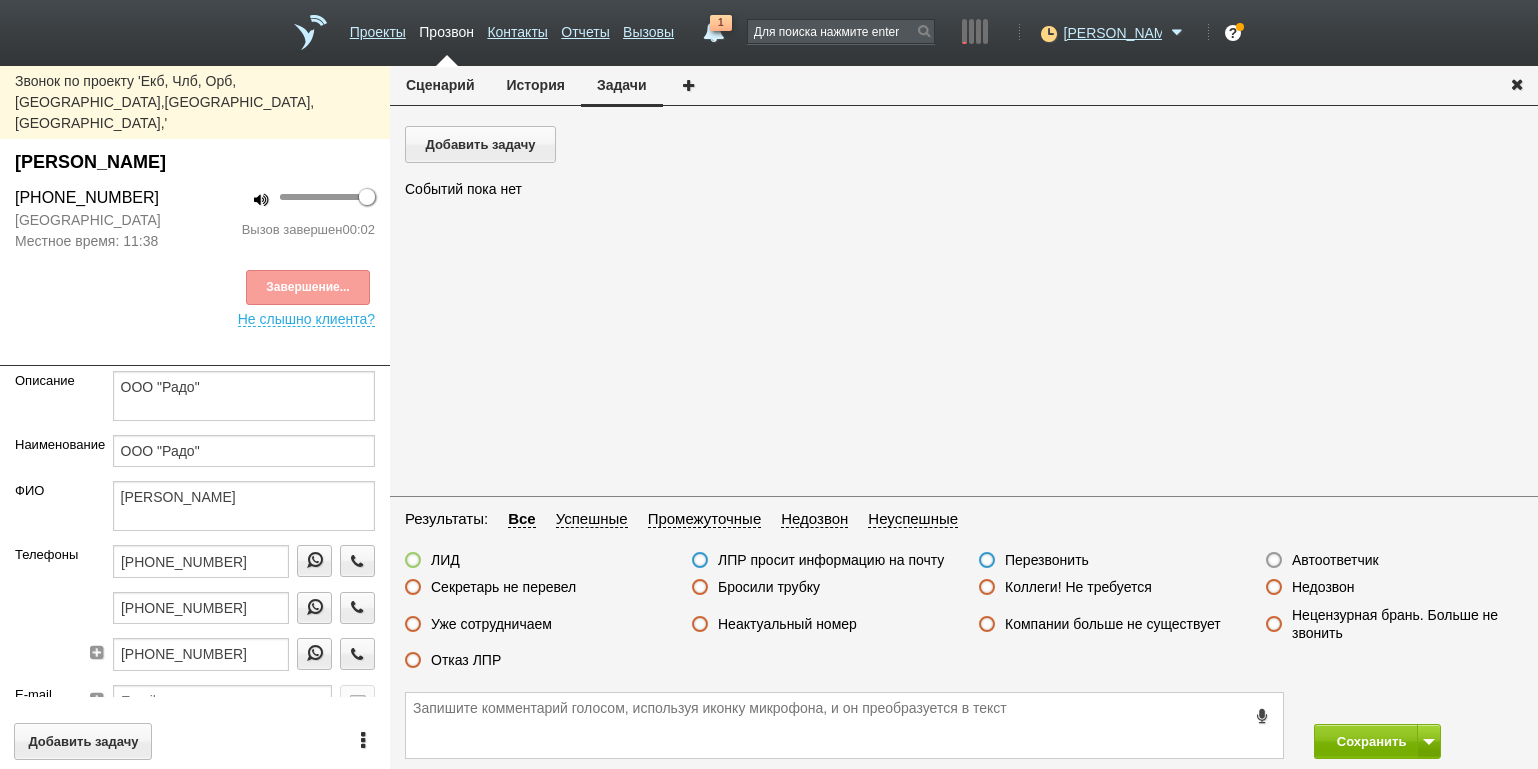click on "Автоответчик" at bounding box center [1322, 561] 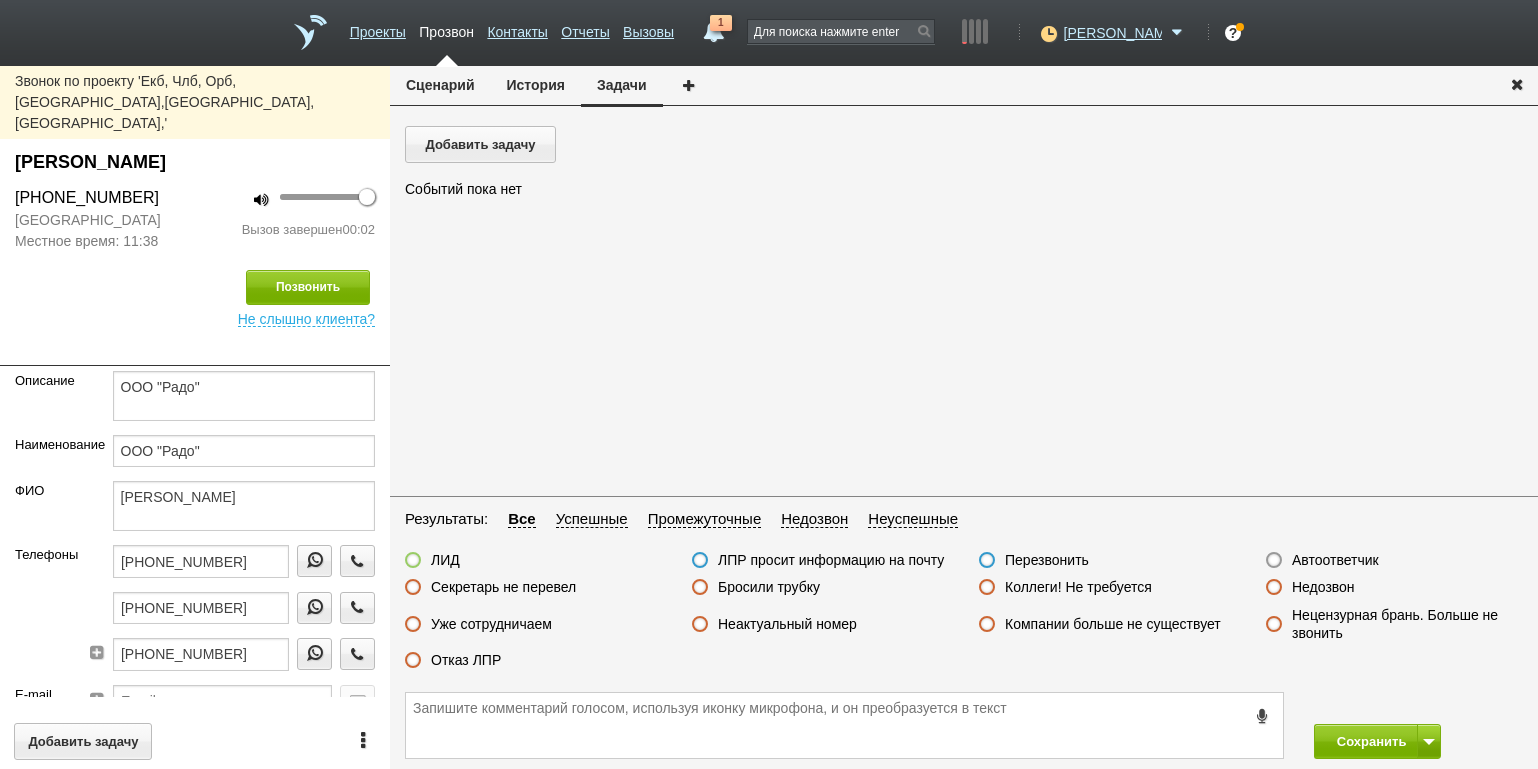 click on "Автоответчик" at bounding box center [1335, 560] 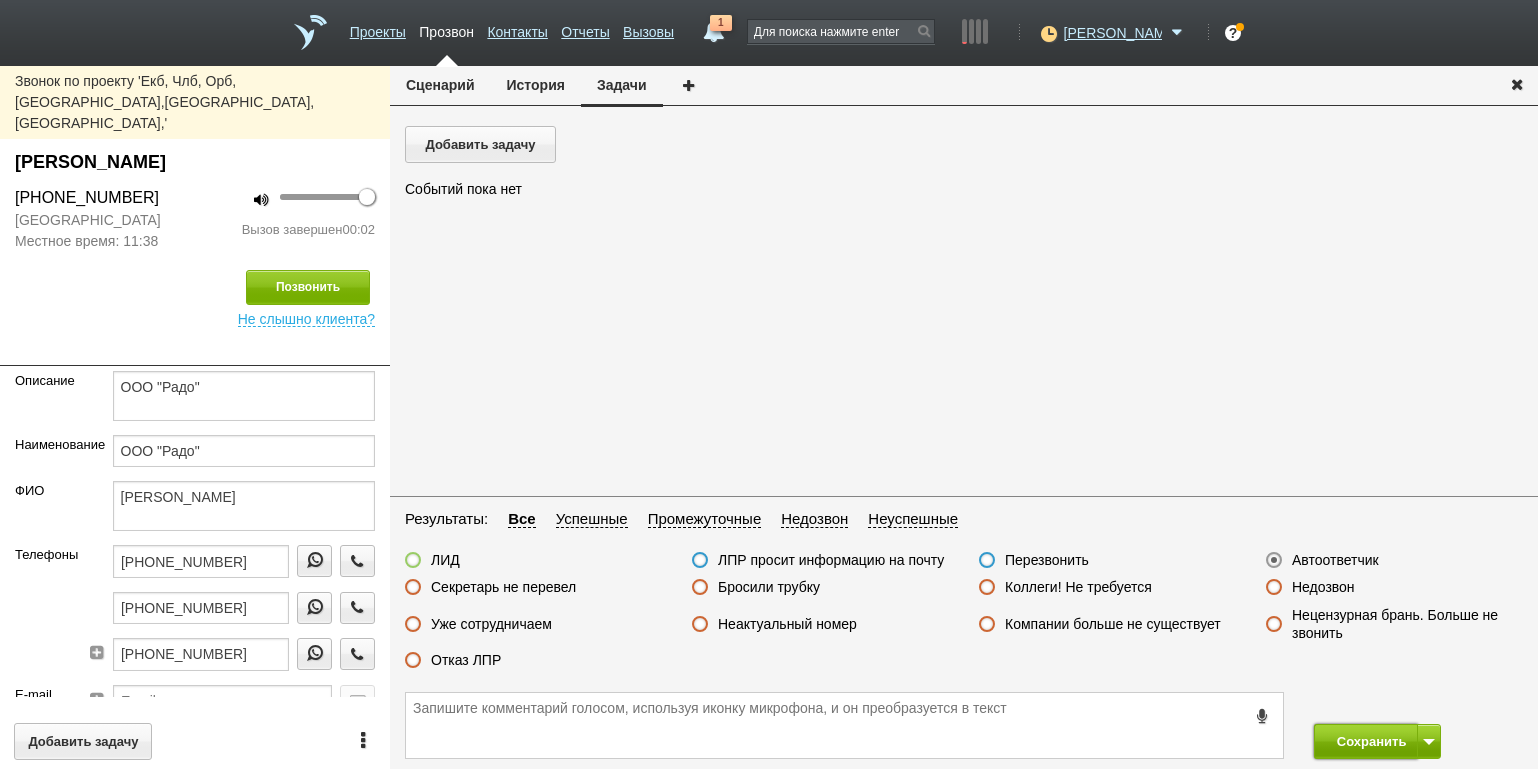 click on "Сохранить" at bounding box center [1366, 741] 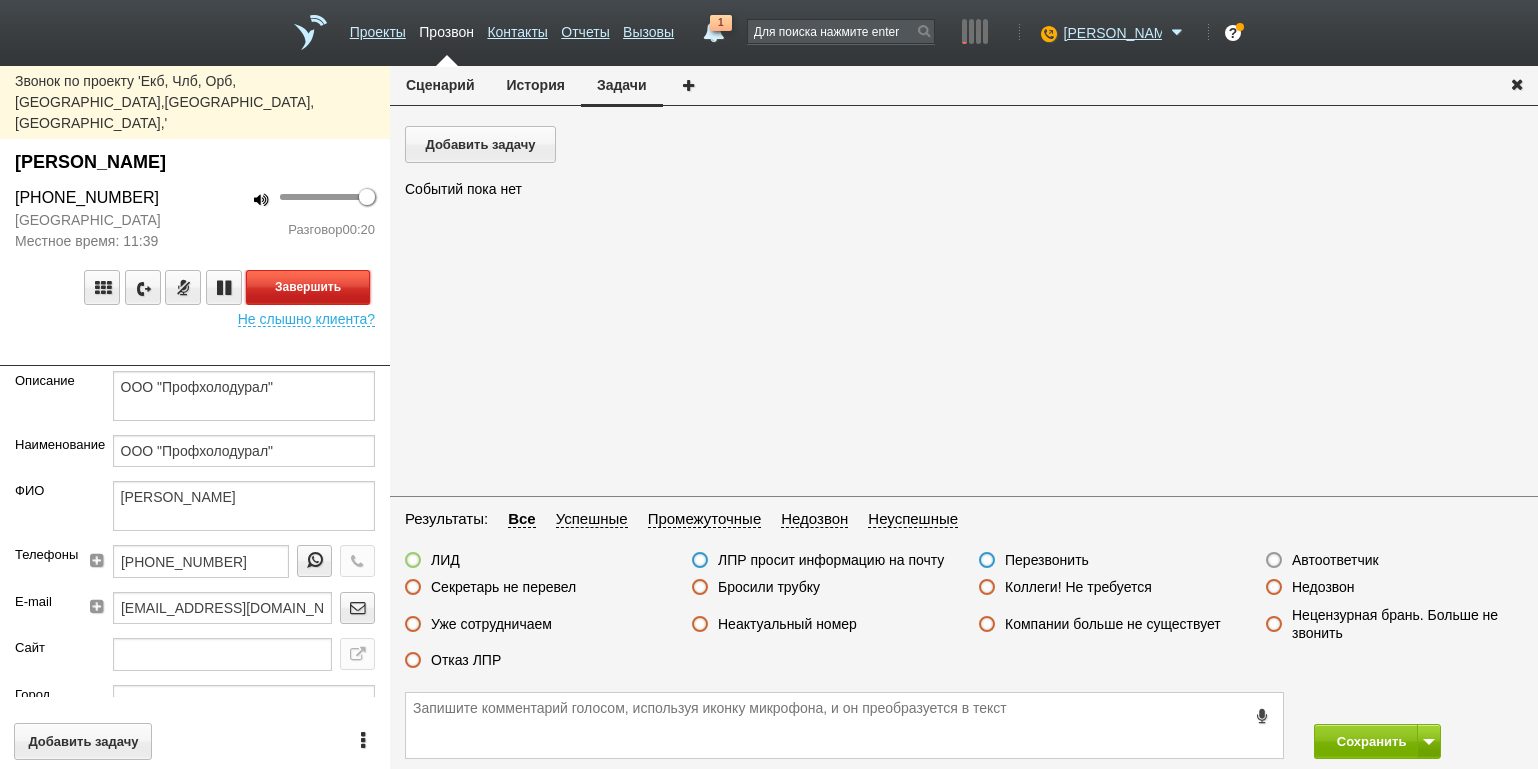 click on "Завершить" at bounding box center (308, 287) 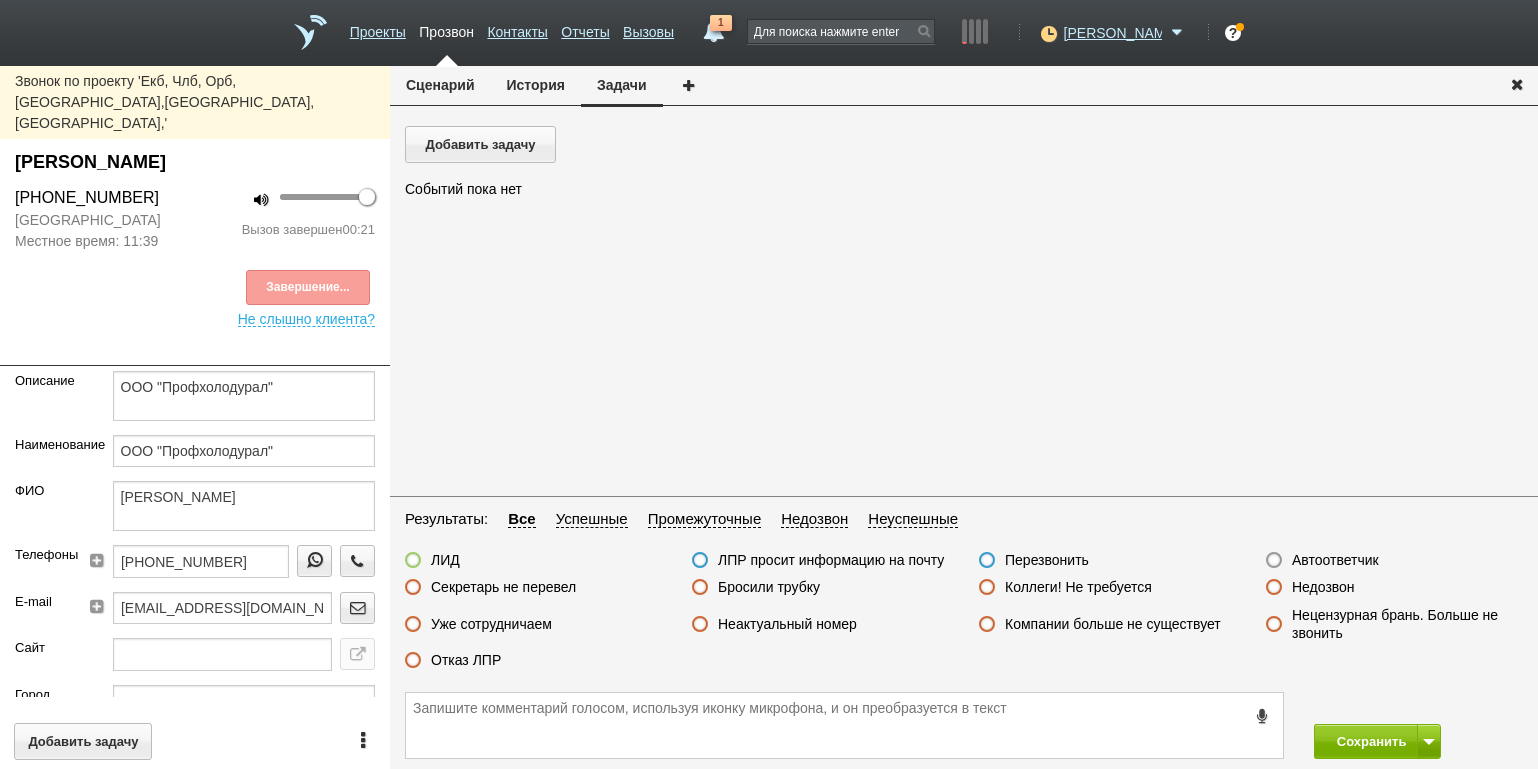 click on "Отказ ЛПР" at bounding box center (466, 660) 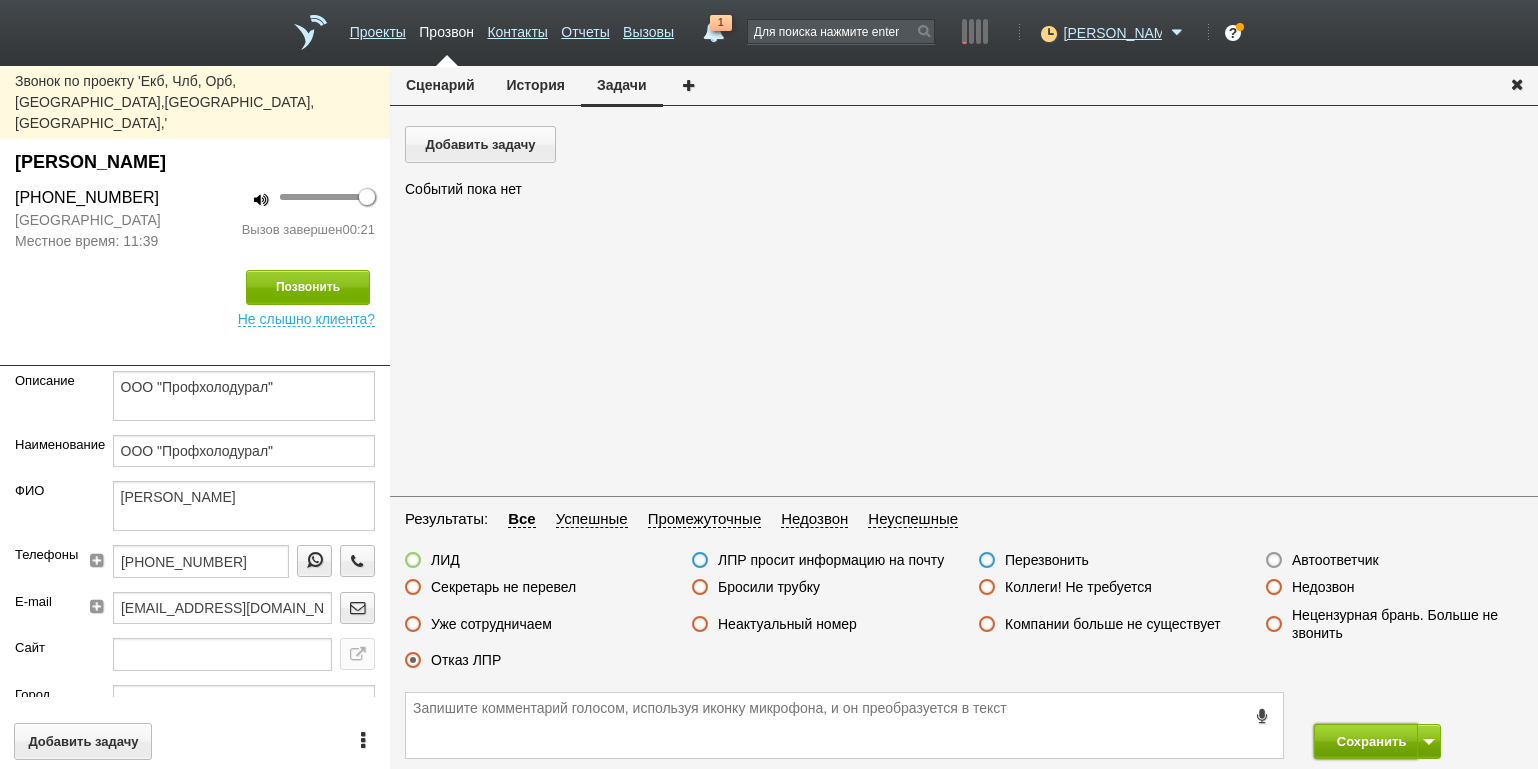 click on "Сохранить" at bounding box center (1366, 741) 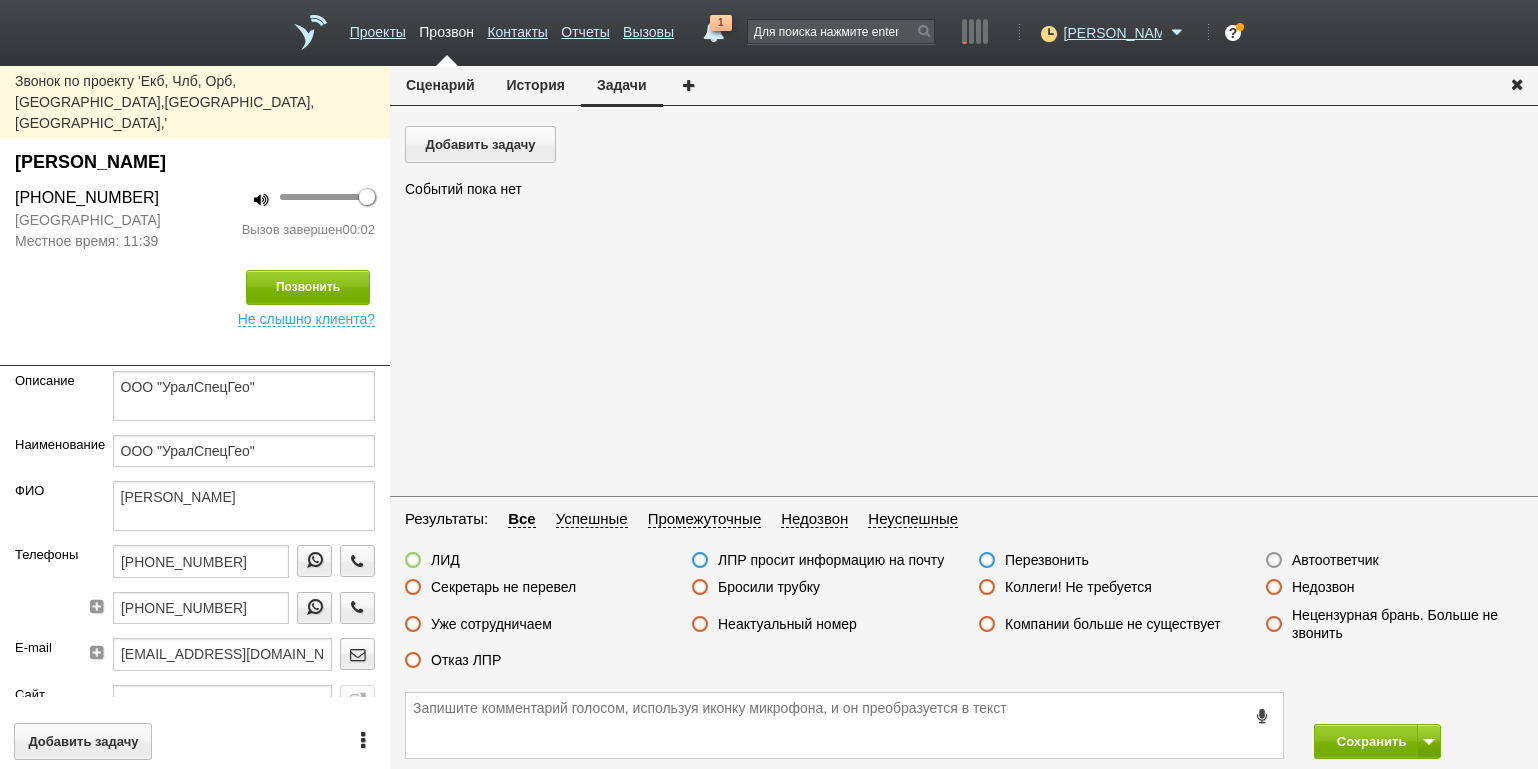 click at bounding box center [195, 351] 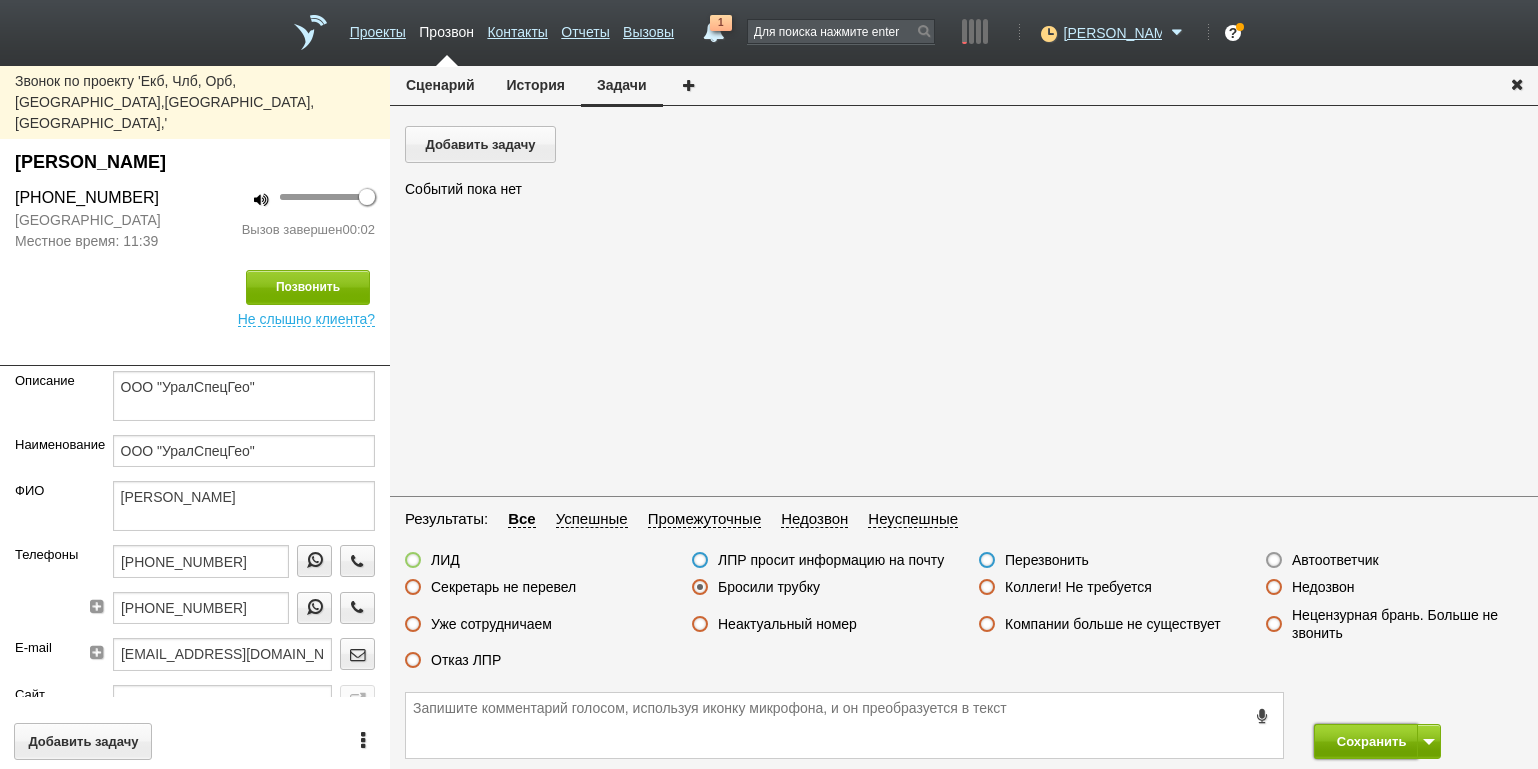 click on "Сохранить" at bounding box center [1366, 741] 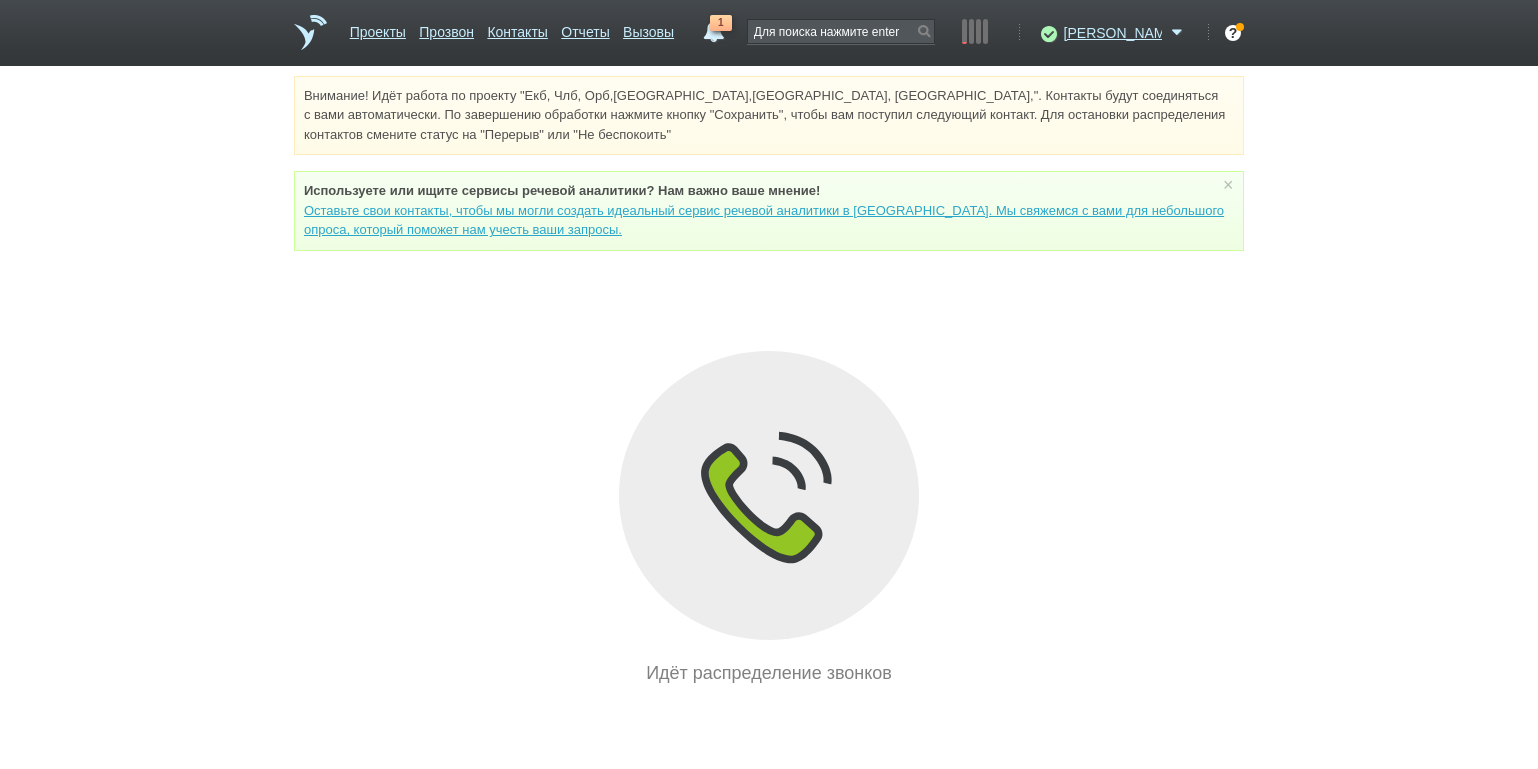 click on "Внимание! Идёт работа по проекту "Екб, Члб, Орб,[GEOGRAPHIC_DATA],[GEOGRAPHIC_DATA], [GEOGRAPHIC_DATA],". Контакты будут соединяться с вами автоматически. По завершению обработки нажмите кнопку "Сохранить", чтобы вам поступил следующий контакт. Для остановки распределения контактов смените статус на "Перерыв" или "Не беспокоить"
Используете или ищите cервисы речевой аналитики? Нам важно ваше мнение!
×
Вы можете звонить напрямую из строки поиска - введите номер и нажмите "Позвонить"
Идёт распределение звонков" at bounding box center [769, 381] 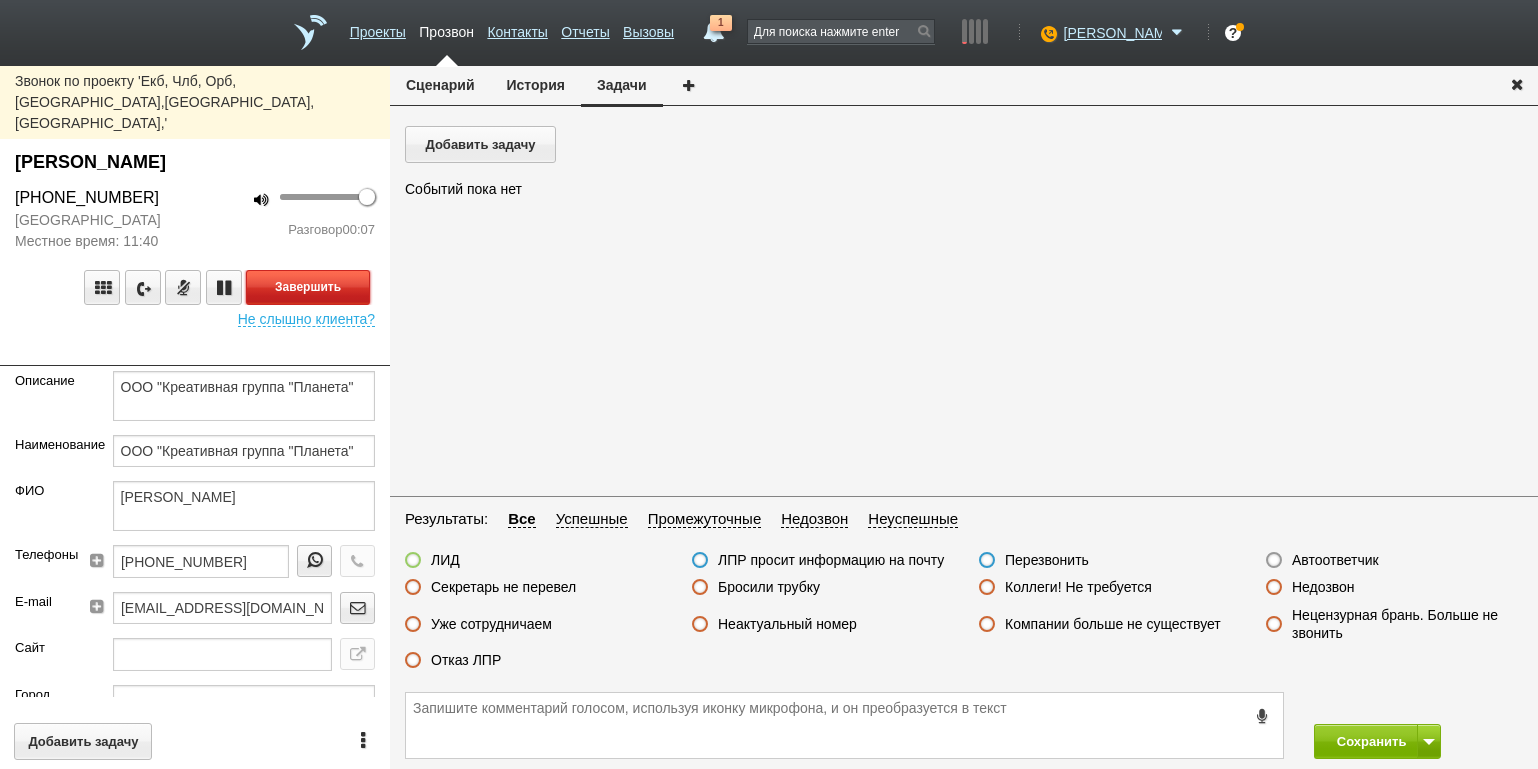 click on "Завершить" at bounding box center [308, 287] 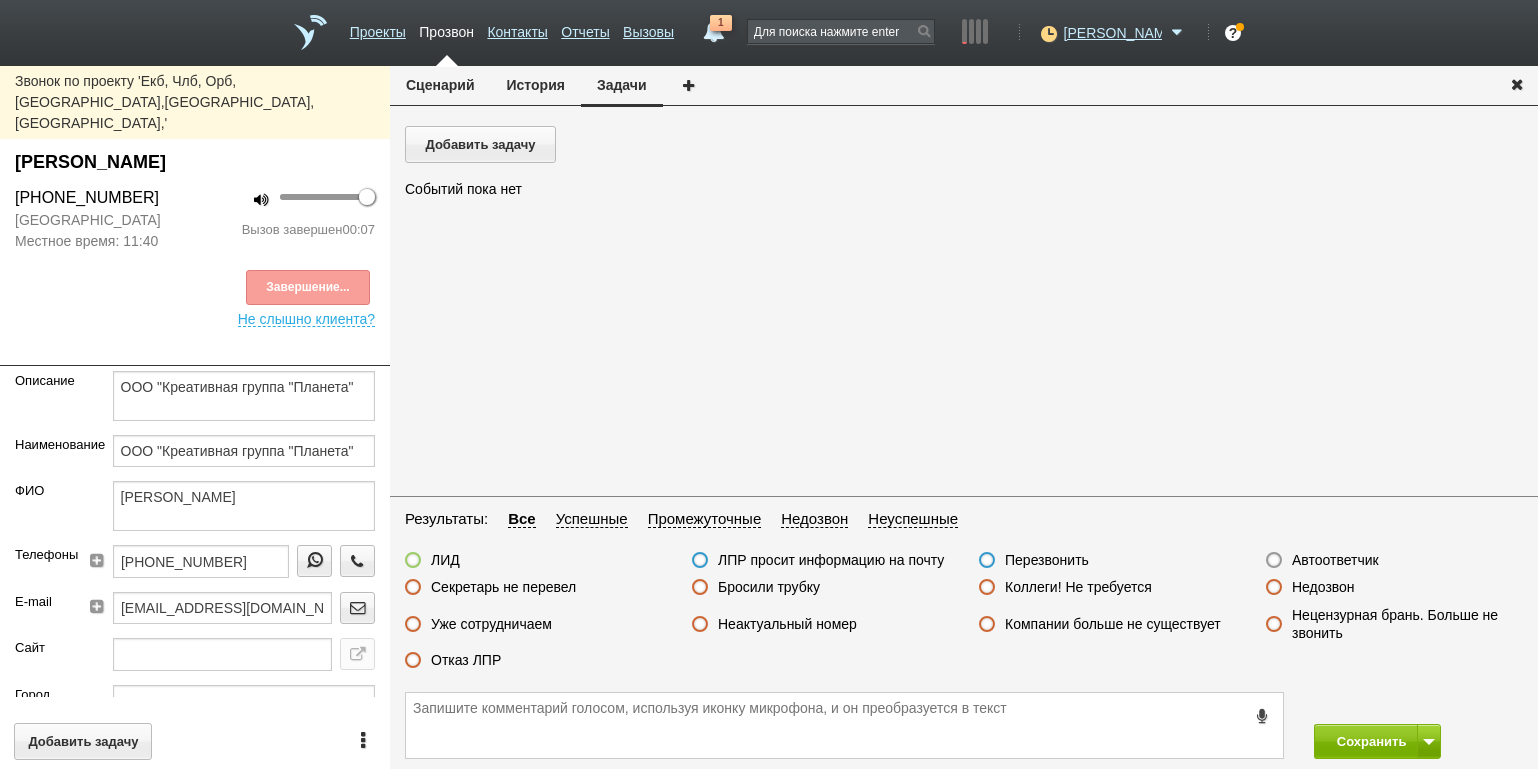 click on "Неактуальный номер" at bounding box center (787, 624) 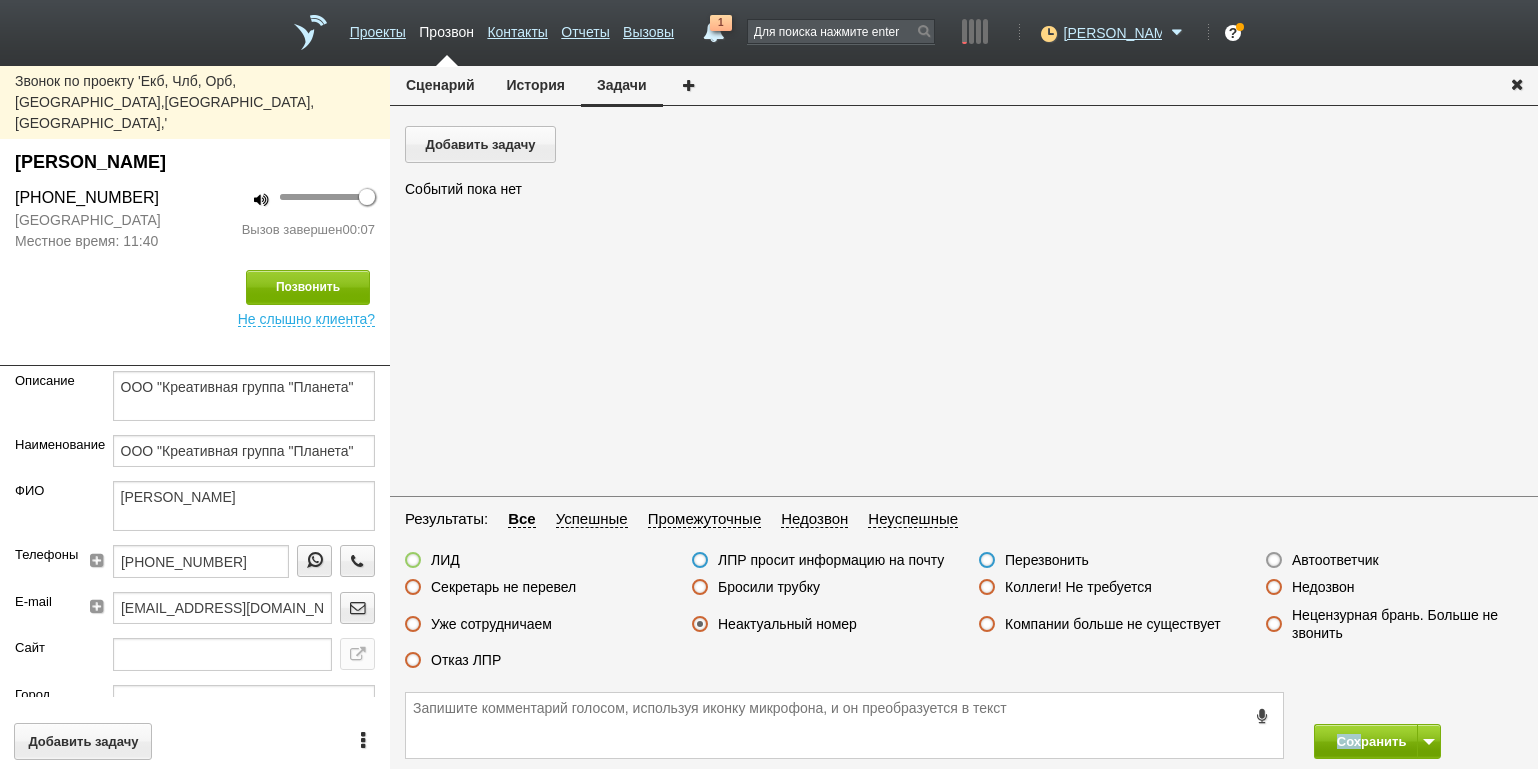 click on "Сохранить" at bounding box center [964, 725] 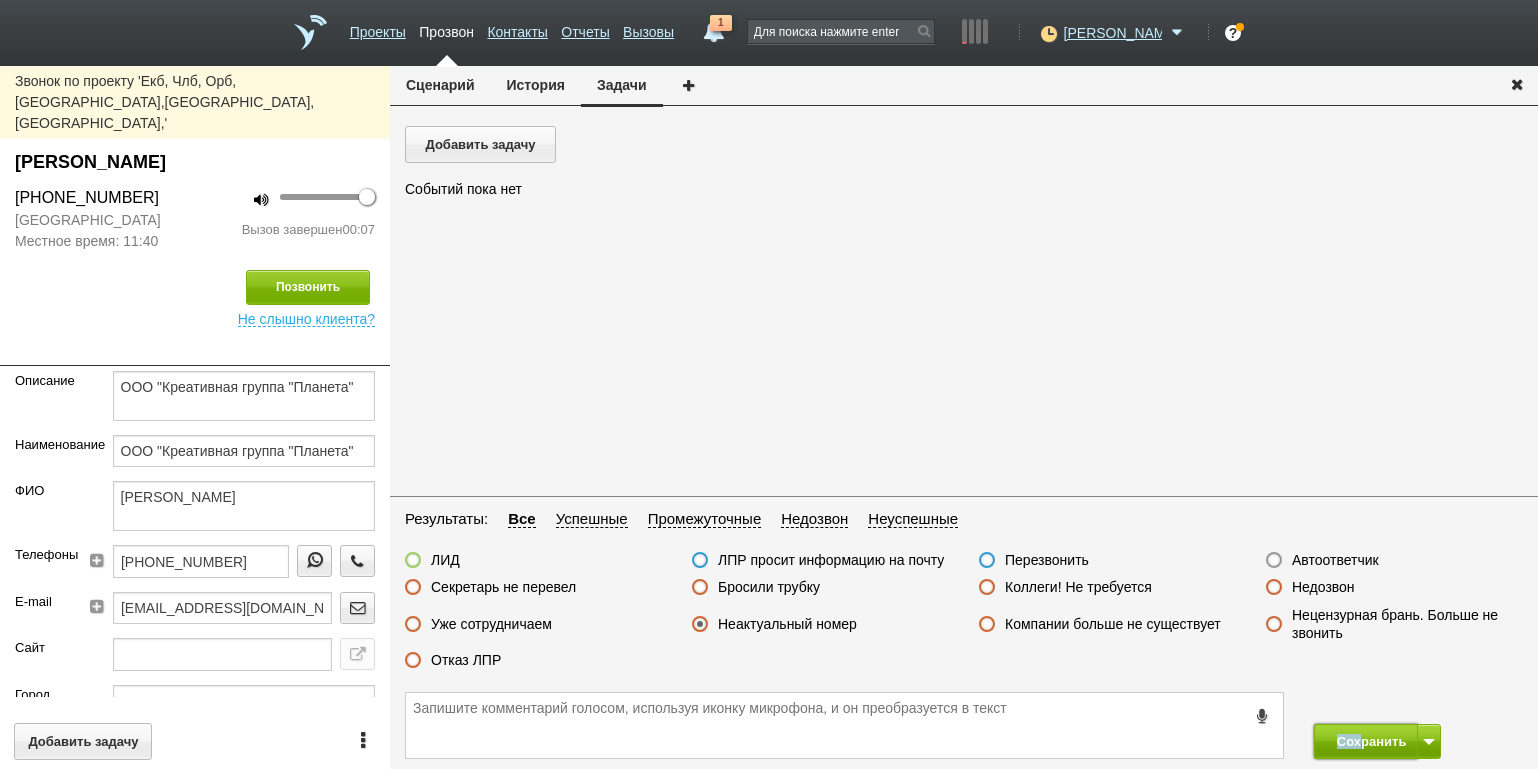 drag, startPoint x: 1363, startPoint y: 735, endPoint x: 1076, endPoint y: 334, distance: 493.1227 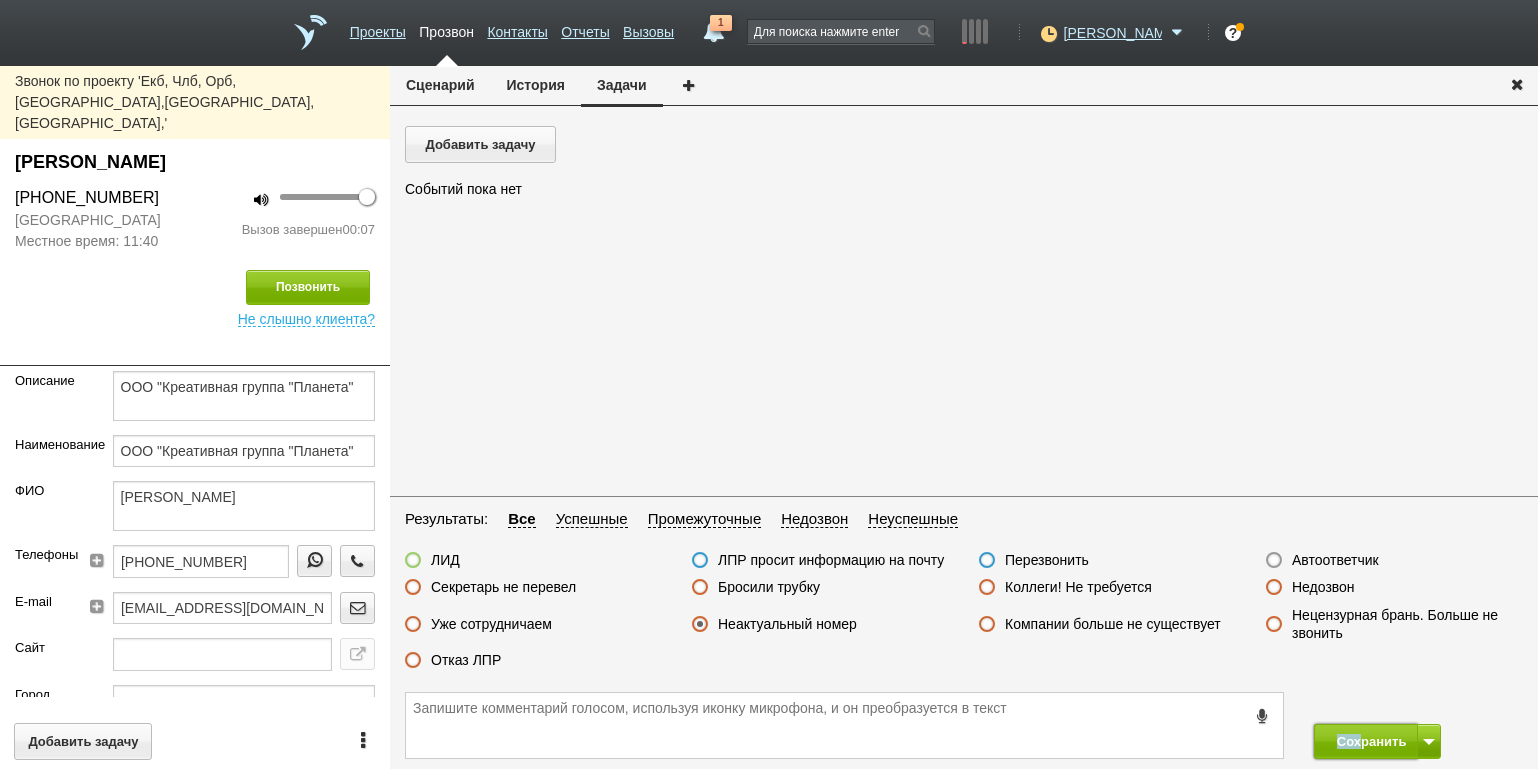 click on "Сохранить" at bounding box center [1366, 741] 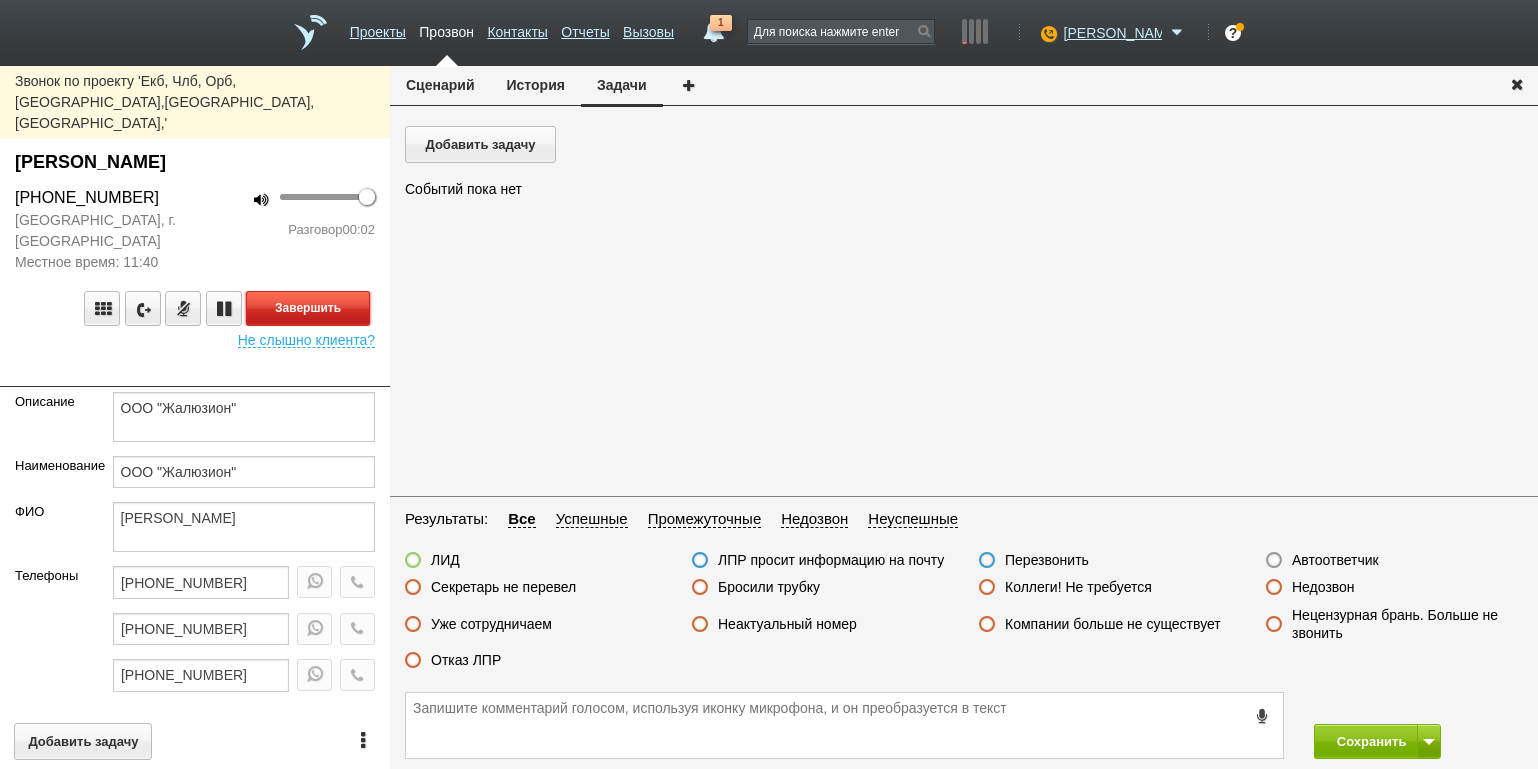 click on "Завершить" at bounding box center [308, 308] 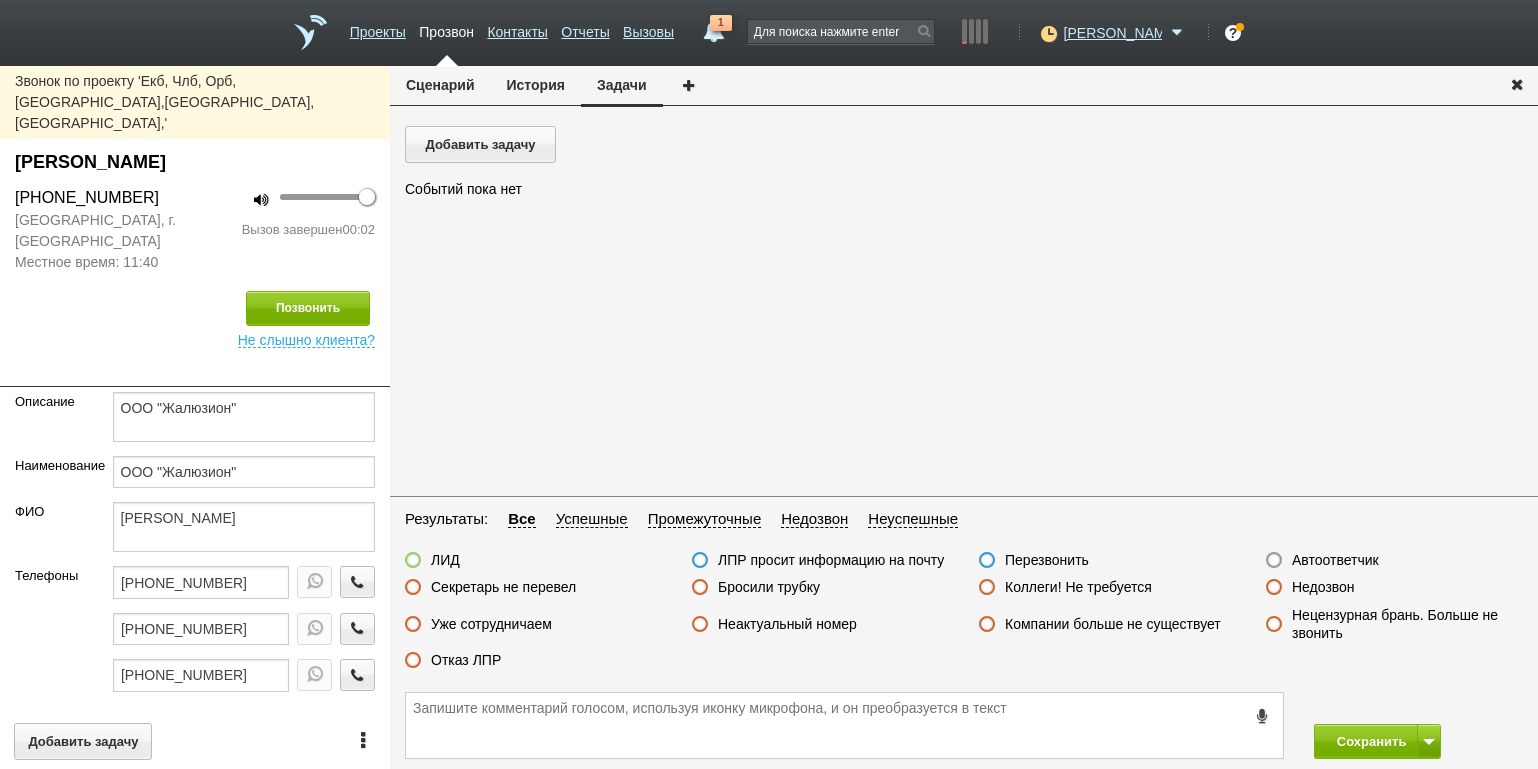 click on "Автоответчик" at bounding box center (1335, 560) 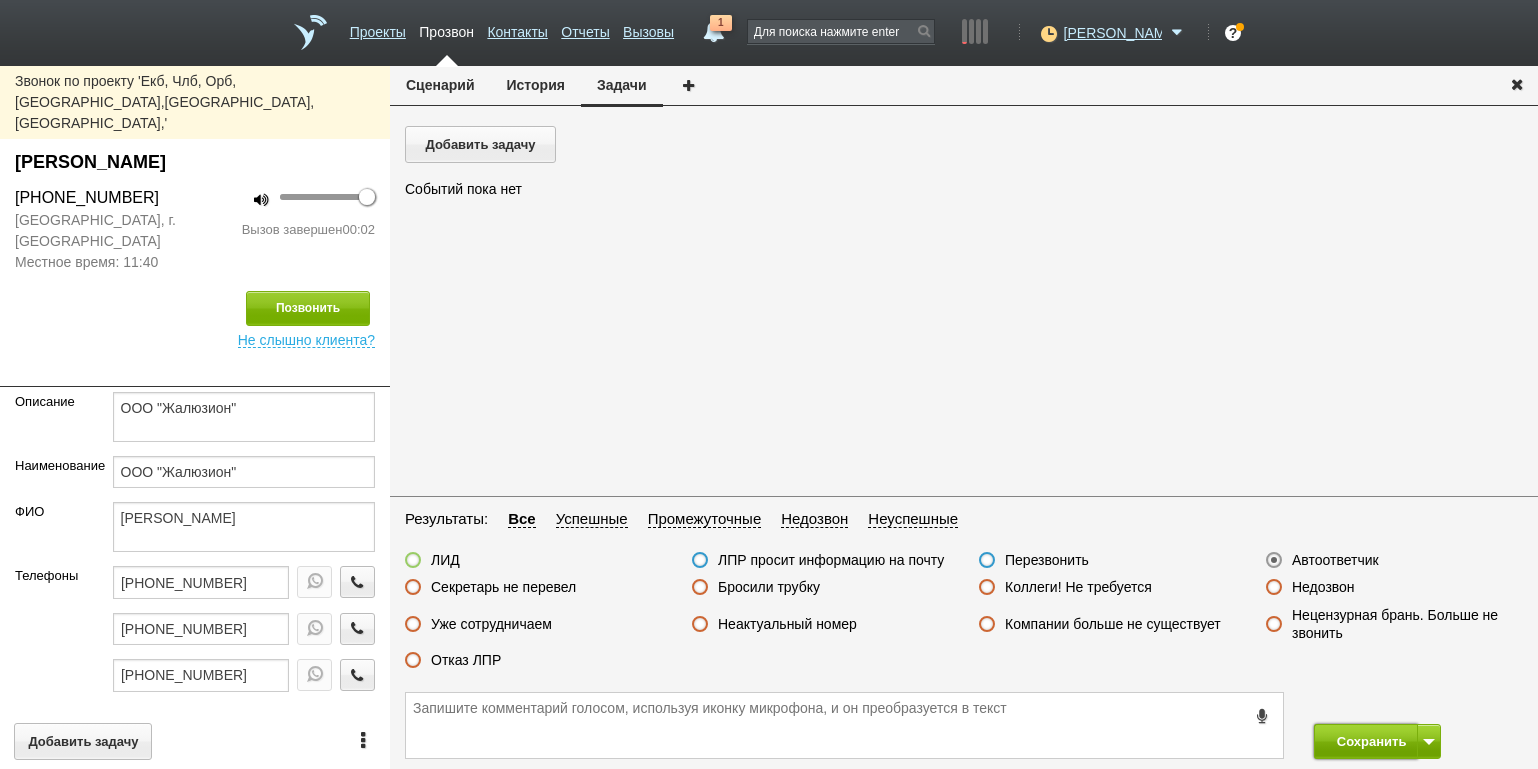 click on "Сохранить" at bounding box center [1366, 741] 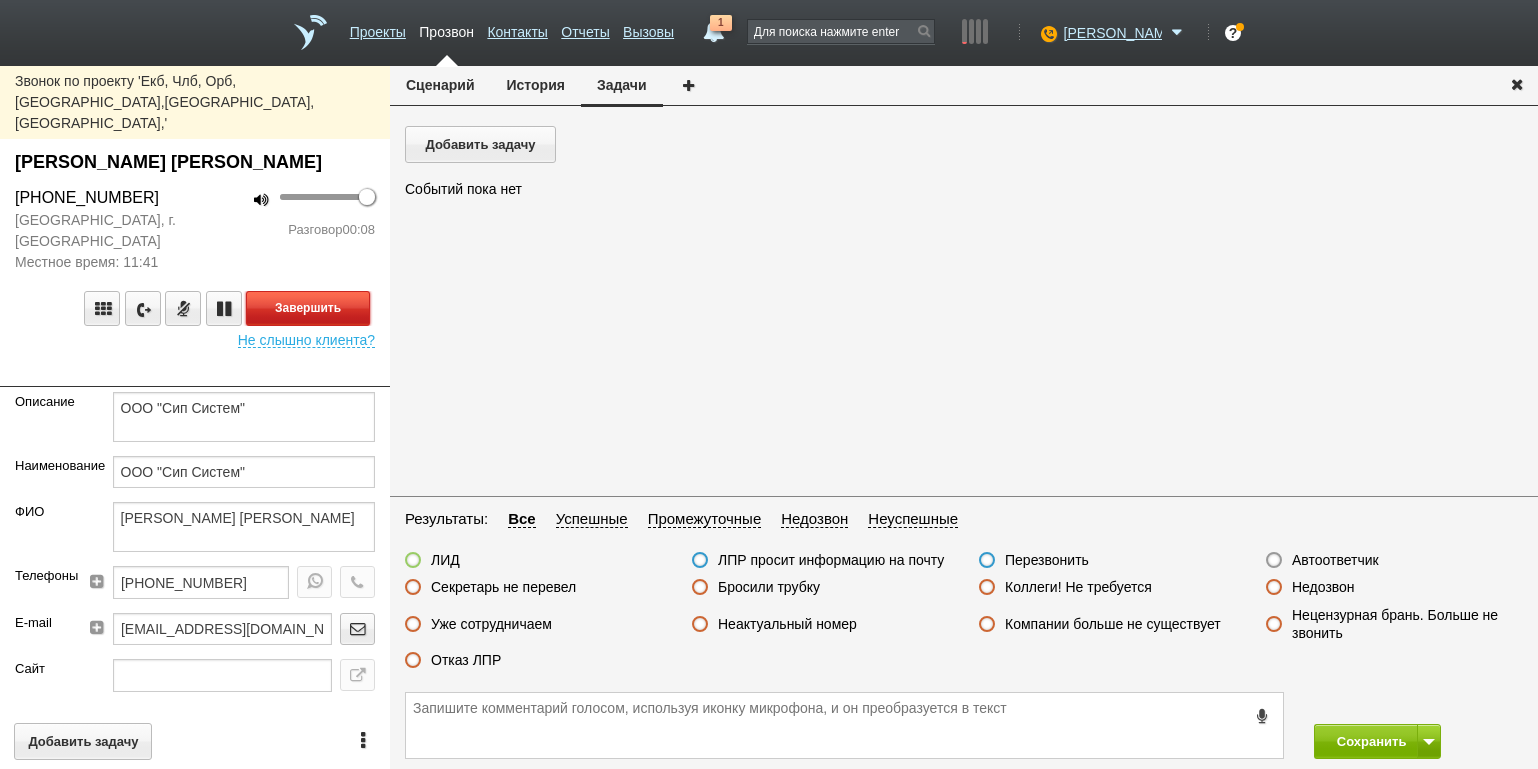 click on "Завершить" at bounding box center (308, 308) 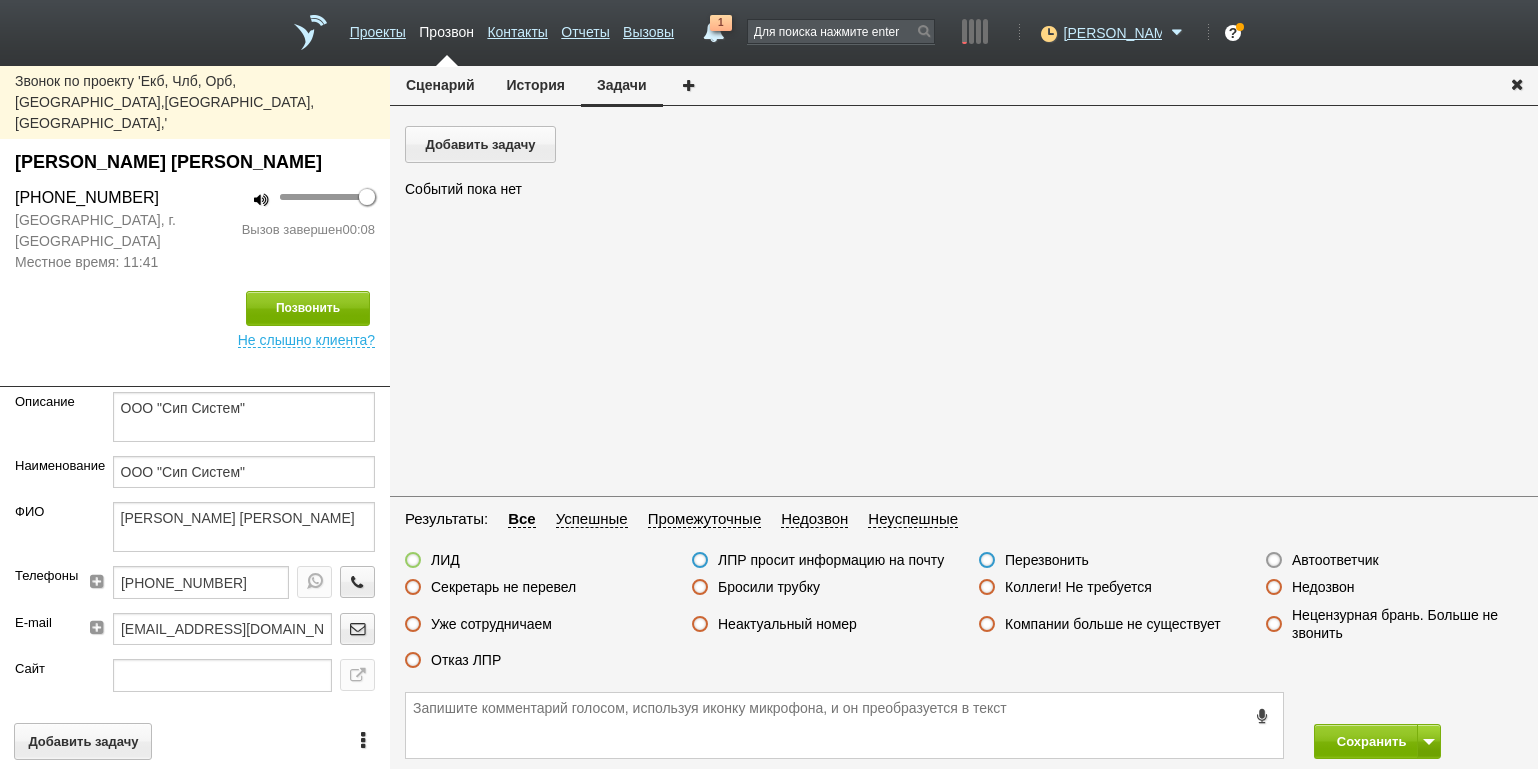 click on "Неактуальный номер" at bounding box center (787, 624) 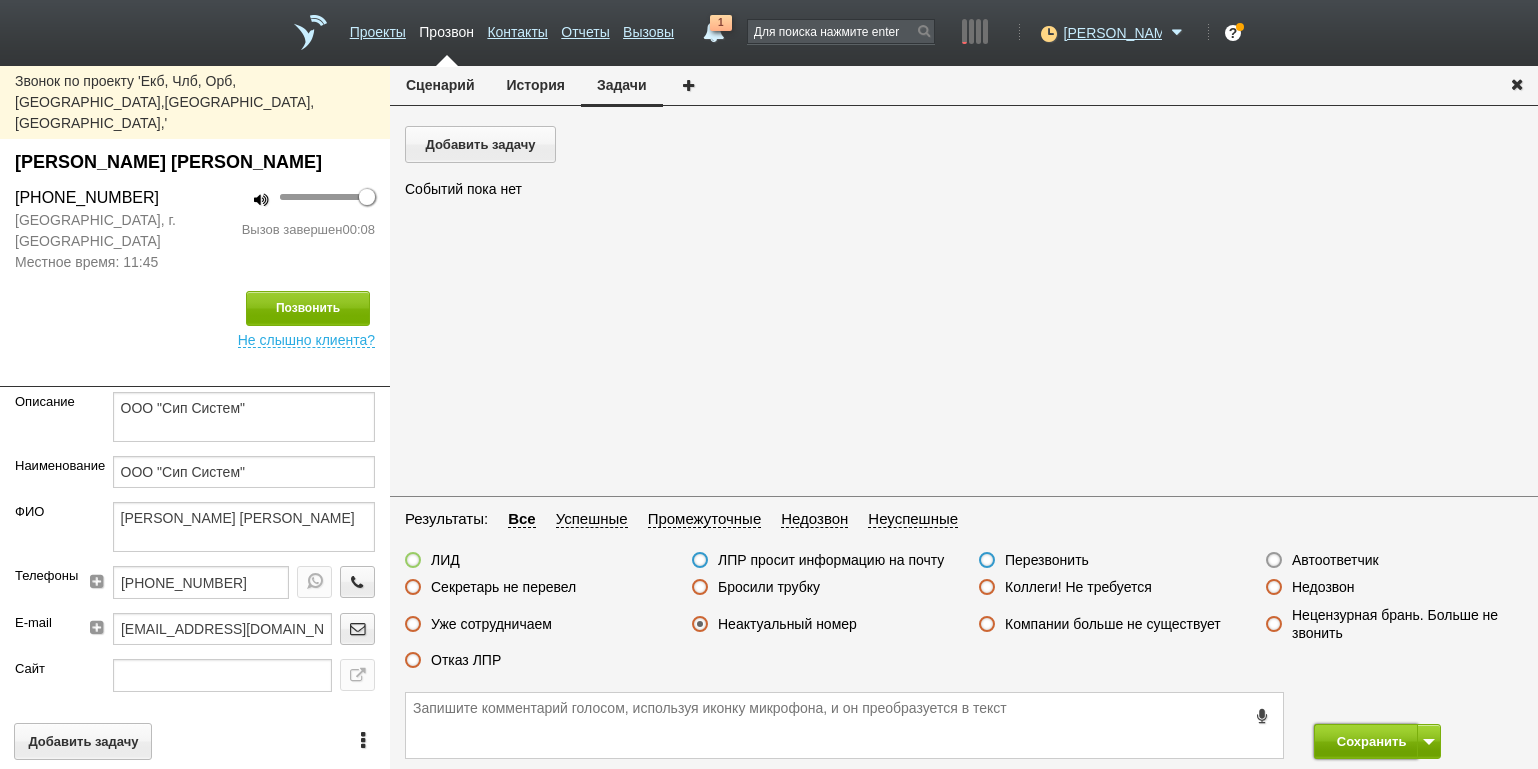 click on "Сохранить" at bounding box center [1366, 741] 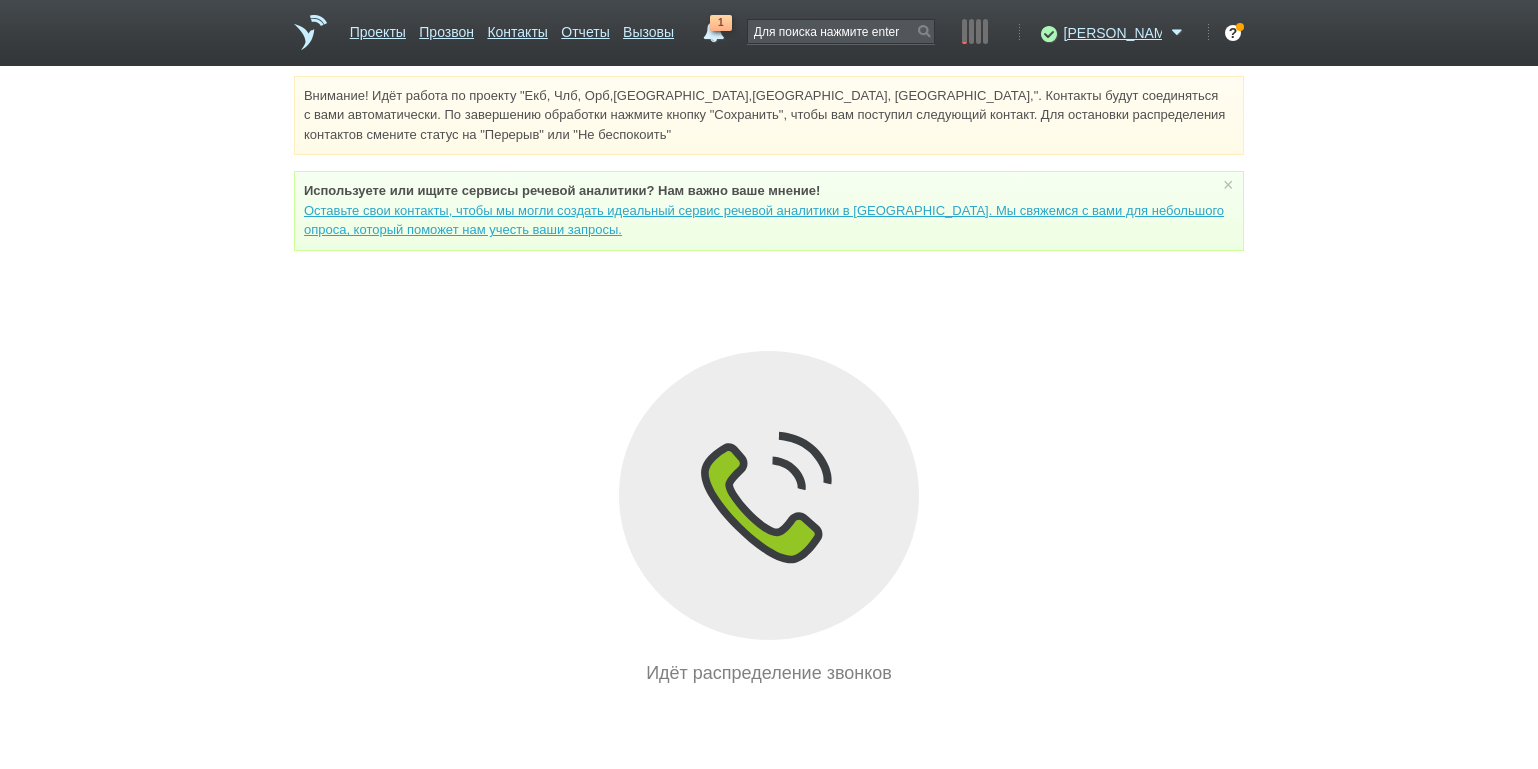 click on "Внимание! Идёт работа по проекту "Екб, Члб, Орб,[GEOGRAPHIC_DATA],[GEOGRAPHIC_DATA], [GEOGRAPHIC_DATA],". Контакты будут соединяться с вами автоматически. По завершению обработки нажмите кнопку "Сохранить", чтобы вам поступил следующий контакт. Для остановки распределения контактов смените статус на "Перерыв" или "Не беспокоить"
Используете или ищите cервисы речевой аналитики? Нам важно ваше мнение!
×
Вы можете звонить напрямую из строки поиска - введите номер и нажмите "Позвонить"
Идёт распределение звонков" at bounding box center [769, 381] 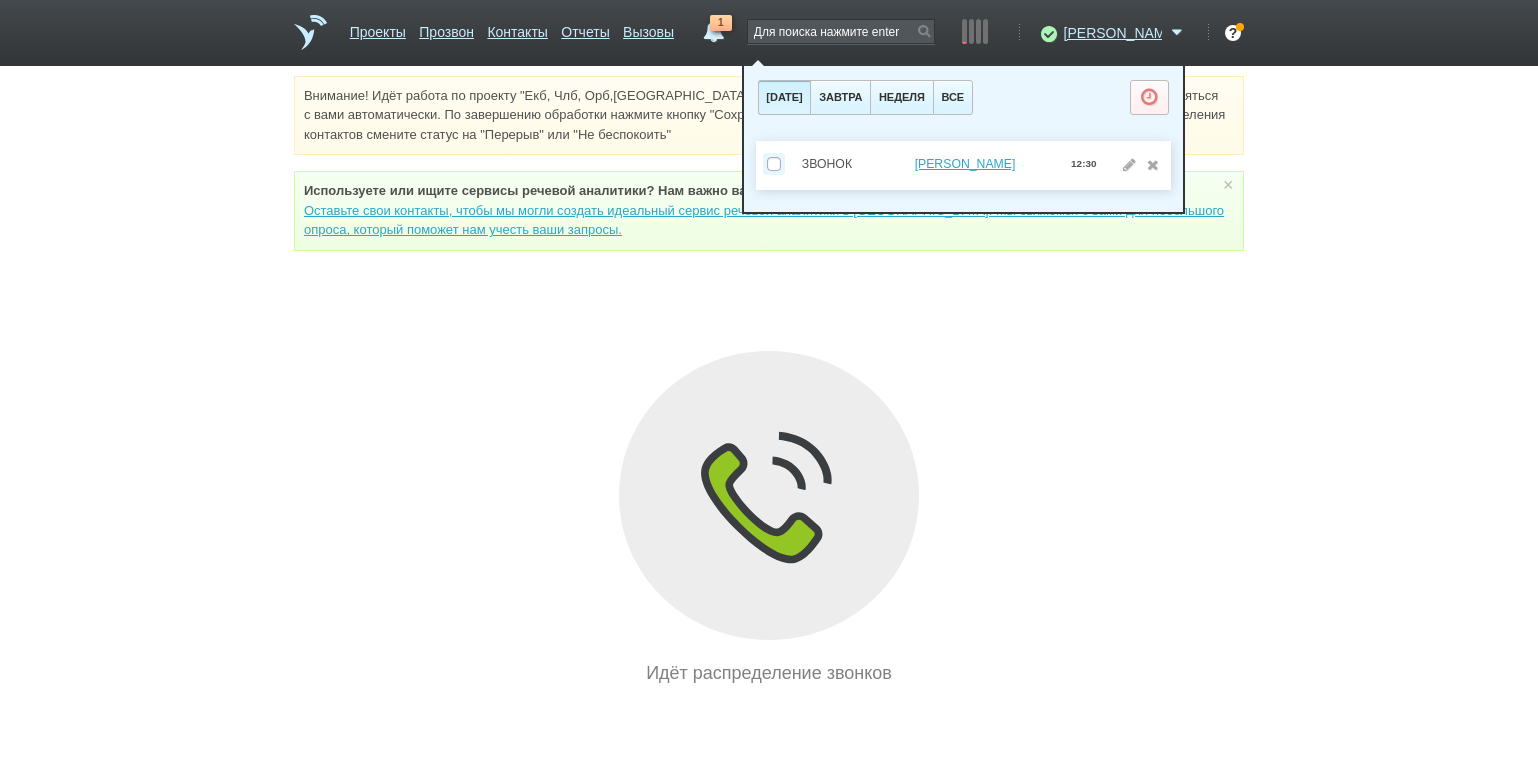 click on "Идёт распределение звонков" at bounding box center [769, 519] 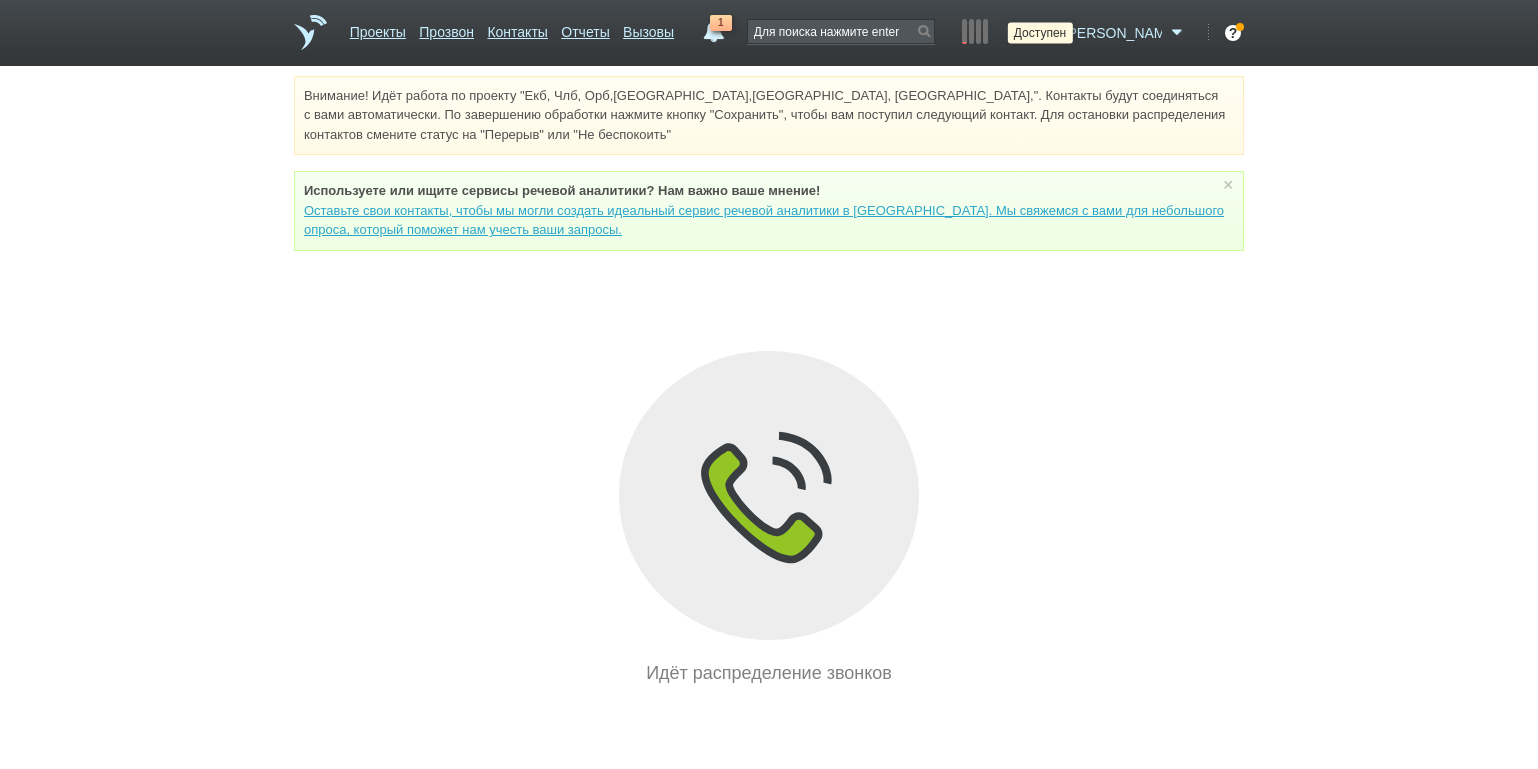 click at bounding box center (1046, 33) 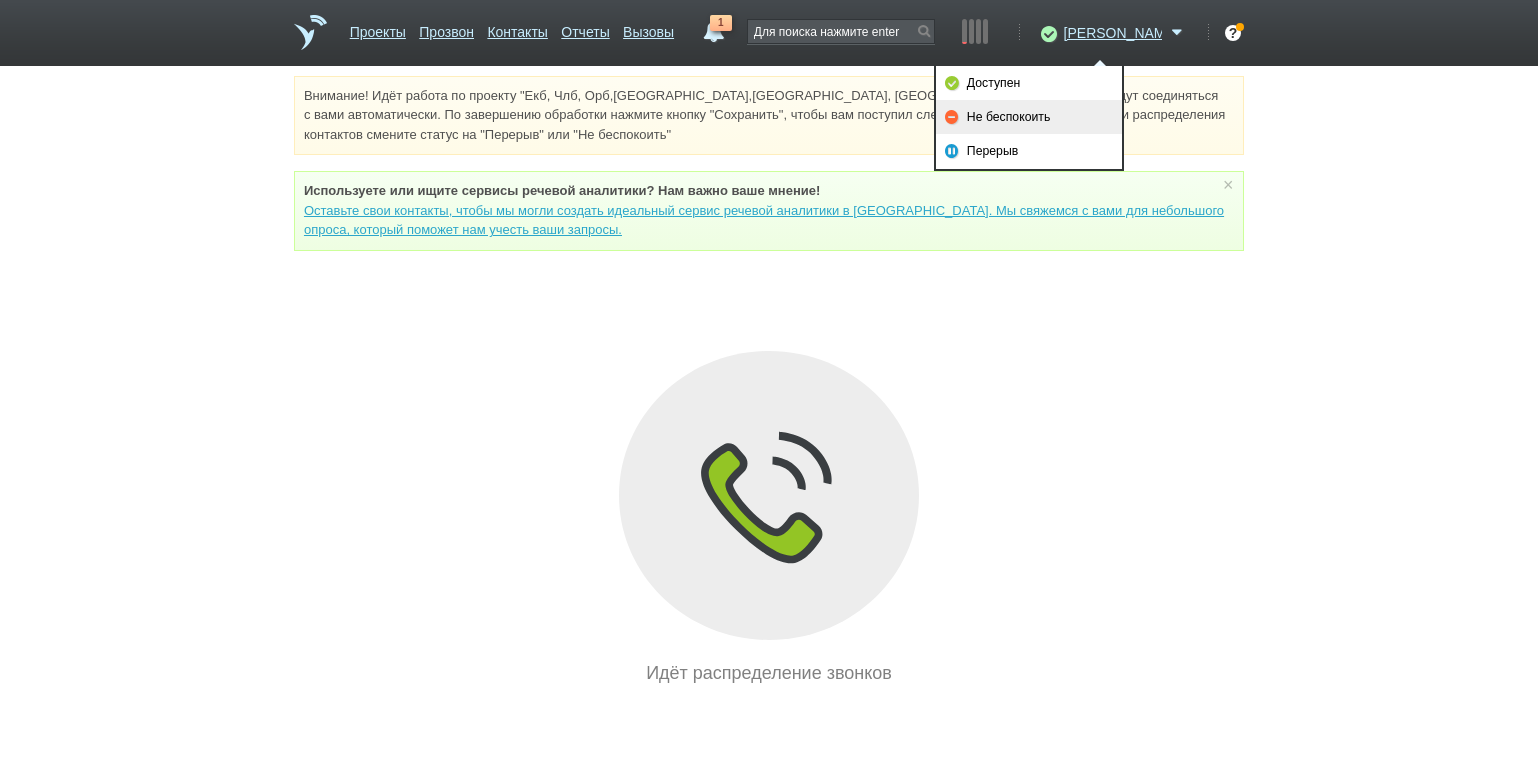 click on "Не беспокоить" at bounding box center (1029, 117) 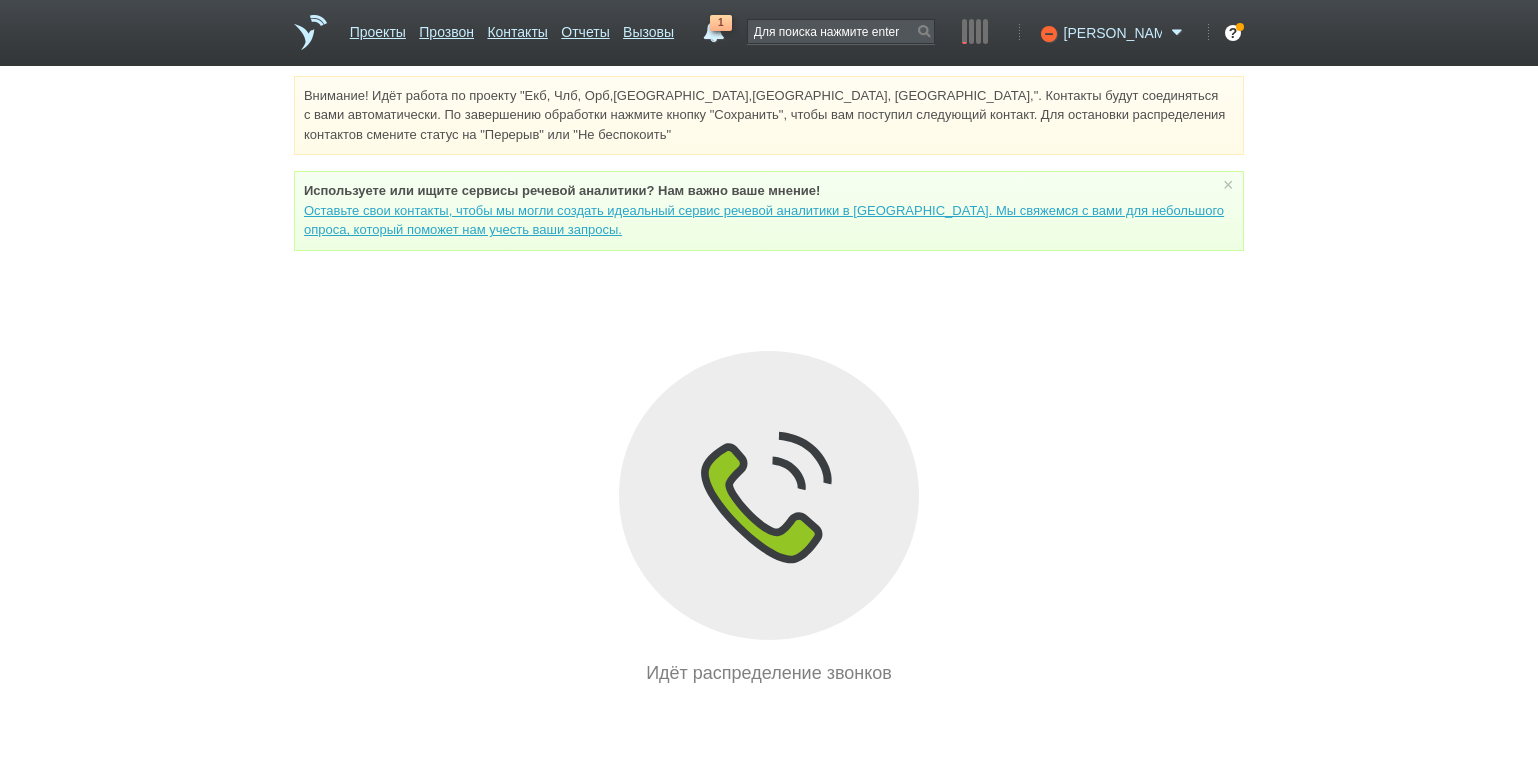 click on "[PERSON_NAME]" at bounding box center (1113, 33) 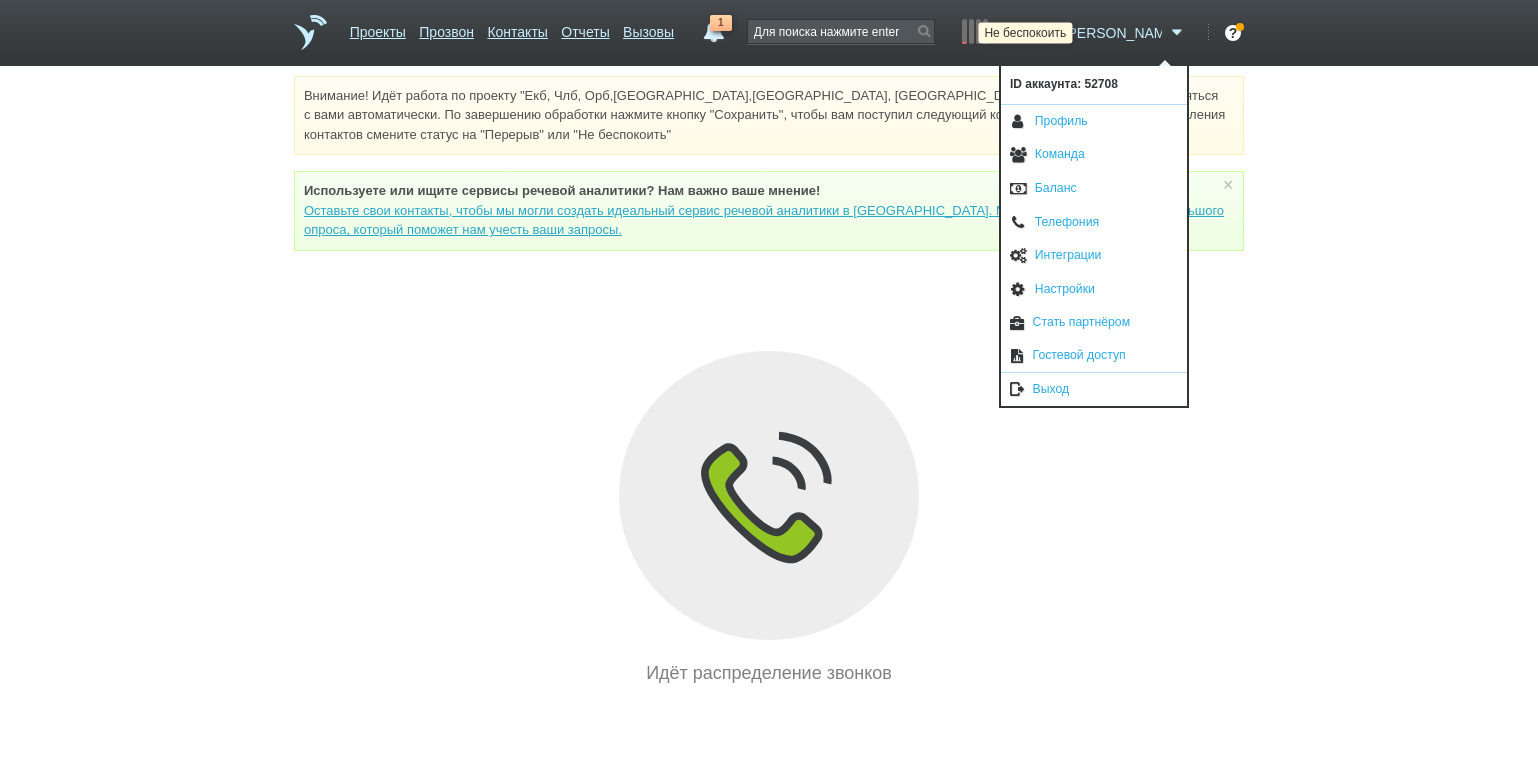 click at bounding box center (1046, 33) 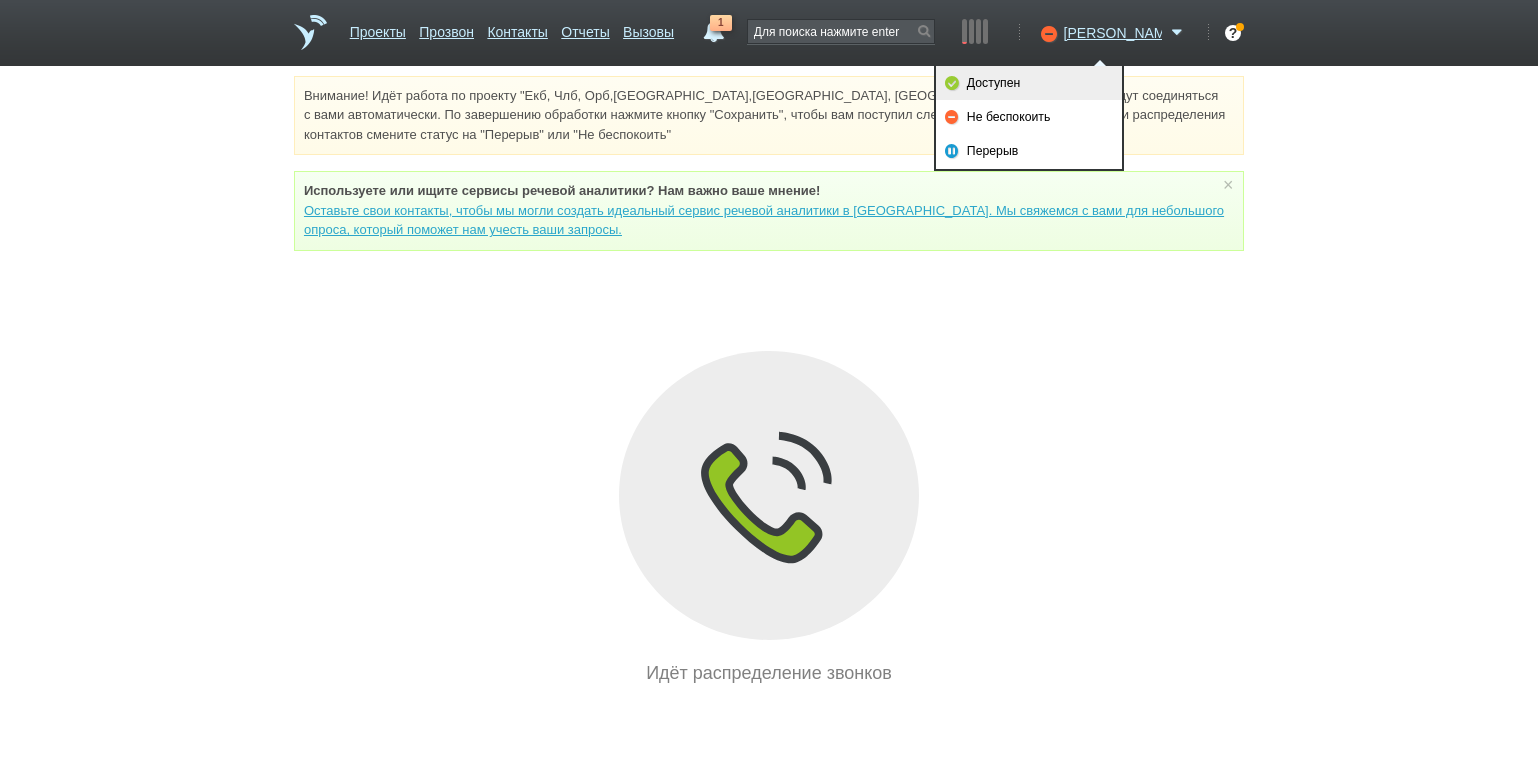 click on "Доступен" at bounding box center (1029, 83) 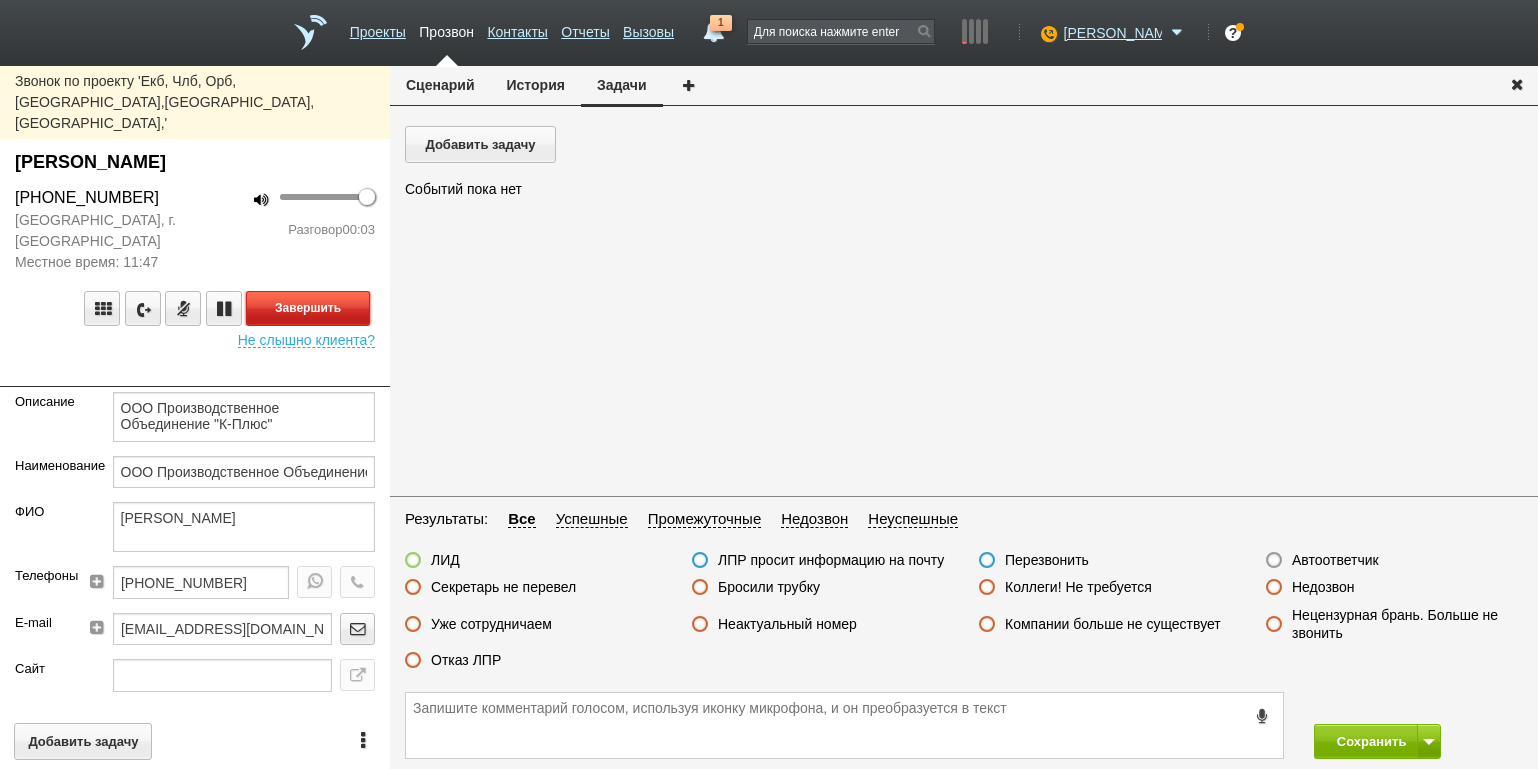 click on "Завершить" at bounding box center (308, 308) 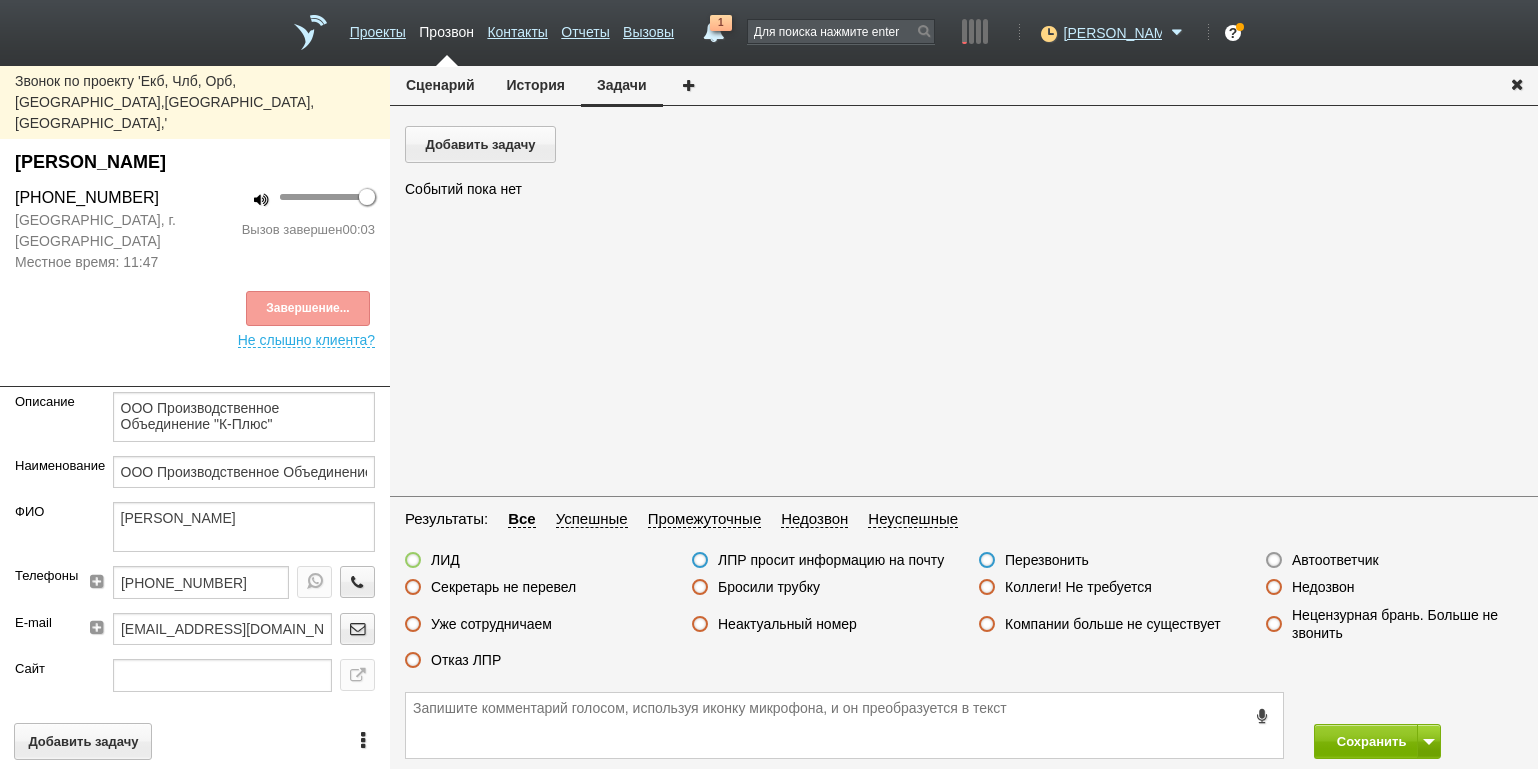 drag, startPoint x: 1341, startPoint y: 552, endPoint x: 1341, endPoint y: 564, distance: 12 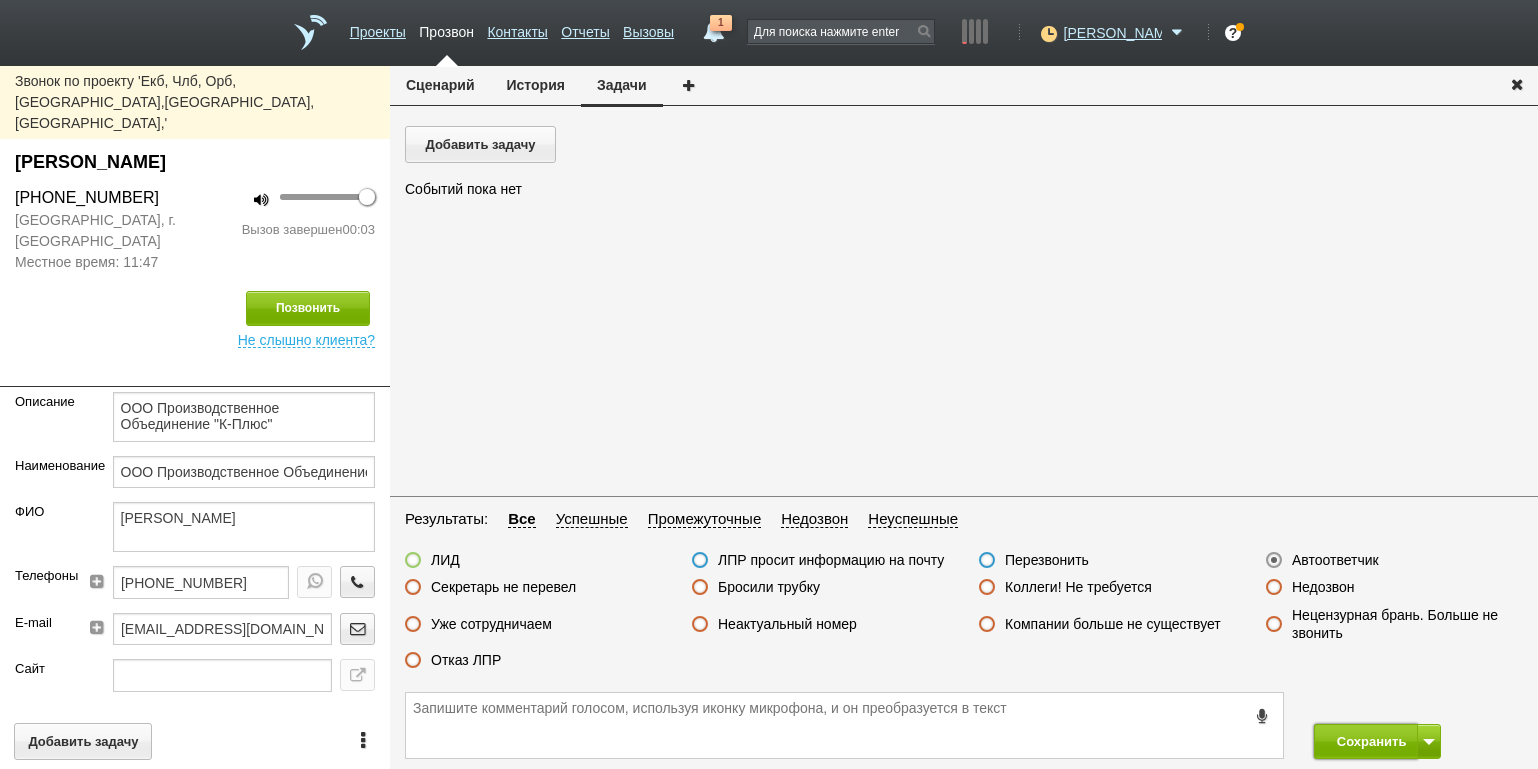 drag, startPoint x: 1356, startPoint y: 737, endPoint x: 1202, endPoint y: 647, distance: 178.3704 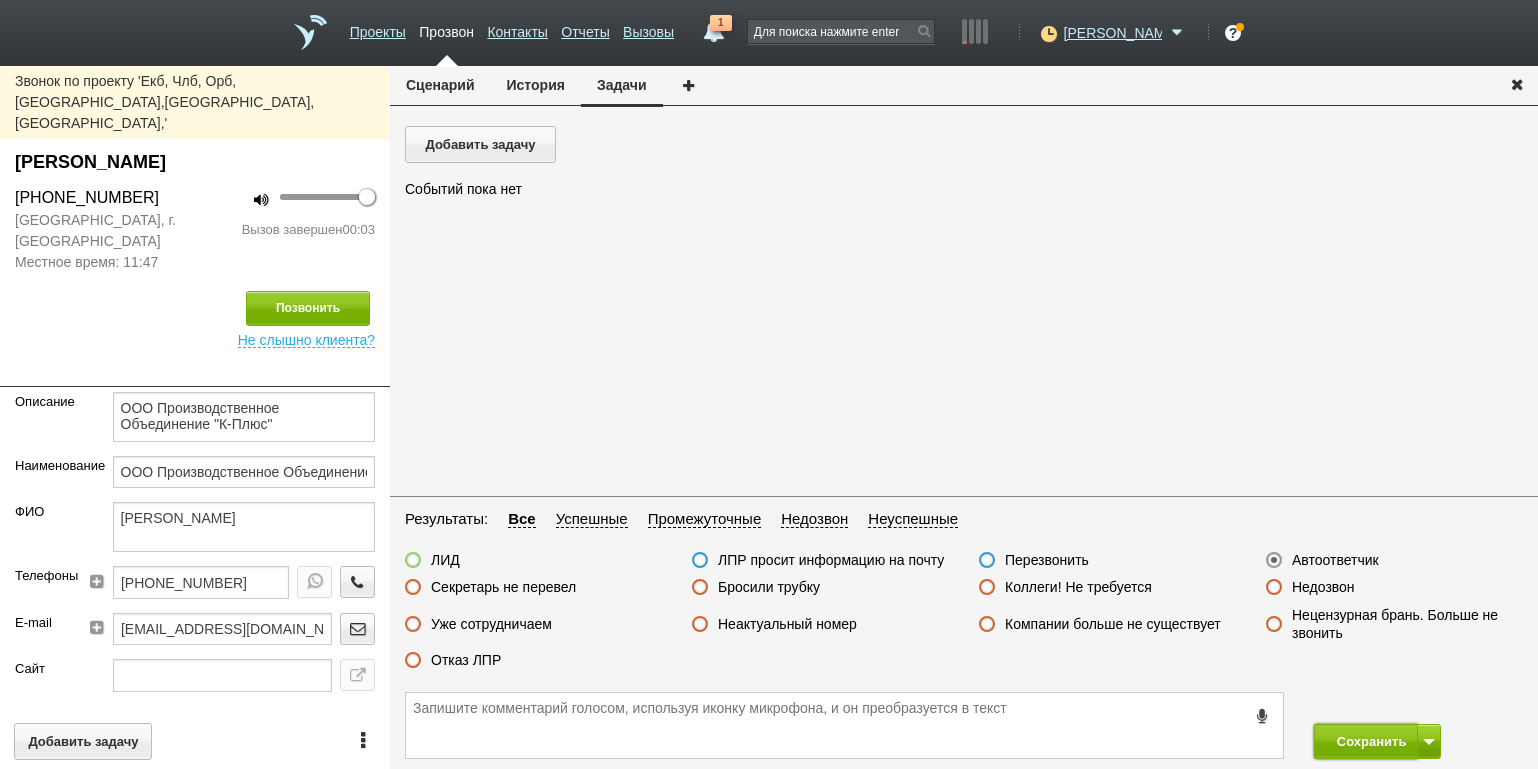 click on "Сохранить" at bounding box center (1366, 741) 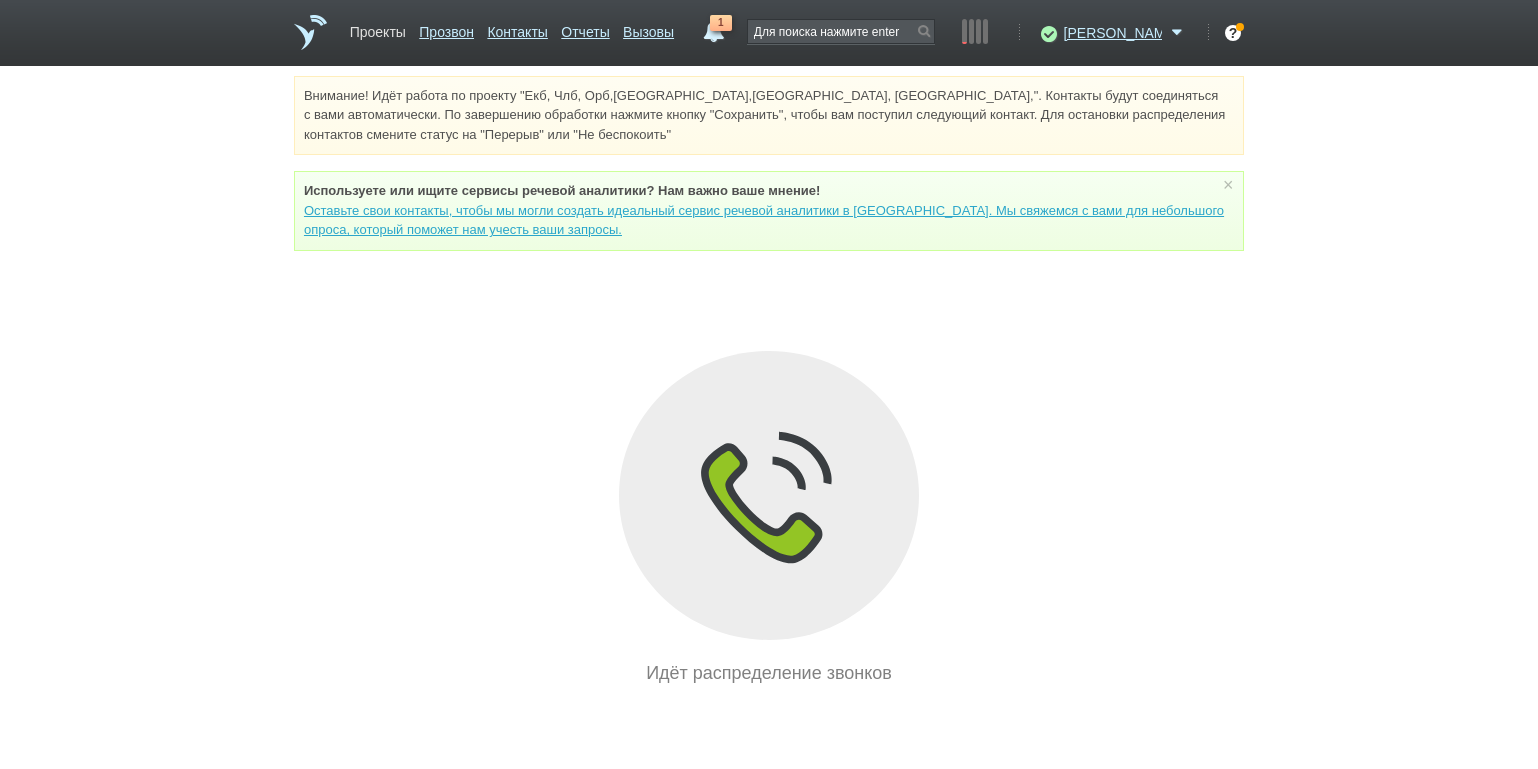 click on "Проекты" at bounding box center [378, 28] 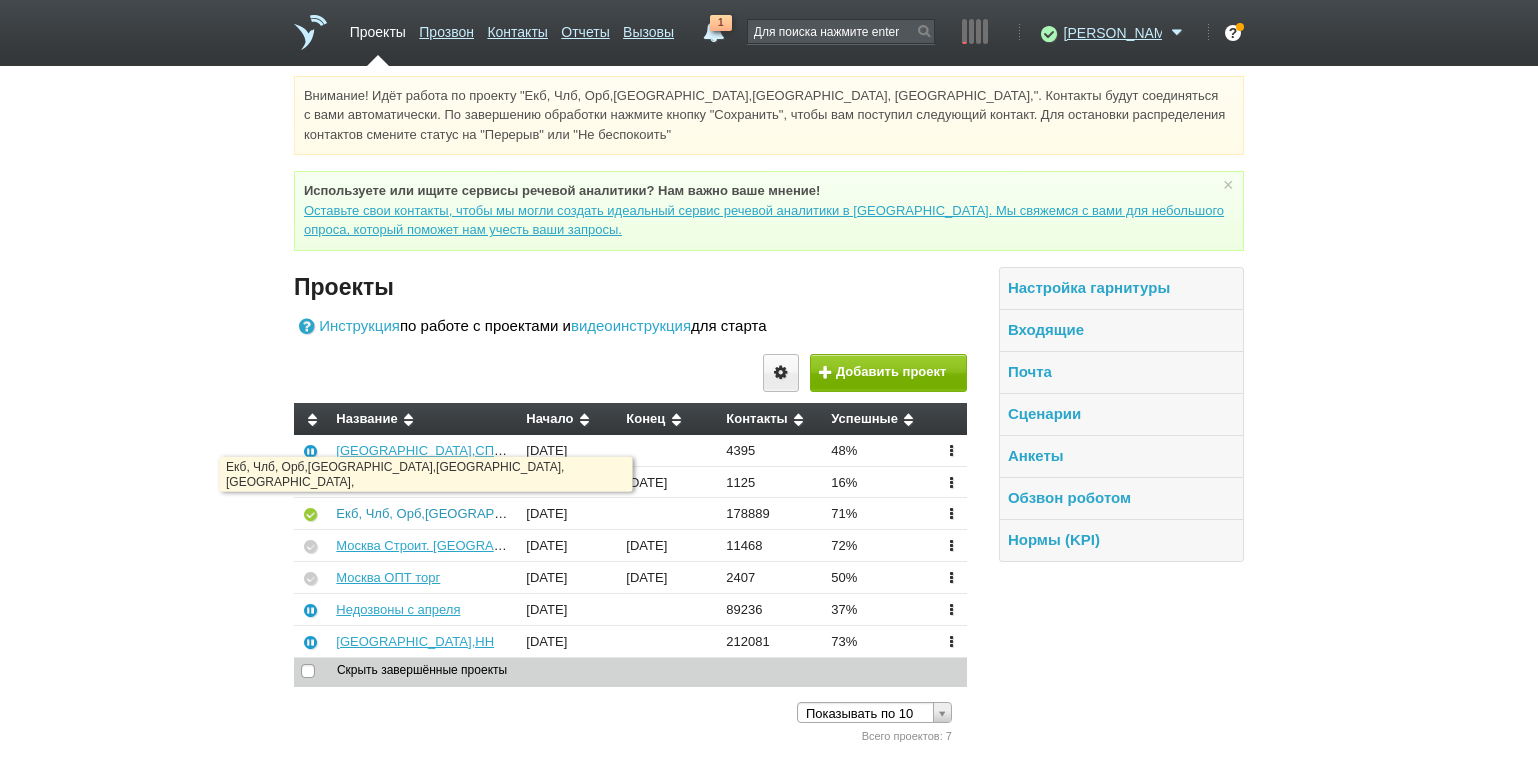 click on "Екб, Члб, Орб,[GEOGRAPHIC_DATA],[GEOGRAPHIC_DATA], [GEOGRAPHIC_DATA]," at bounding box center (590, 513) 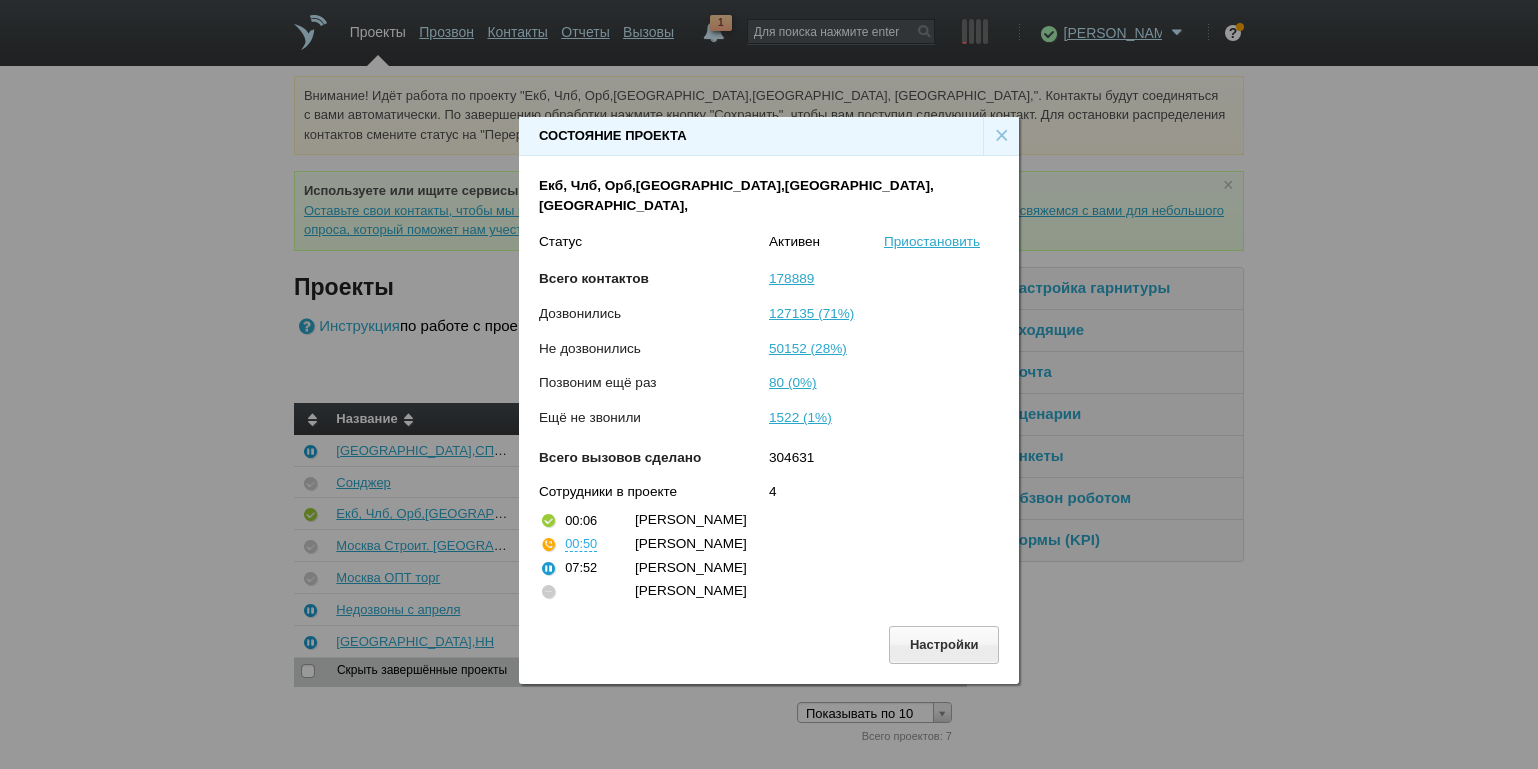 click on "×" at bounding box center [1001, 136] 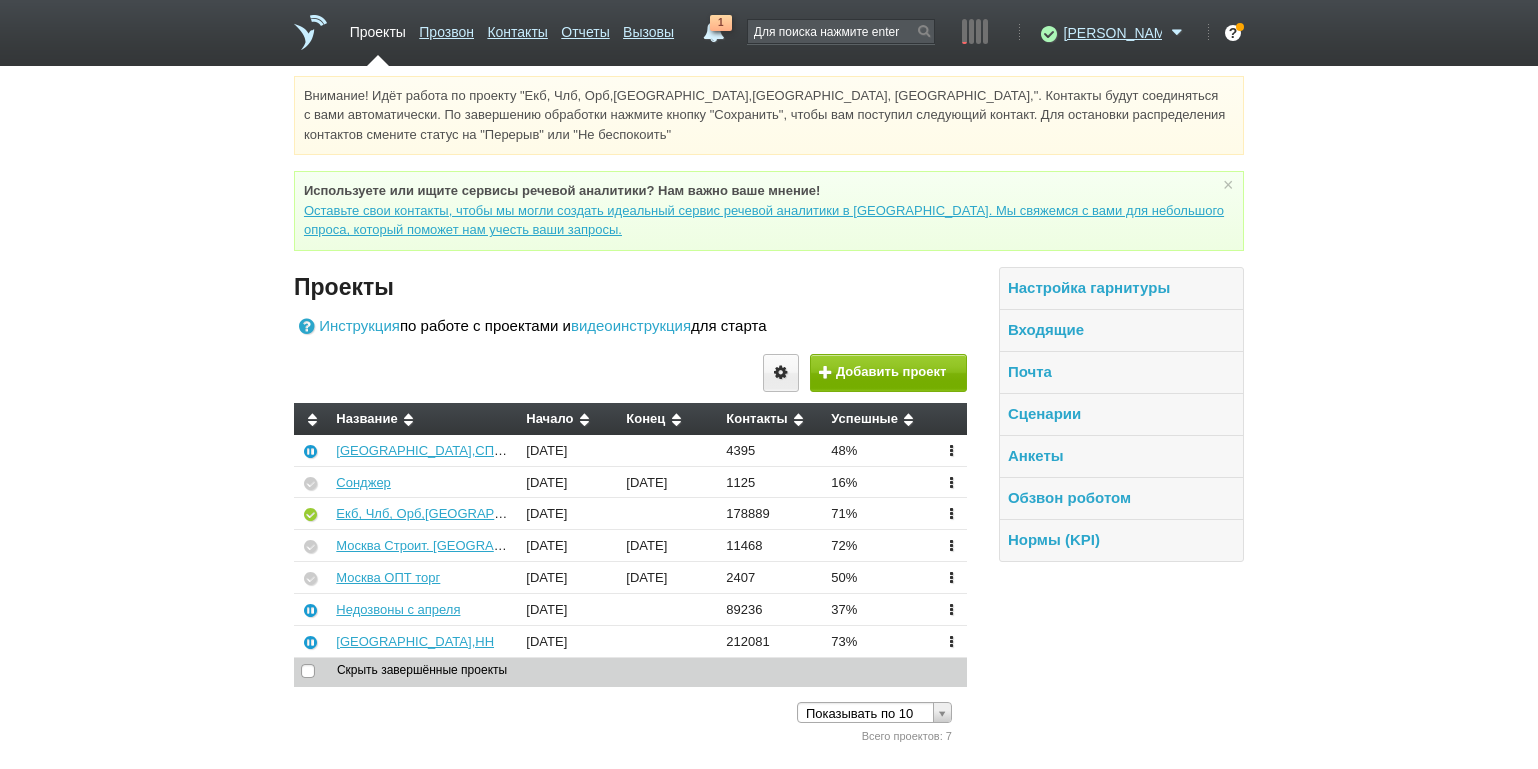 click on "Внимание! Идёт работа по проекту "Екб, Члб, Орб,[GEOGRAPHIC_DATA],[GEOGRAPHIC_DATA], [GEOGRAPHIC_DATA],". Контакты будут соединяться с вами автоматически. По завершению обработки нажмите кнопку "Сохранить", чтобы вам поступил следующий контакт. Для остановки распределения контактов смените статус на "Перерыв" или "Не беспокоить"
Используете или ищите cервисы речевой аналитики? Нам важно ваше мнение!
×
Вы можете звонить напрямую из строки поиска - введите номер и нажмите "Позвонить"
Проекты
Инструкция видеоинструкция" at bounding box center (769, 411) 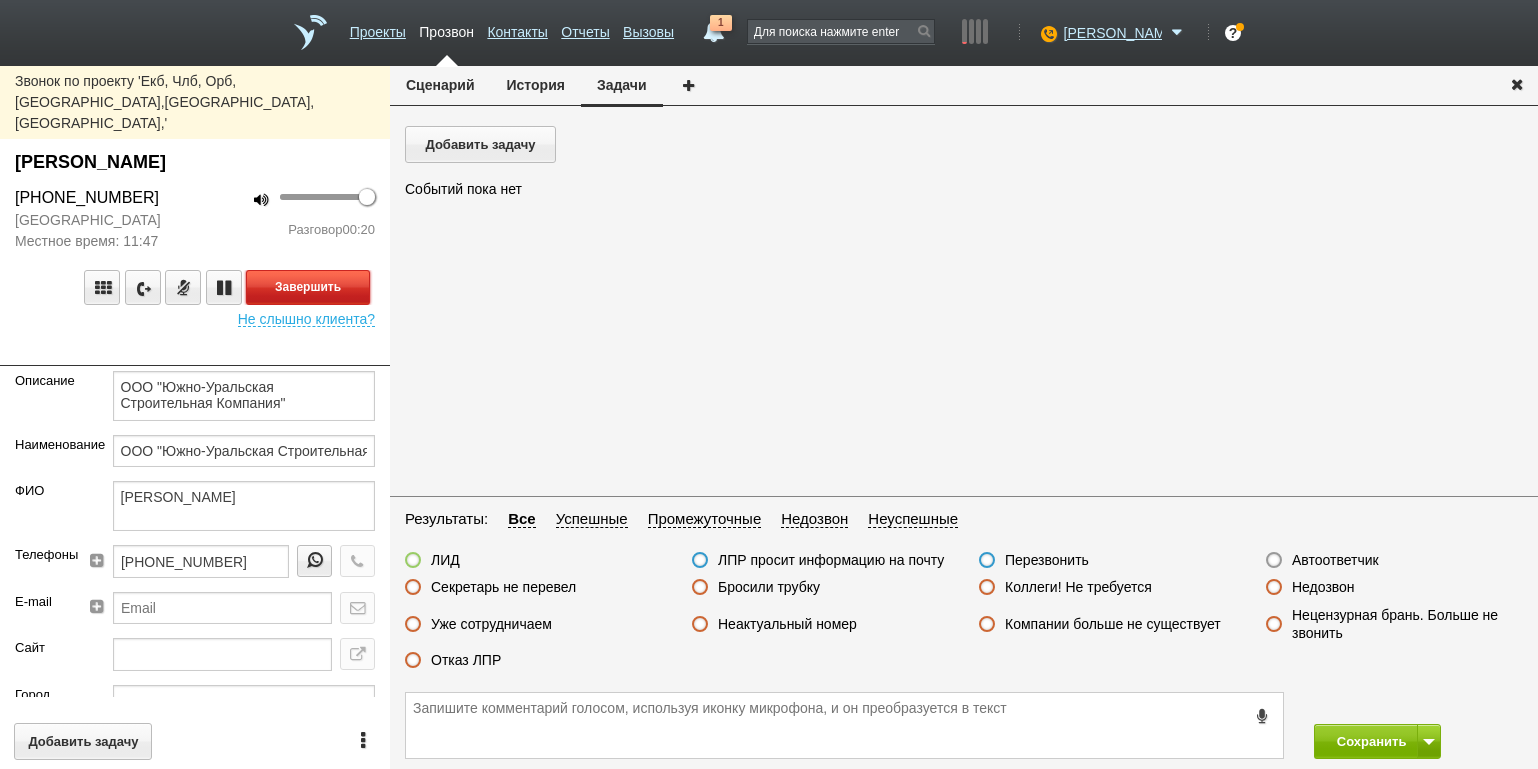 click on "Завершить" at bounding box center [308, 287] 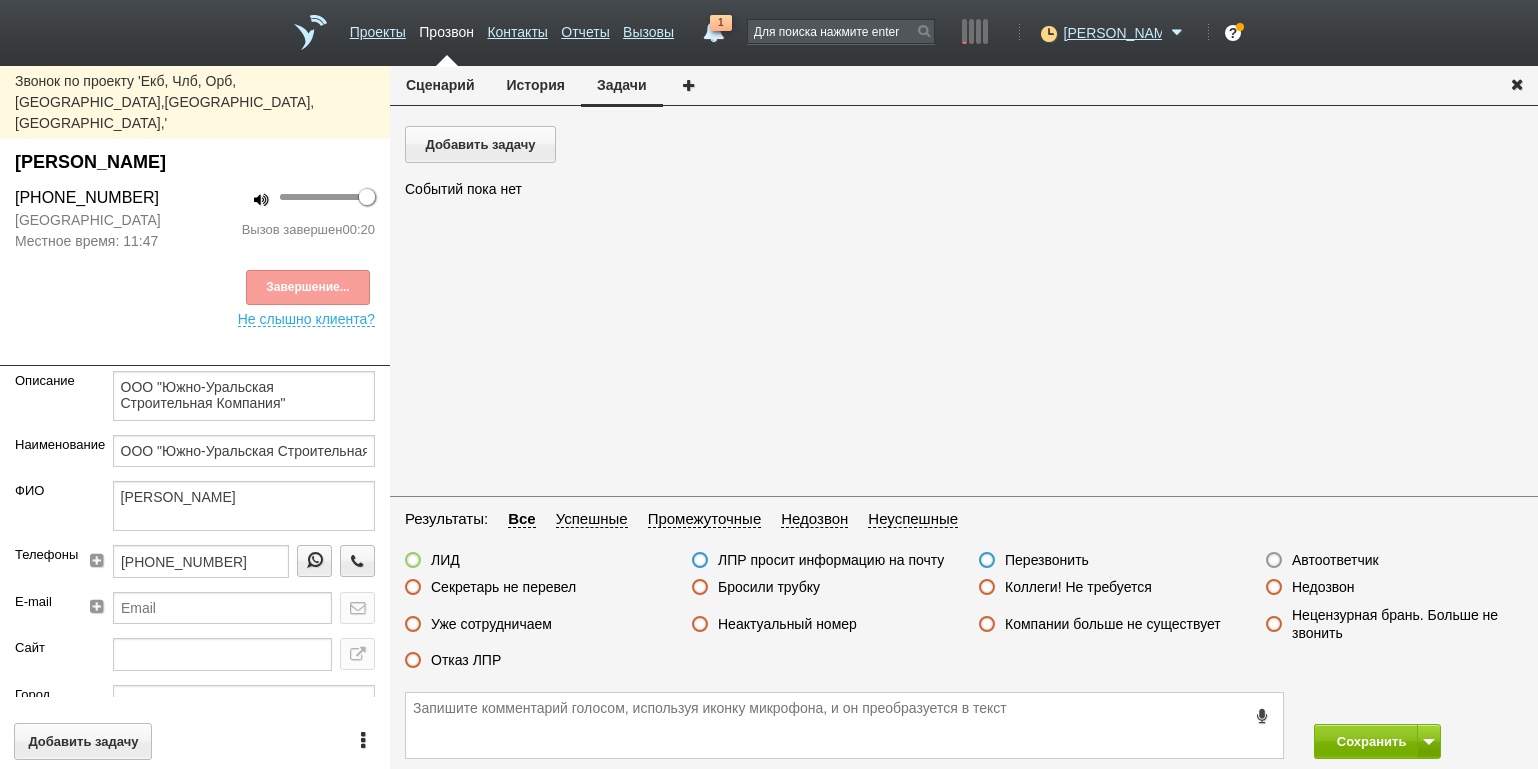 click on "Отказ ЛПР" at bounding box center (466, 660) 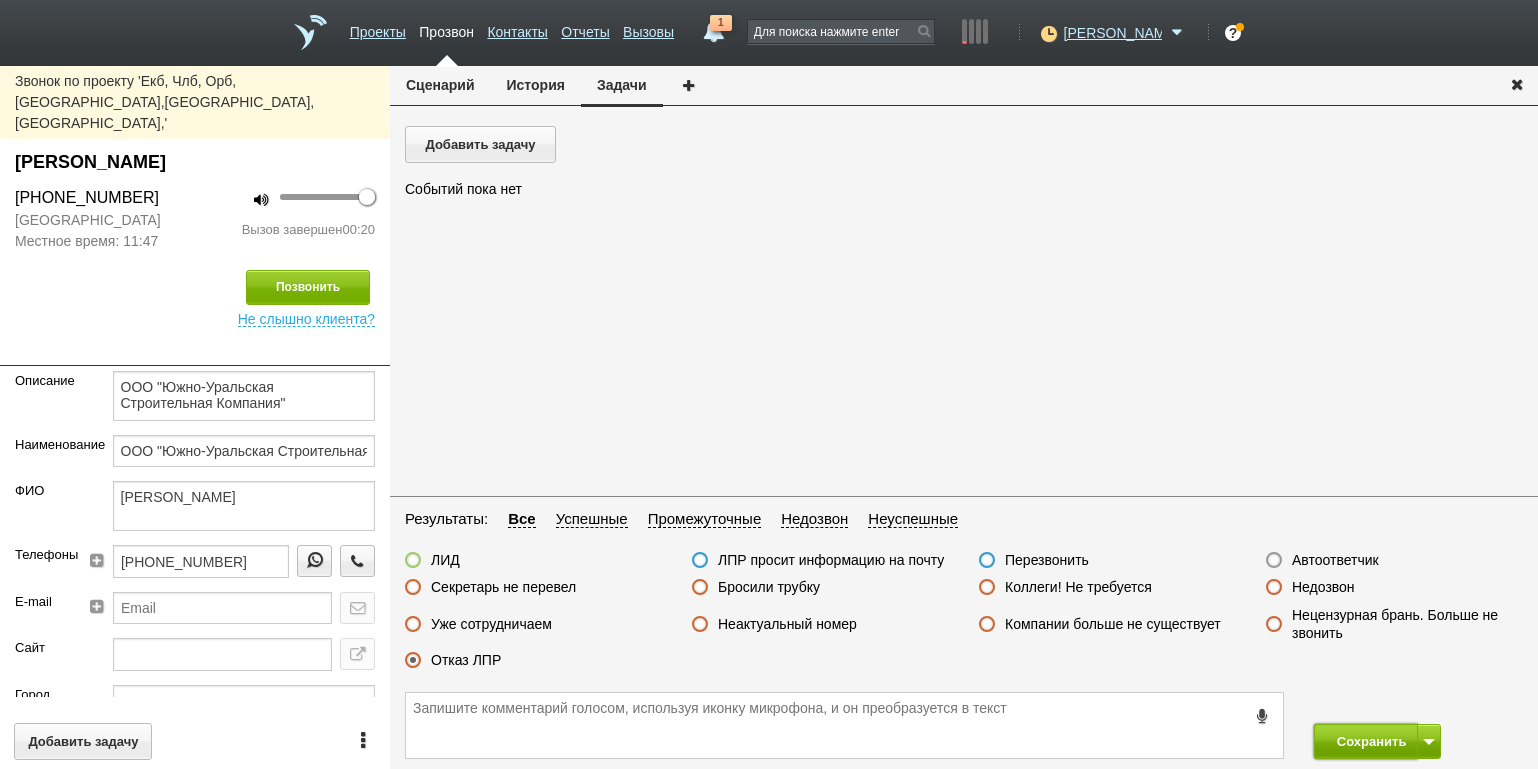 click on "Сохранить" at bounding box center (1366, 741) 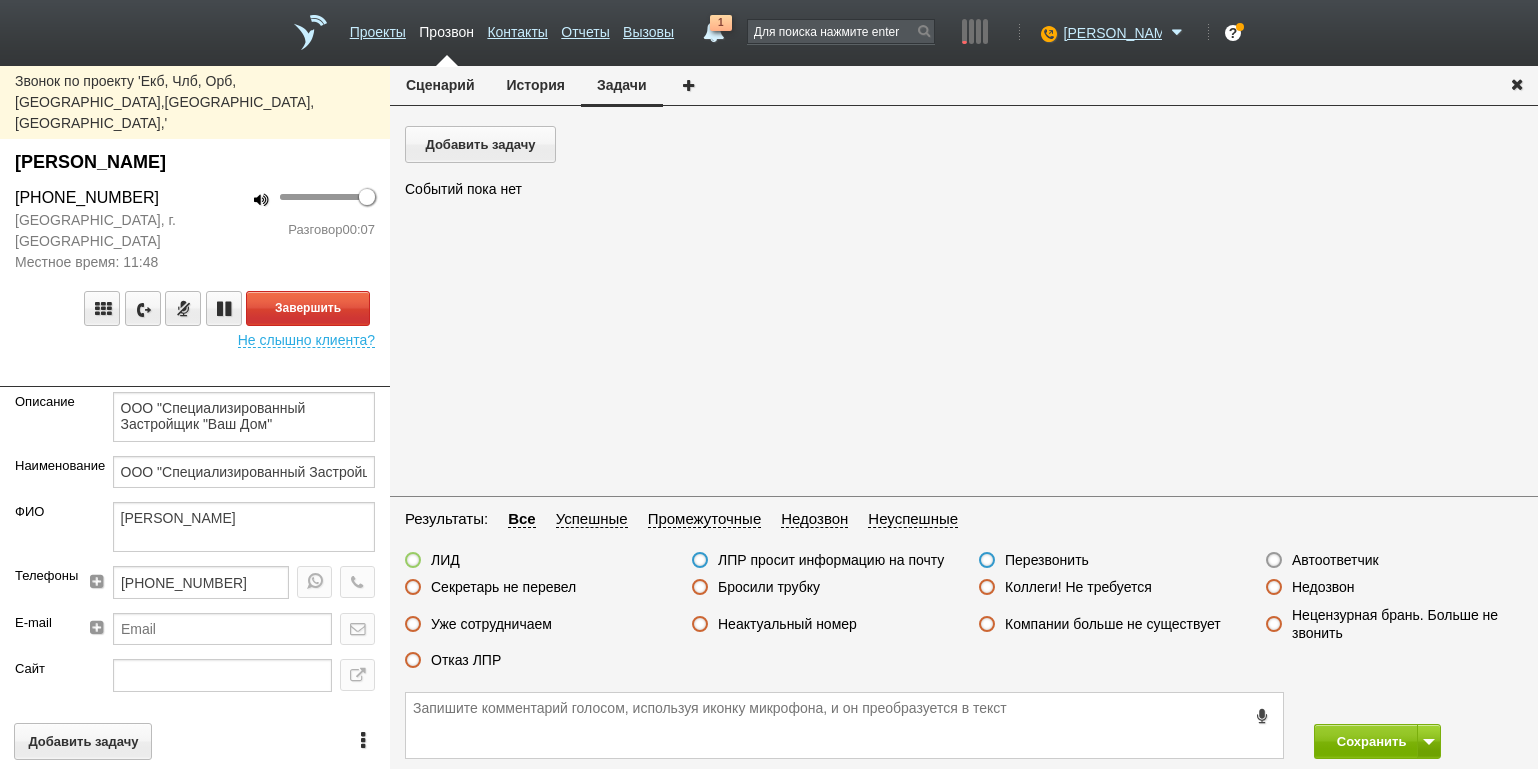 click on "Сценарий" at bounding box center [440, 85] 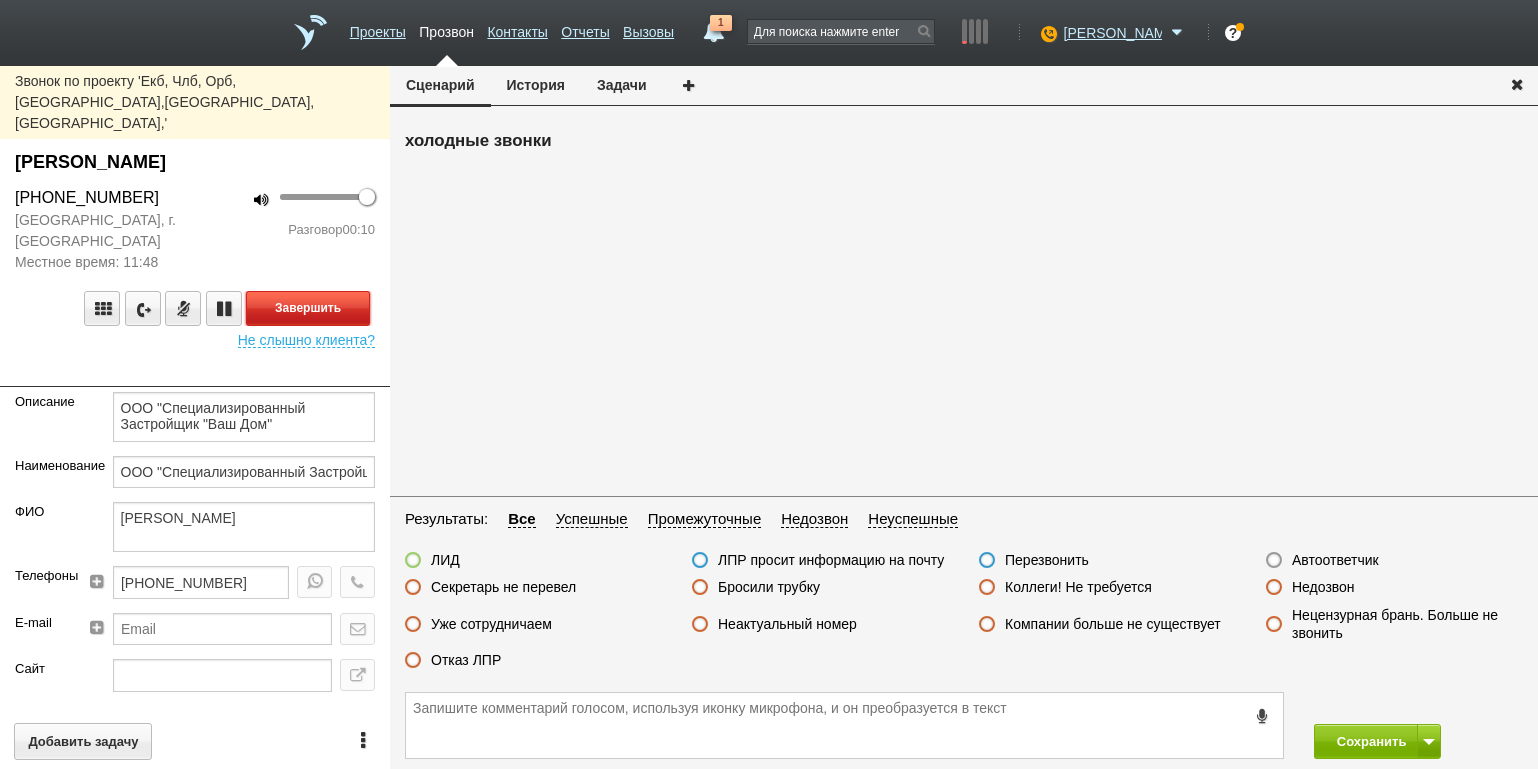 click on "Завершить" at bounding box center [308, 308] 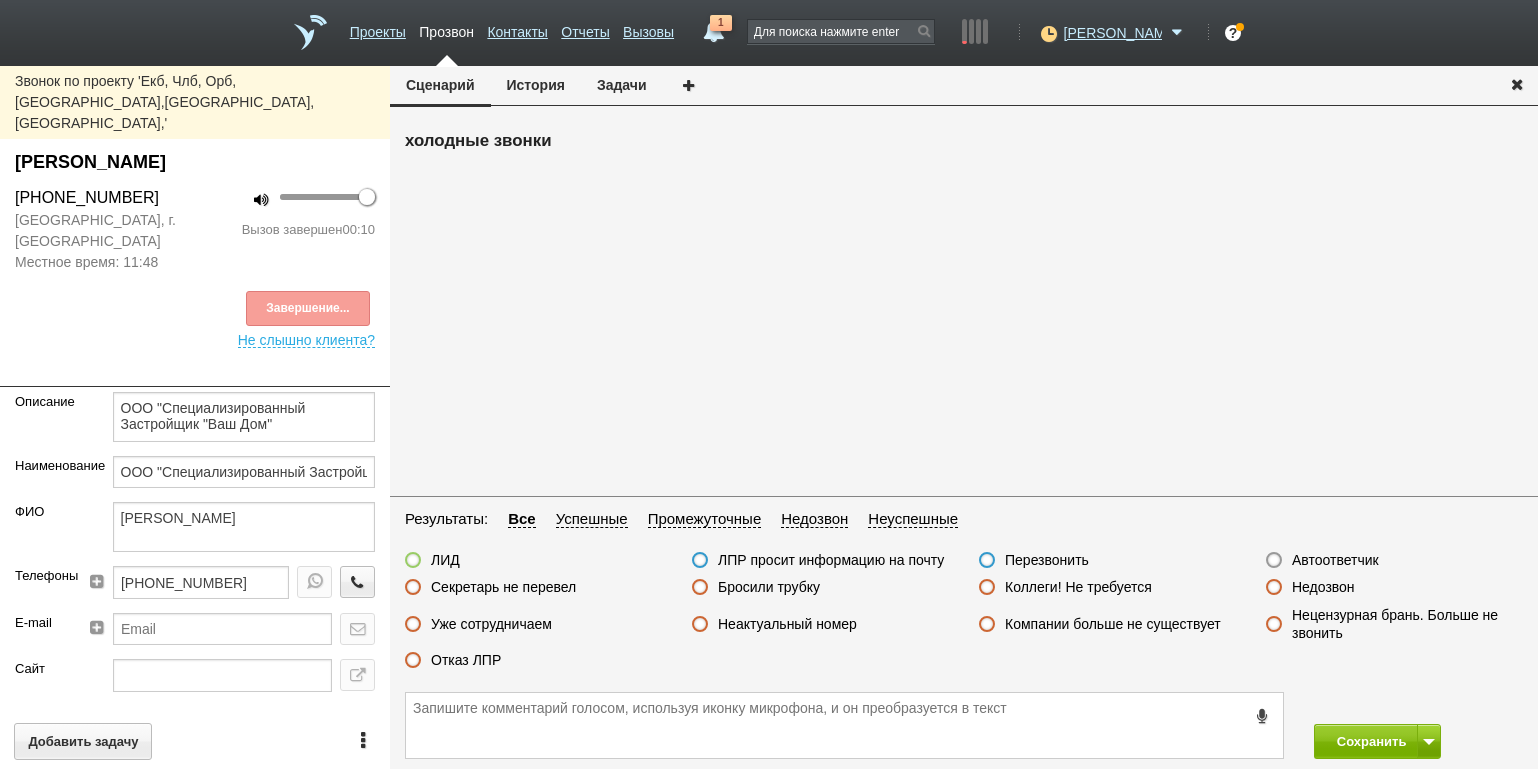 click on "ЛИД ЛПР просит информацию на почту Перезвонить Автоответчик Секретарь не перевел Бросили трубку Коллеги! Не требуется Недозвон Уже сотрудничаем Неактуальный номер Компании больше не существует Нецензурная брань. Больше не звонить Отказ ЛПР" at bounding box center (964, 615) 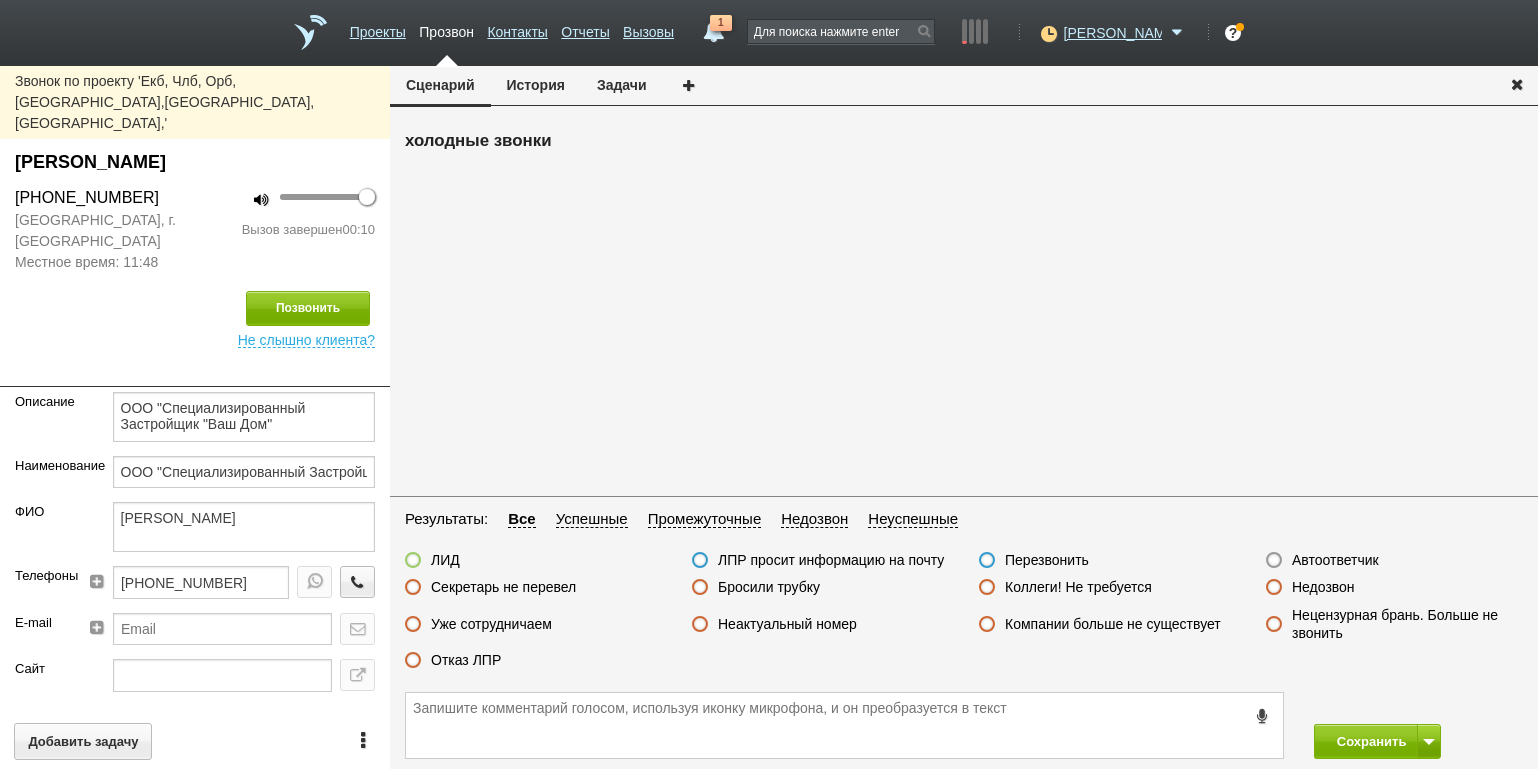 click on "Отказ ЛПР" at bounding box center (466, 660) 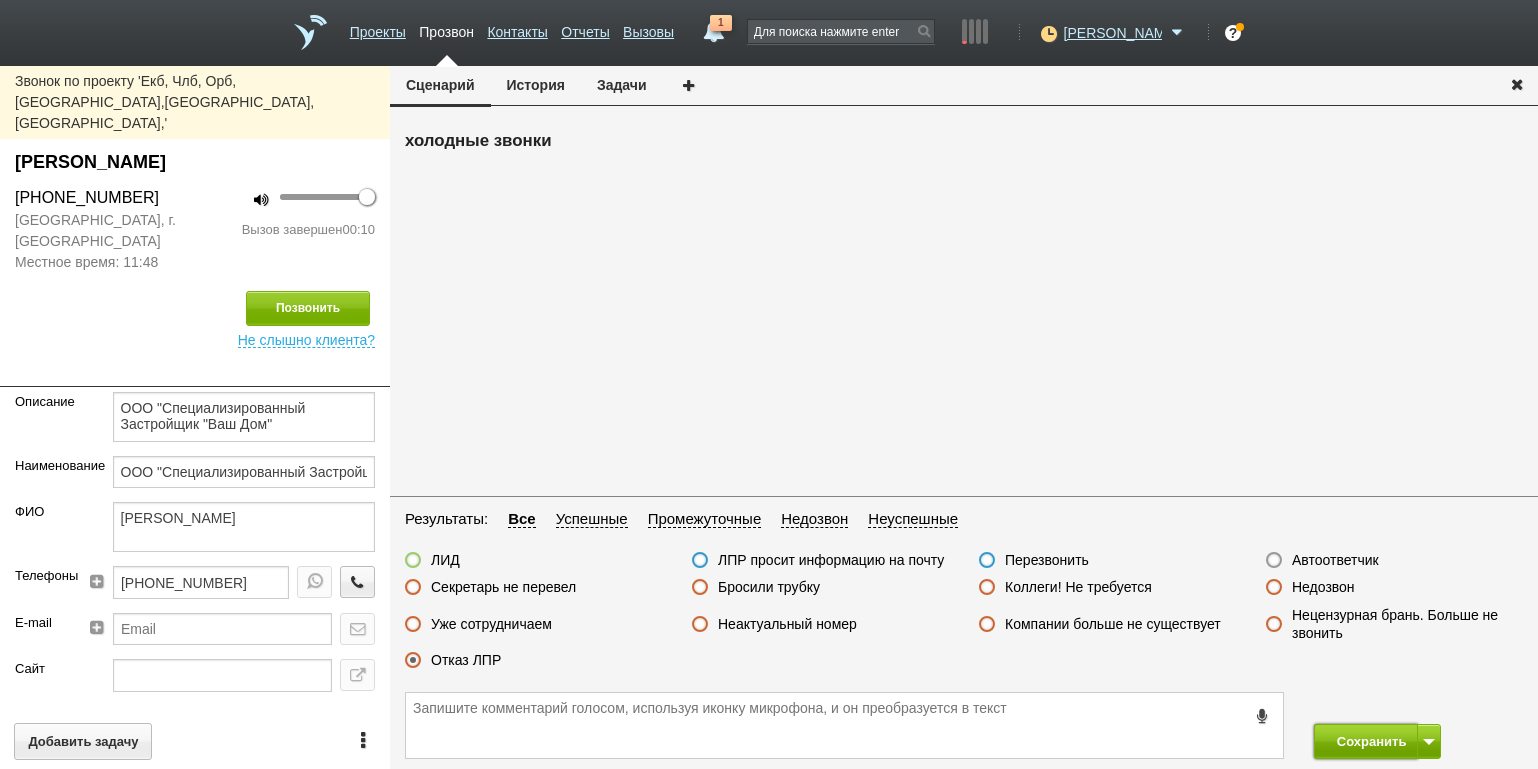 click on "Сохранить" at bounding box center [1366, 741] 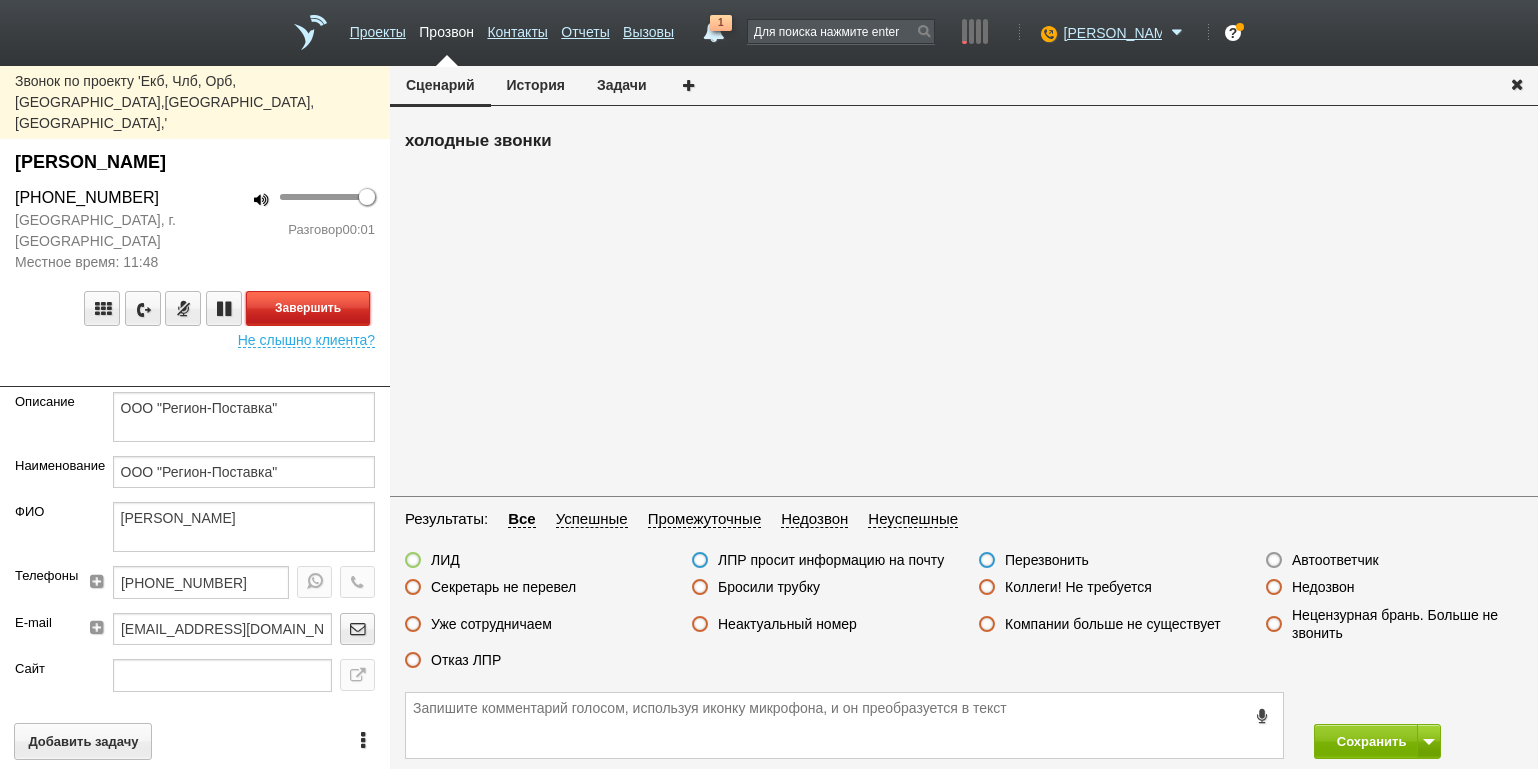 click on "Завершить" at bounding box center (308, 308) 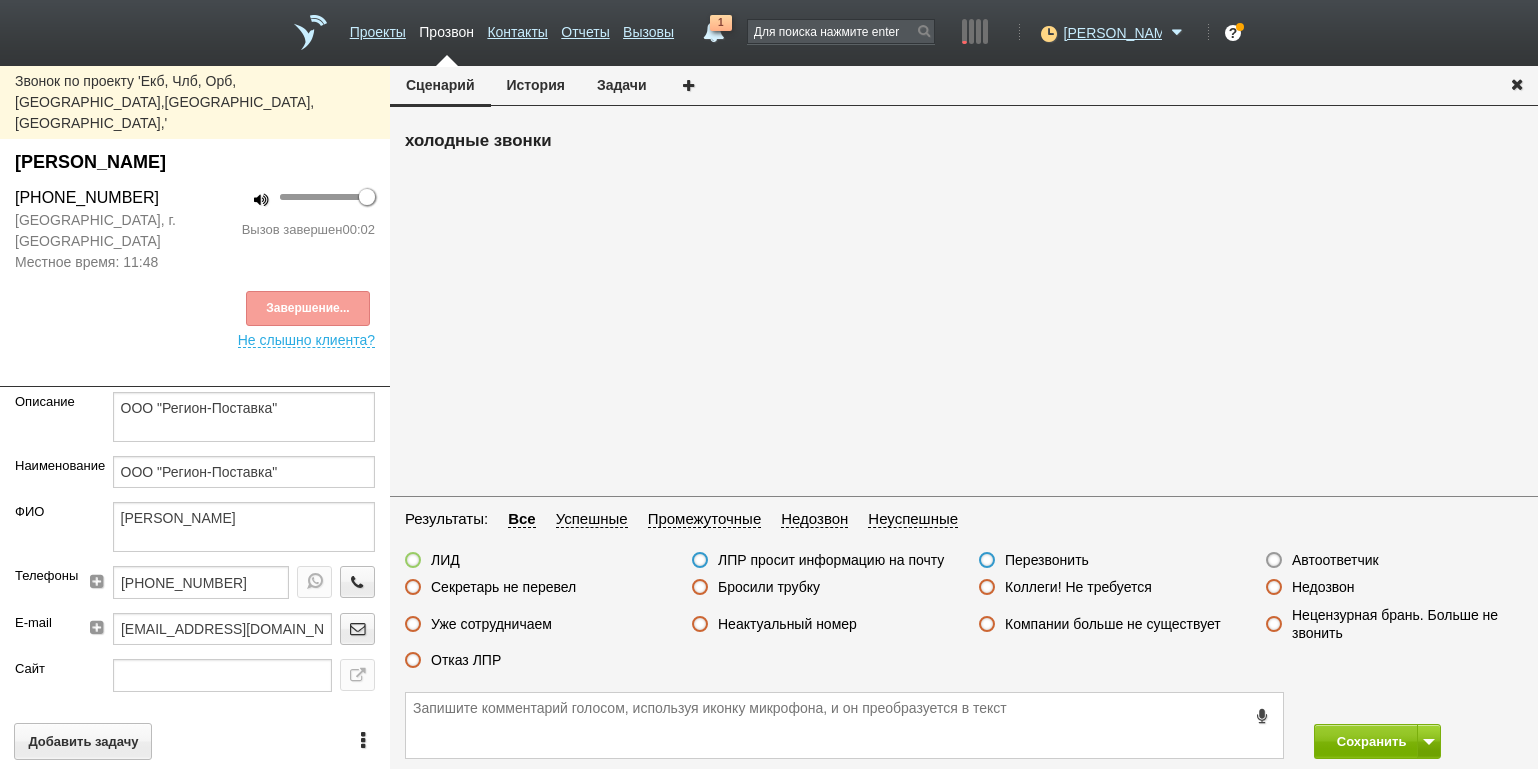 click on "Автоответчик" at bounding box center (1335, 560) 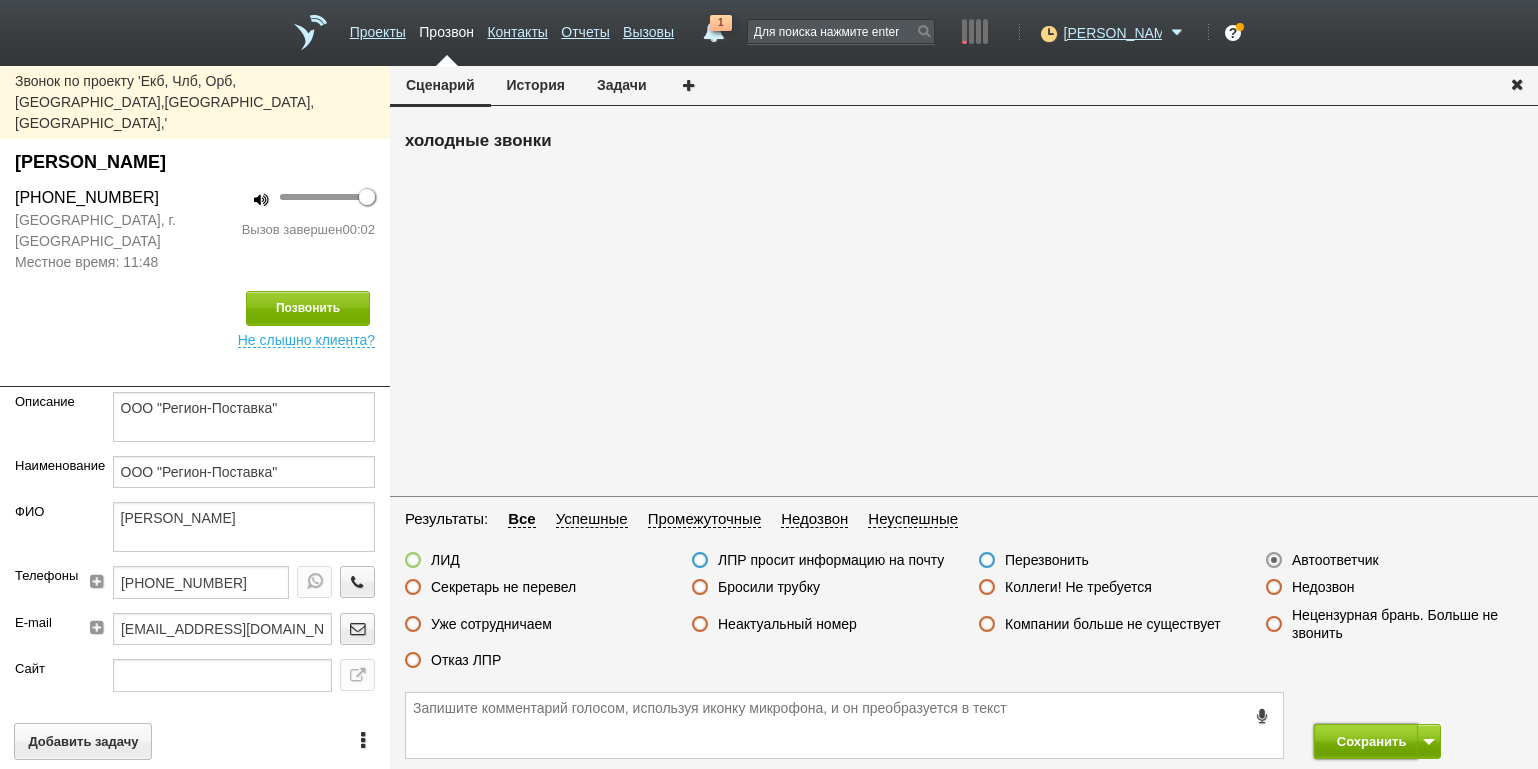 click on "Сохранить" at bounding box center [1366, 741] 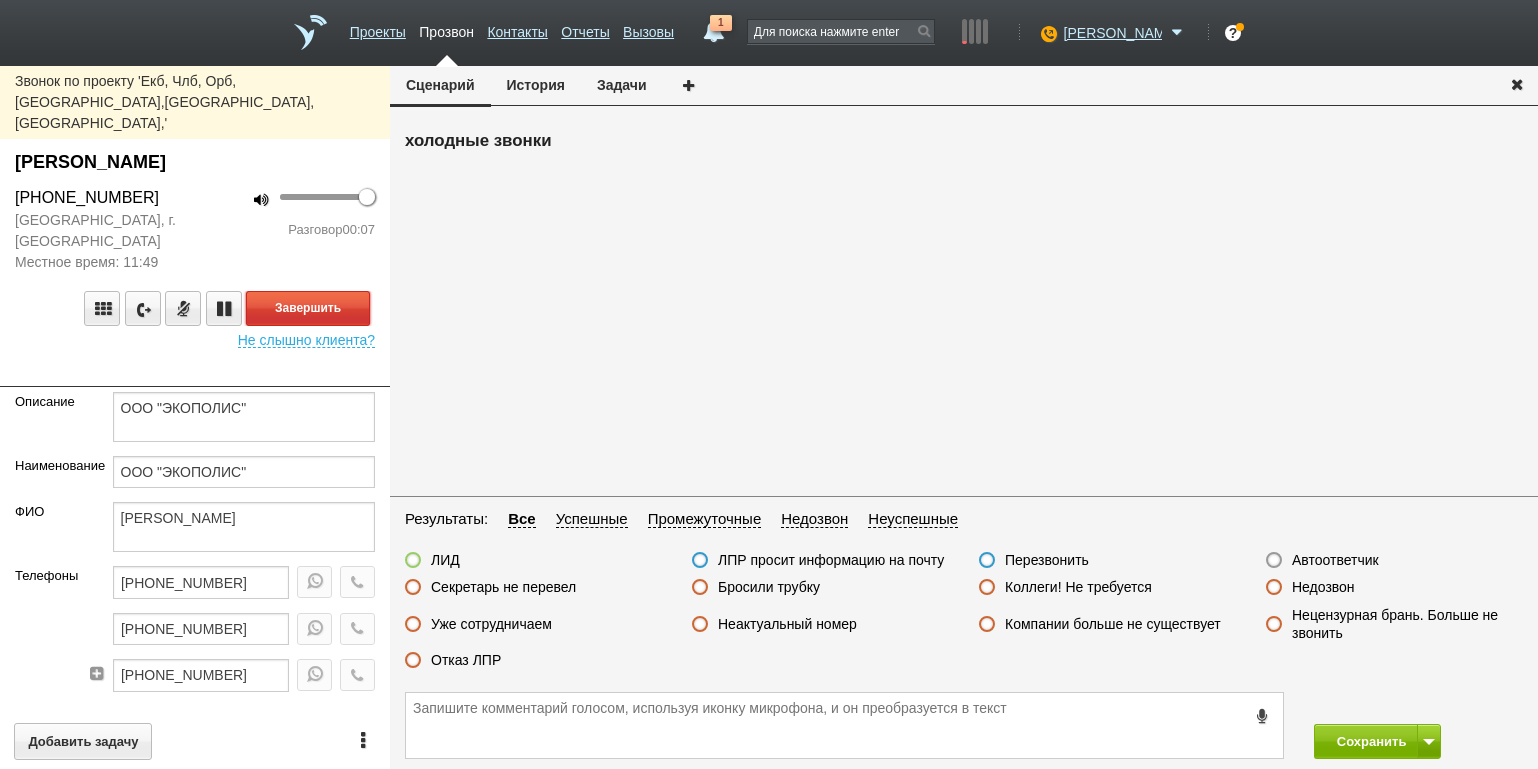 click on "Завершить" at bounding box center [308, 308] 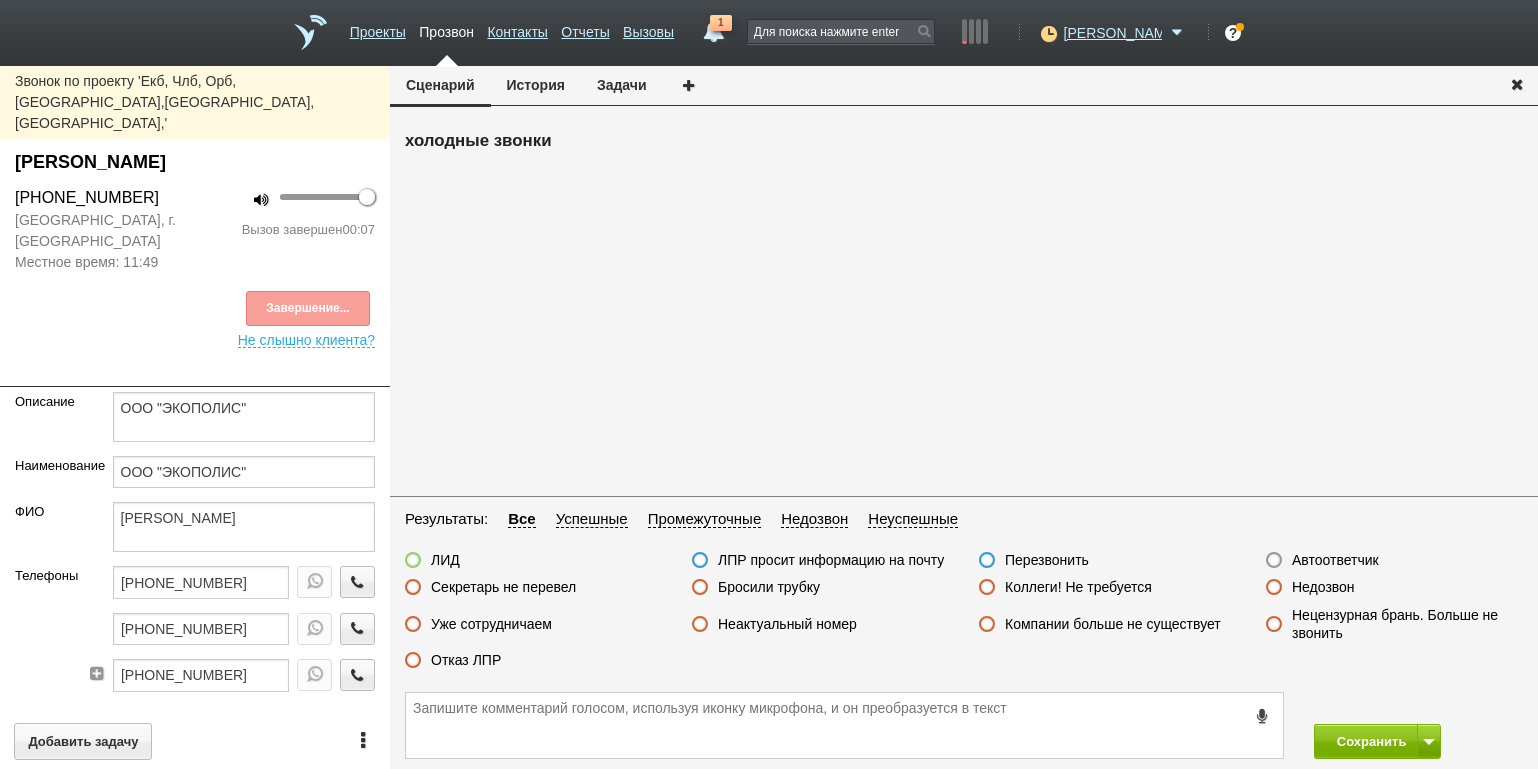 click on "Неактуальный номер" at bounding box center (787, 624) 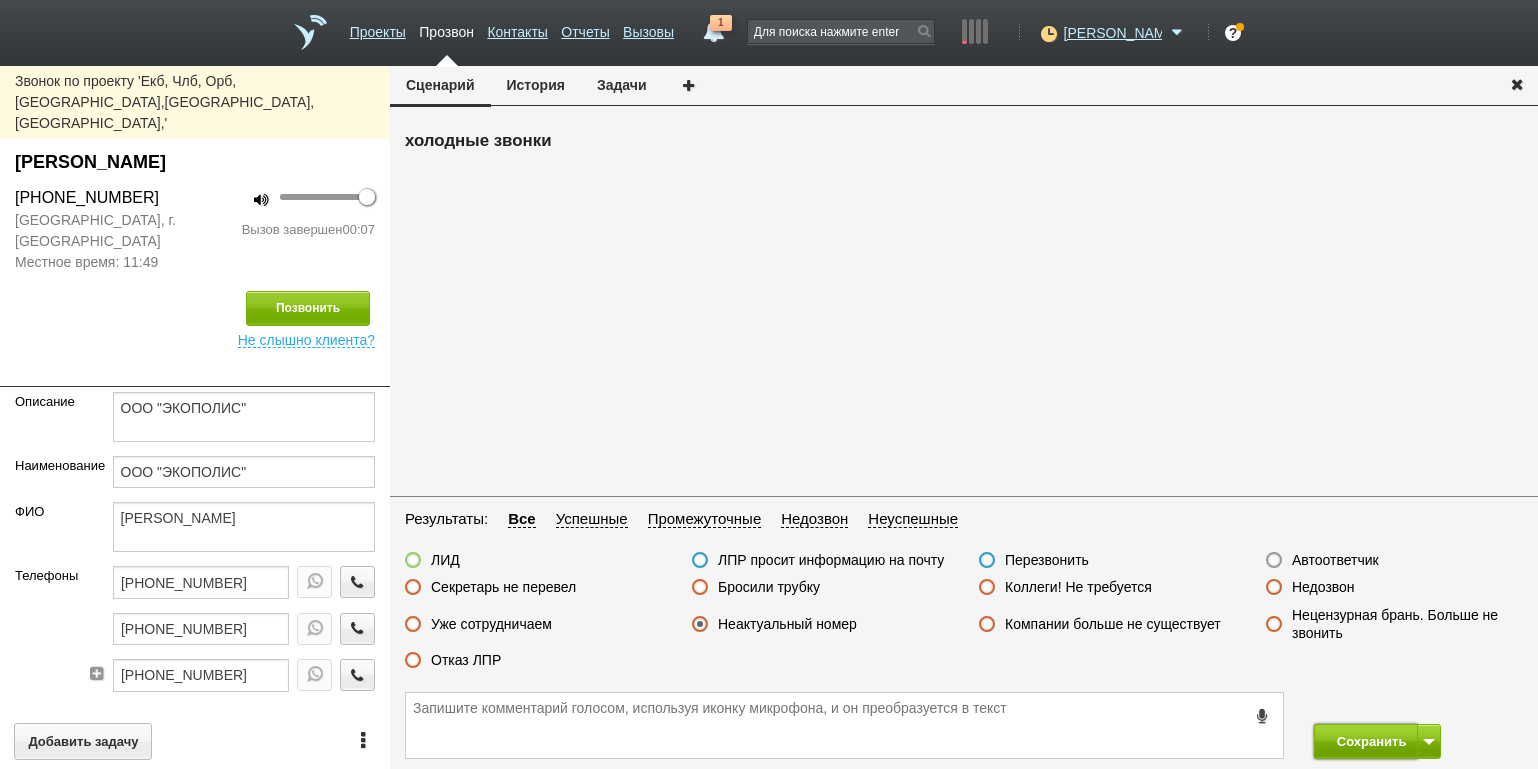 click on "Сохранить" at bounding box center [1366, 741] 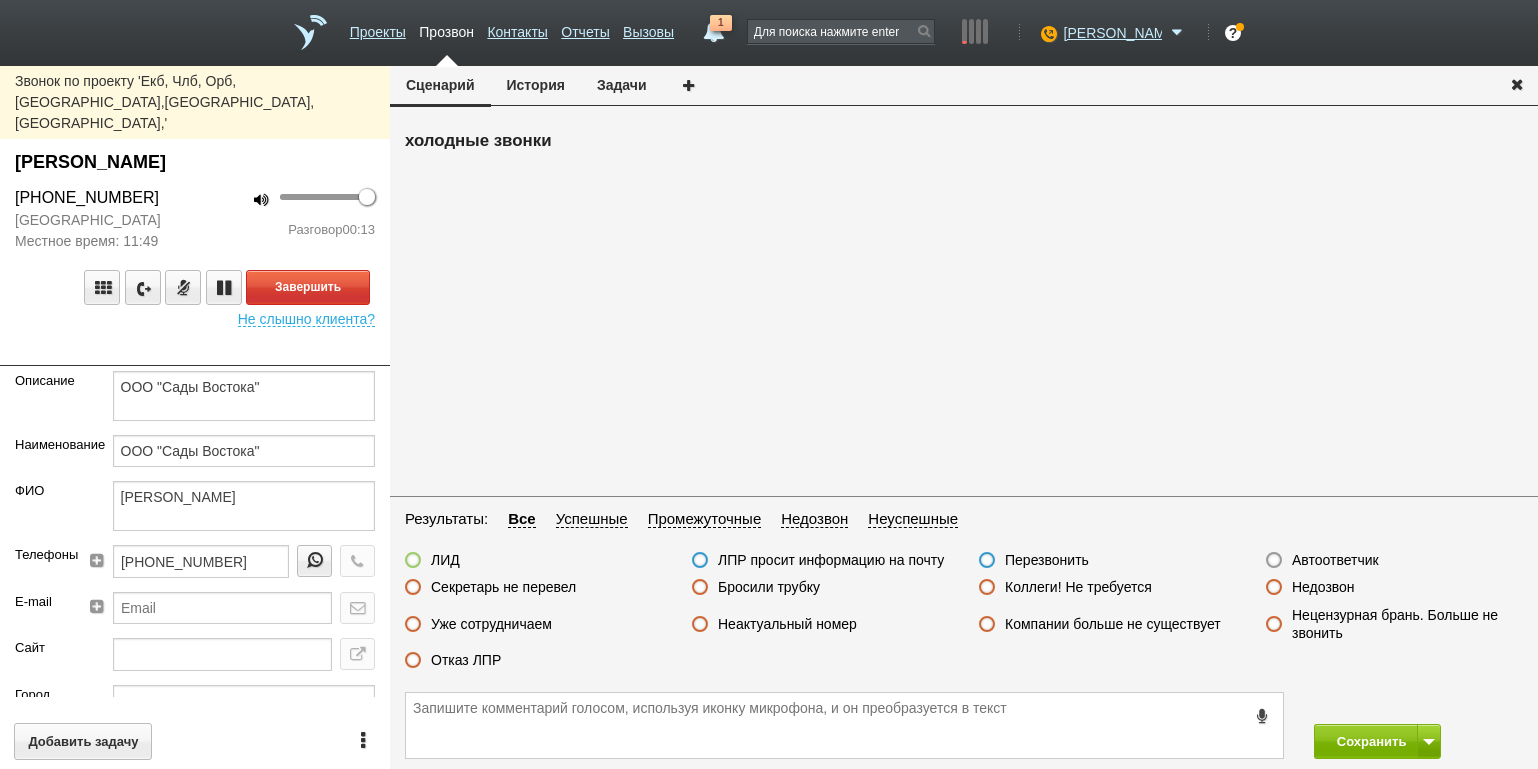 click on "100
Разговор
00:13" at bounding box center [292, 219] 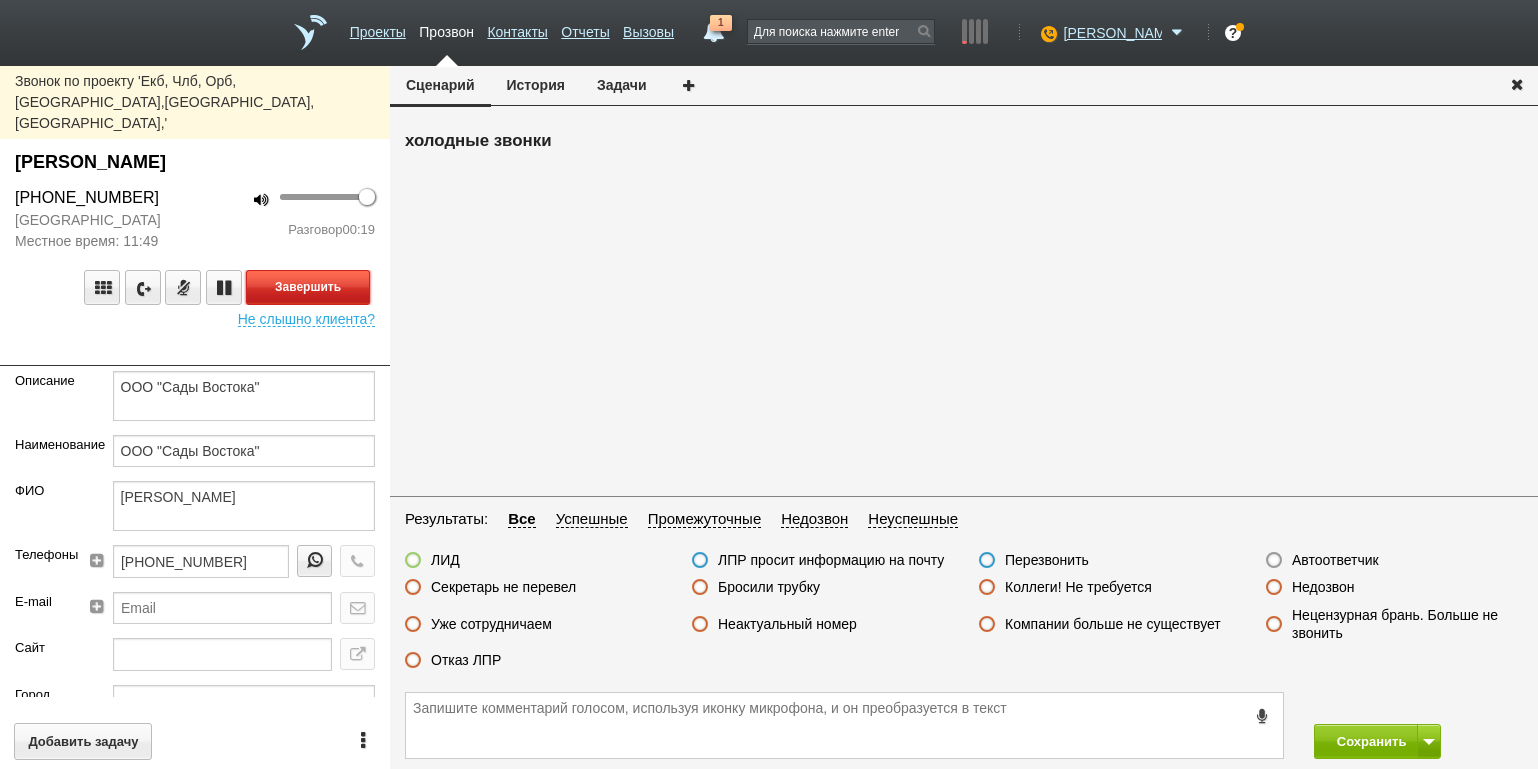 click on "Завершить" at bounding box center (308, 287) 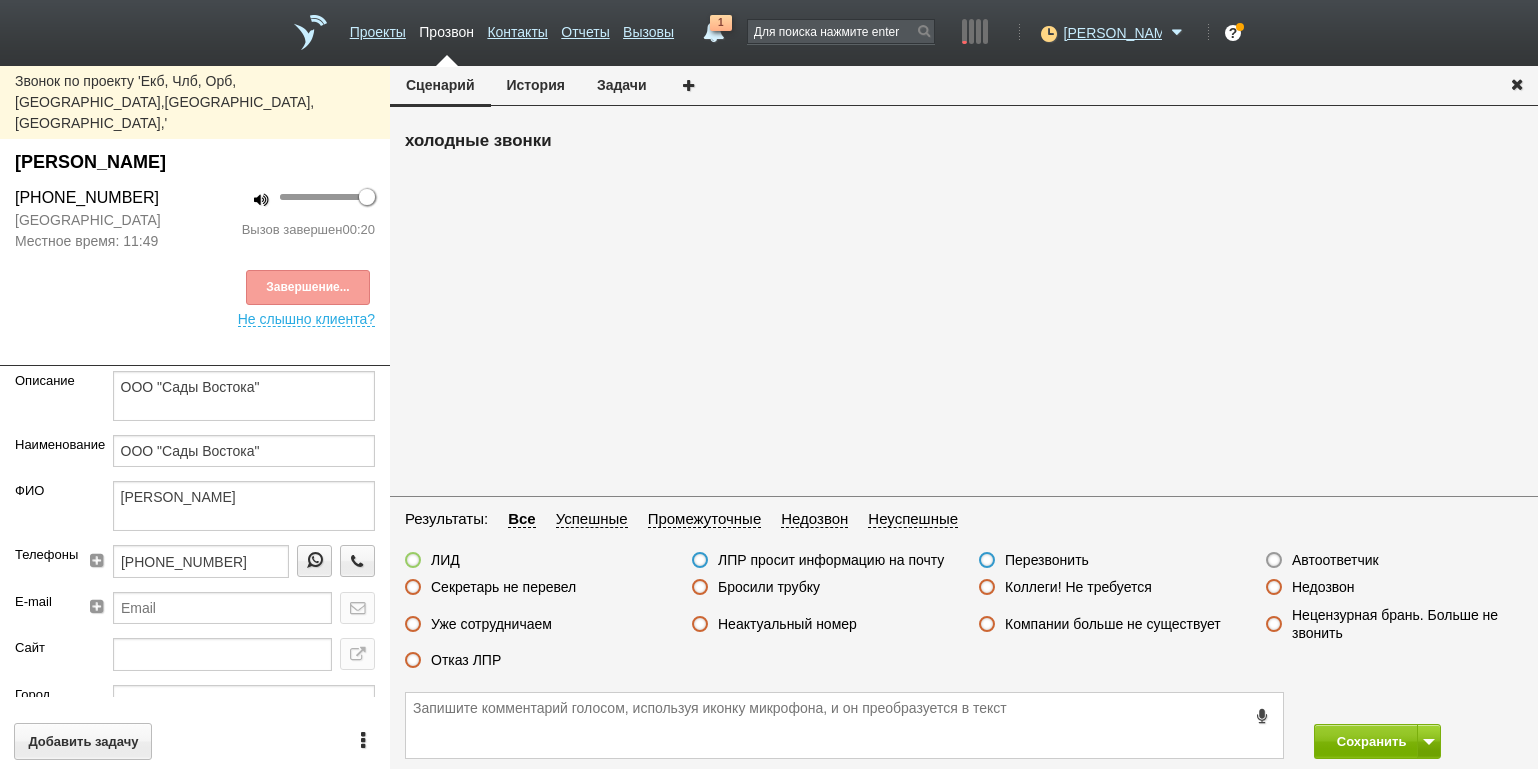 click on "Отказ ЛПР" at bounding box center [466, 660] 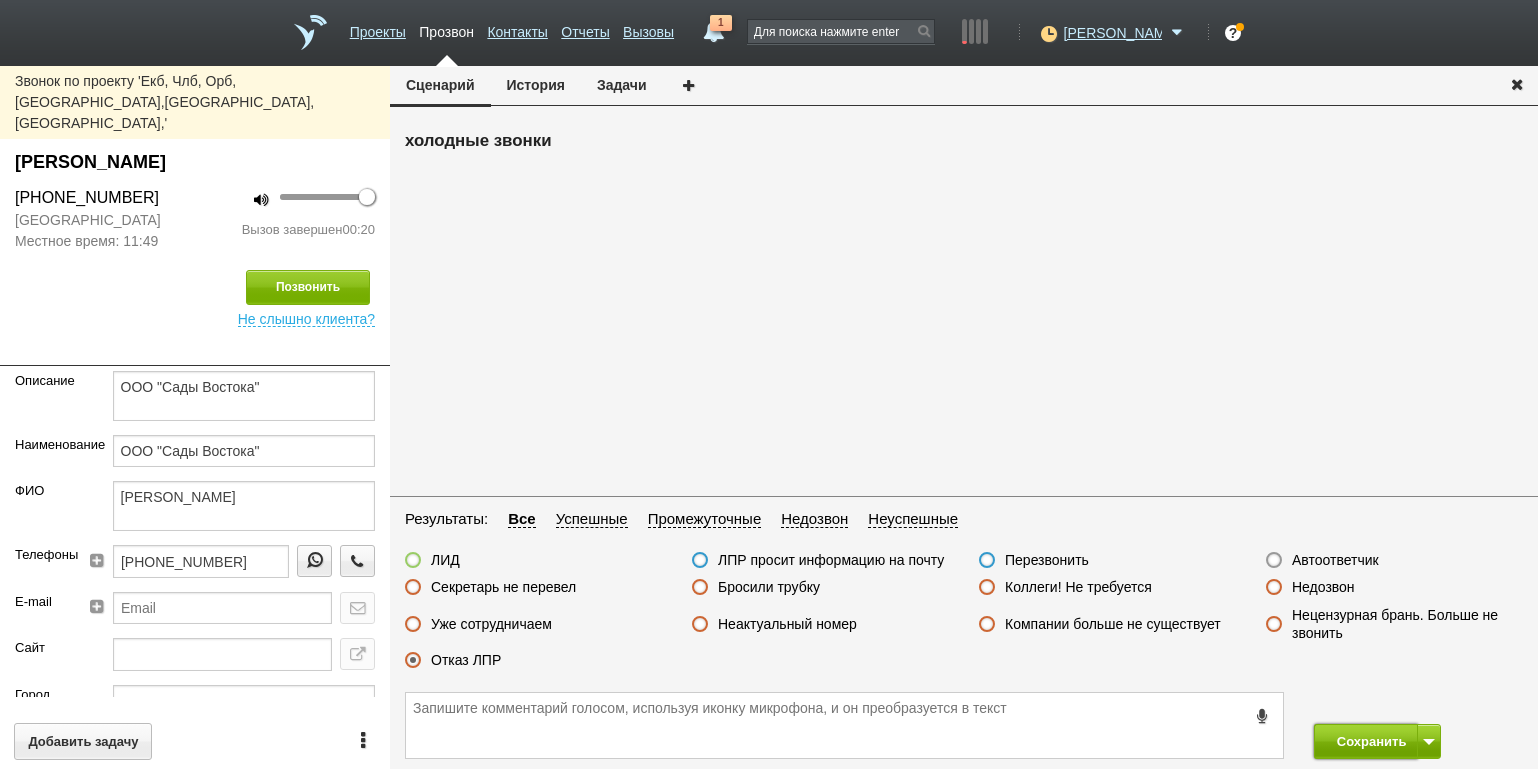 click on "Сохранить" at bounding box center [1366, 741] 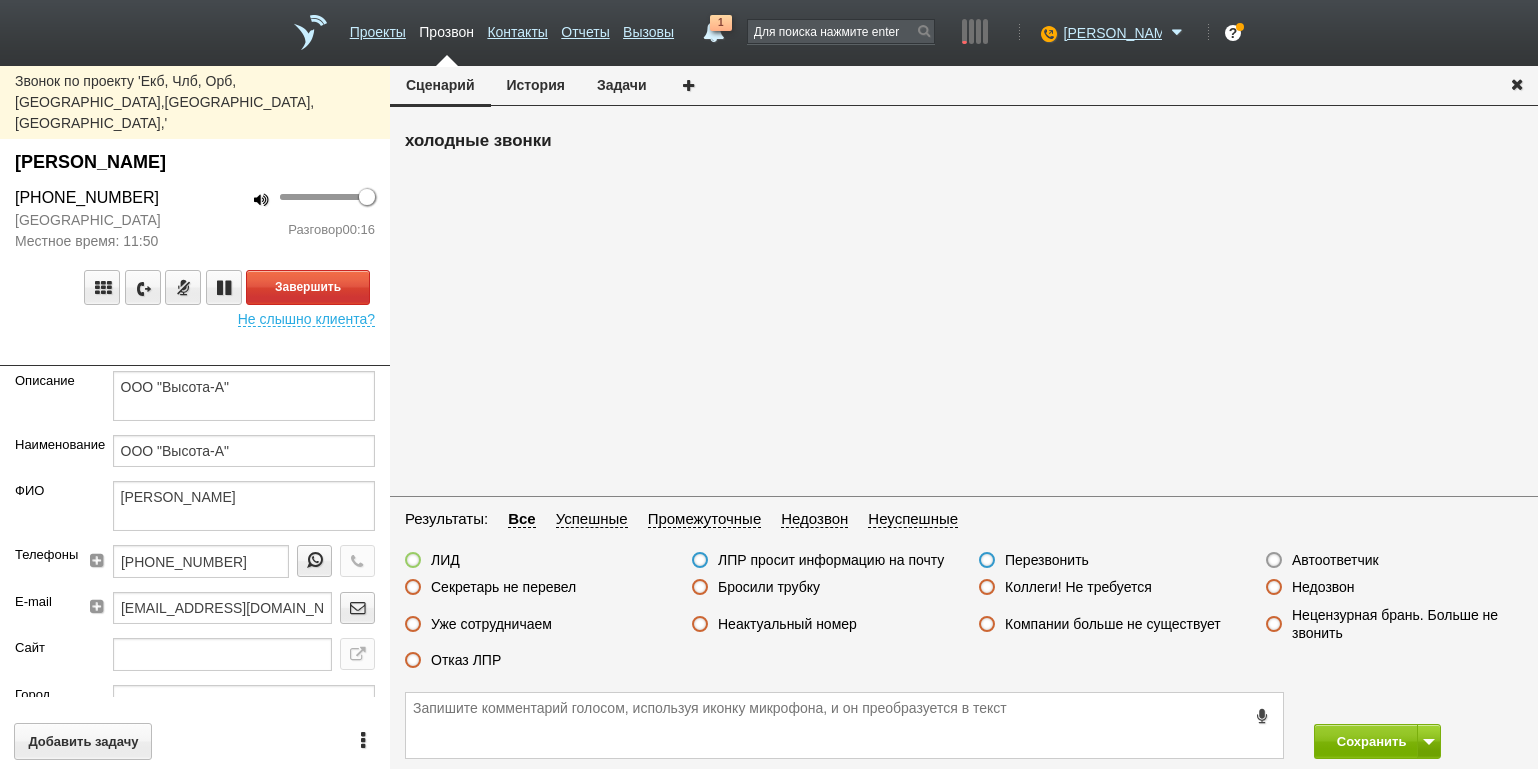 click on "100
Разговор
00:16" at bounding box center (292, 219) 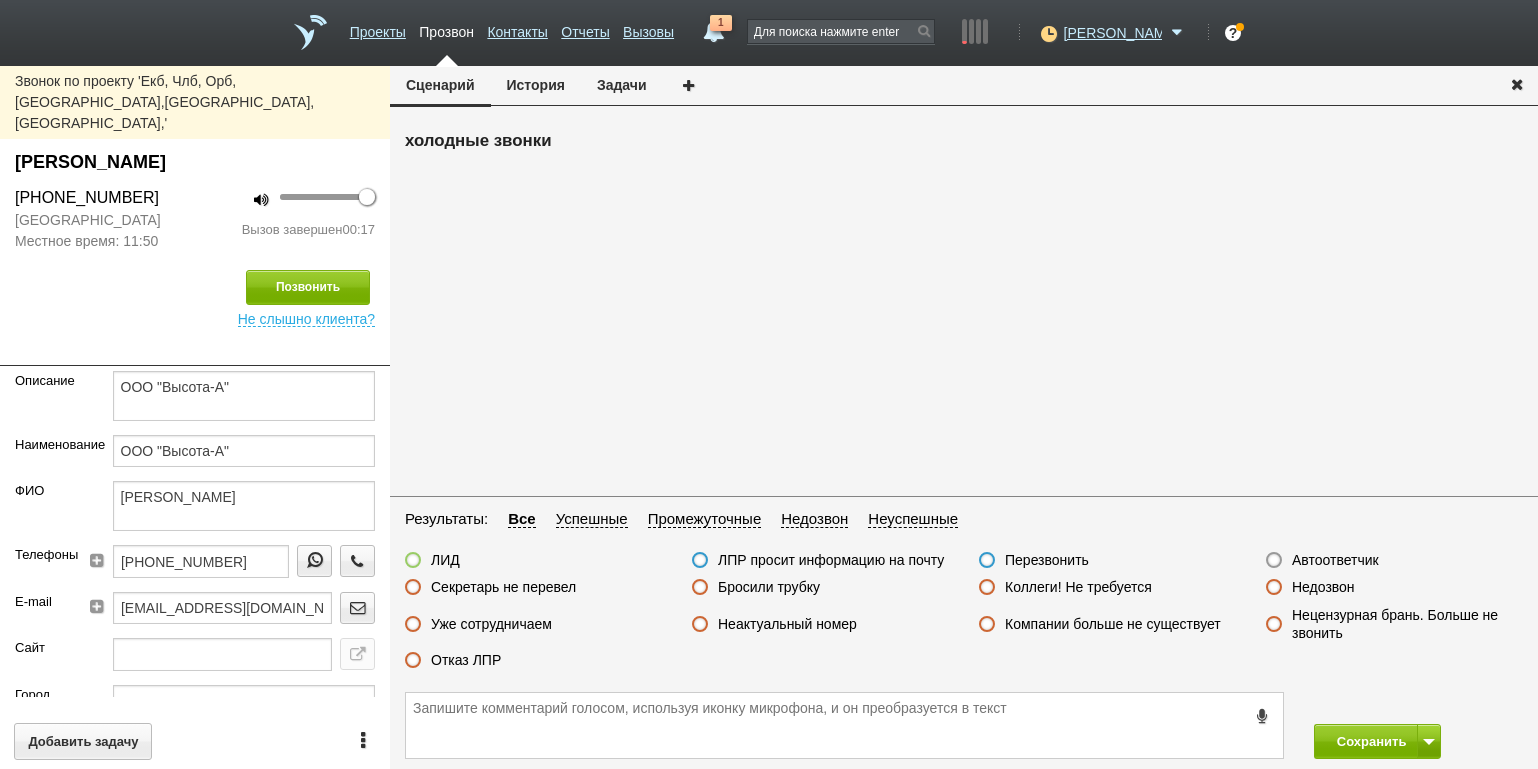 click on "Бросили трубку" at bounding box center (769, 587) 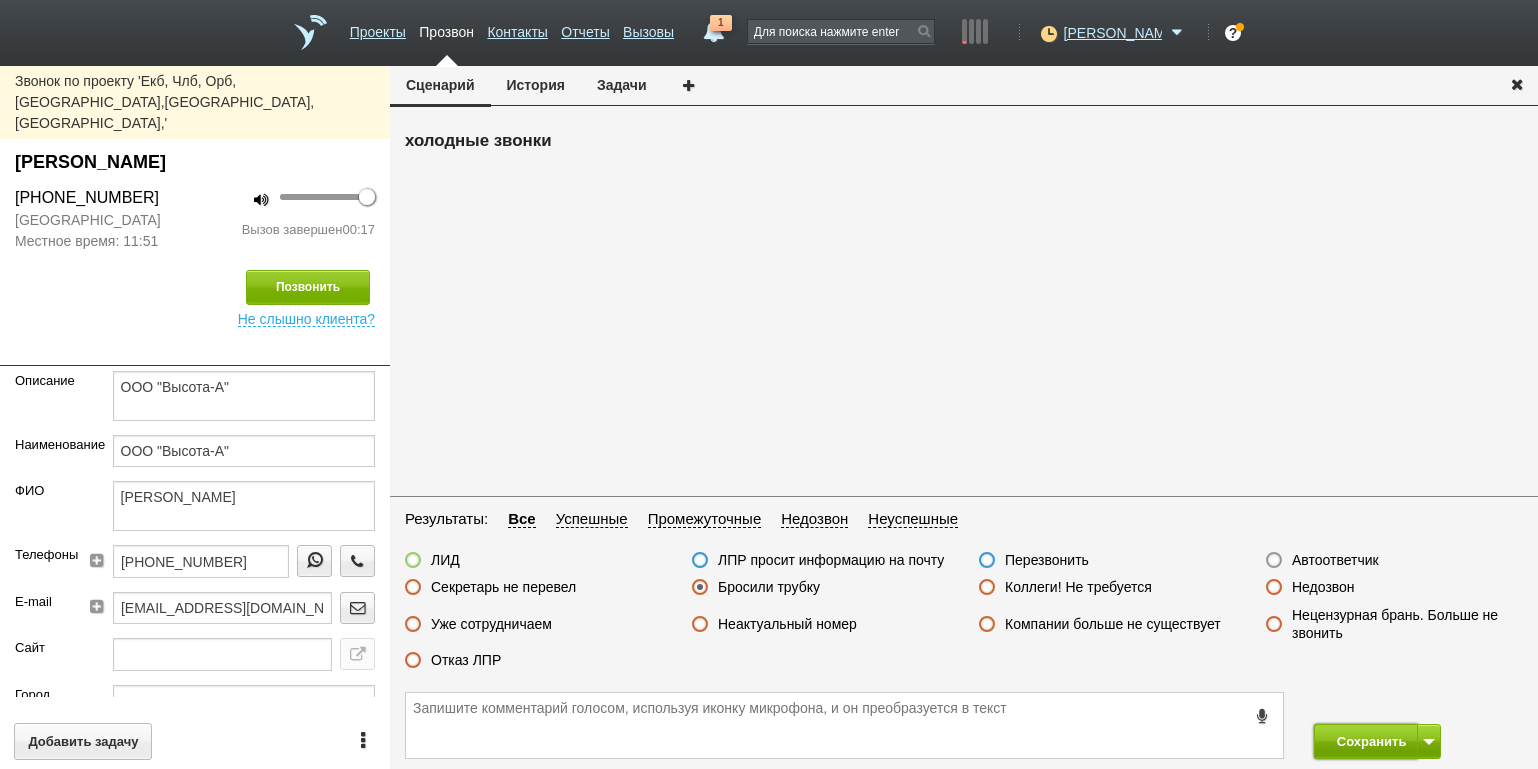 click on "Сохранить" at bounding box center [1366, 741] 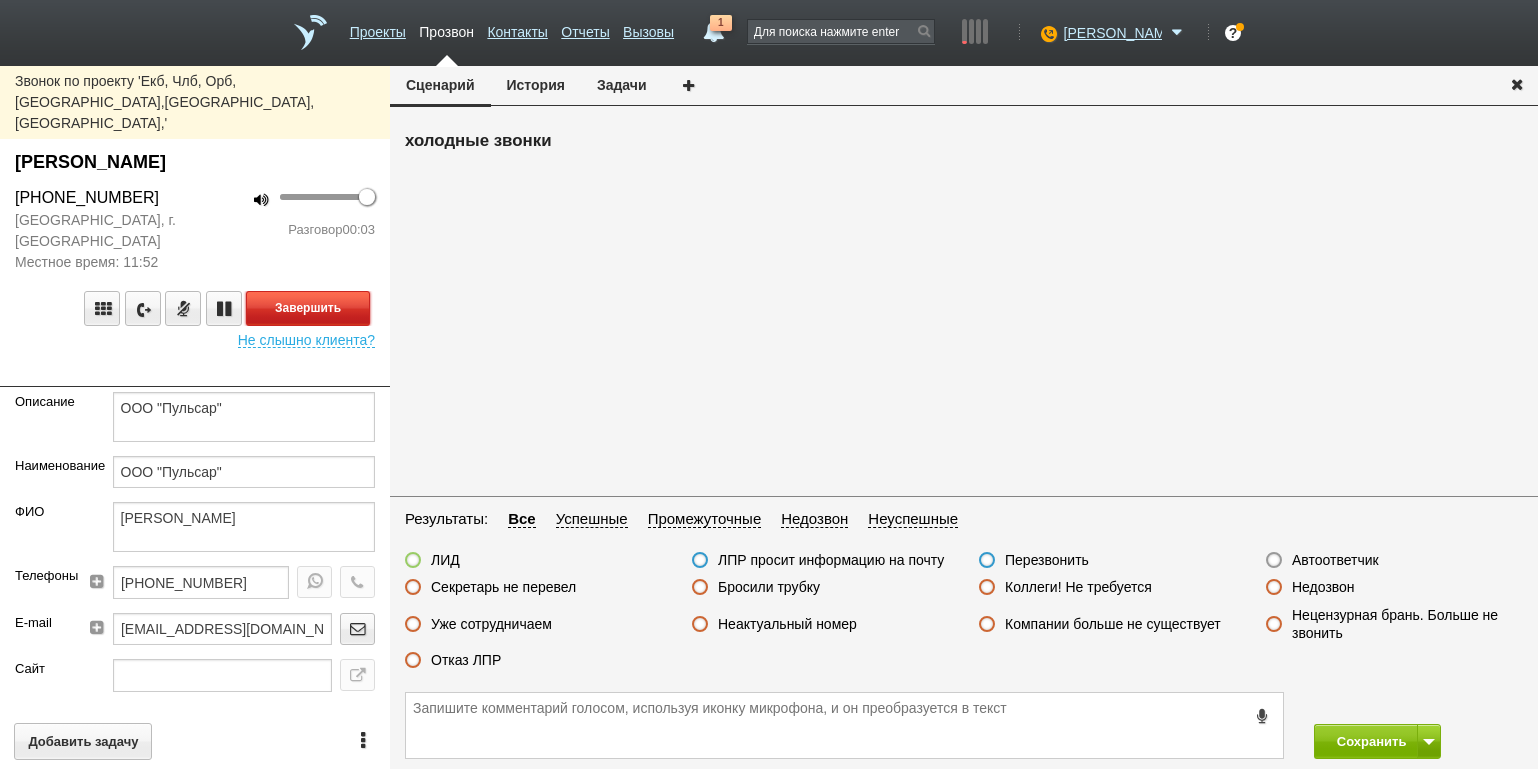 click on "Завершить" at bounding box center [308, 308] 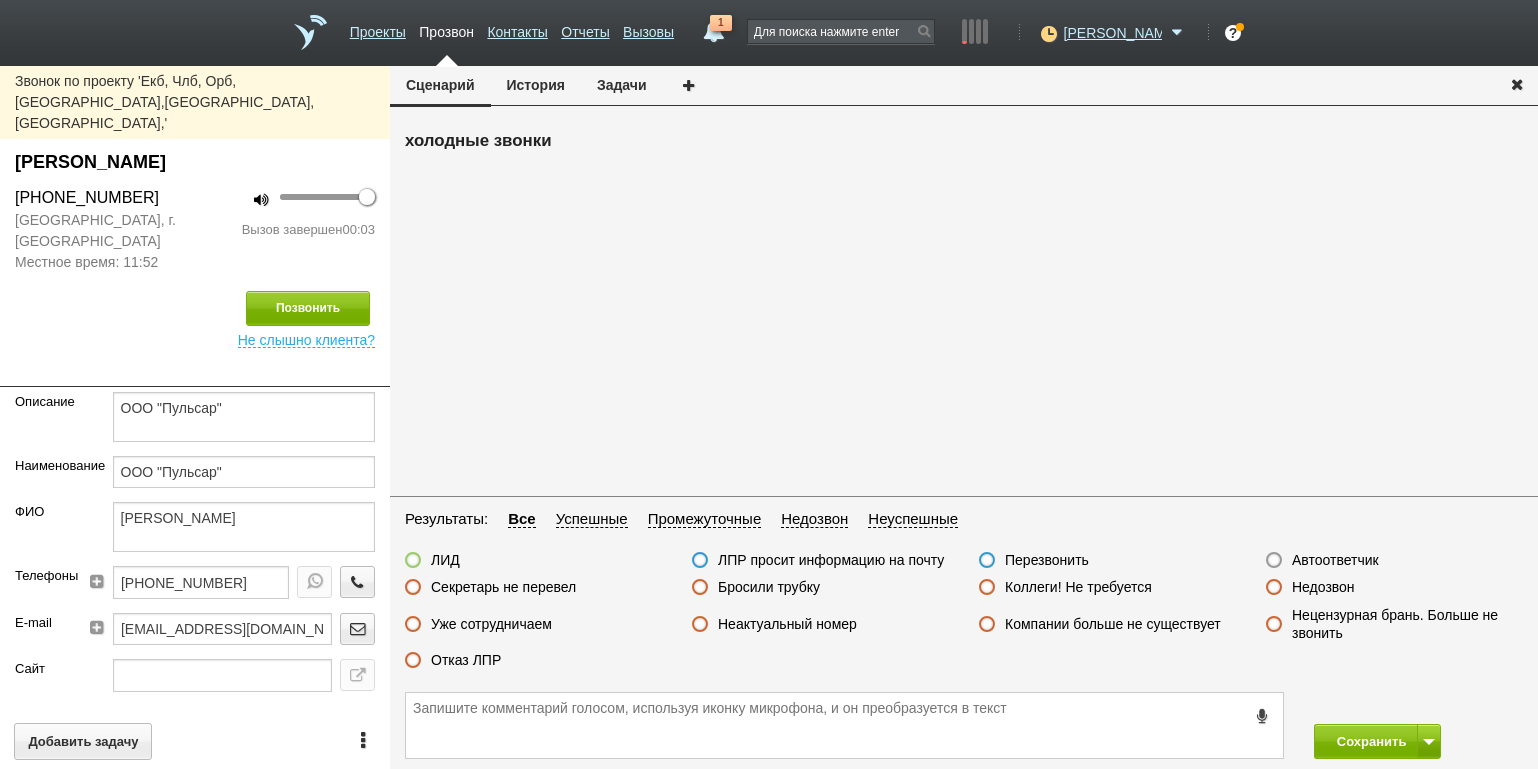 click on "Недозвон" at bounding box center [1323, 587] 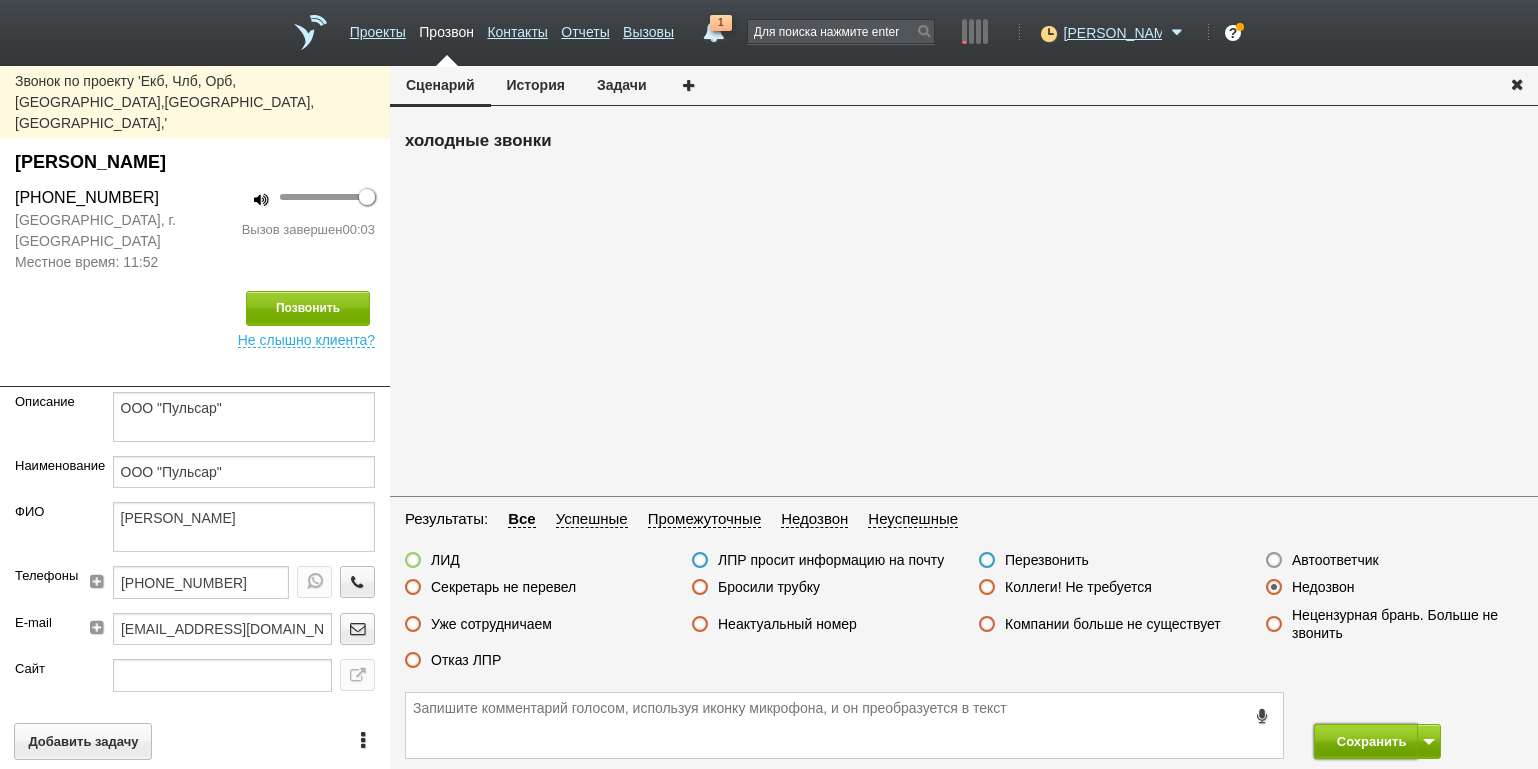 click on "Сохранить" at bounding box center (1366, 741) 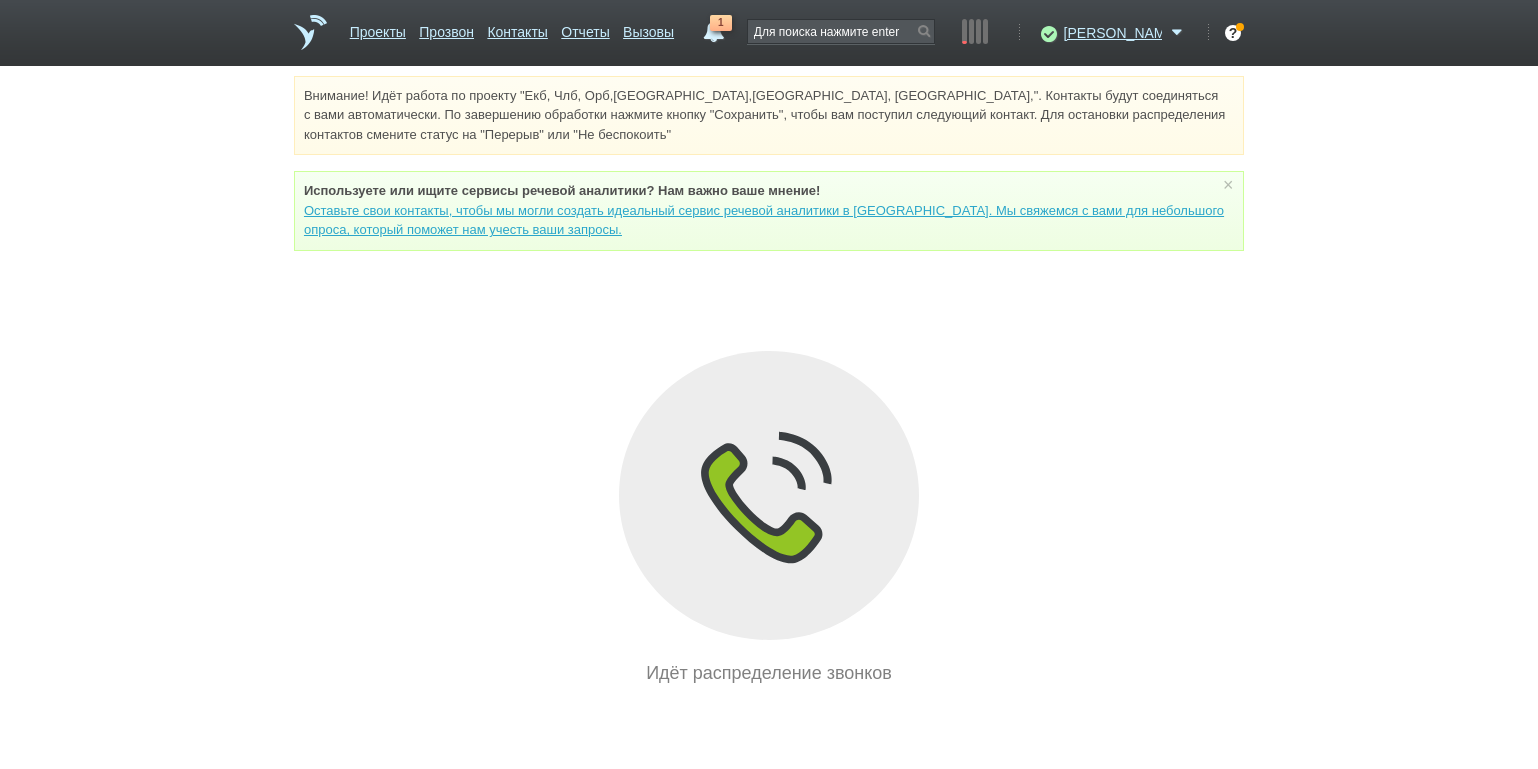 click on "Внимание! Идёт работа по проекту "Екб, Члб, Орб,[GEOGRAPHIC_DATA],[GEOGRAPHIC_DATA], [GEOGRAPHIC_DATA],". Контакты будут соединяться с вами автоматически. По завершению обработки нажмите кнопку "Сохранить", чтобы вам поступил следующий контакт. Для остановки распределения контактов смените статус на "Перерыв" или "Не беспокоить"
Используете или ищите cервисы речевой аналитики? Нам важно ваше мнение!
×
Вы можете звонить напрямую из строки поиска - введите номер и нажмите "Позвонить"
Идёт распределение звонков" at bounding box center (769, 381) 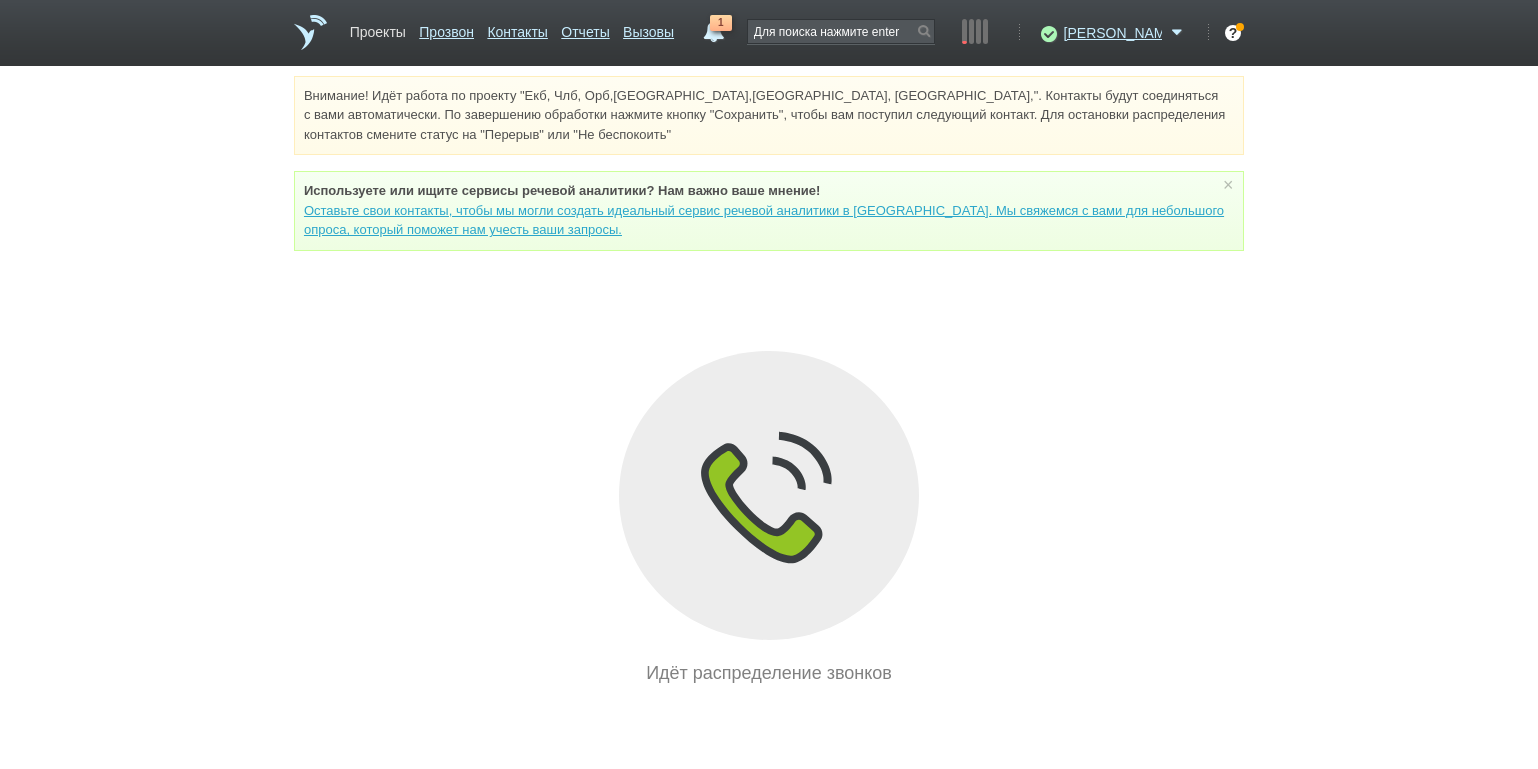 click on "Проекты" at bounding box center (378, 28) 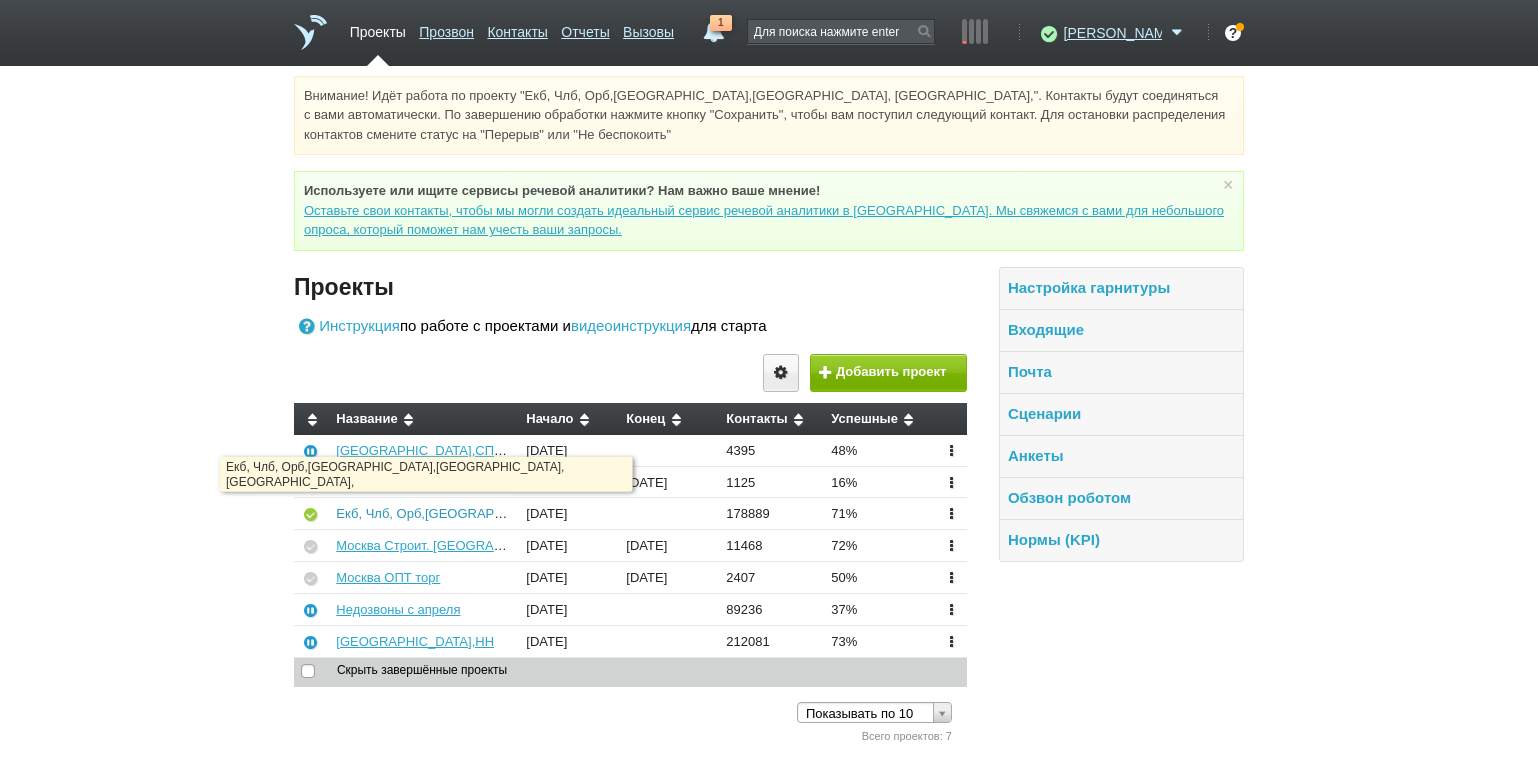 click on "Екб, Члб, Орб,[GEOGRAPHIC_DATA],[GEOGRAPHIC_DATA], [GEOGRAPHIC_DATA]," at bounding box center (590, 513) 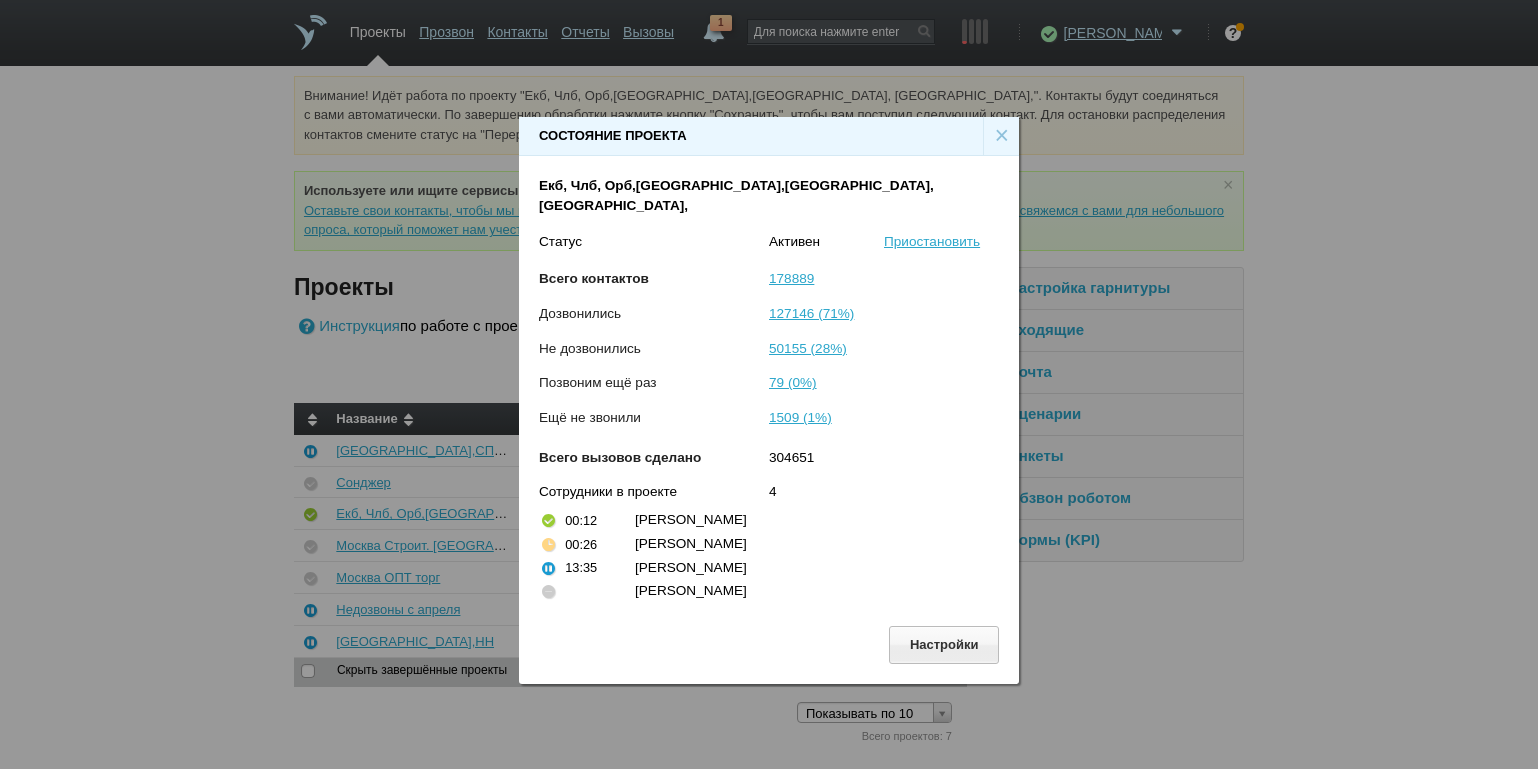 click on "×" at bounding box center (1001, 136) 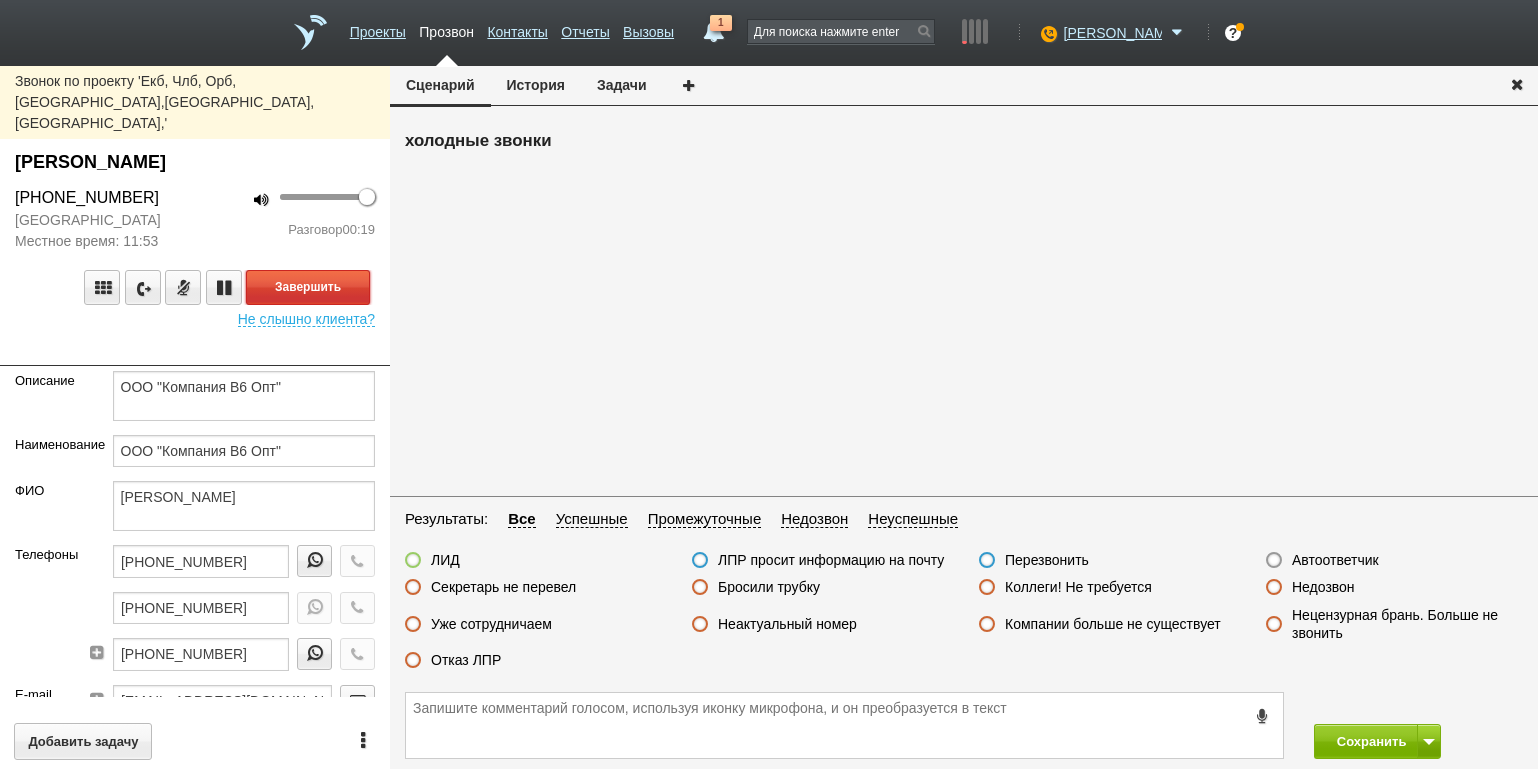 click on "Завершить" at bounding box center [308, 287] 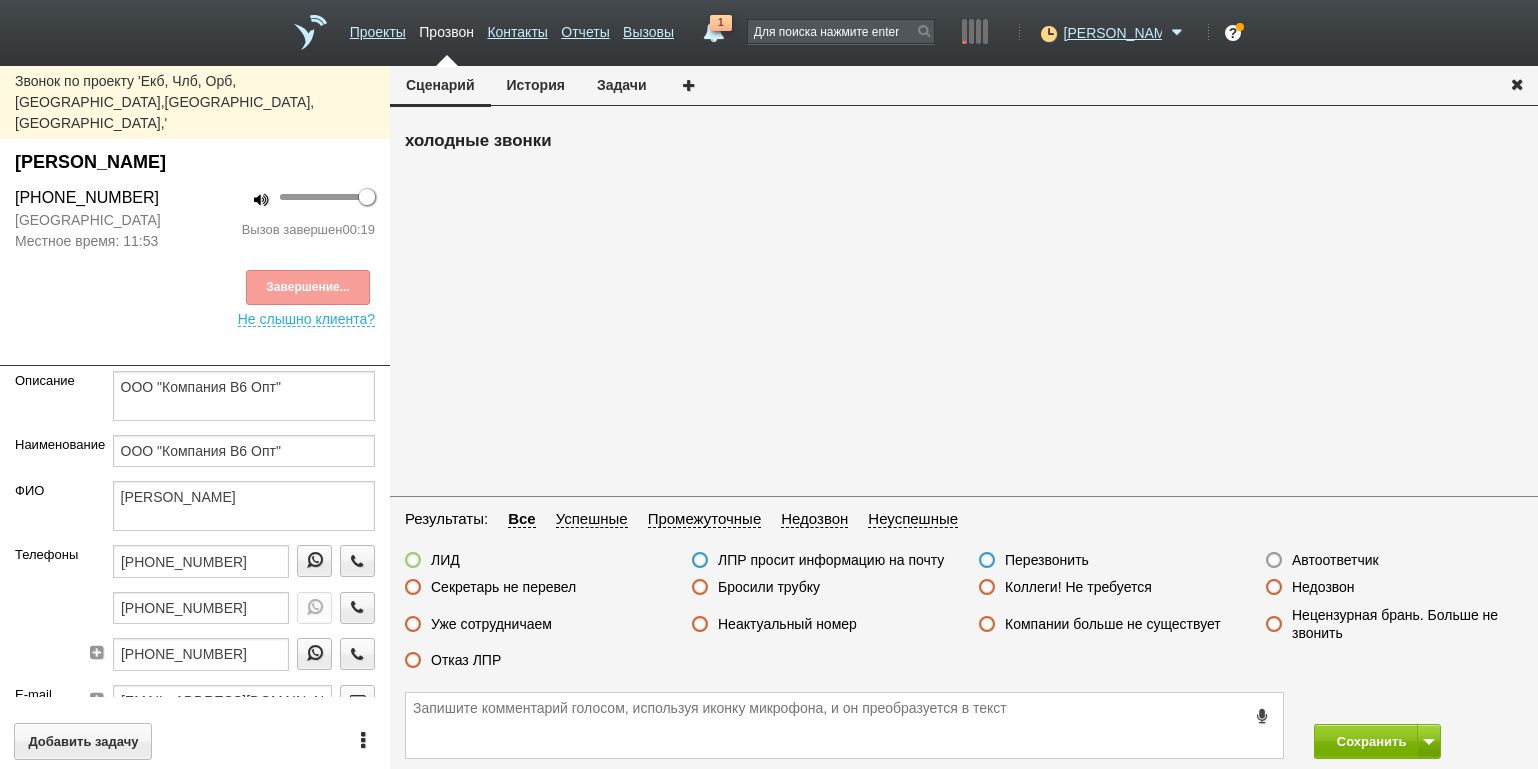 click on "Отказ ЛПР" at bounding box center (466, 660) 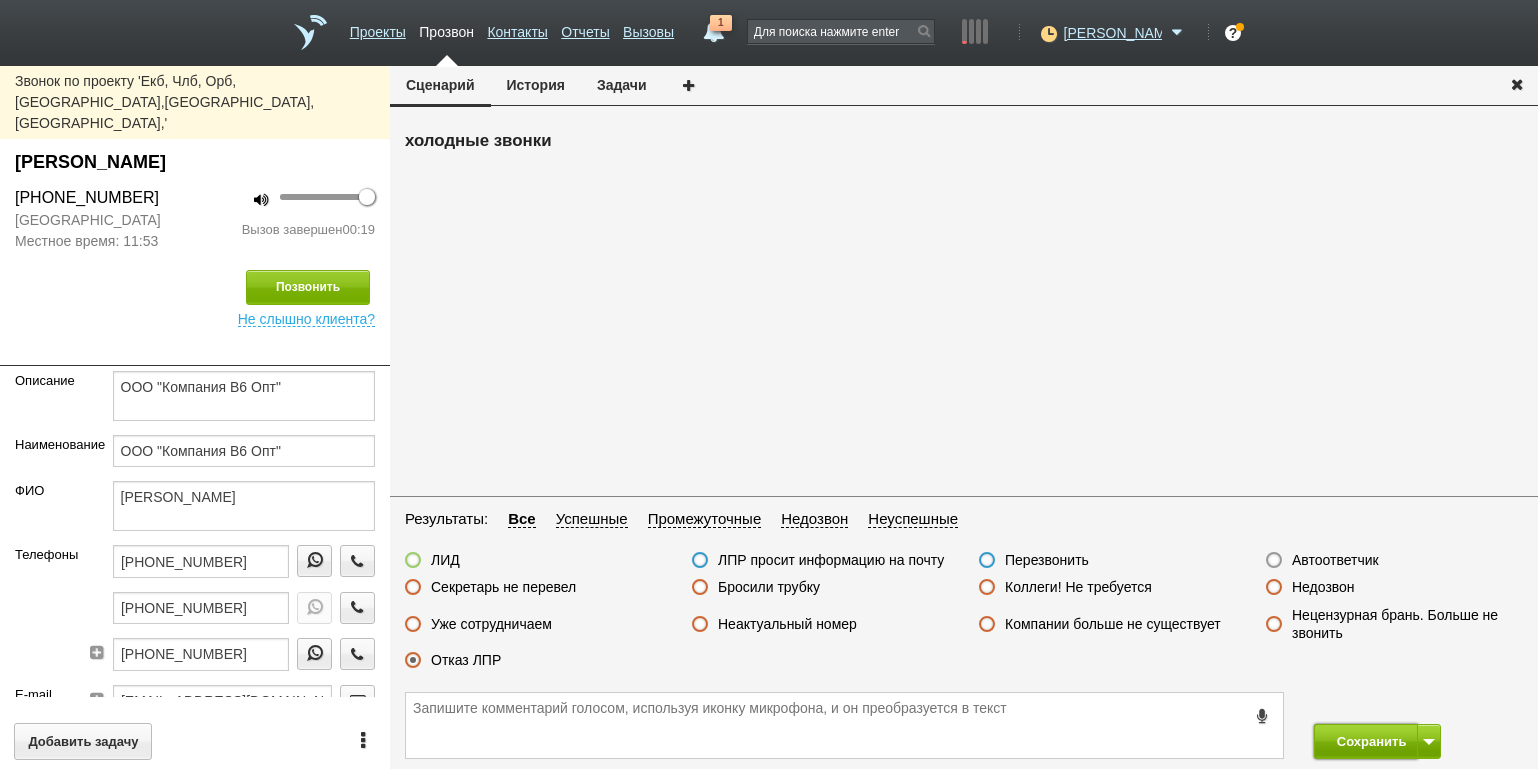 click on "Сохранить" at bounding box center (1366, 741) 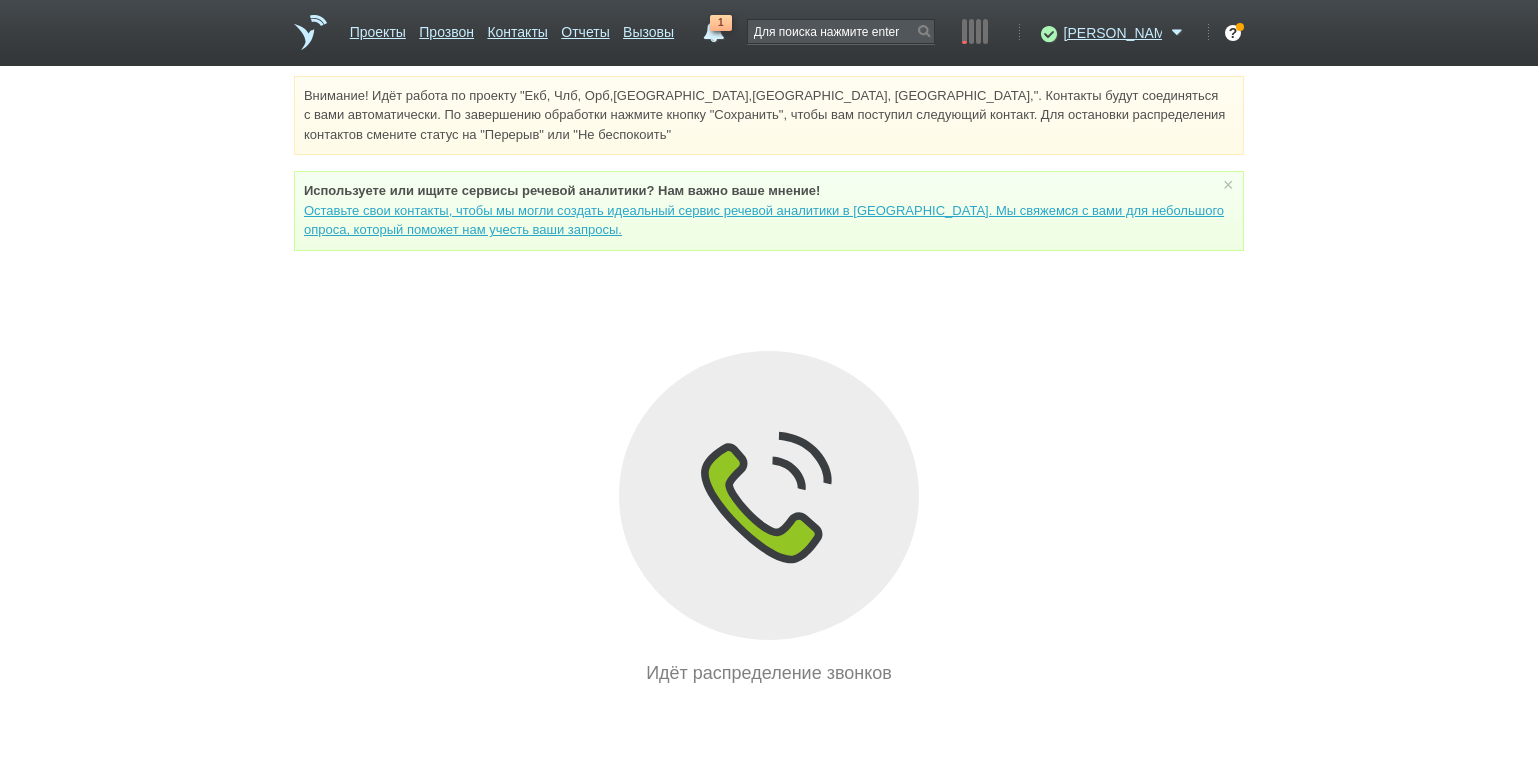 click on "Внимание! Идёт работа по проекту "Екб, Члб, Орб,[GEOGRAPHIC_DATA],[GEOGRAPHIC_DATA], [GEOGRAPHIC_DATA],". Контакты будут соединяться с вами автоматически. По завершению обработки нажмите кнопку "Сохранить", чтобы вам поступил следующий контакт. Для остановки распределения контактов смените статус на "Перерыв" или "Не беспокоить"
Используете или ищите cервисы речевой аналитики? Нам важно ваше мнение!
×
Вы можете звонить напрямую из строки поиска - введите номер и нажмите "Позвонить"
Идёт распределение звонков" at bounding box center [769, 381] 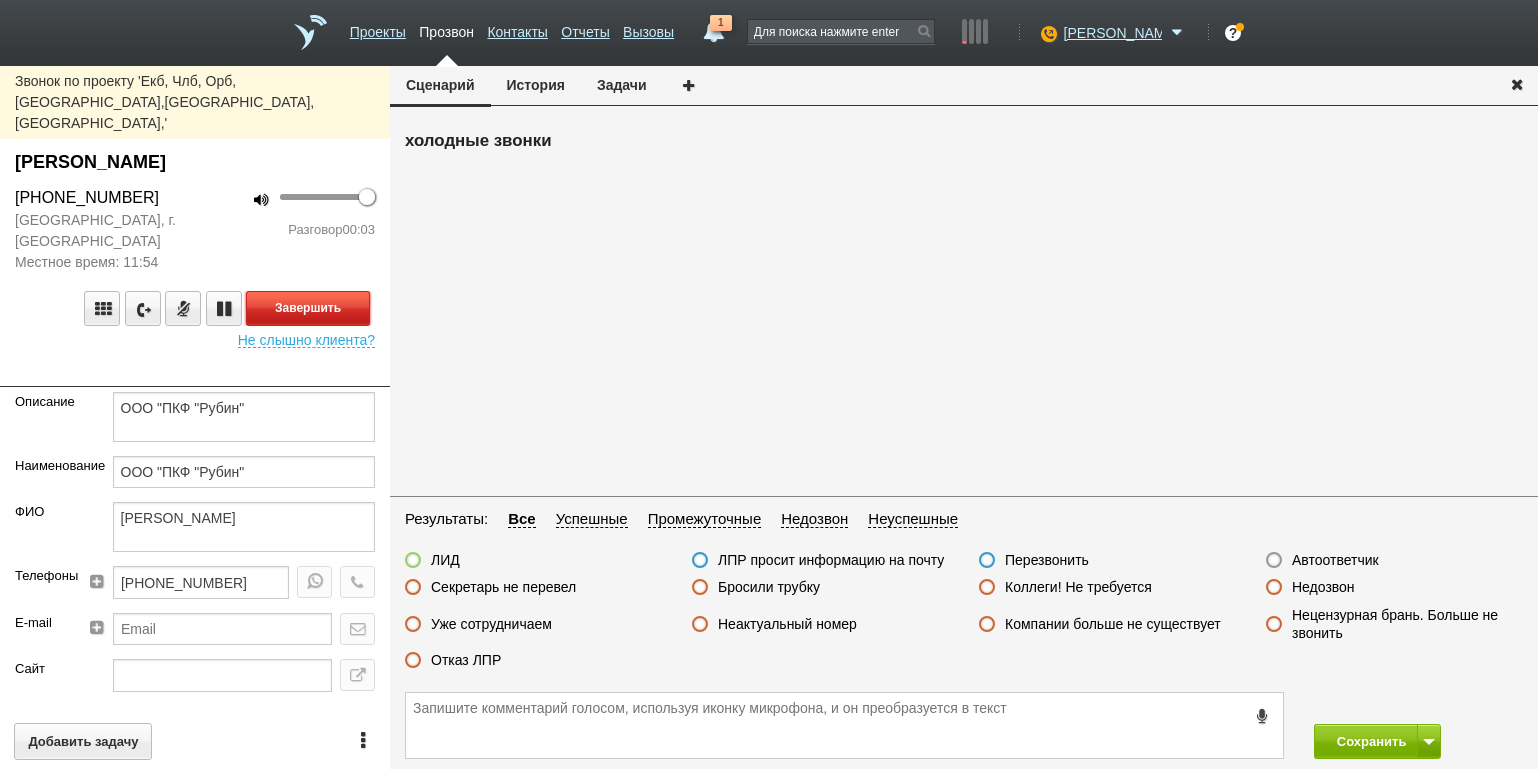 click on "Завершить" at bounding box center (308, 308) 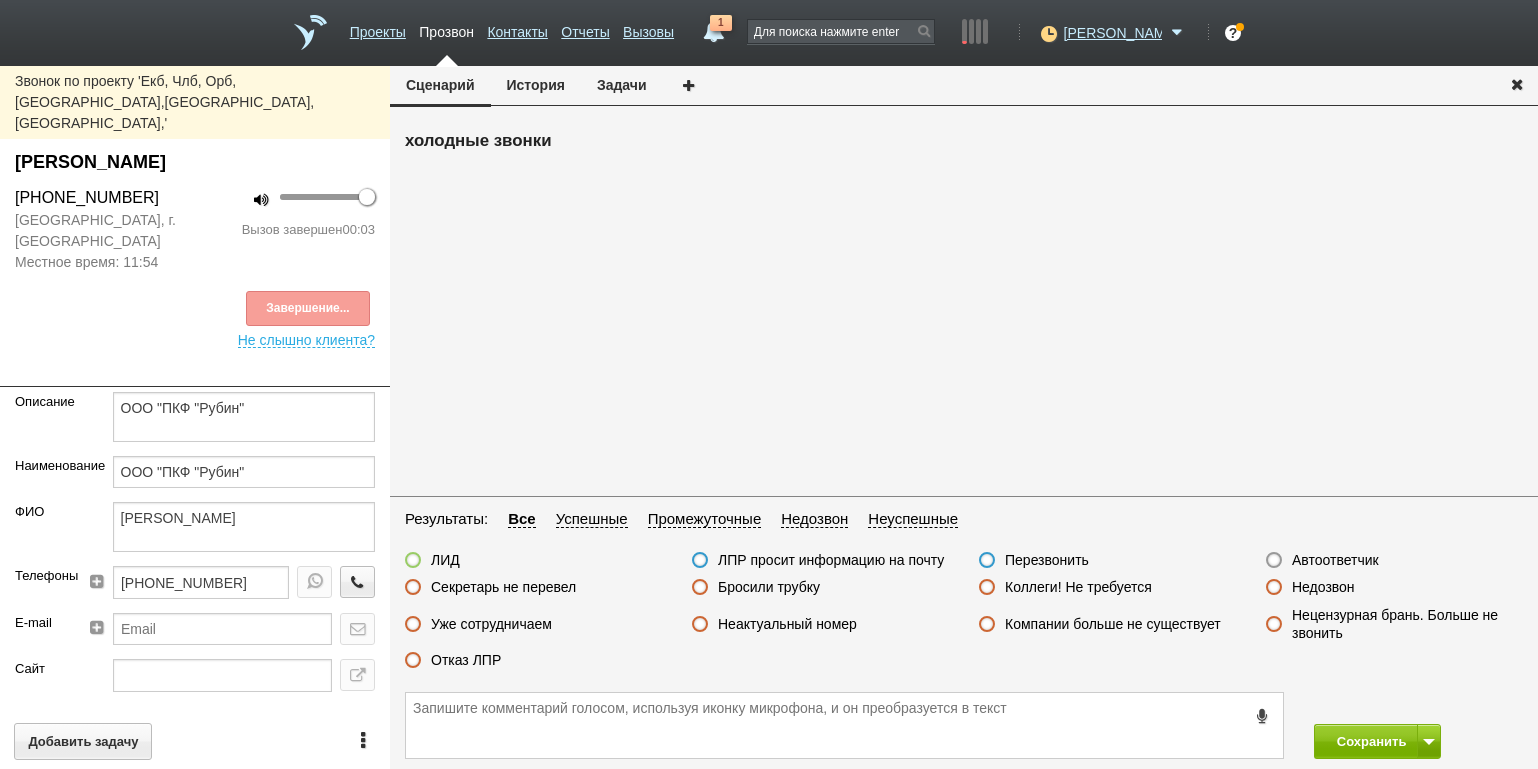 click on "Недозвон" at bounding box center [1323, 587] 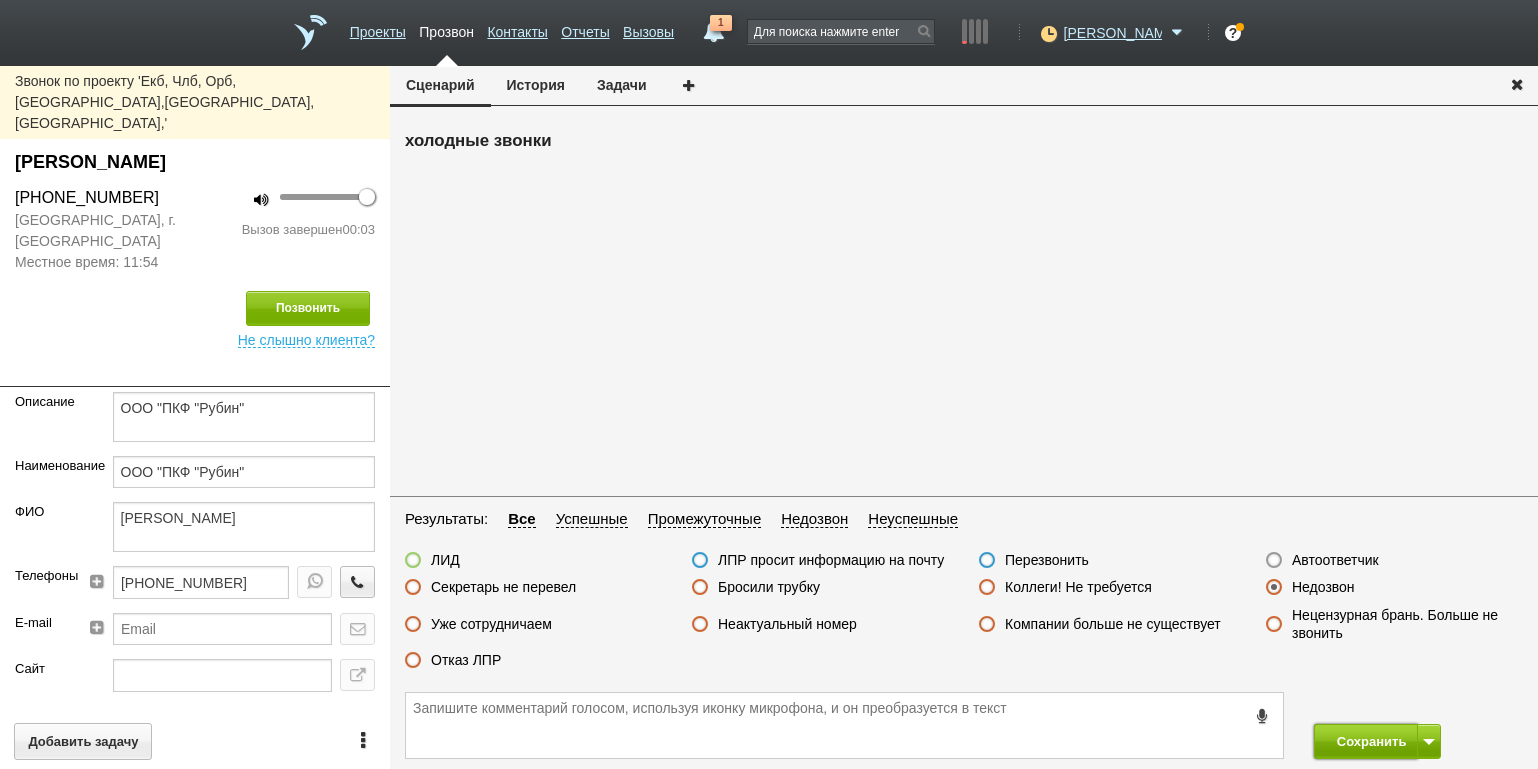 click on "Сохранить" at bounding box center (1366, 741) 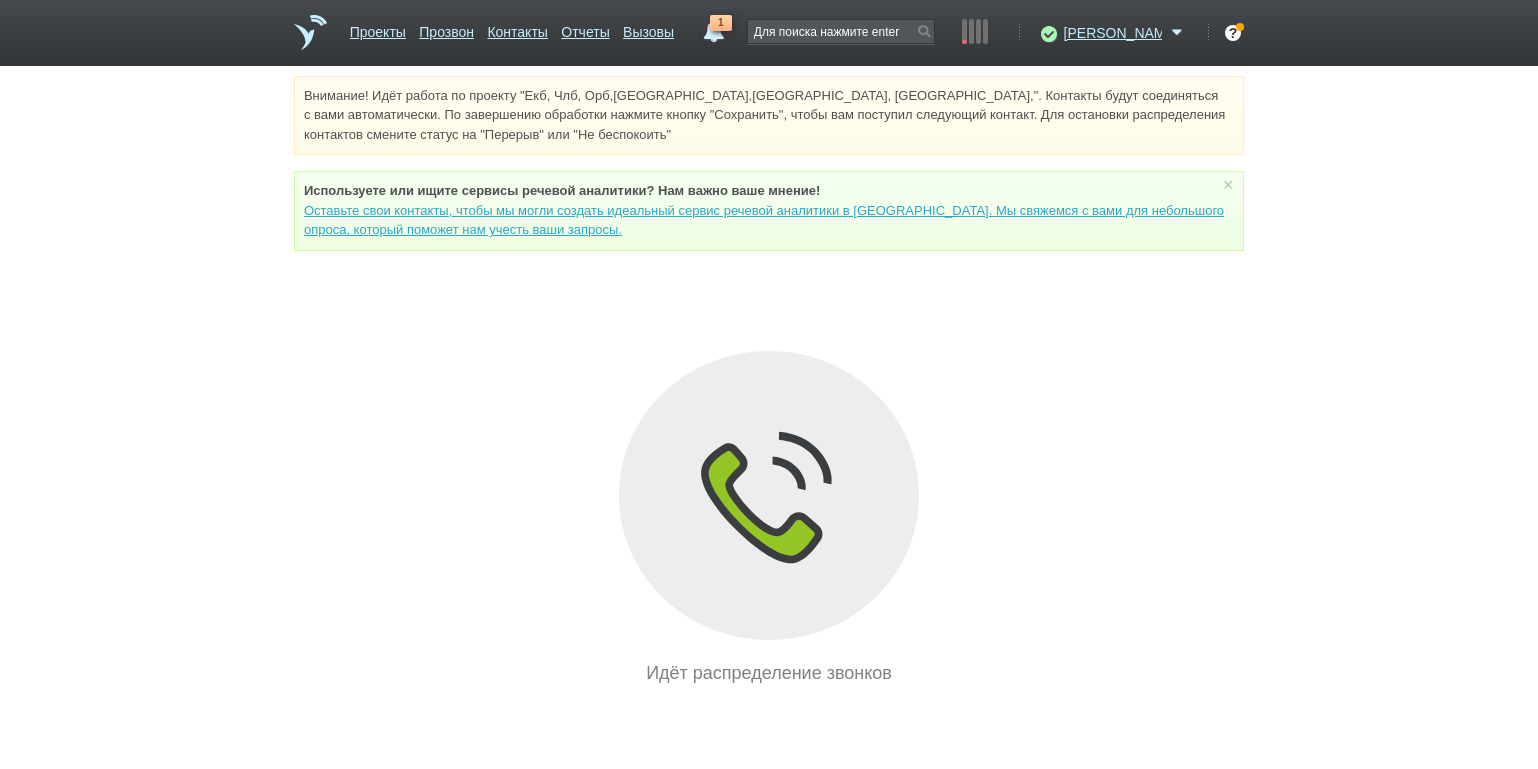 click on "Проекты   Прозвон   Контакты   Отчеты   Вызовы 1 [DATE] [DATE] неделя все
Звонок
[PERSON_NAME]
12:30
Нормы (KPI) Входящие линии Прозвоненные контакты (без учета... 29 из 200 Исходящие 29
[PERSON_NAME]
Доступен
Не беспокоить
Перерыв
ID аккаунта: 52708
Профиль
Команда
[GEOGRAPHIC_DATA]
Телефония
Интеграции
Настройки
Стать партнёром
Гостевой доступ" at bounding box center (769, 33) 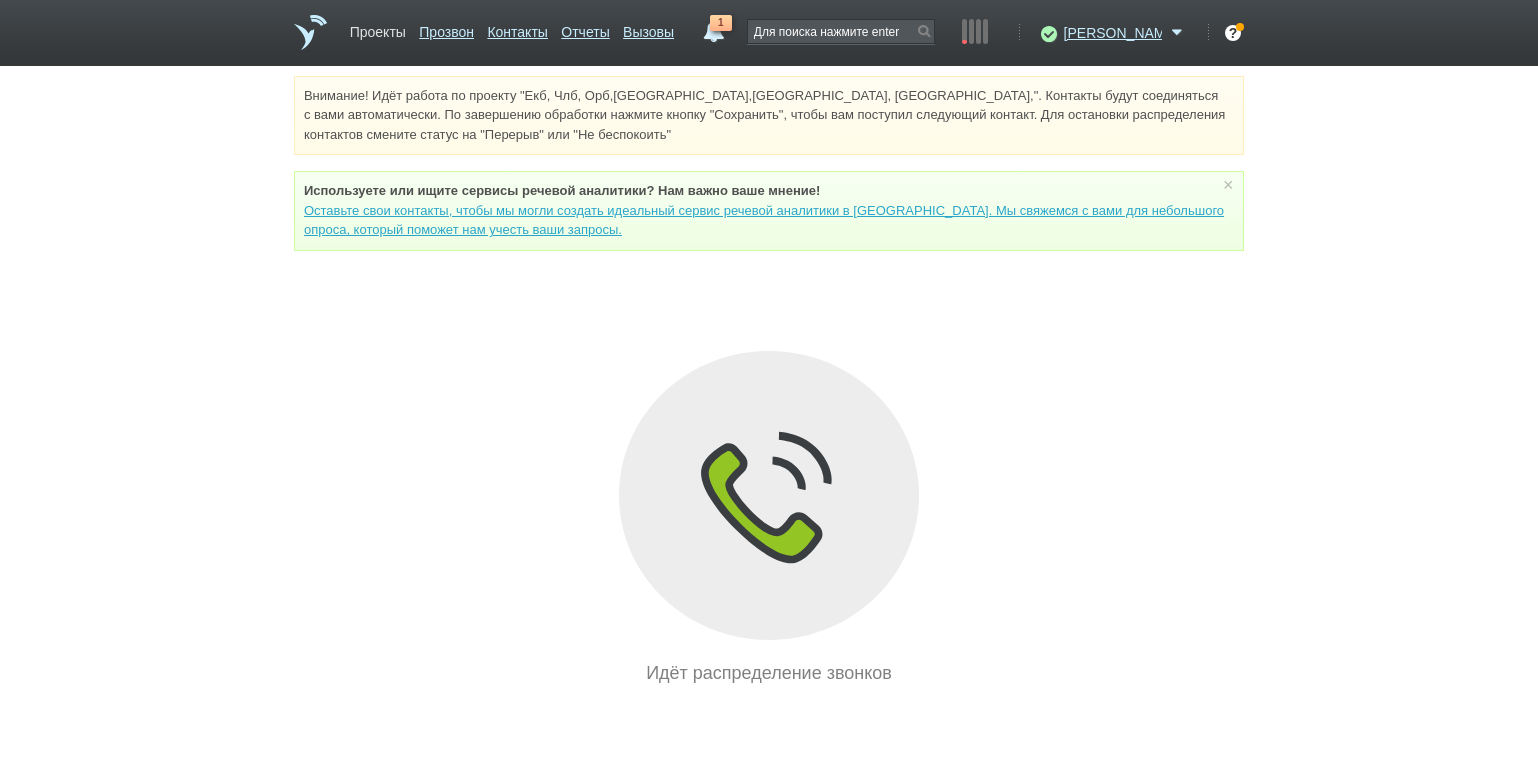 click on "Проекты" at bounding box center [378, 28] 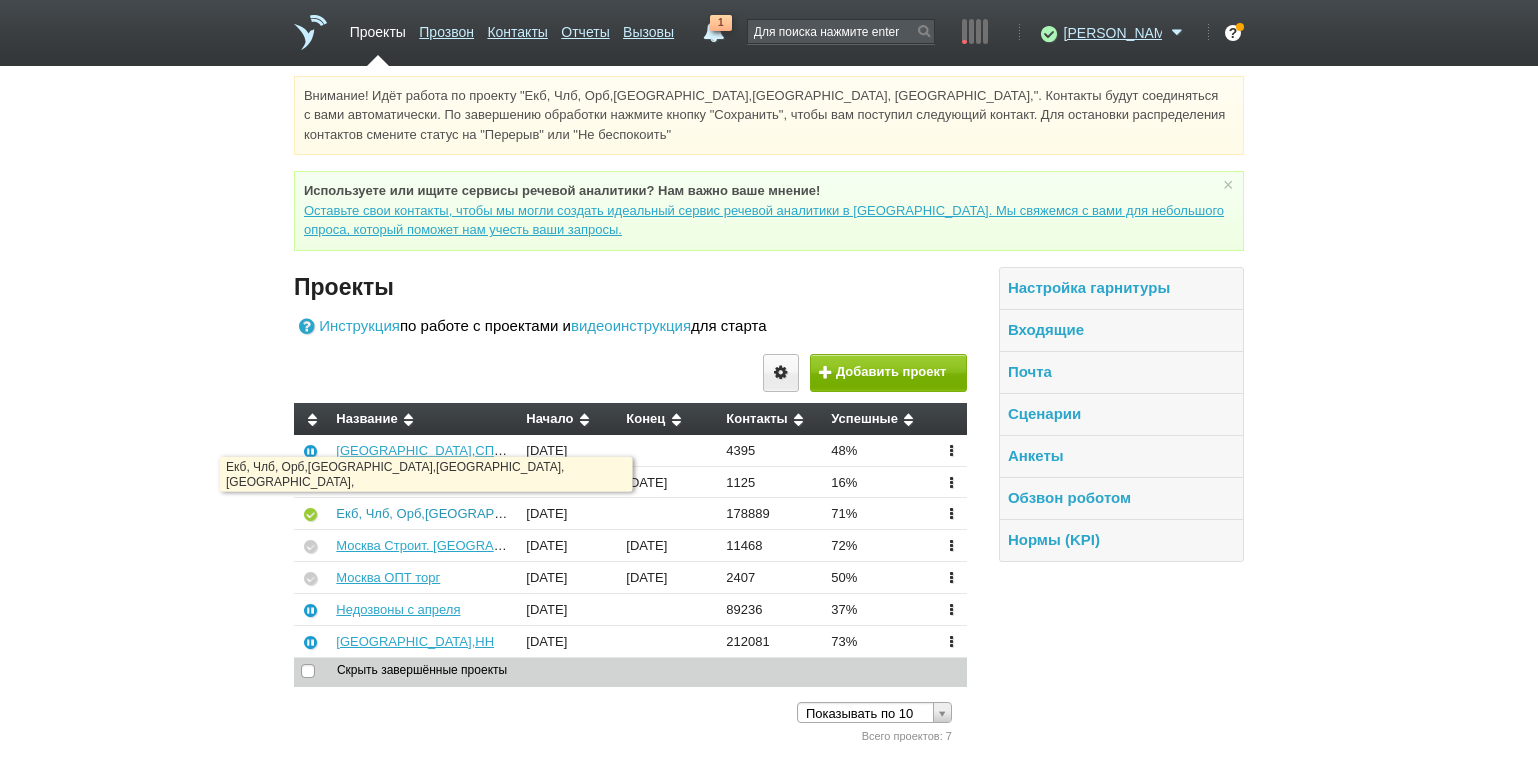 click on "Екб, Члб, Орб,[GEOGRAPHIC_DATA],[GEOGRAPHIC_DATA], [GEOGRAPHIC_DATA]," at bounding box center [590, 513] 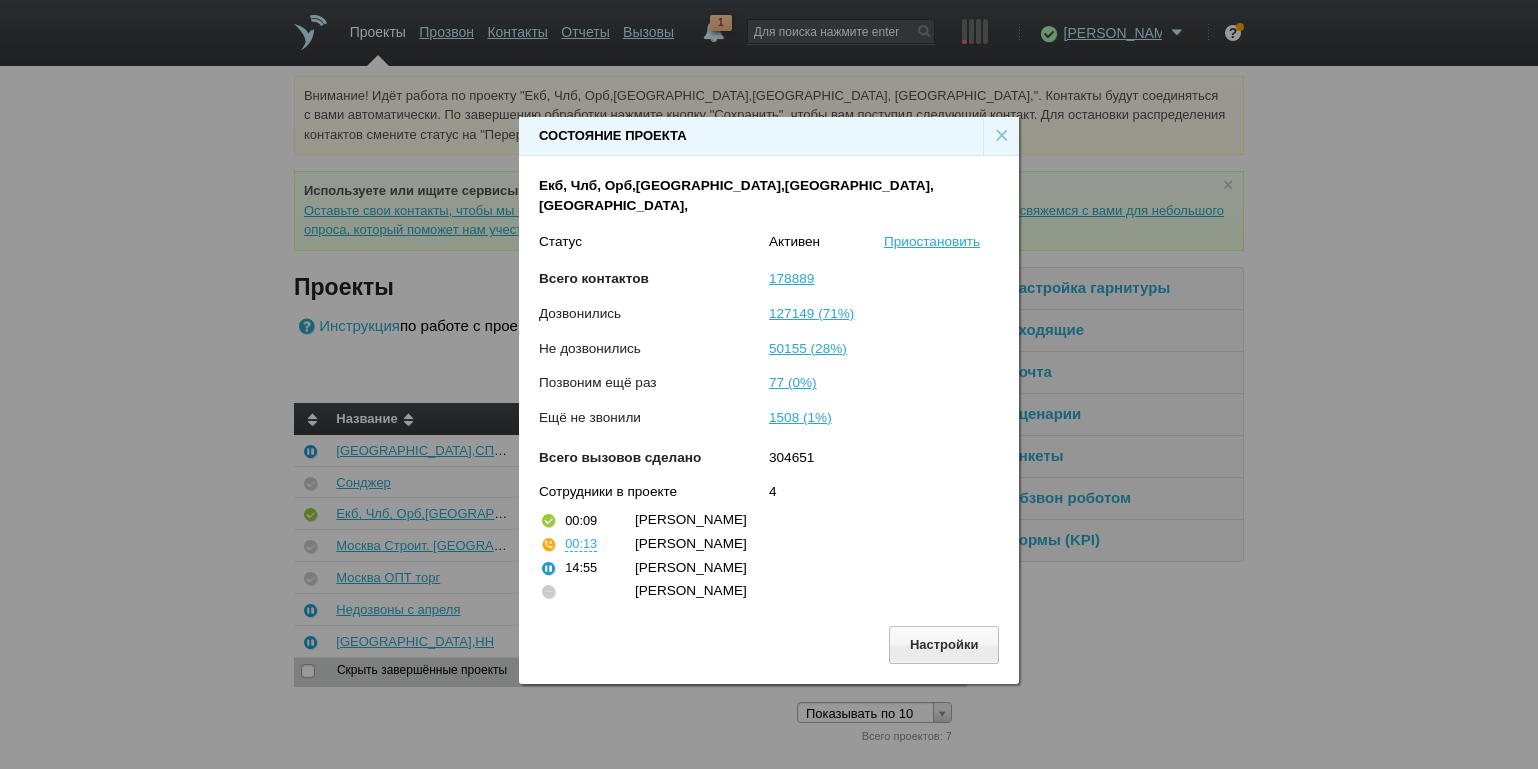 click on "×" at bounding box center [1001, 136] 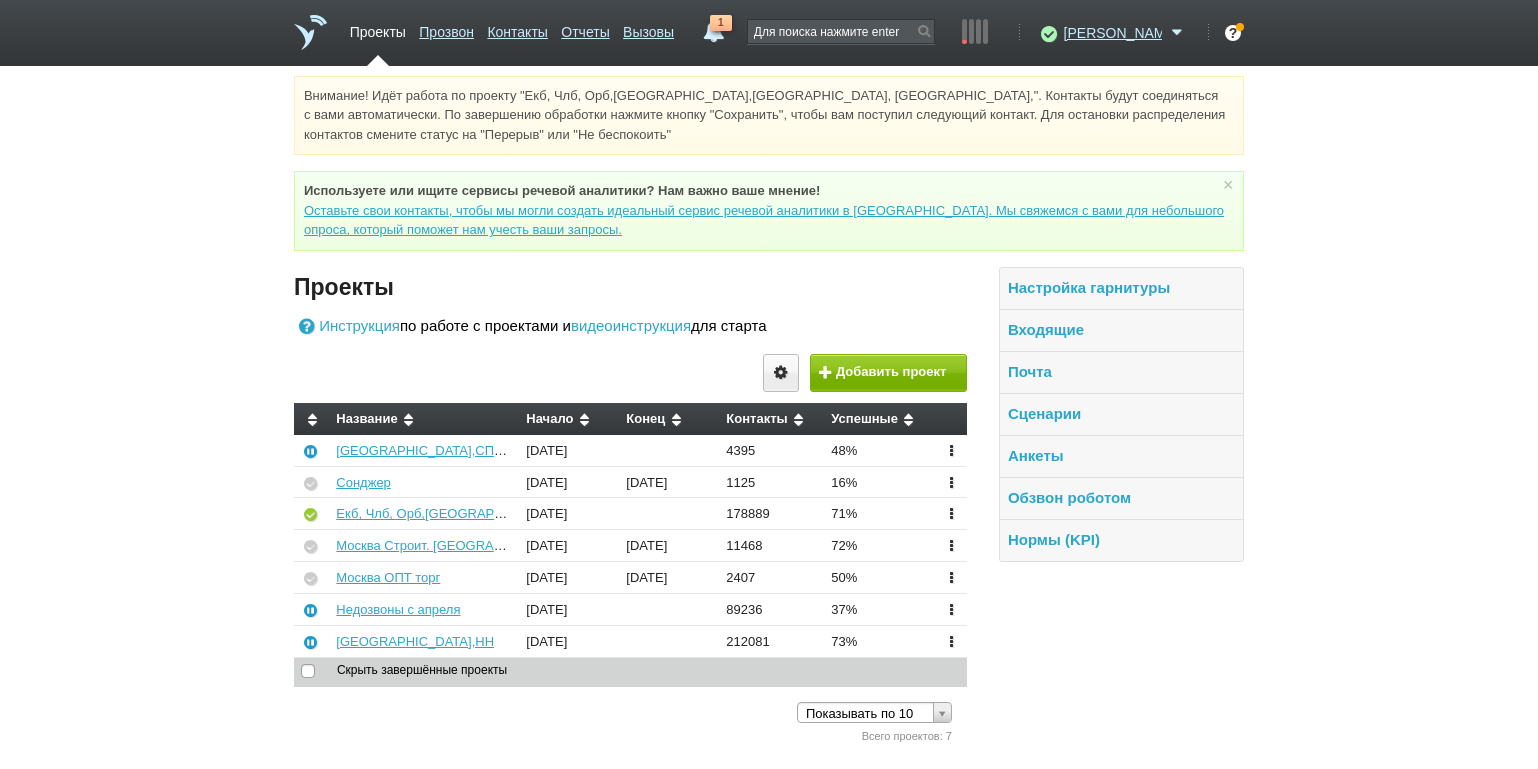 click on "Внимание! Идёт работа по проекту "Екб, Члб, Орб,[GEOGRAPHIC_DATA],[GEOGRAPHIC_DATA], [GEOGRAPHIC_DATA],". Контакты будут соединяться с вами автоматически. По завершению обработки нажмите кнопку "Сохранить", чтобы вам поступил следующий контакт. Для остановки распределения контактов смените статус на "Перерыв" или "Не беспокоить"
Используете или ищите cервисы речевой аналитики? Нам важно ваше мнение!
×
Вы можете звонить напрямую из строки поиска - введите номер и нажмите "Позвонить"
Проекты
Инструкция видеоинструкция" at bounding box center (769, 411) 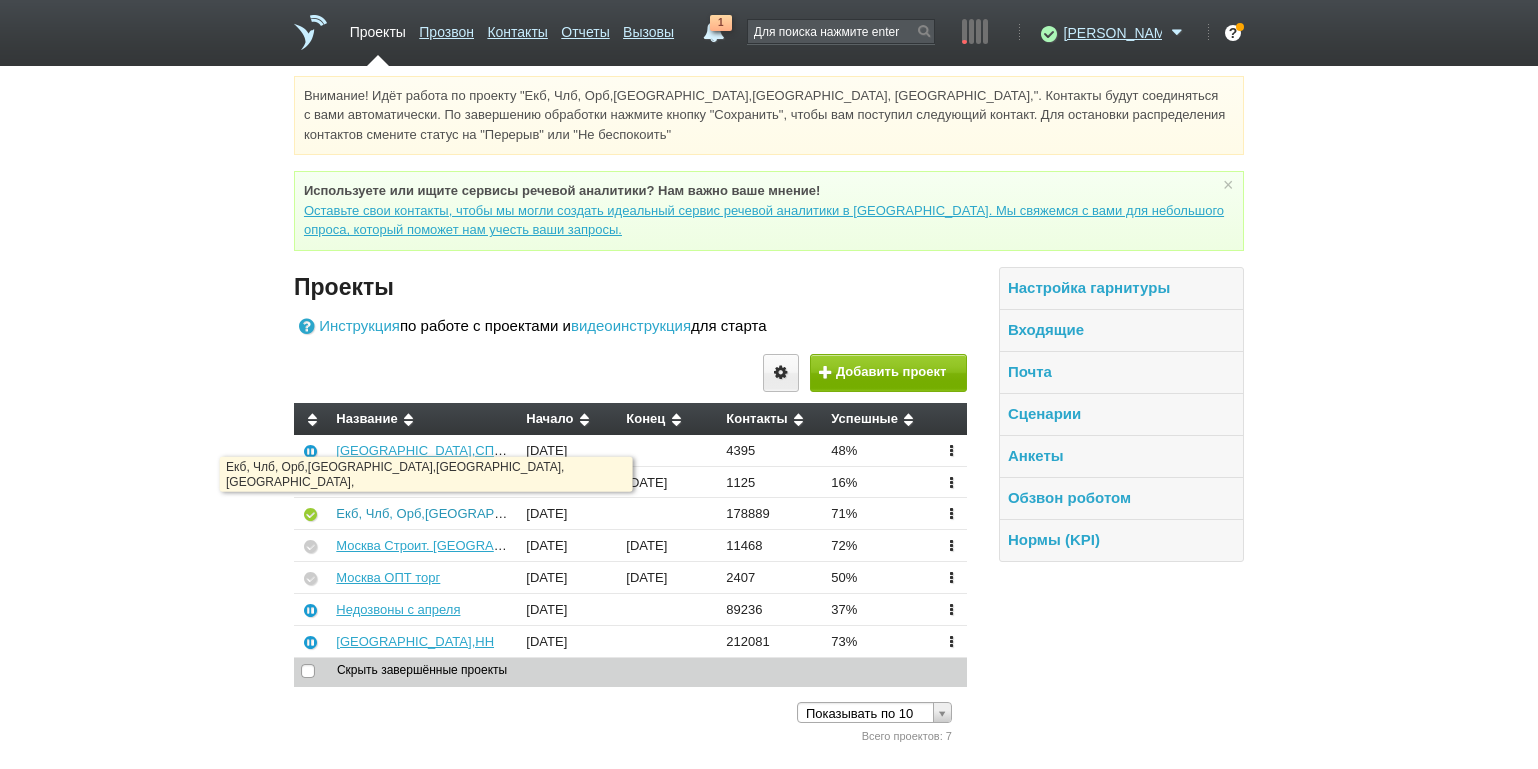 click on "Екб, Члб, Орб,[GEOGRAPHIC_DATA],[GEOGRAPHIC_DATA], [GEOGRAPHIC_DATA]," at bounding box center [590, 513] 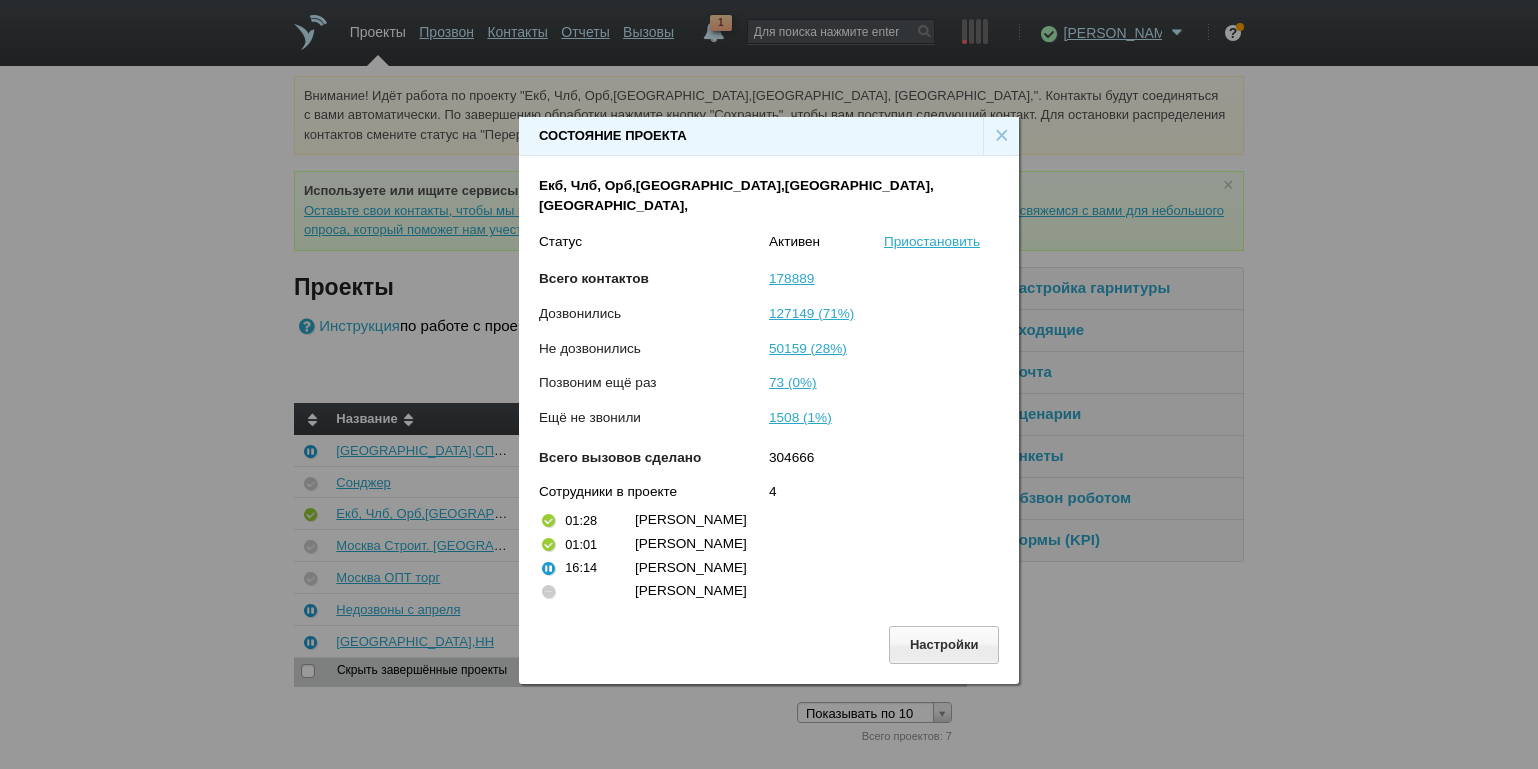 click on "×" at bounding box center (1001, 136) 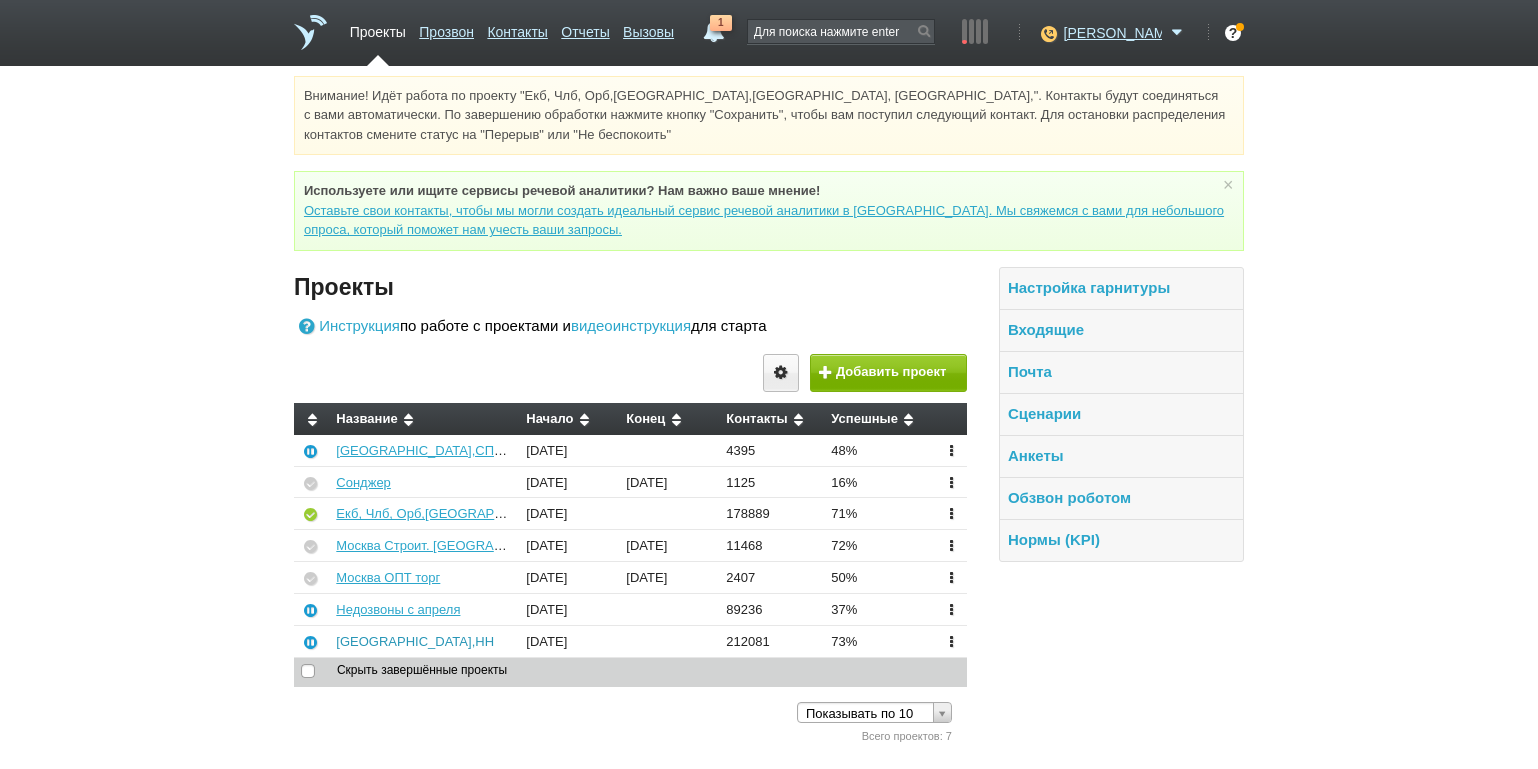 click on "[GEOGRAPHIC_DATA],НН" at bounding box center [415, 641] 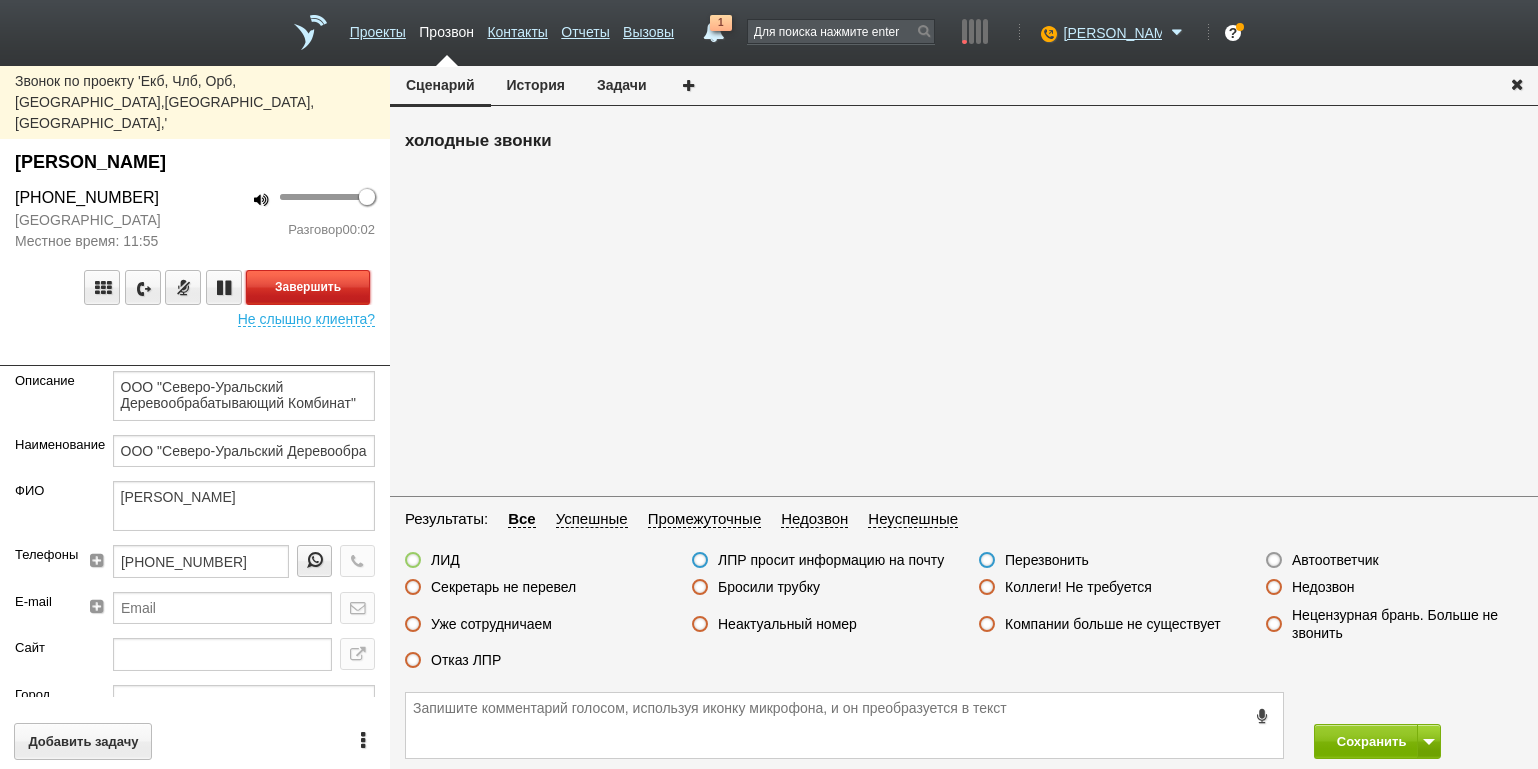 click on "Завершить" at bounding box center (308, 287) 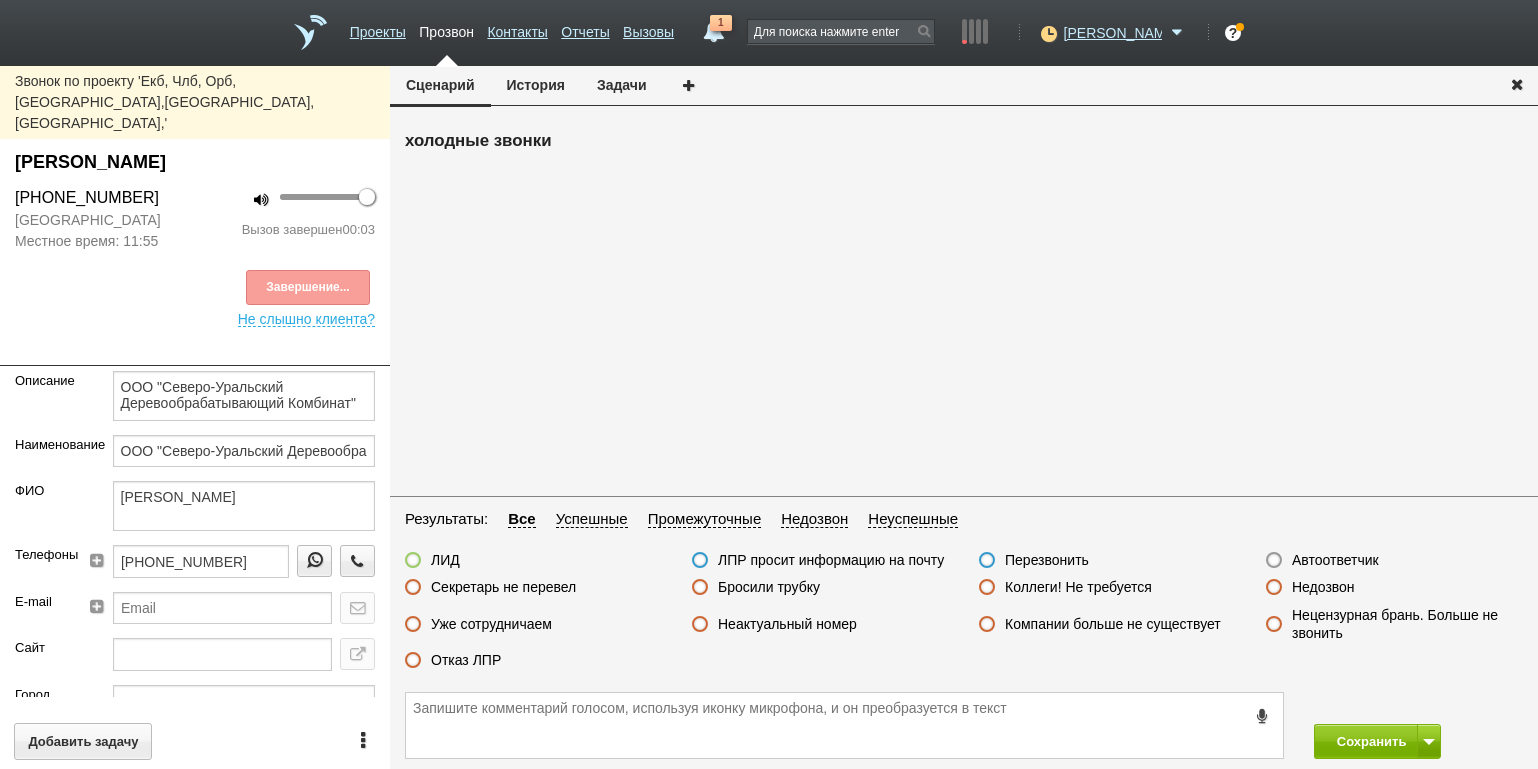 click on "Автоответчик" at bounding box center [1335, 560] 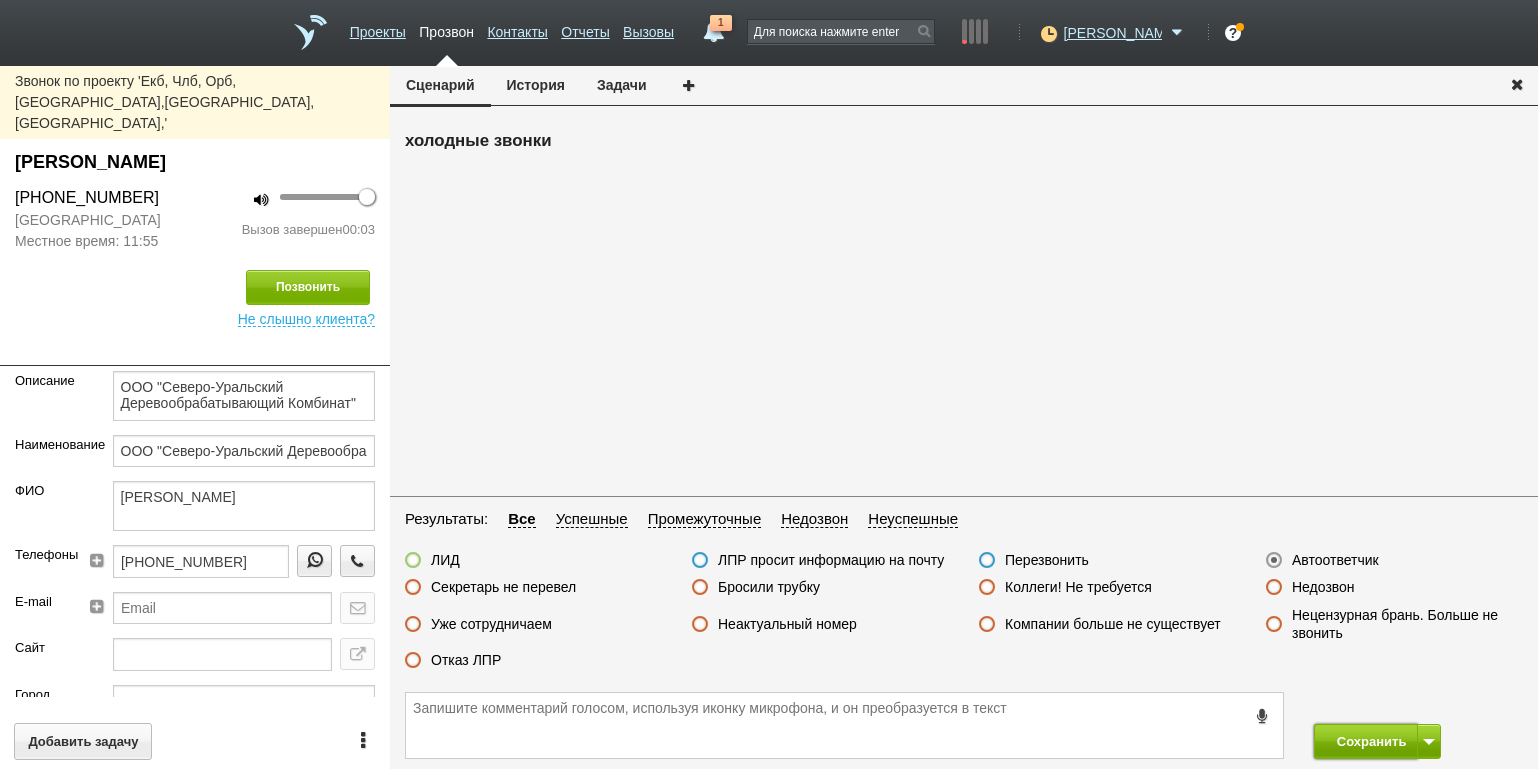 click on "Сохранить" at bounding box center [1366, 741] 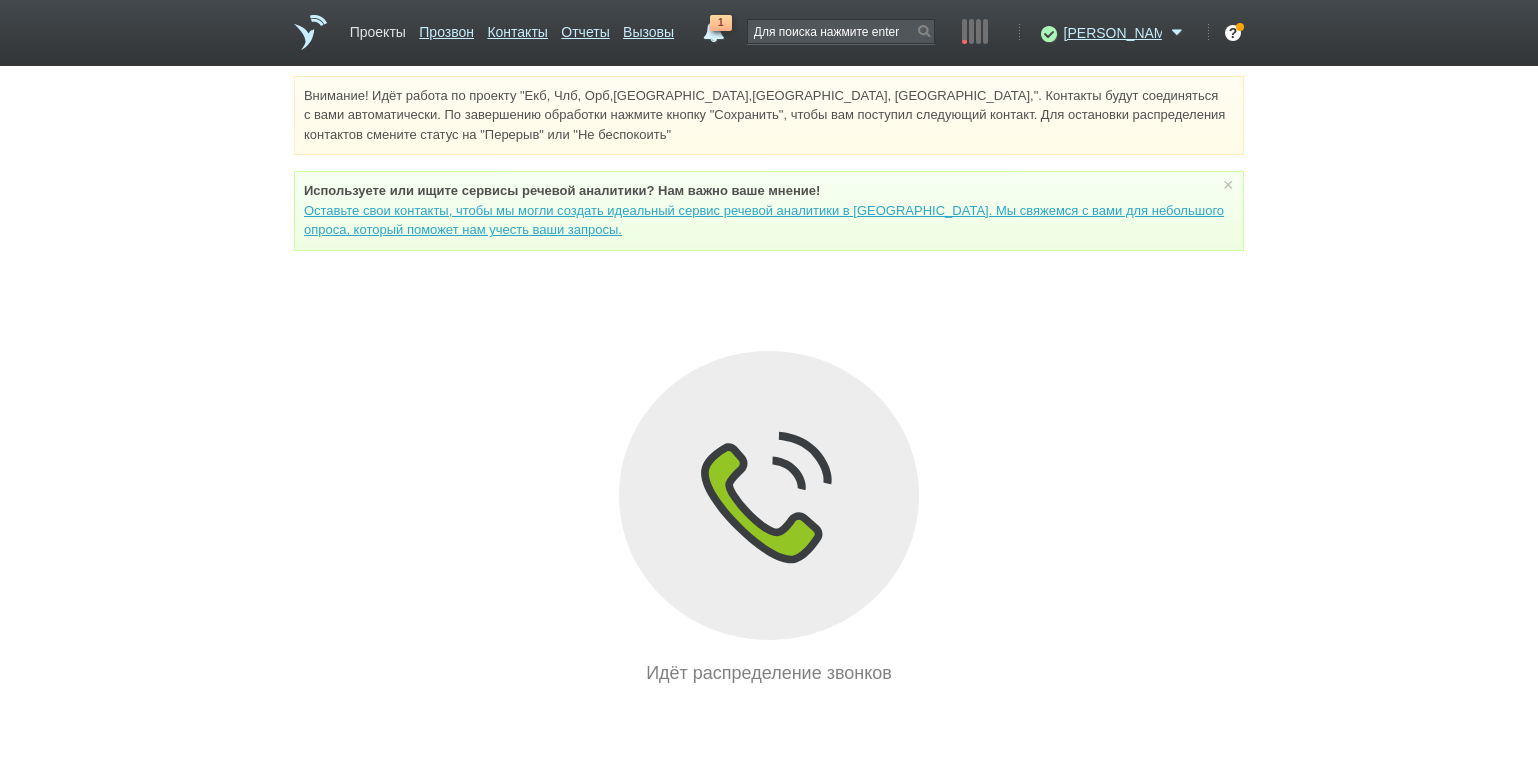 click on "Проекты" at bounding box center (378, 28) 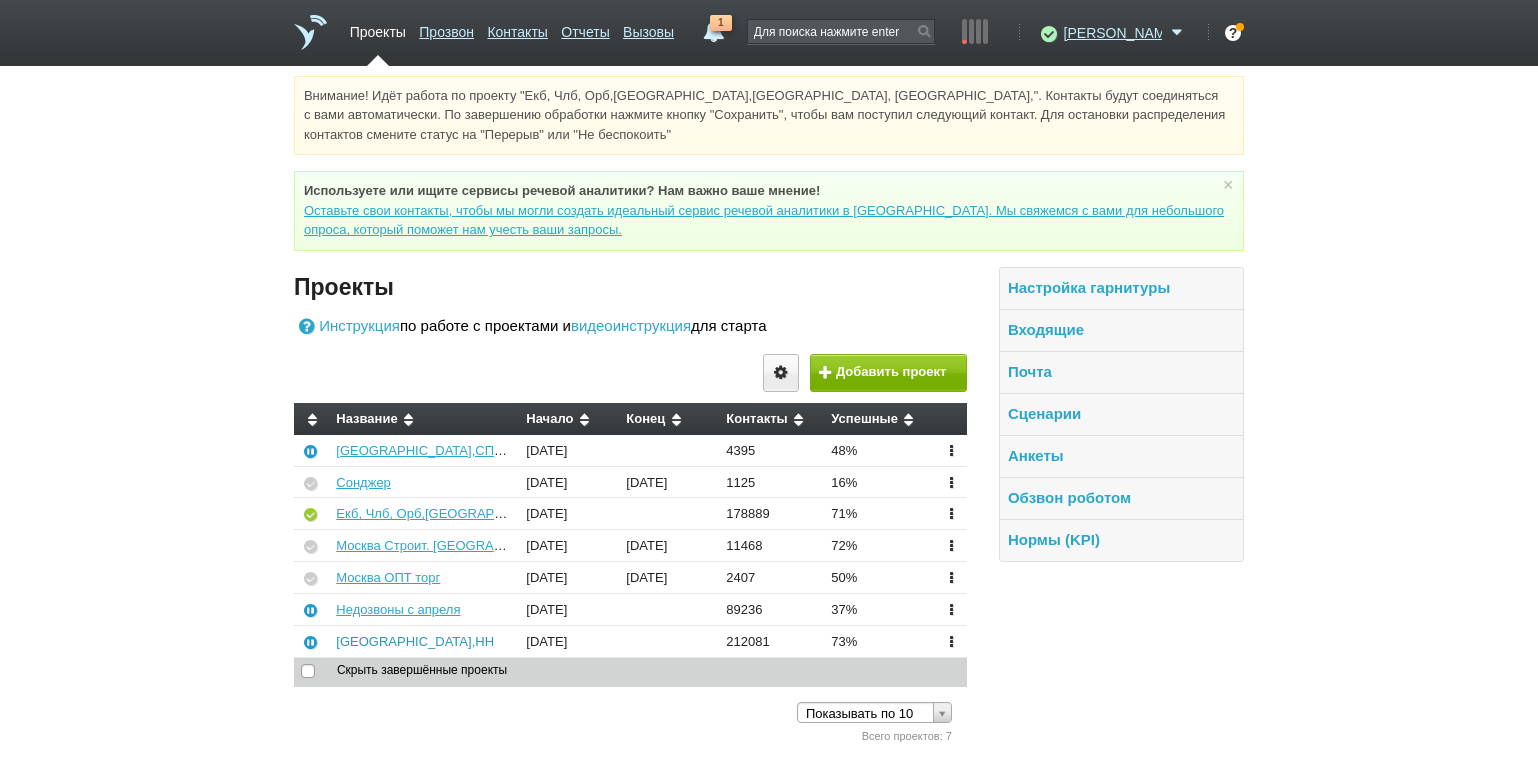 click on "[GEOGRAPHIC_DATA],НН" at bounding box center [415, 641] 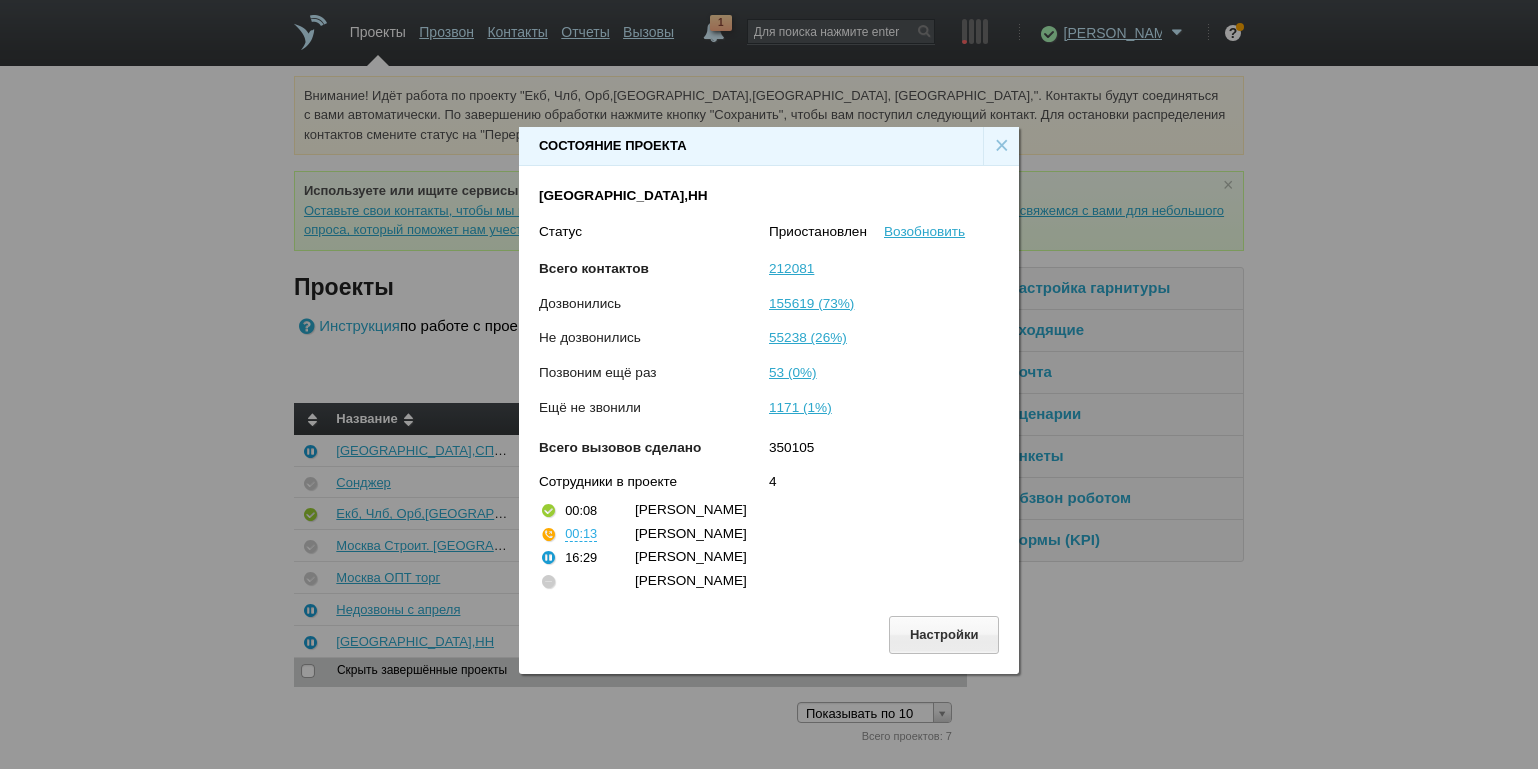 click on "×" at bounding box center [1001, 146] 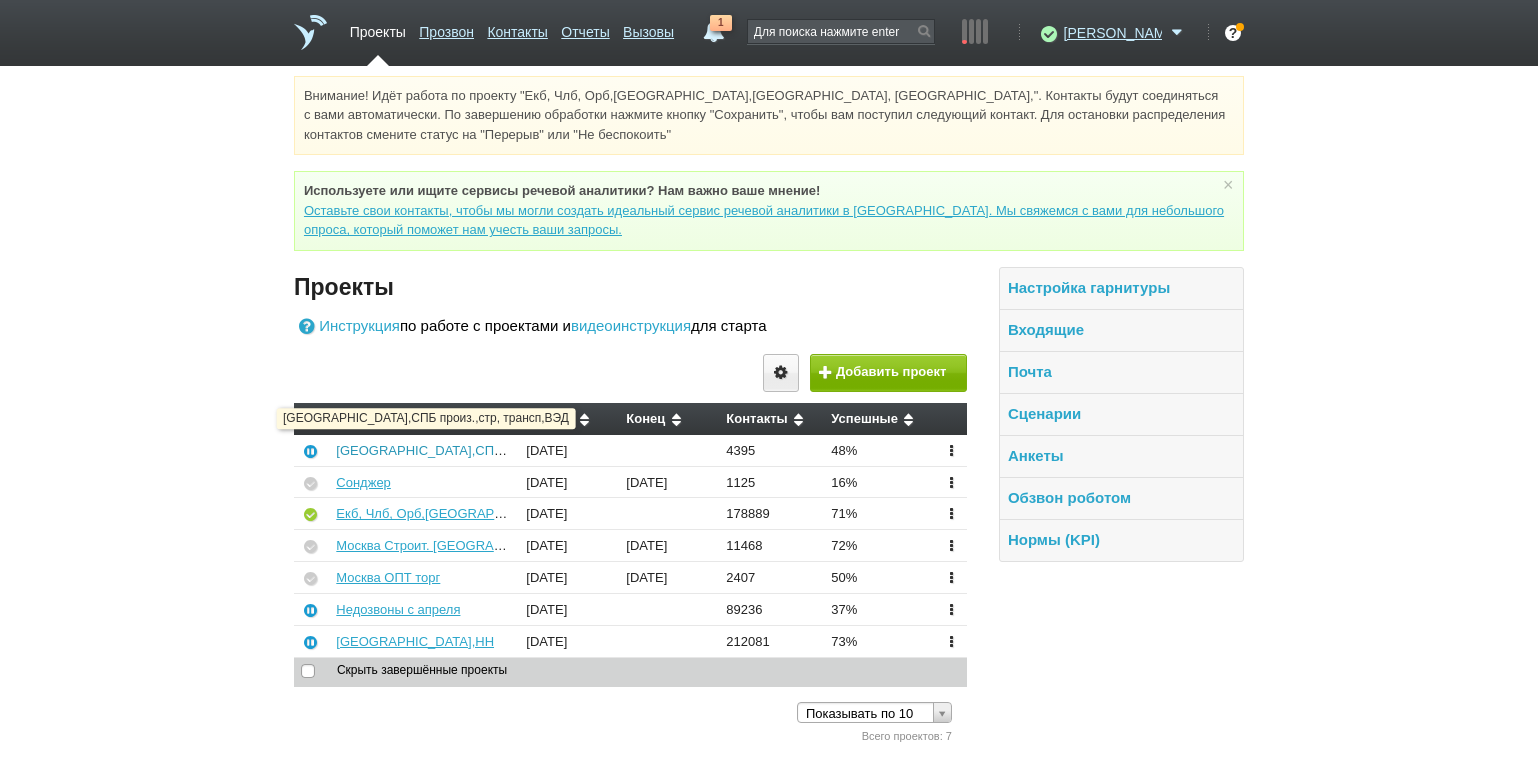 click on "[GEOGRAPHIC_DATA],СПБ произ.,стр, трансп,ВЭД" at bounding box center [491, 450] 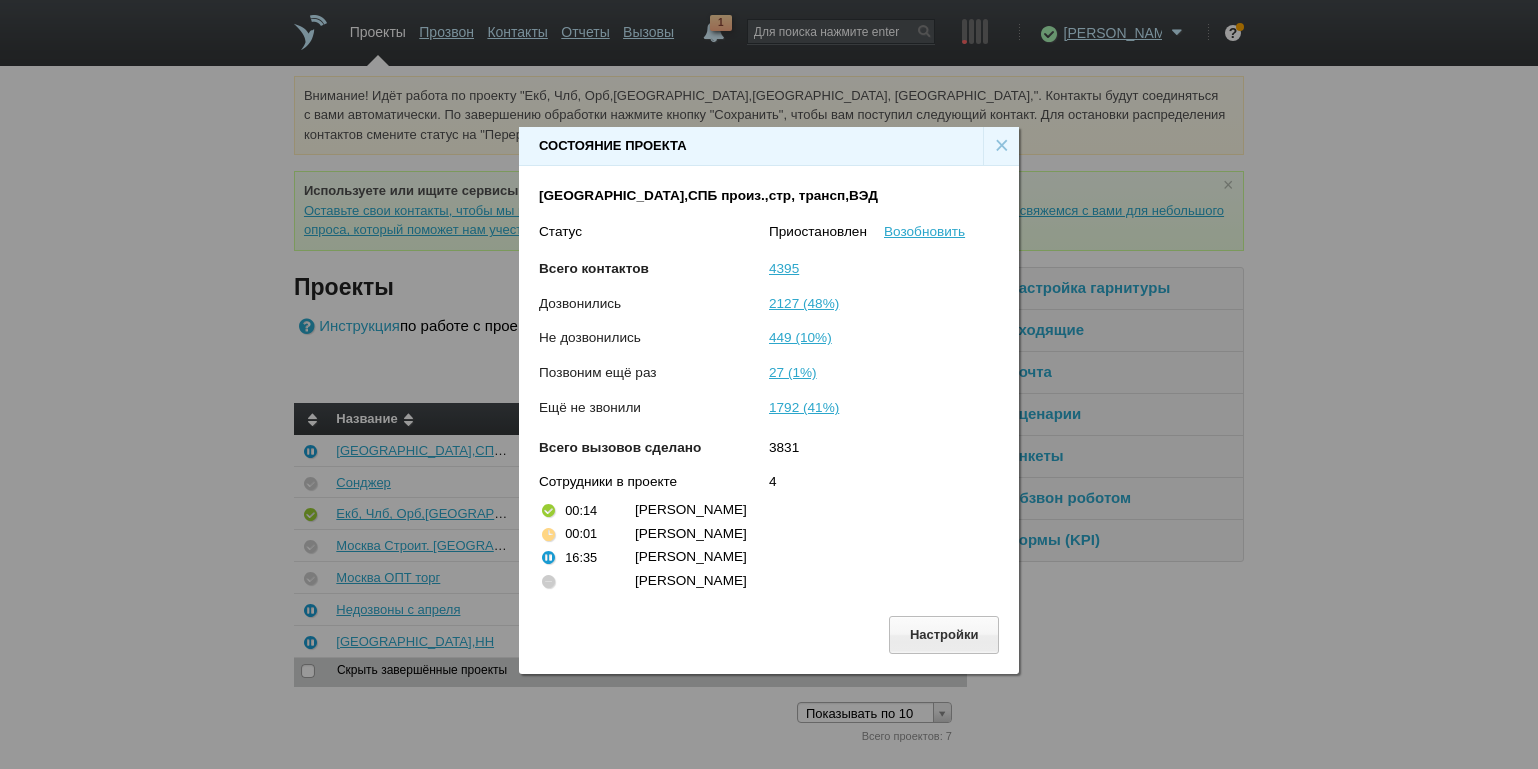 click on "×" at bounding box center (1001, 146) 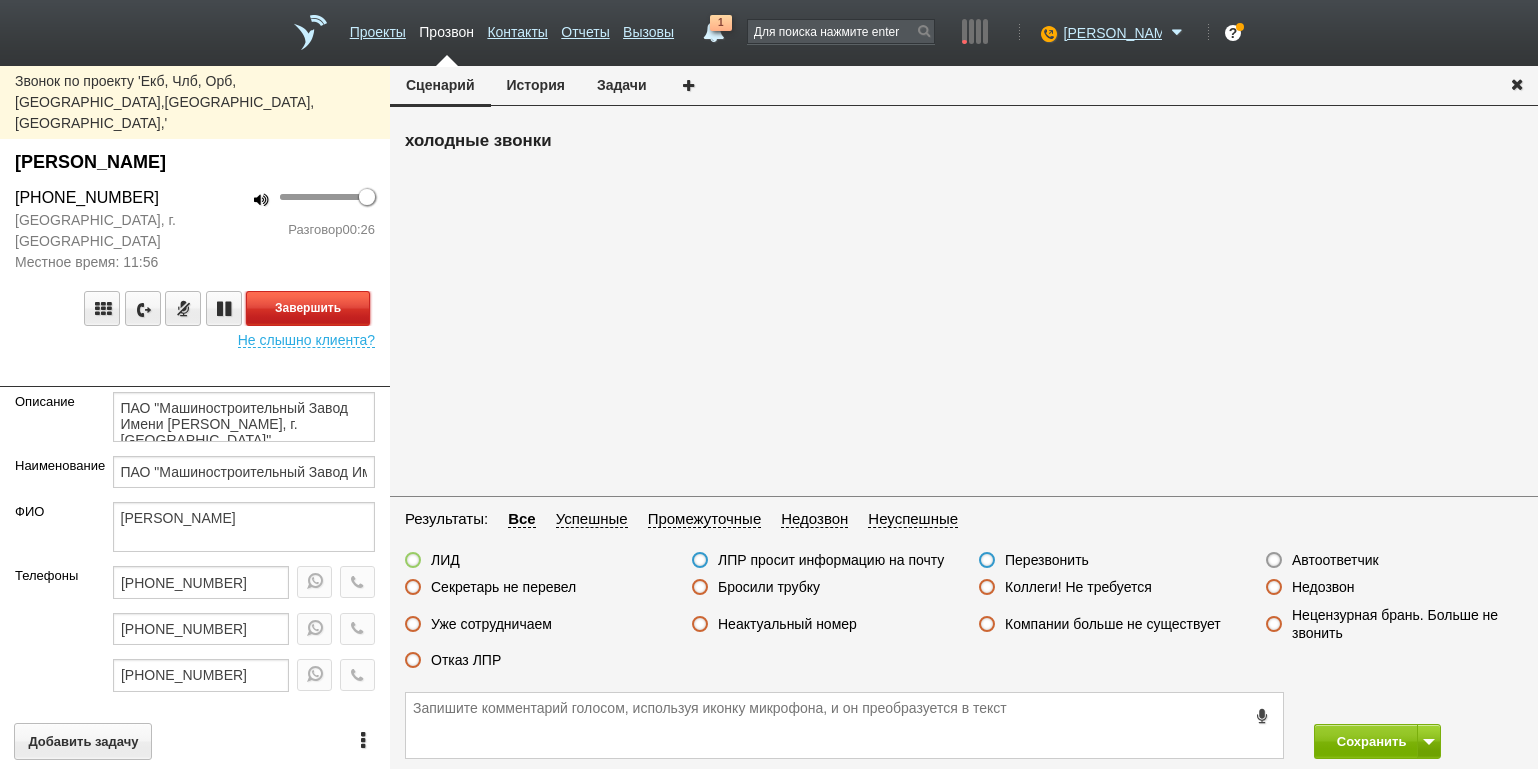 click on "Завершить" at bounding box center (308, 308) 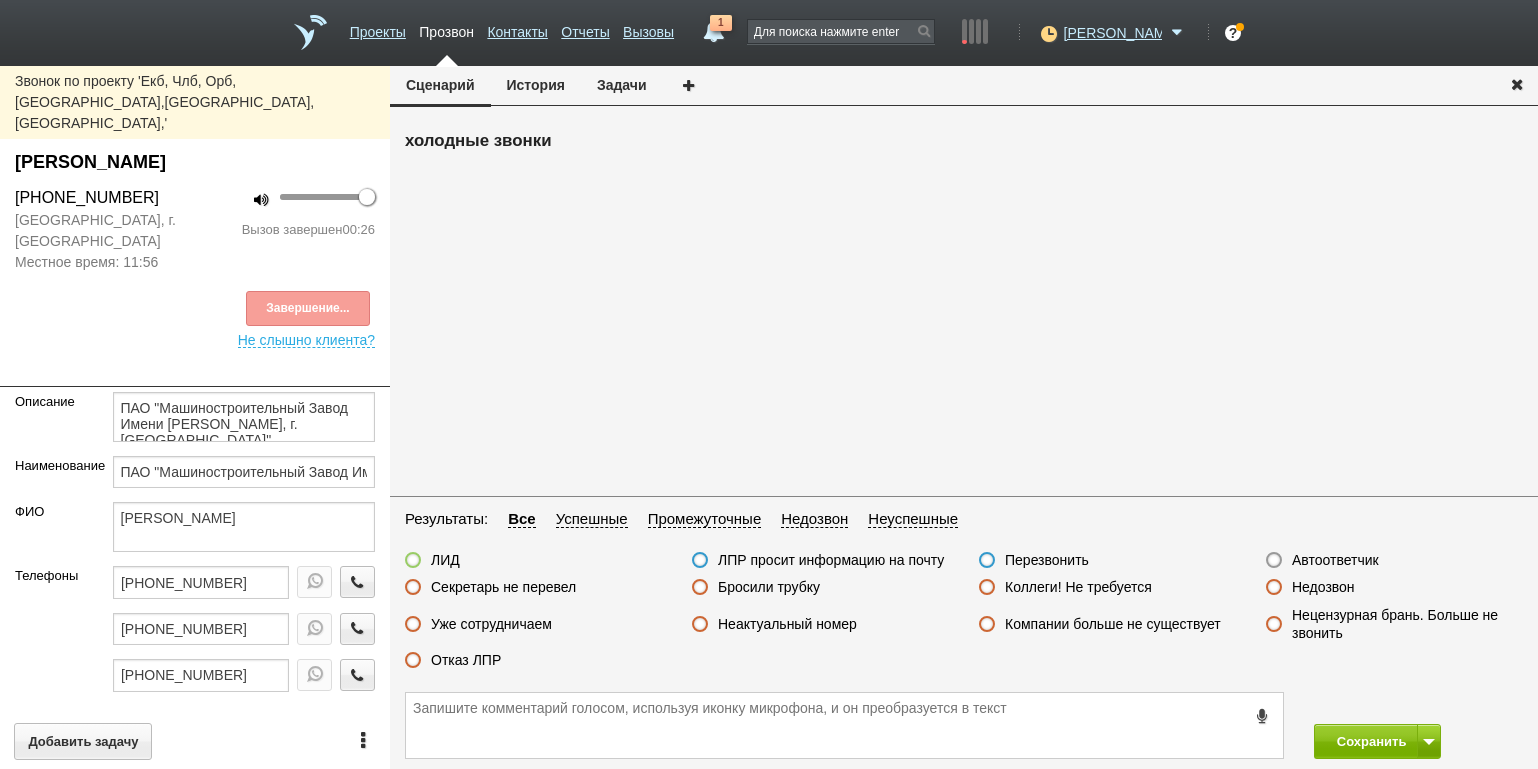 click on "Секретарь не перевел" at bounding box center [503, 587] 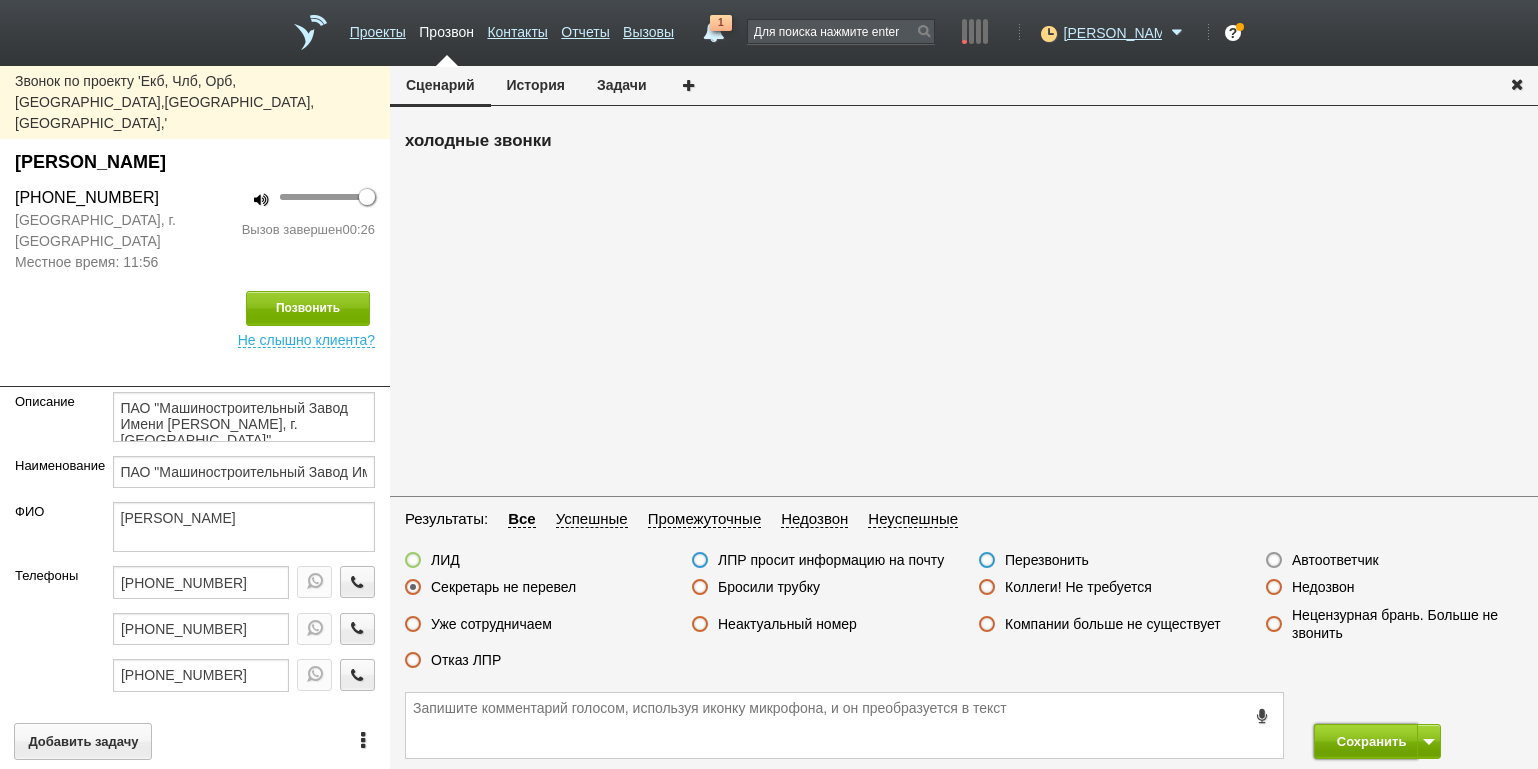 click on "Сохранить" at bounding box center (1366, 741) 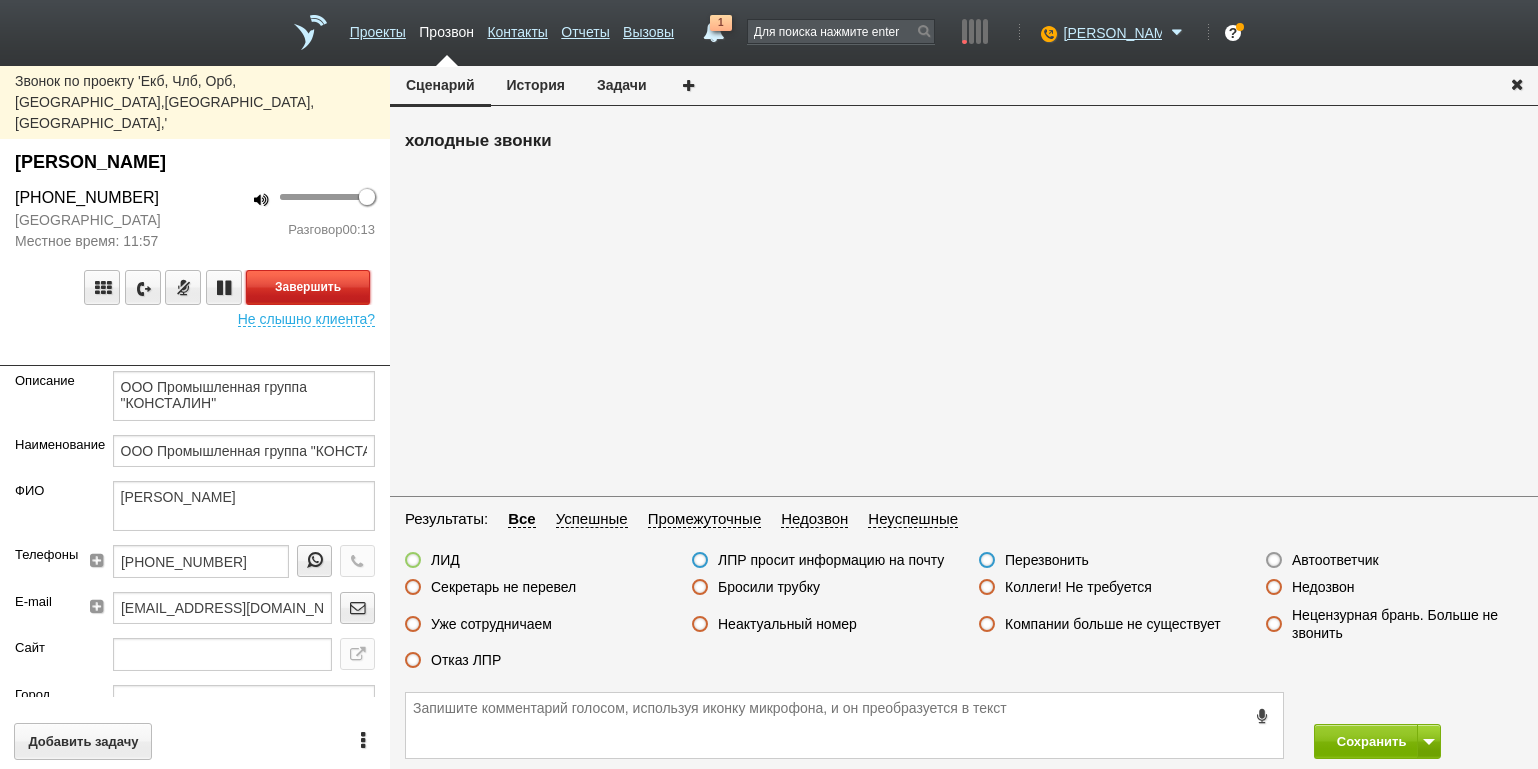 click on "Завершить" at bounding box center [308, 287] 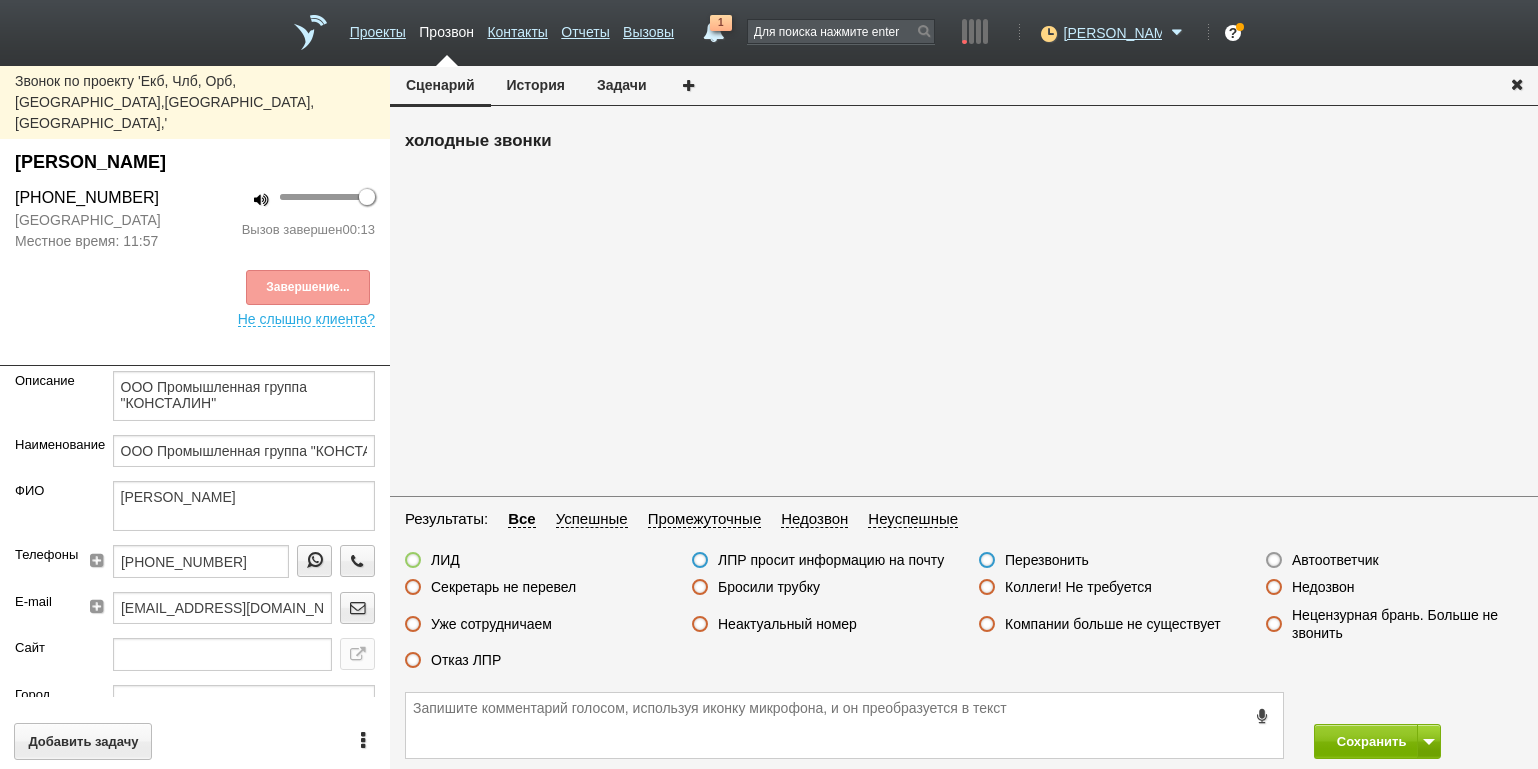 click on "ЛИД ЛПР просит информацию на почту Перезвонить Автоответчик Секретарь не перевел Бросили трубку Коллеги! Не требуется Недозвон Уже сотрудничаем Неактуальный номер Компании больше не существует Нецензурная брань. Больше не звонить Отказ ЛПР" at bounding box center [964, 615] 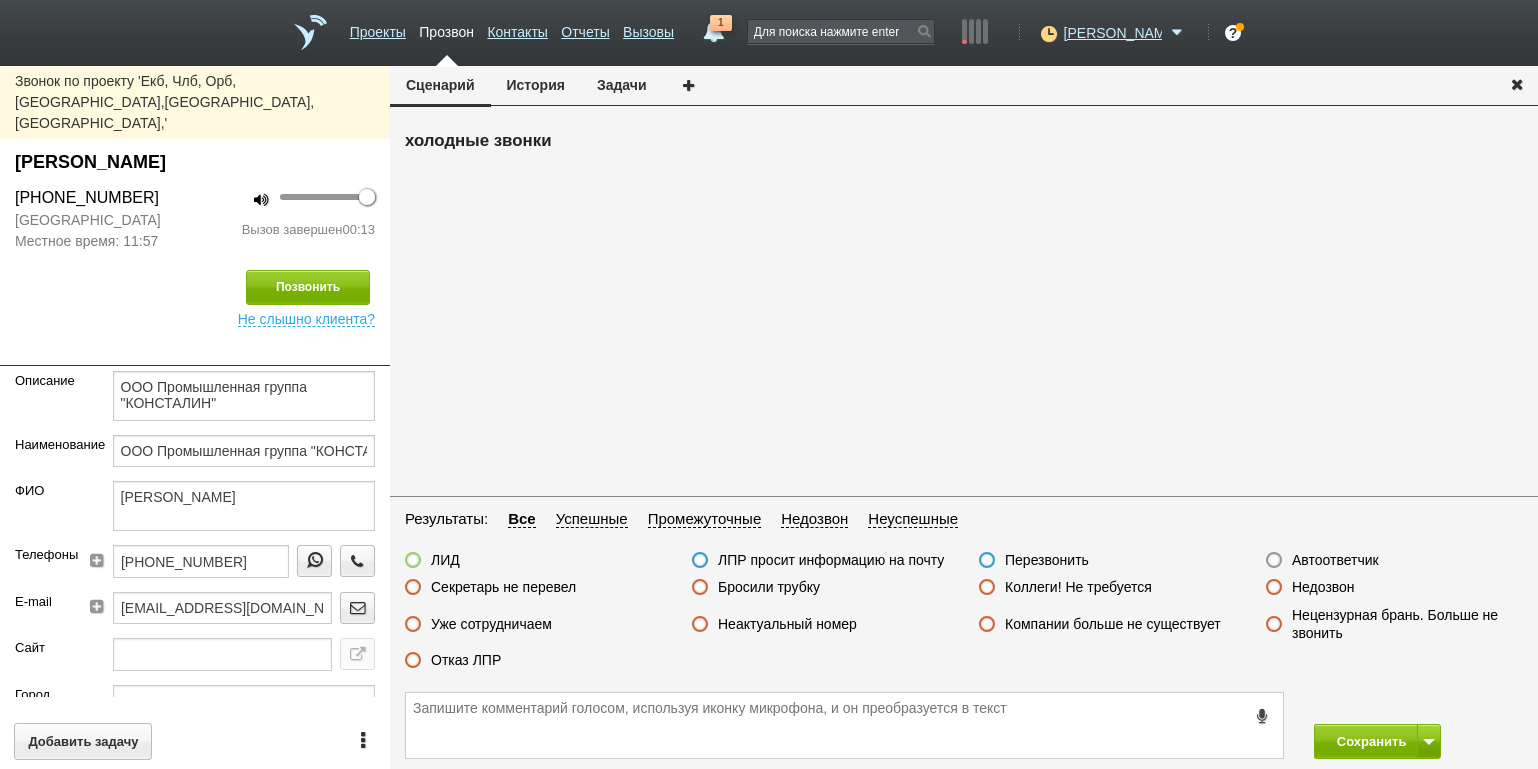 click on "Секретарь не перевел" at bounding box center [503, 587] 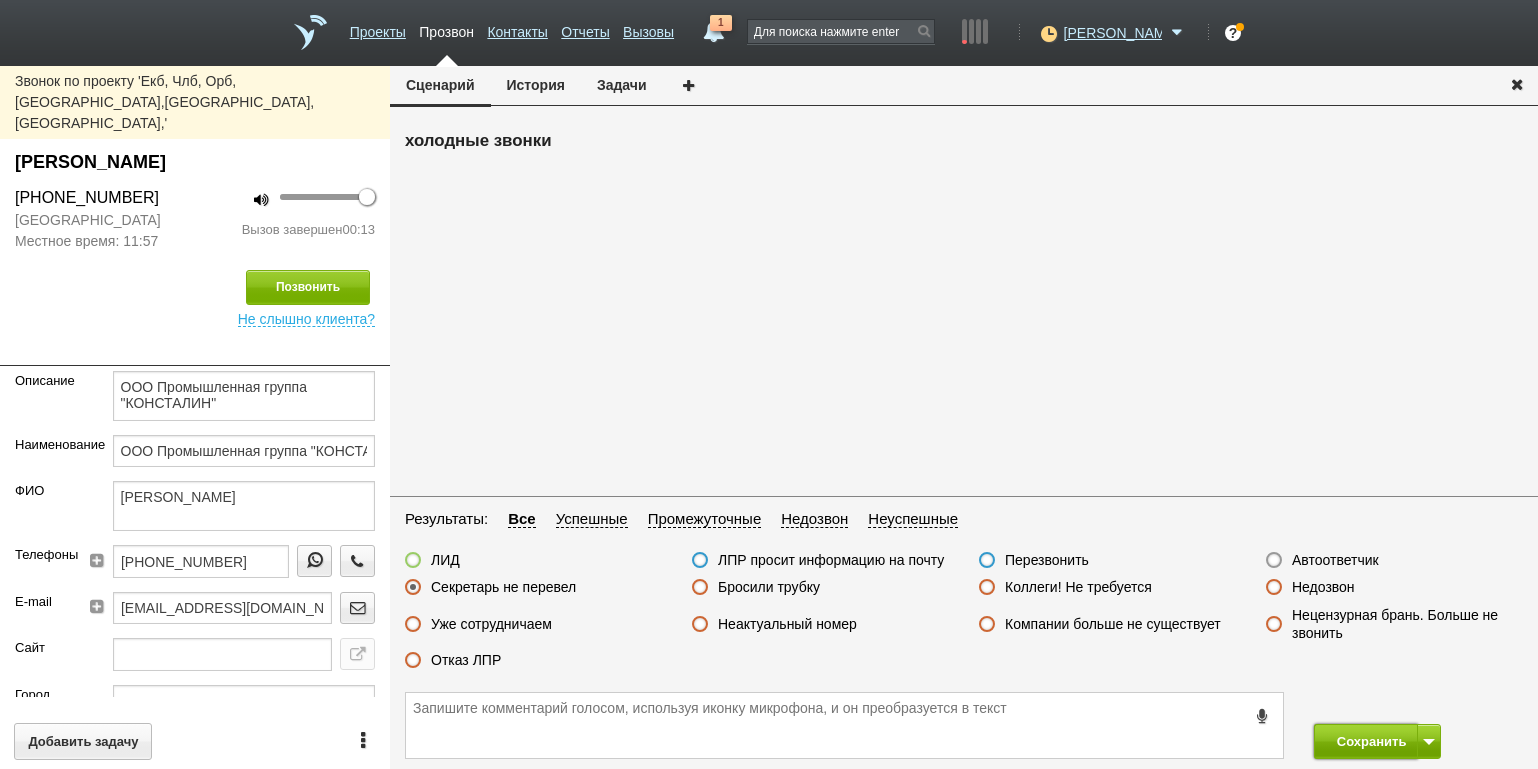 click on "Сохранить" at bounding box center (1366, 741) 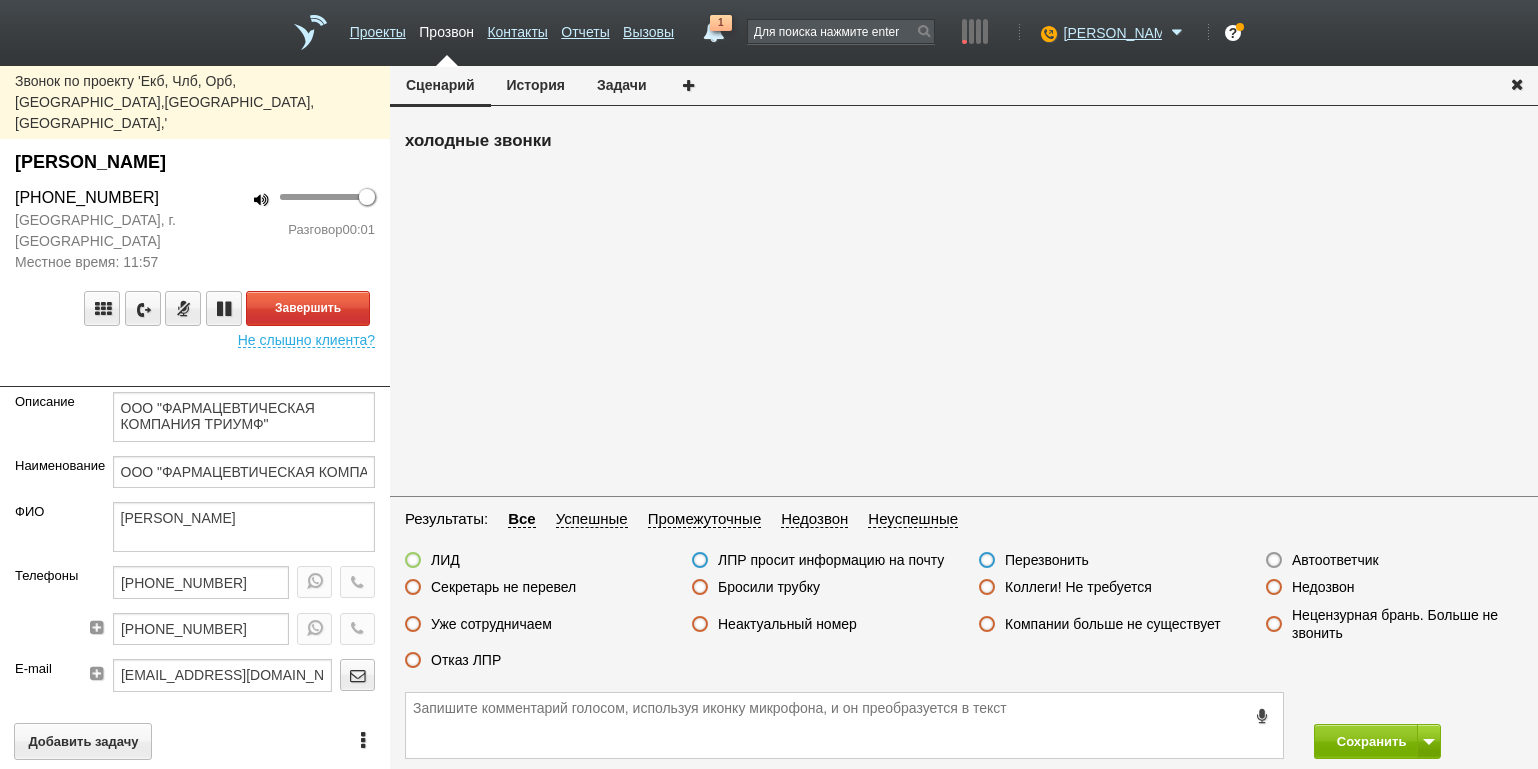 click on "Завершить Не слышно клиента?" at bounding box center (195, 310) 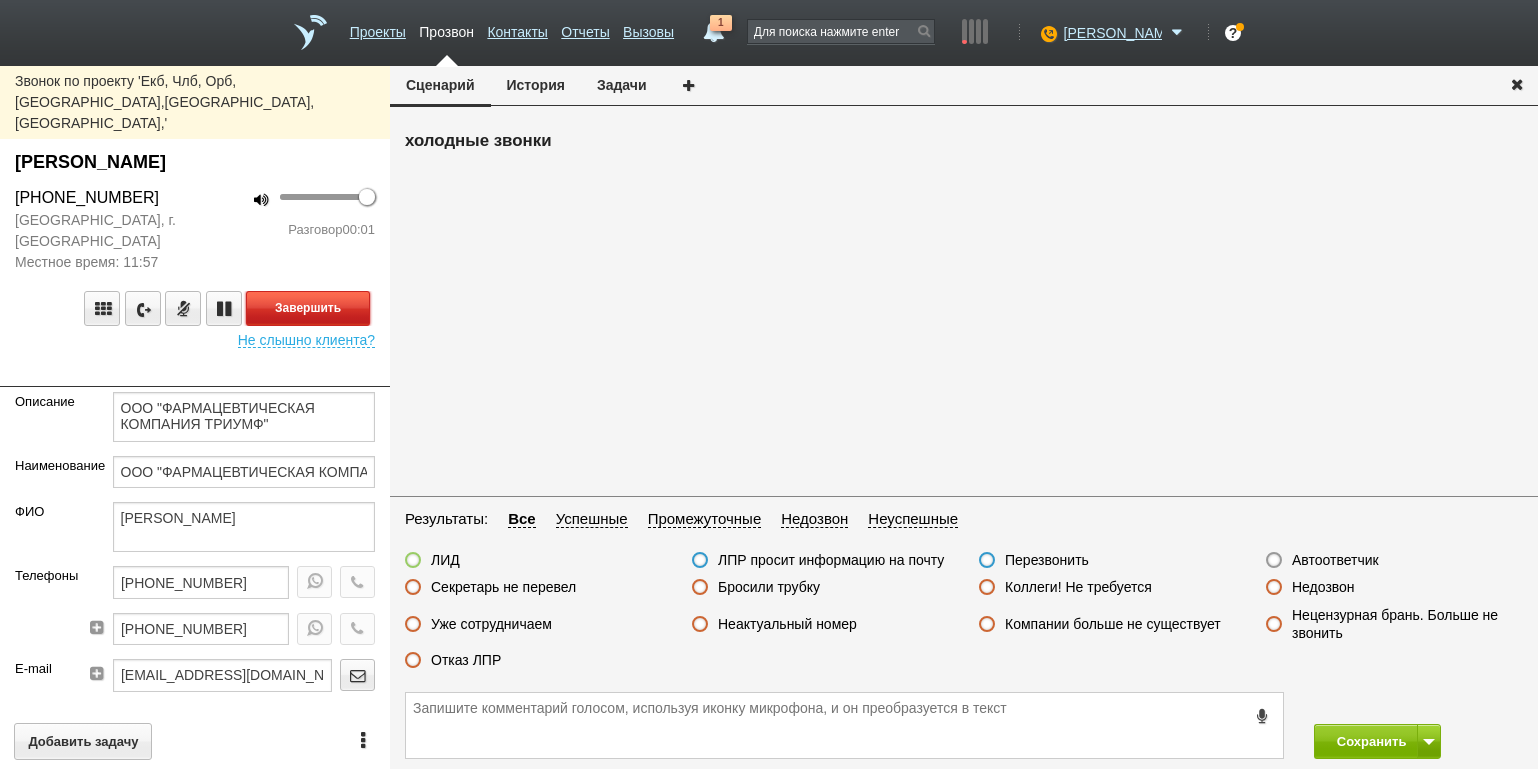 click on "Завершить" at bounding box center (308, 308) 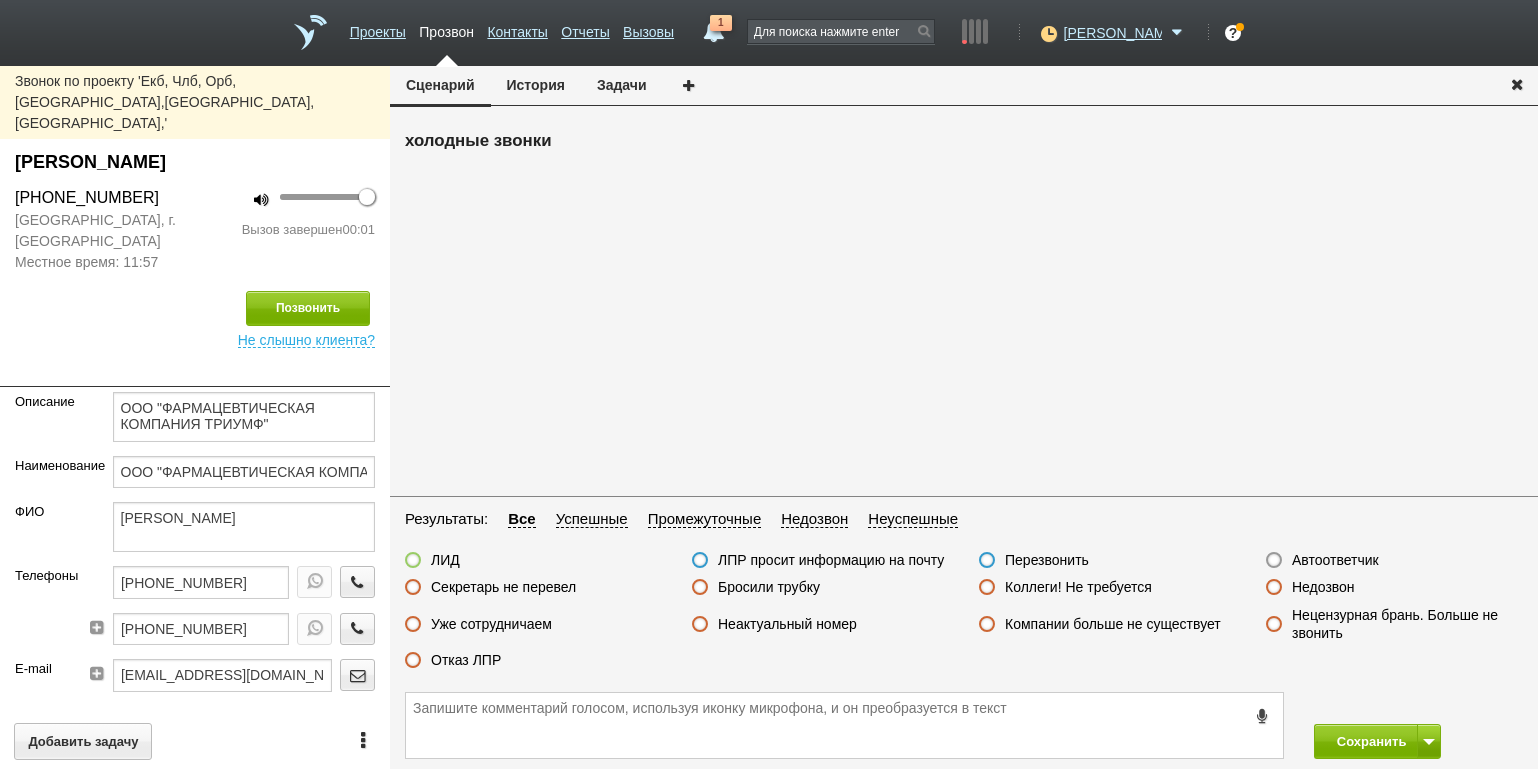 click on "Автоответчик" at bounding box center [1335, 560] 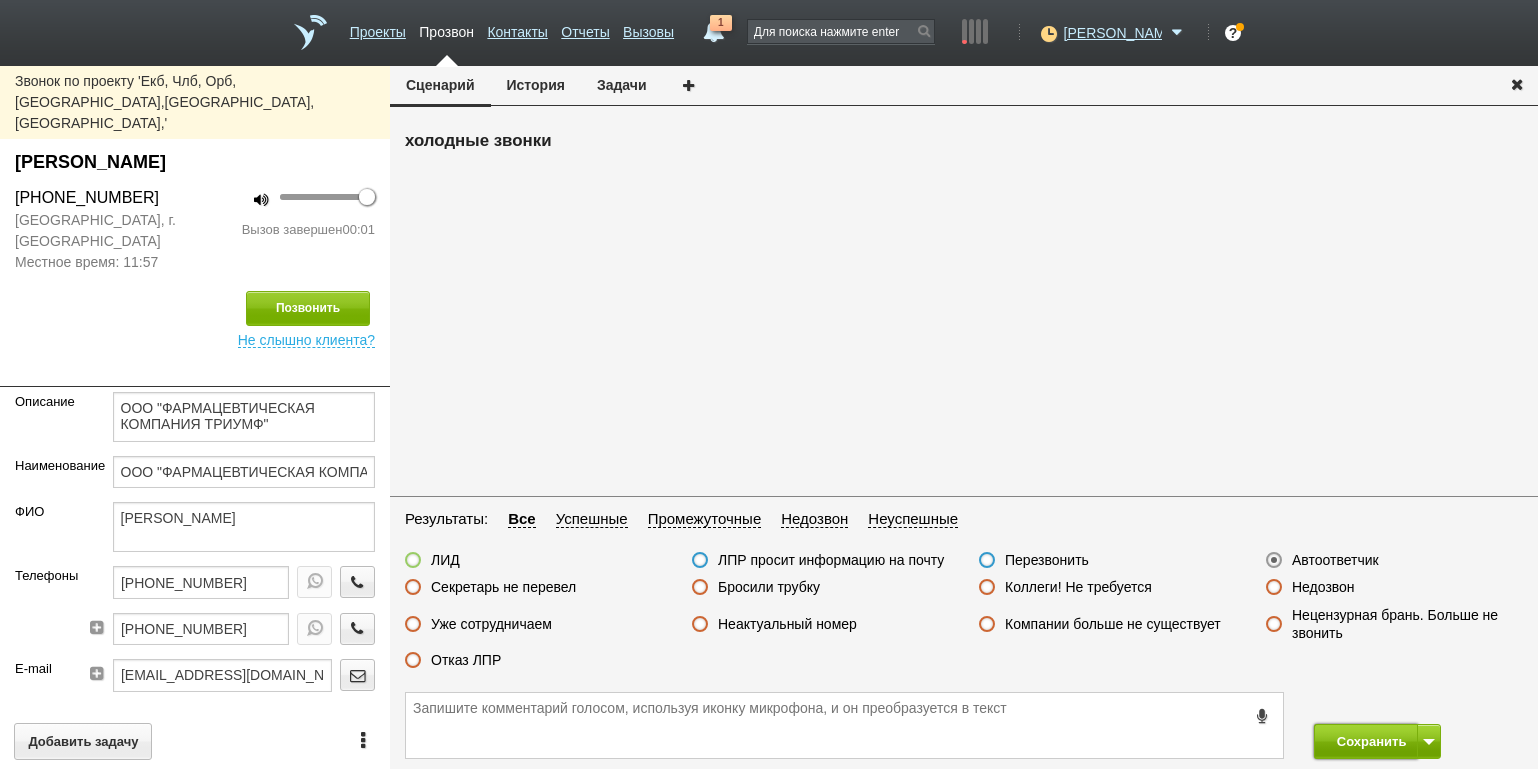 click on "Сохранить" at bounding box center [1366, 741] 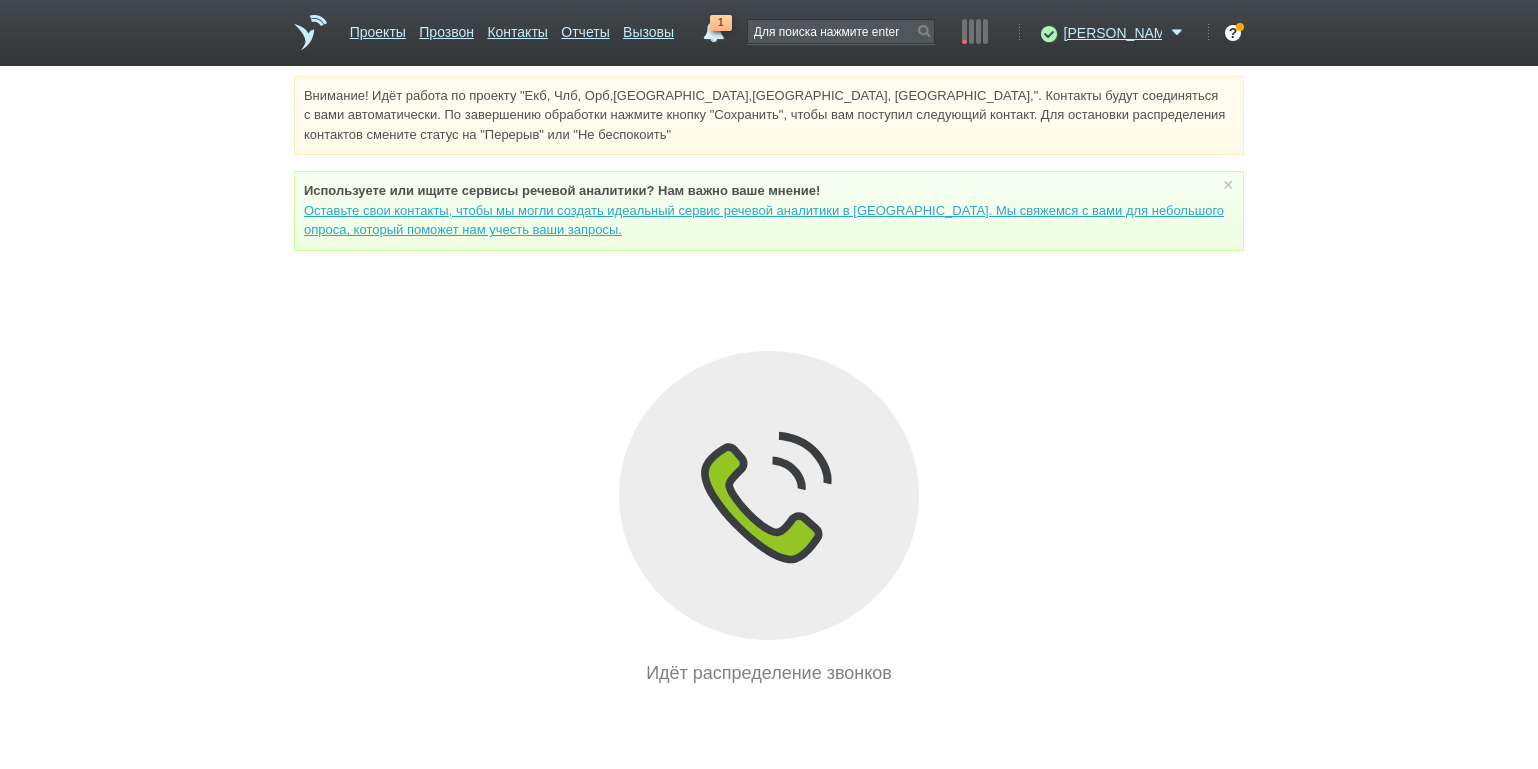click on "Внимание! Идёт работа по проекту "Екб, Члб, Орб,[GEOGRAPHIC_DATA],[GEOGRAPHIC_DATA], [GEOGRAPHIC_DATA],". Контакты будут соединяться с вами автоматически. По завершению обработки нажмите кнопку "Сохранить", чтобы вам поступил следующий контакт. Для остановки распределения контактов смените статус на "Перерыв" или "Не беспокоить"
Используете или ищите cервисы речевой аналитики? Нам важно ваше мнение!
×
Вы можете звонить напрямую из строки поиска - введите номер и нажмите "Позвонить"
Идёт распределение звонков" at bounding box center (769, 381) 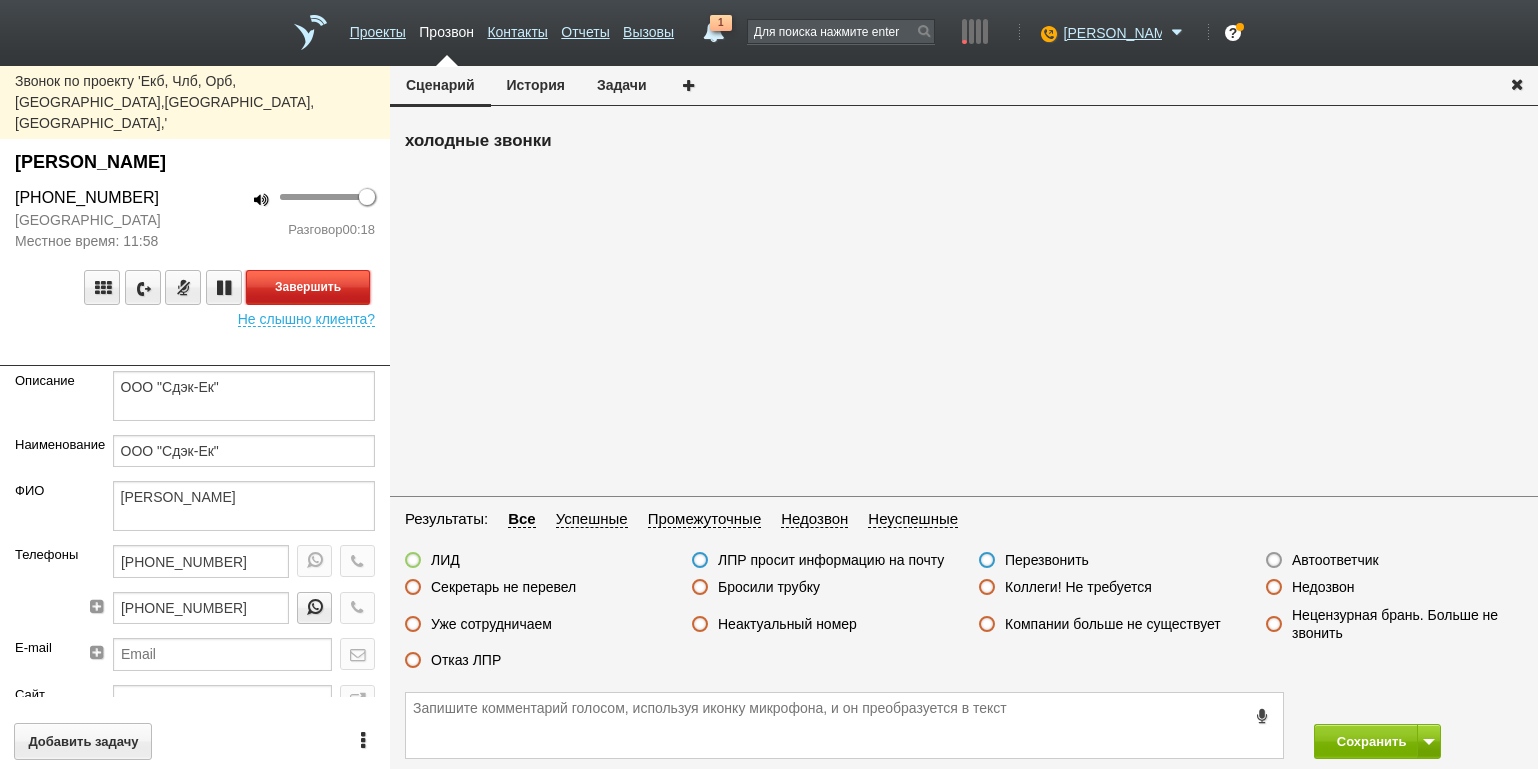 click on "Завершить" at bounding box center (308, 287) 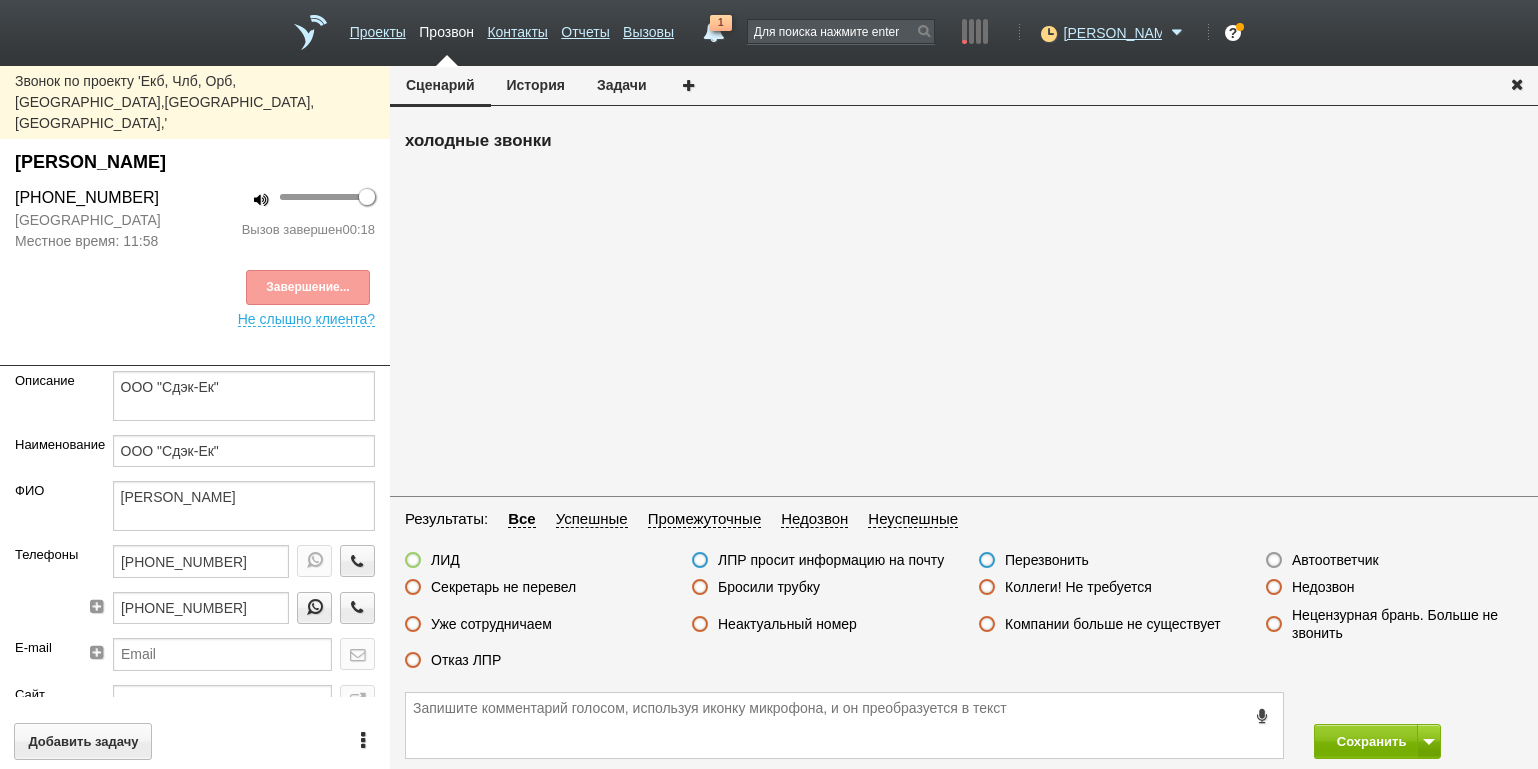click on "Отказ ЛПР" at bounding box center [466, 660] 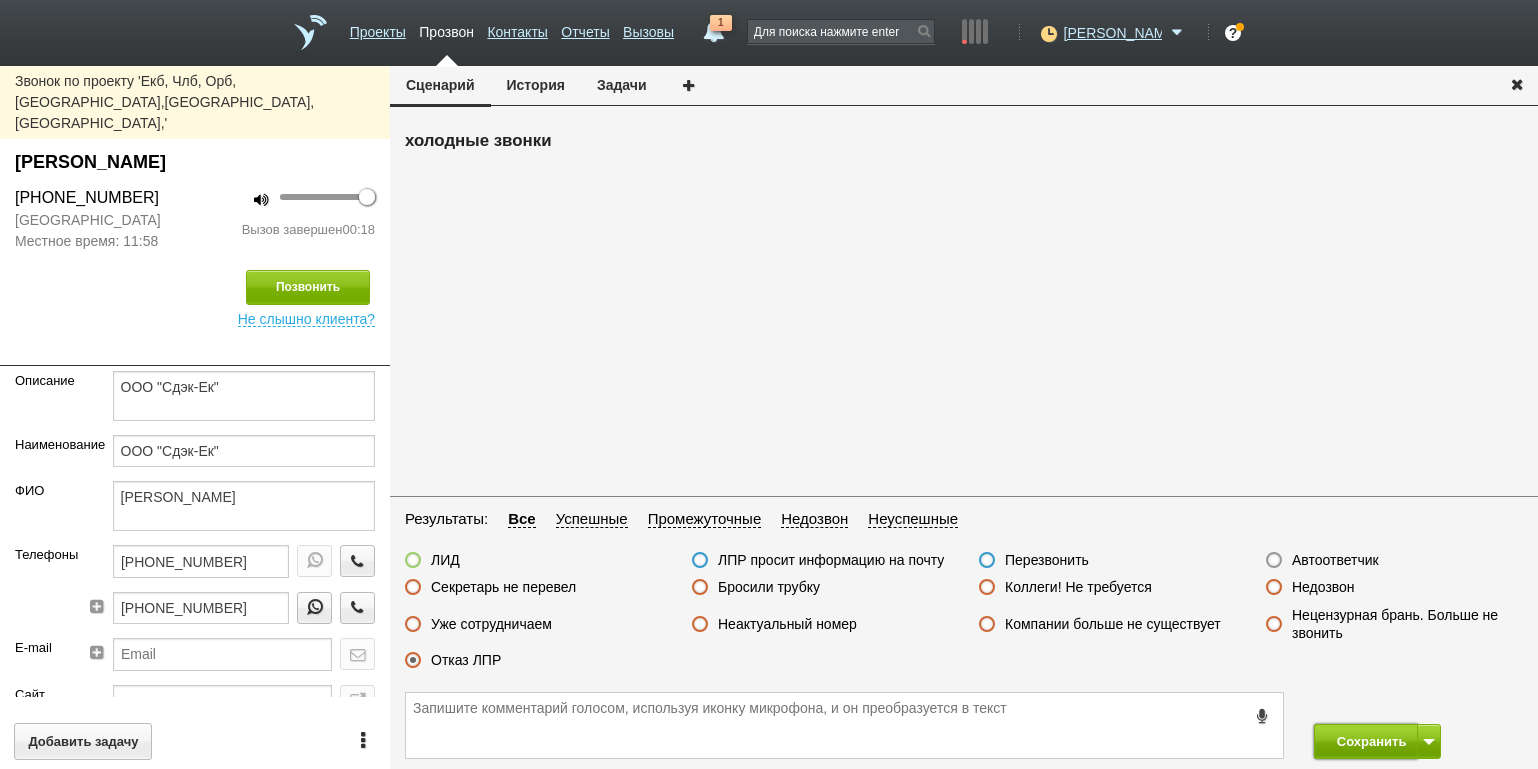 click on "Сохранить" at bounding box center [1366, 741] 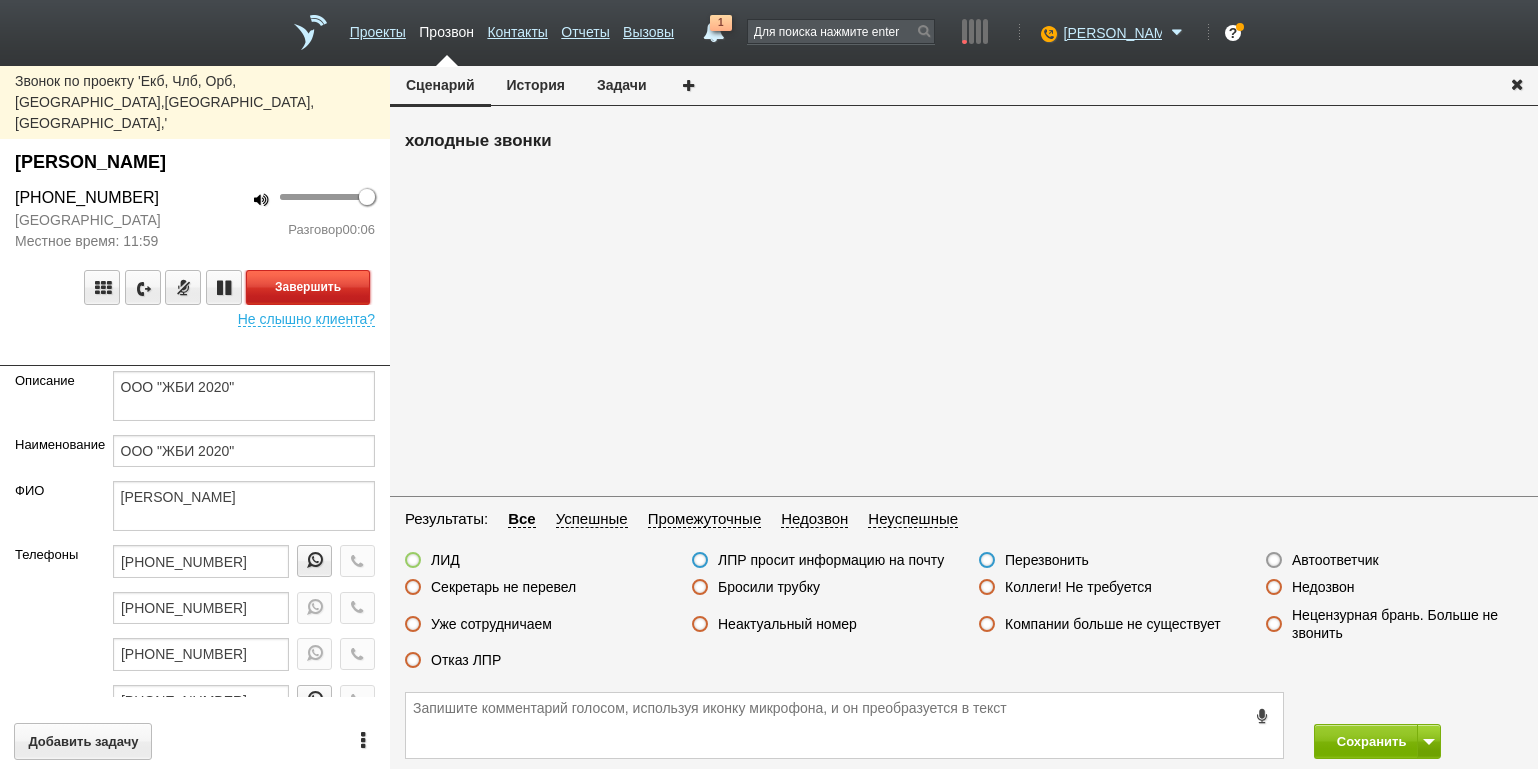 click on "Завершить" at bounding box center [308, 287] 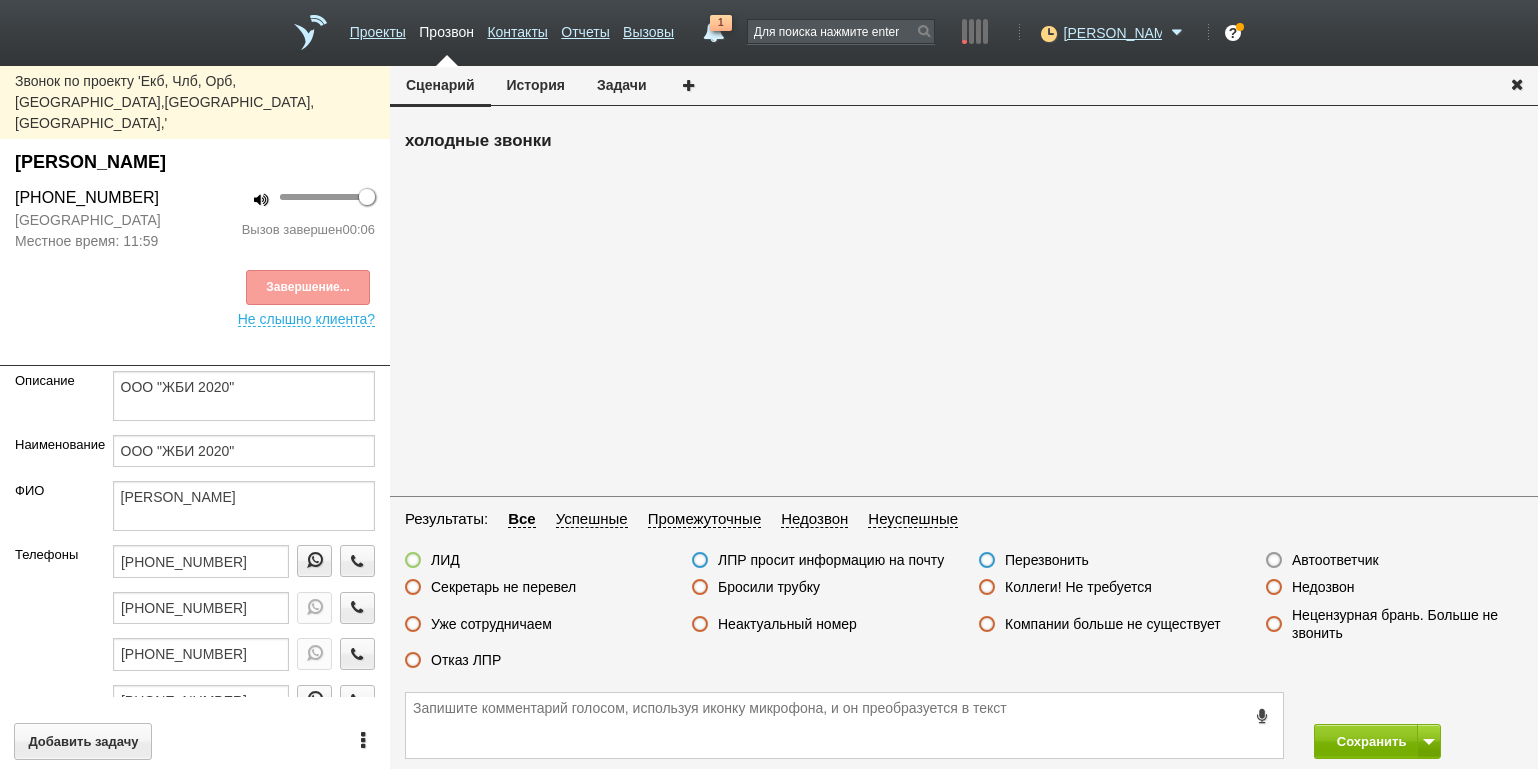 click on "Неактуальный номер" at bounding box center [787, 624] 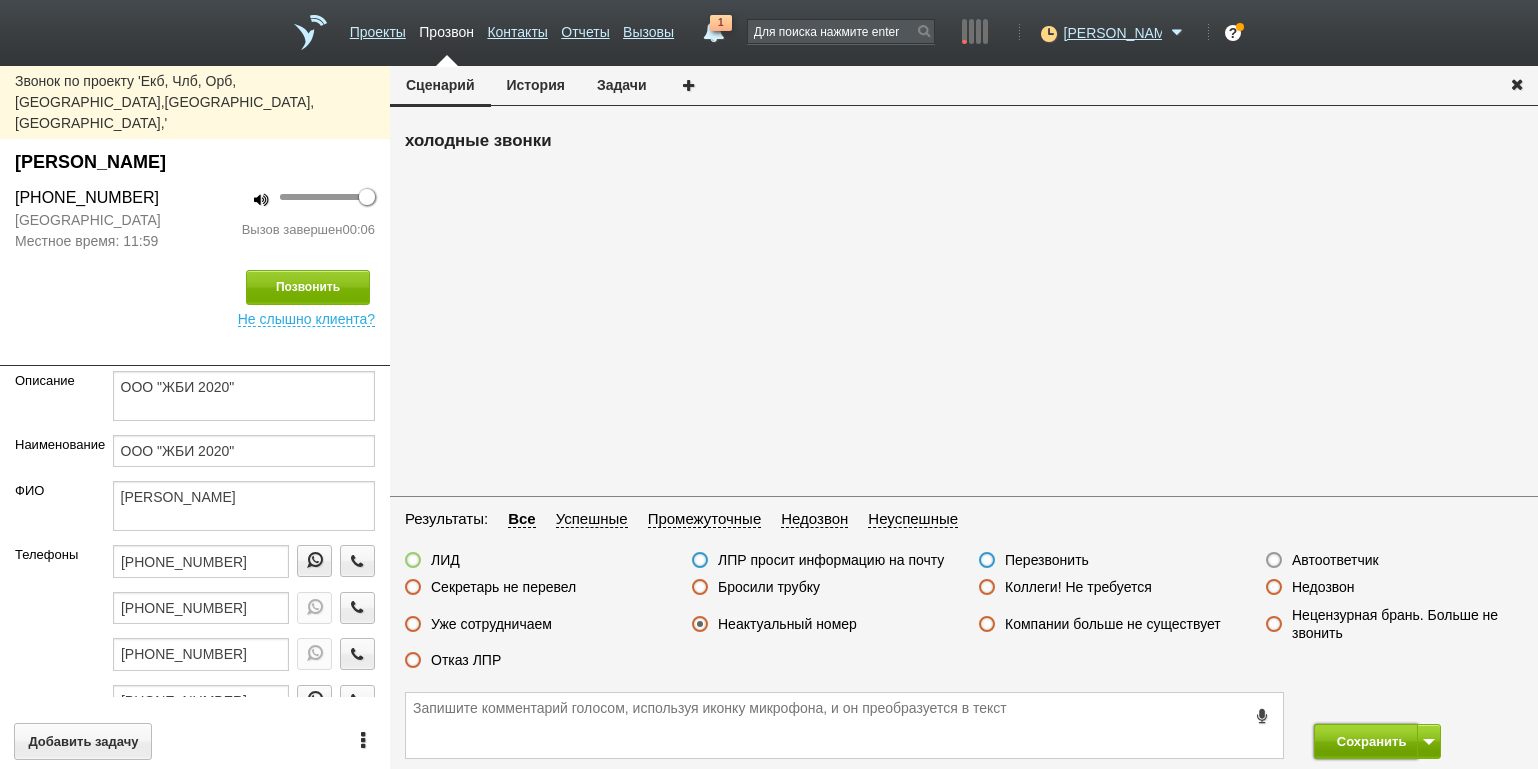 click on "Сохранить" at bounding box center [1366, 741] 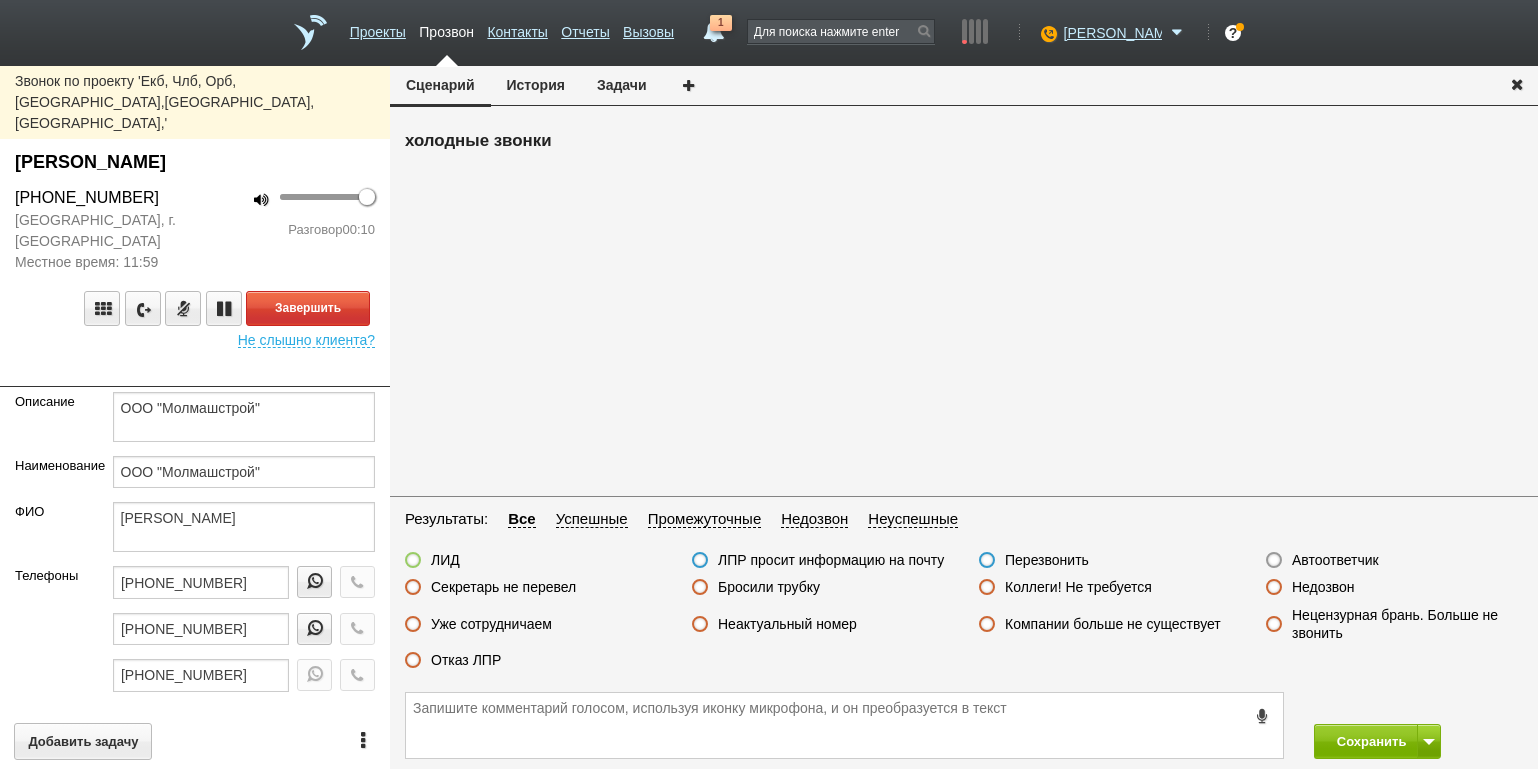 click on "100
Разговор
00:10" at bounding box center (292, 229) 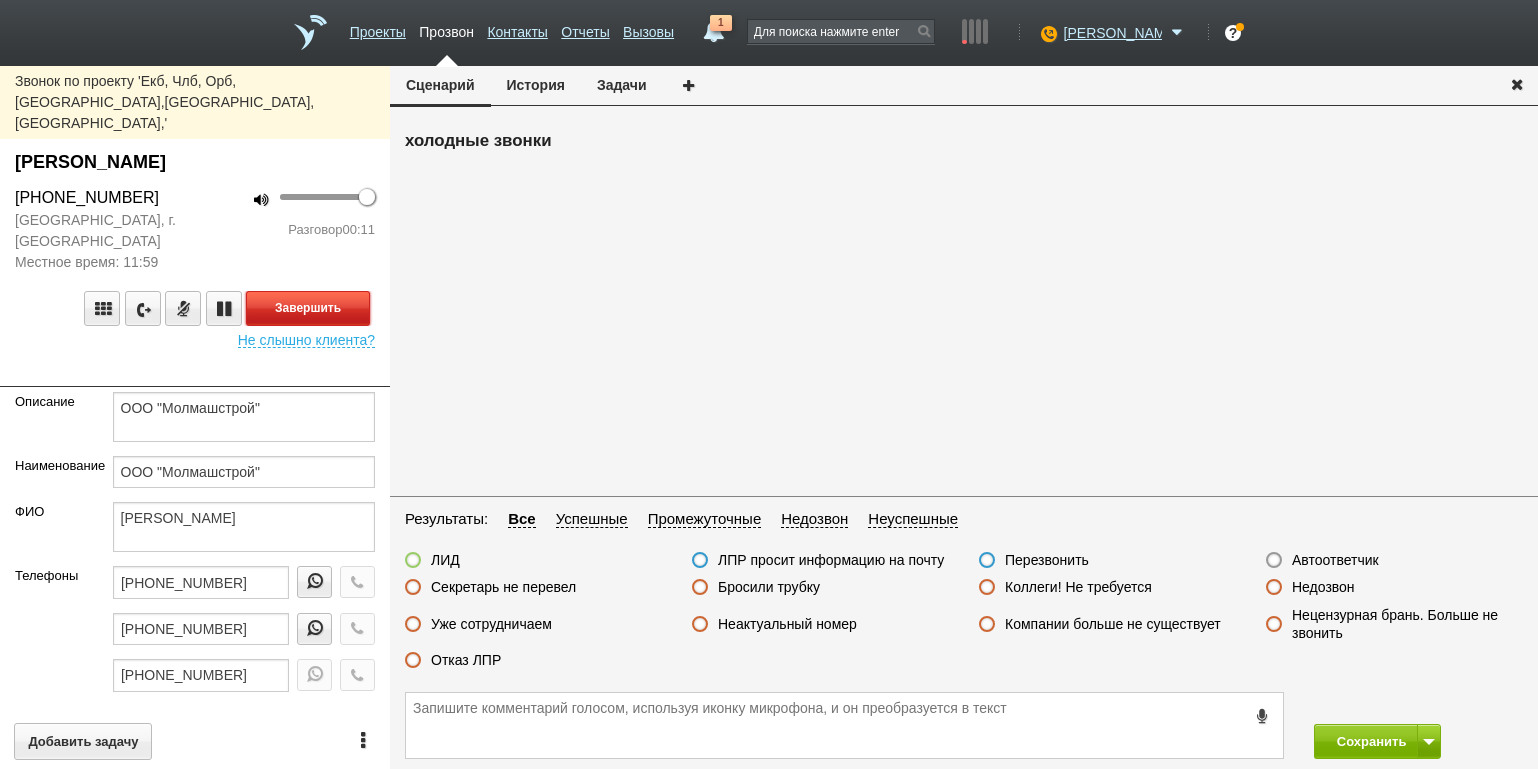click on "Завершить" at bounding box center [308, 308] 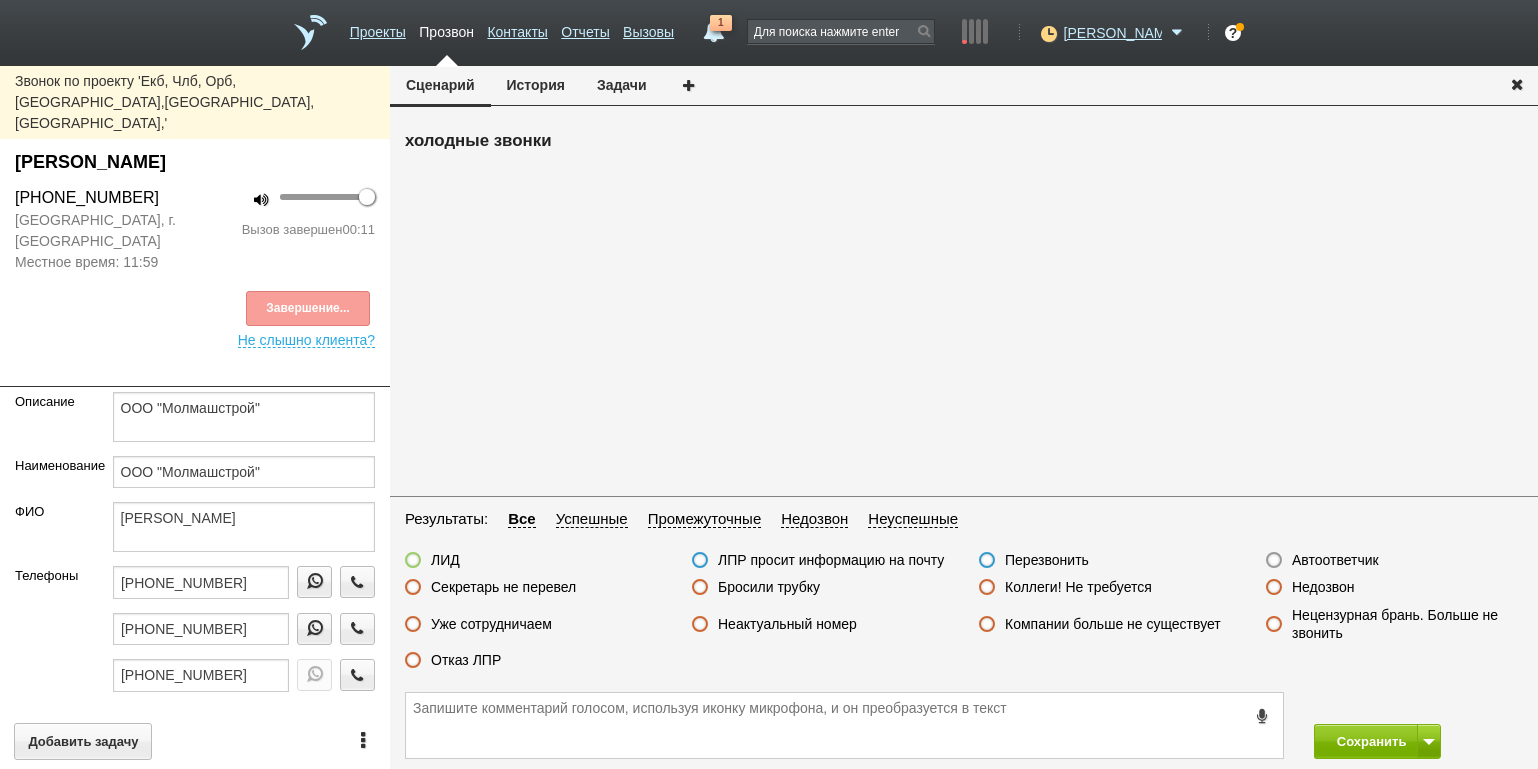 click on "Отказ ЛПР" at bounding box center (466, 660) 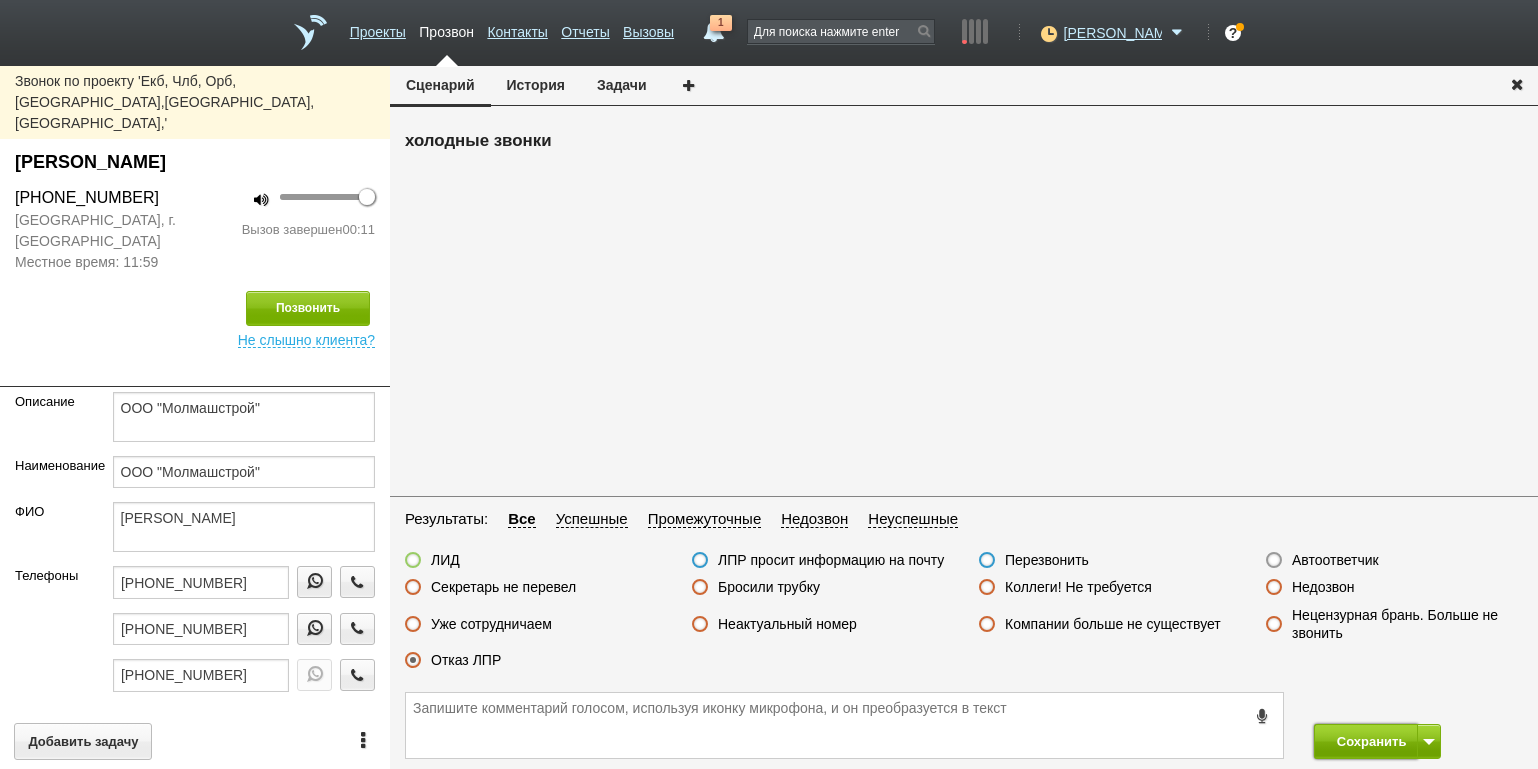 click on "Сохранить" at bounding box center [1366, 741] 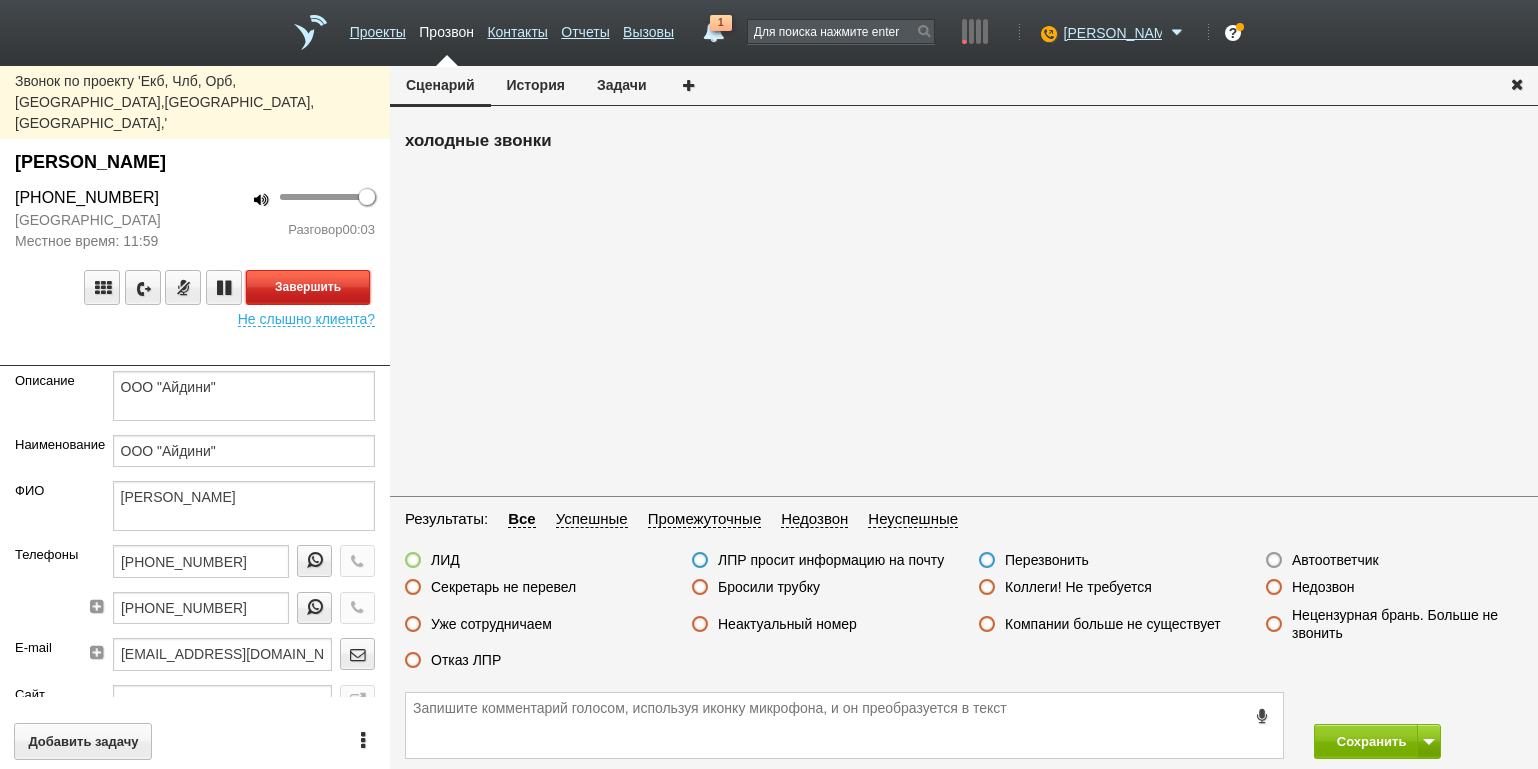 click on "Завершить" at bounding box center (308, 287) 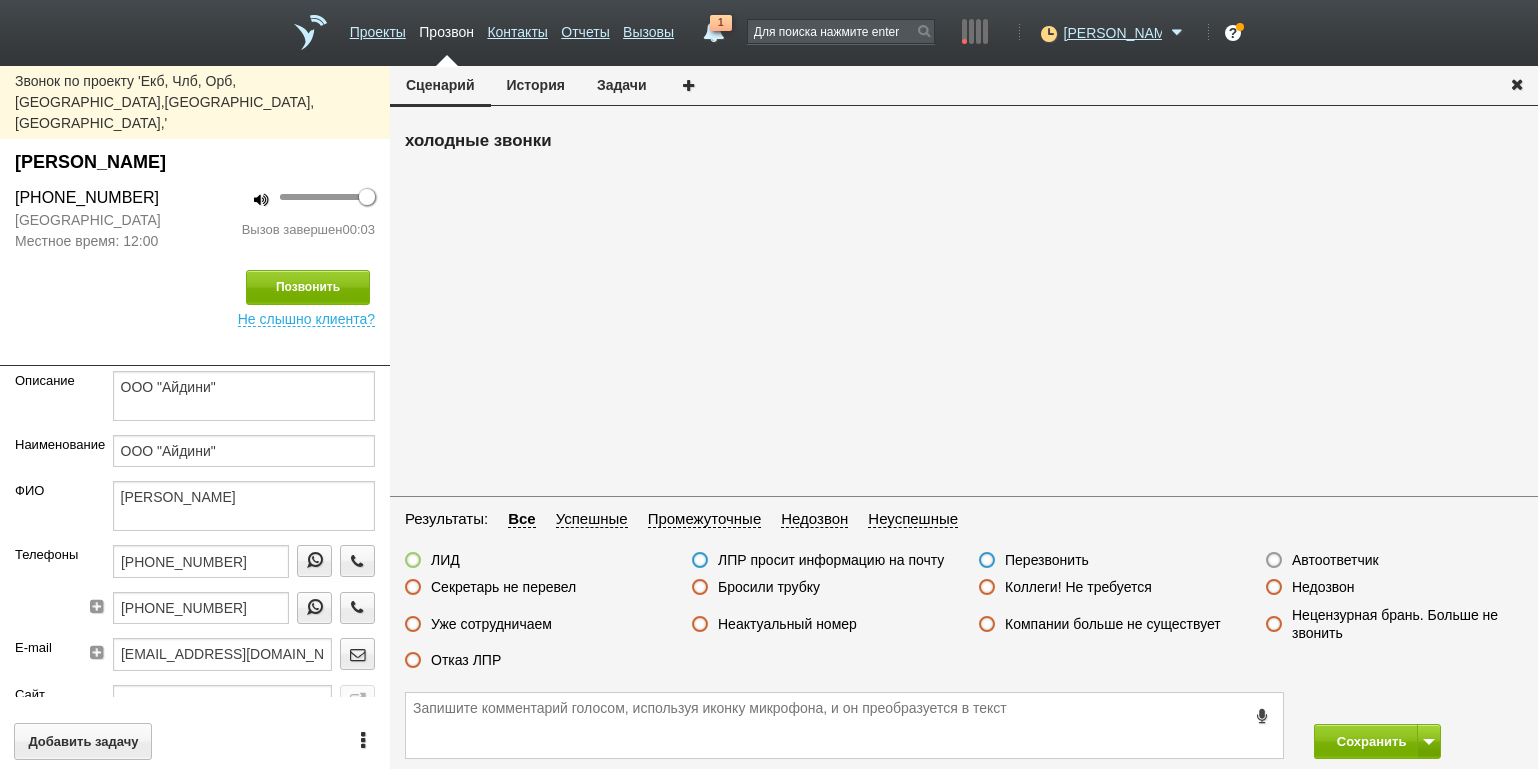 click on "Автоответчик" at bounding box center (1335, 560) 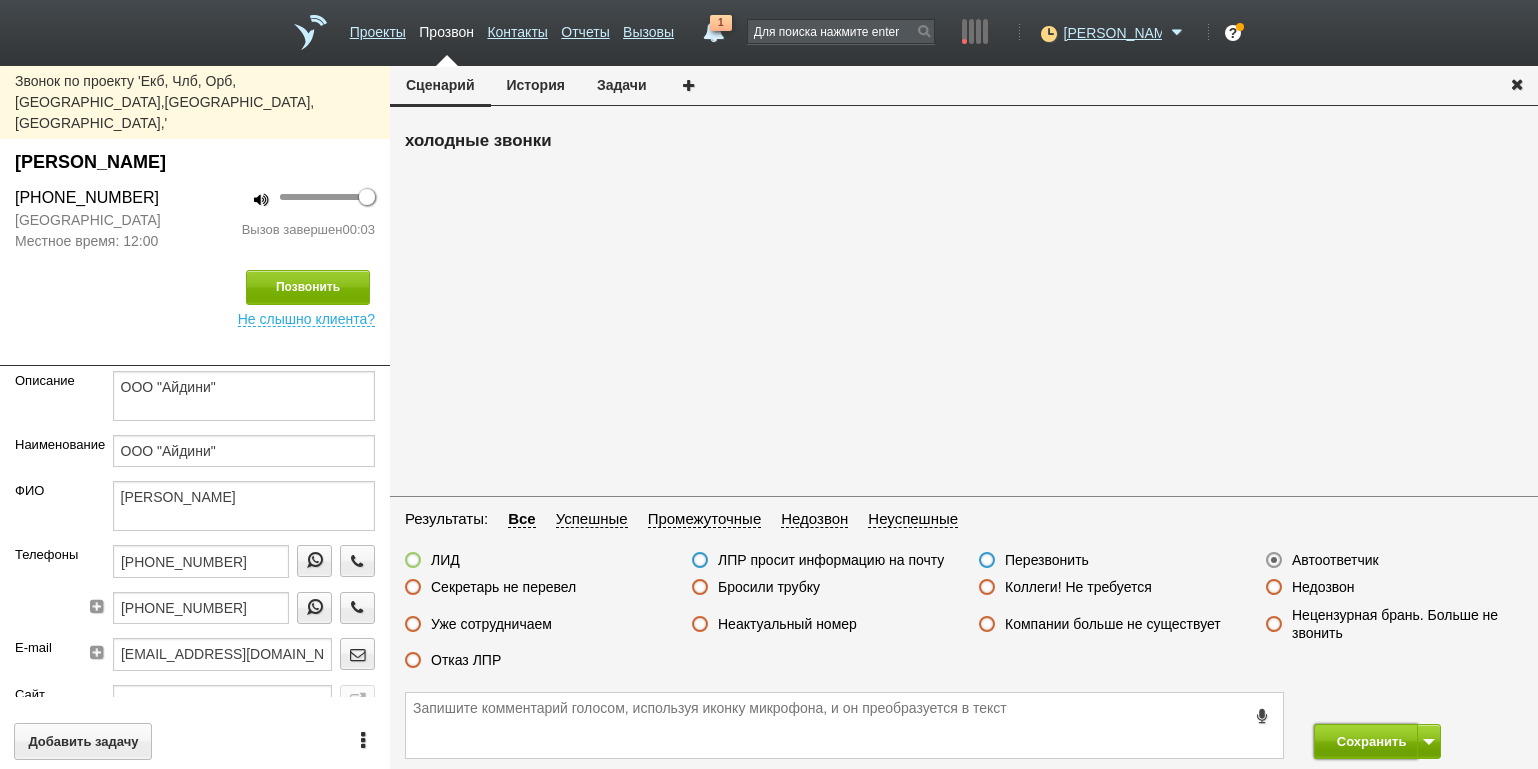 click on "Сохранить" at bounding box center (1366, 741) 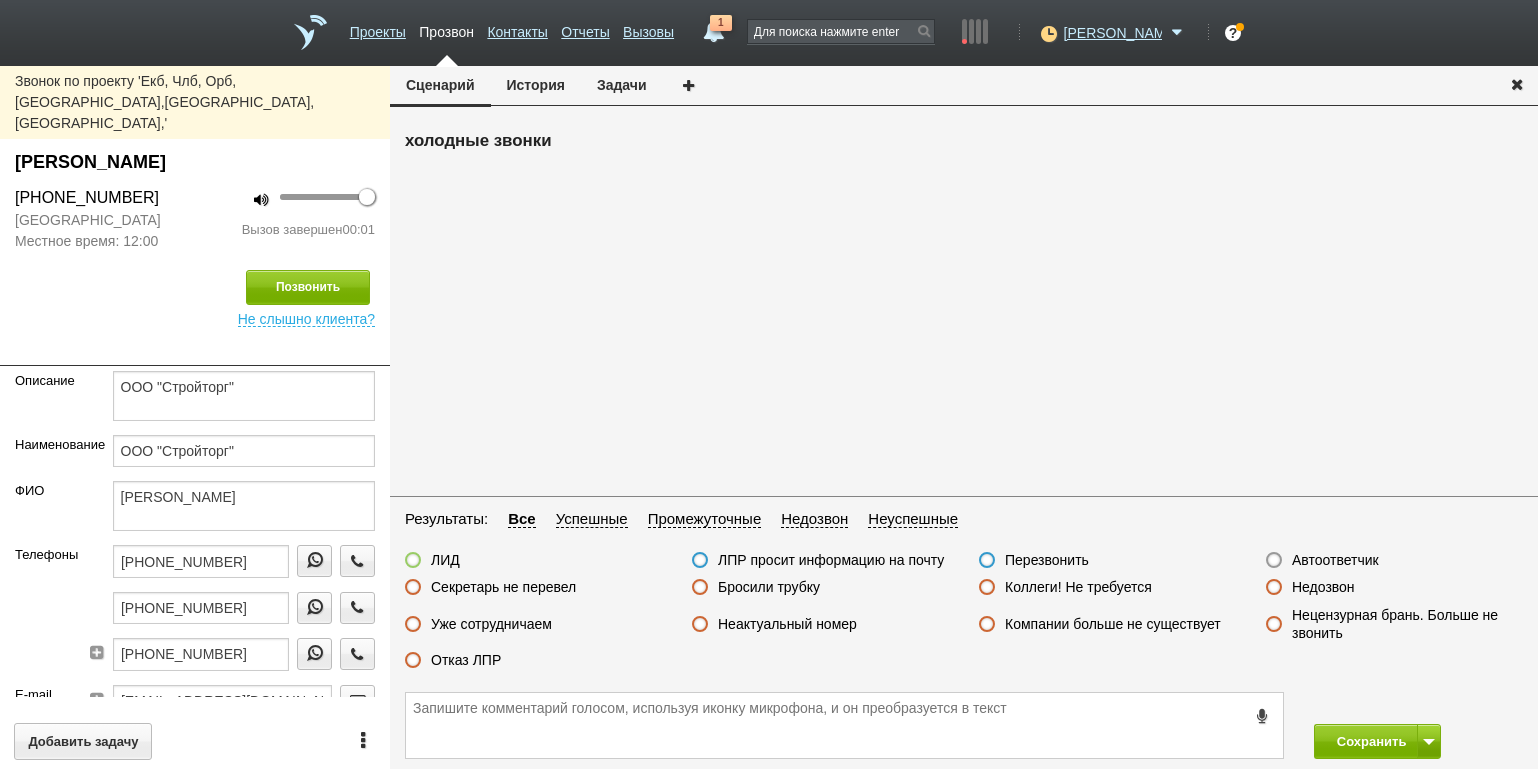 click on "Недозвон" at bounding box center (1323, 587) 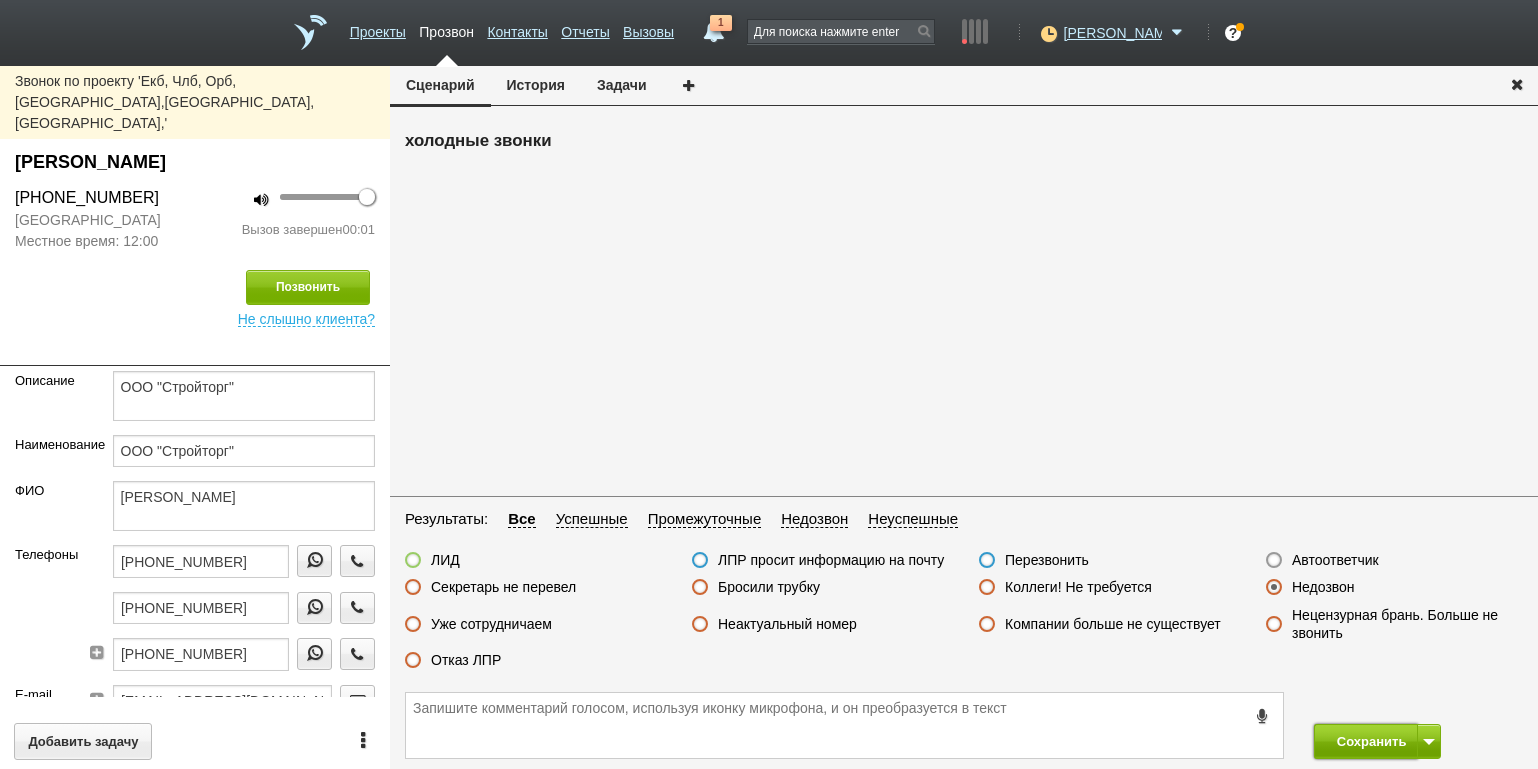 click on "Сохранить" at bounding box center [1366, 741] 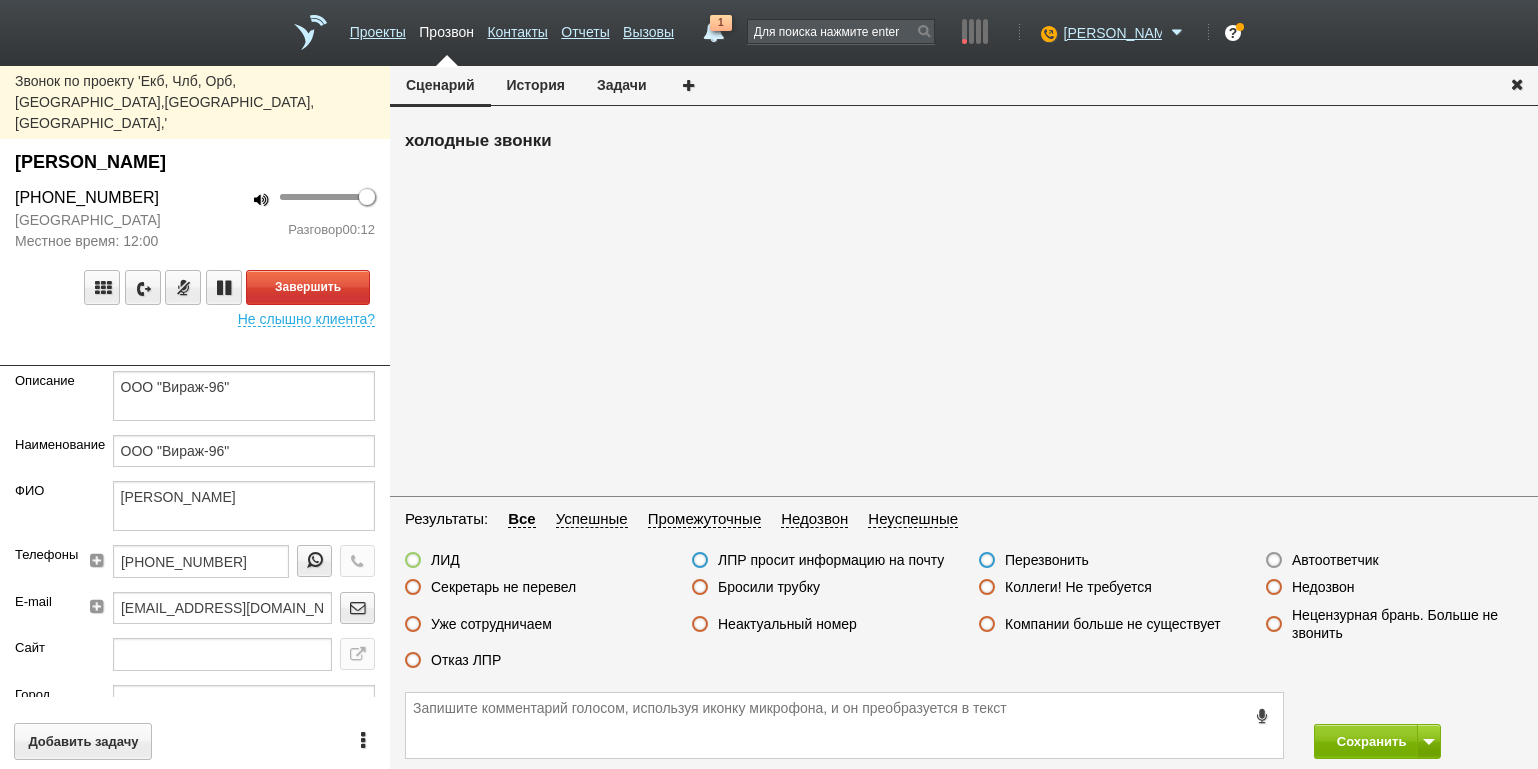 click on "100
Разговор
00:12" at bounding box center (292, 219) 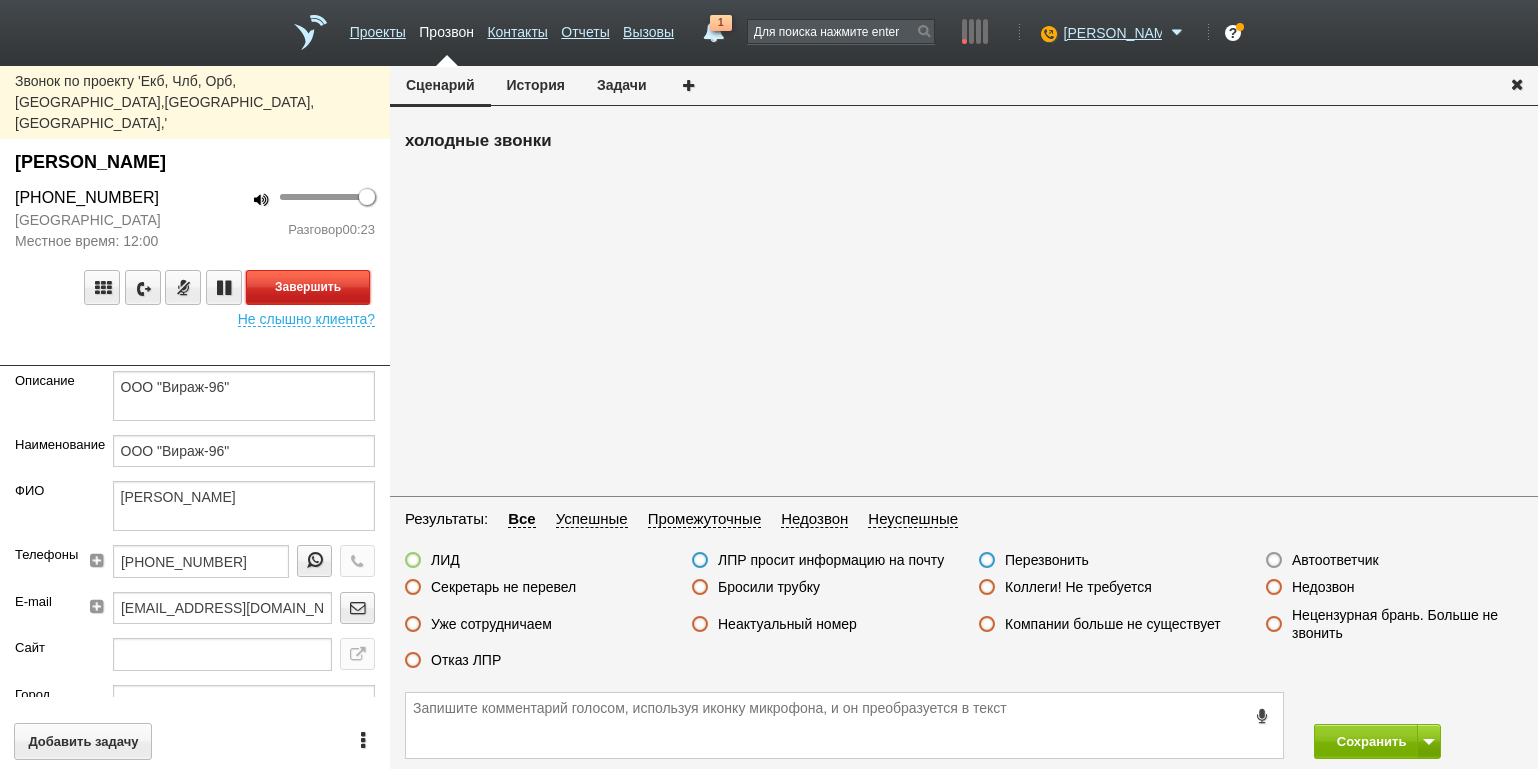click on "Завершить" at bounding box center (308, 287) 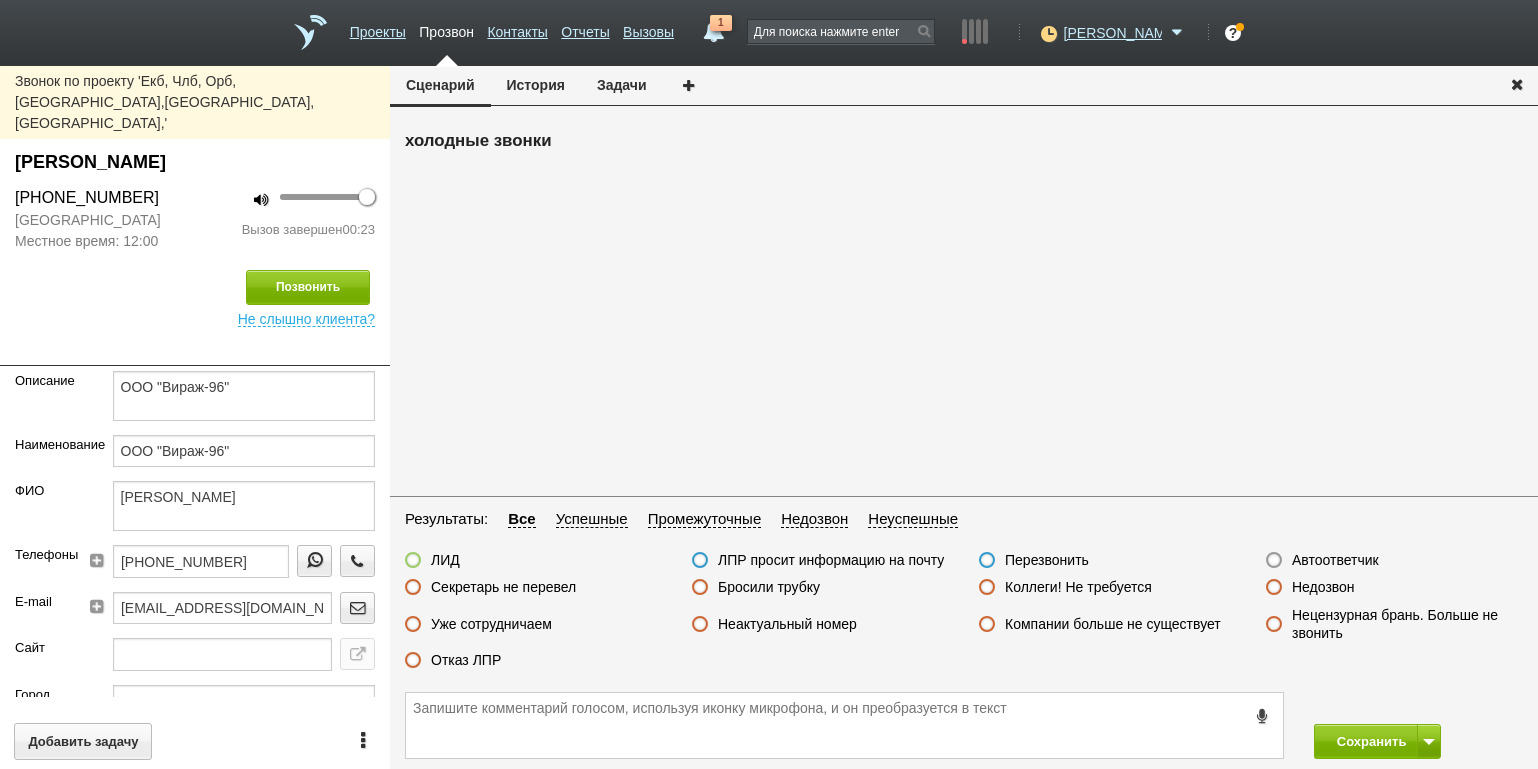 click on "Отказ ЛПР" at bounding box center (453, 661) 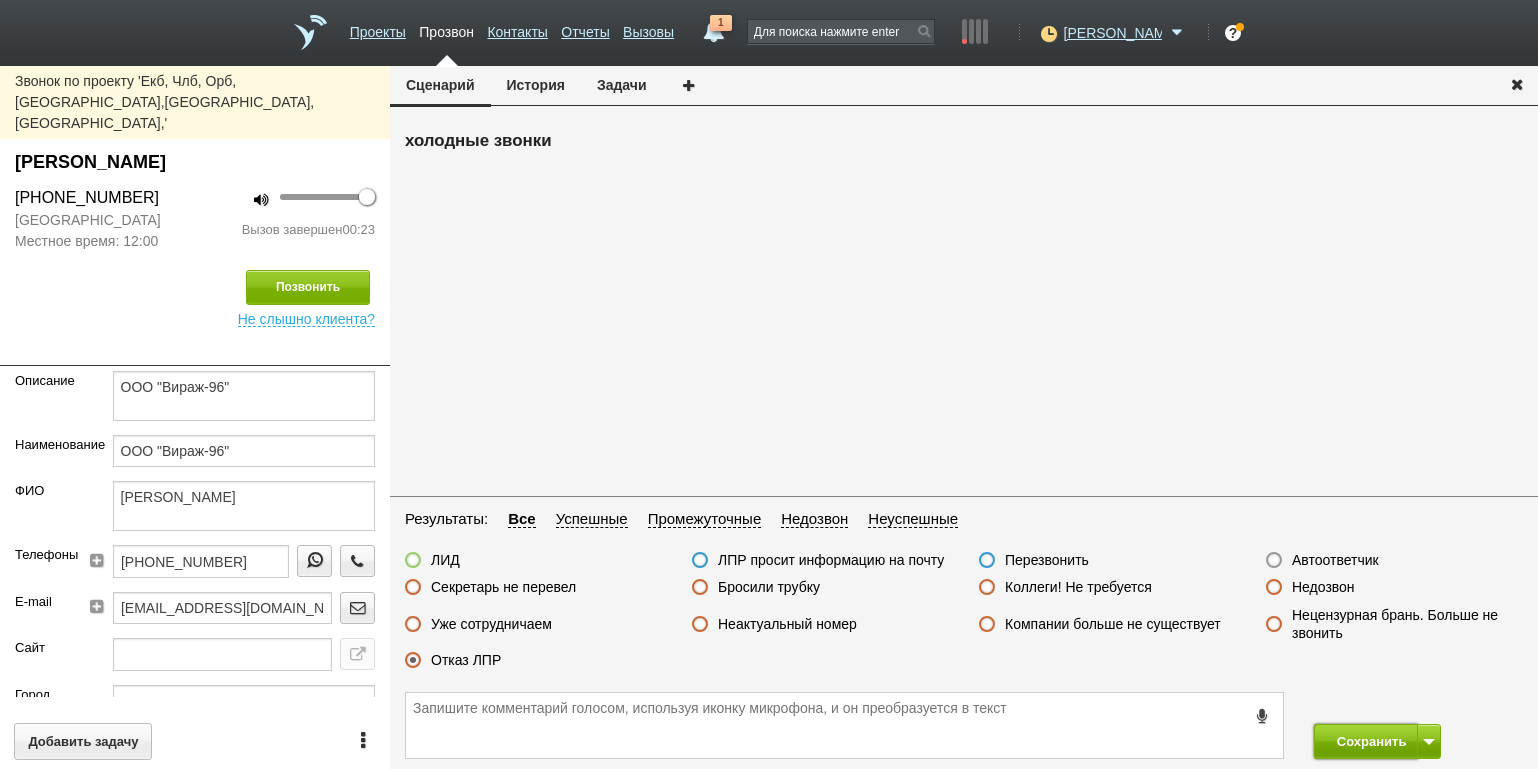click on "Сохранить" at bounding box center (1366, 741) 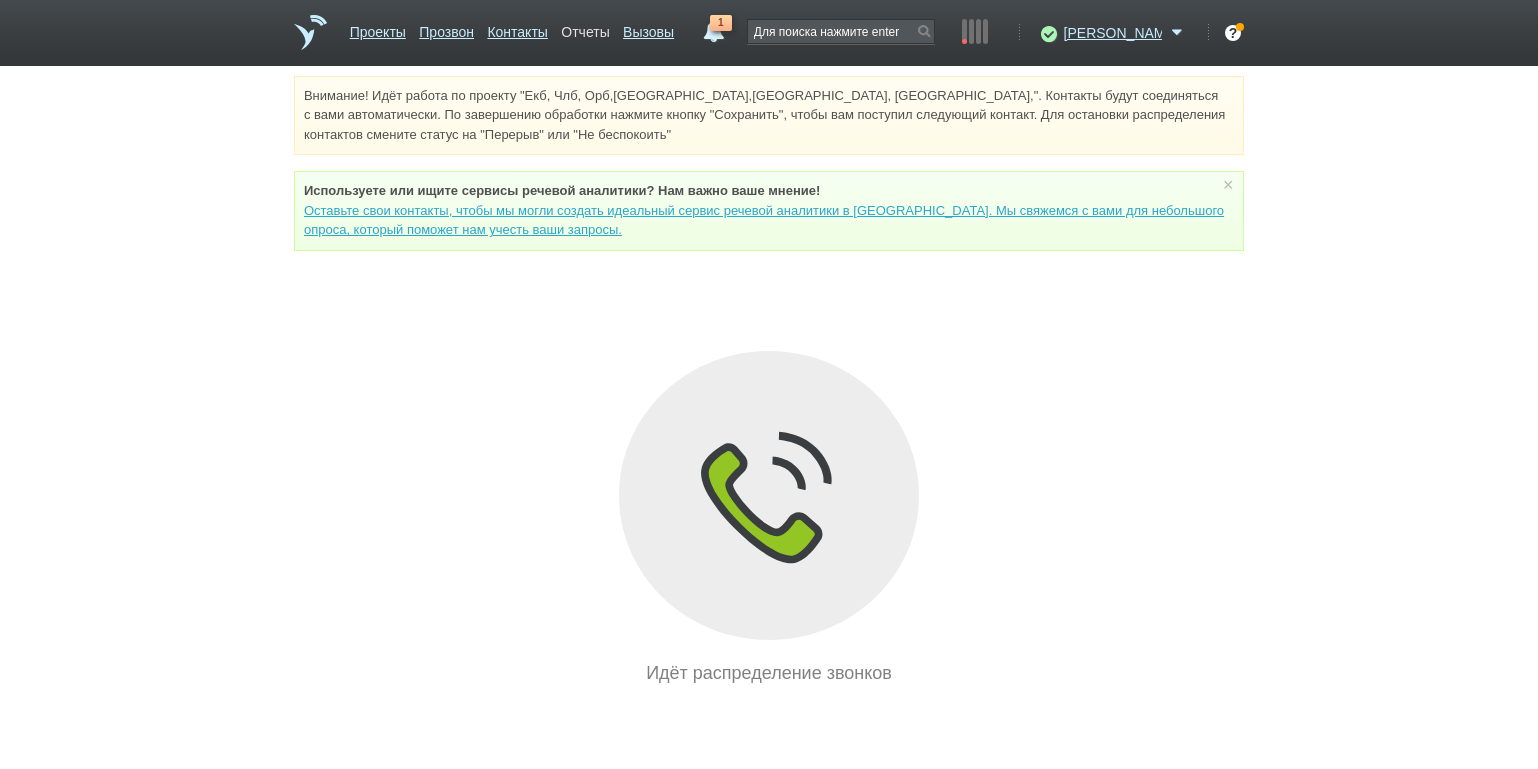 click on "Отчеты" at bounding box center (585, 28) 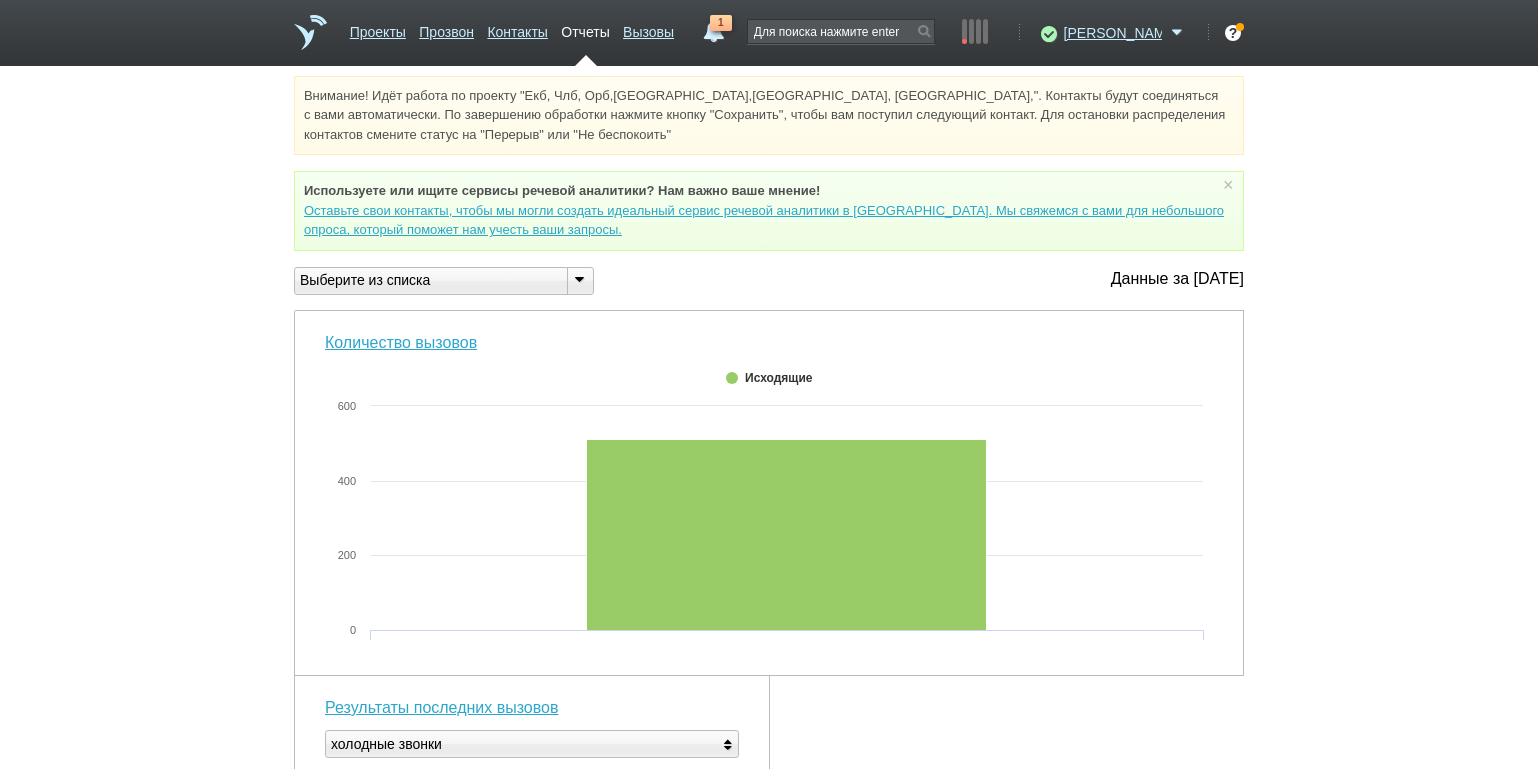 click at bounding box center [579, 279] 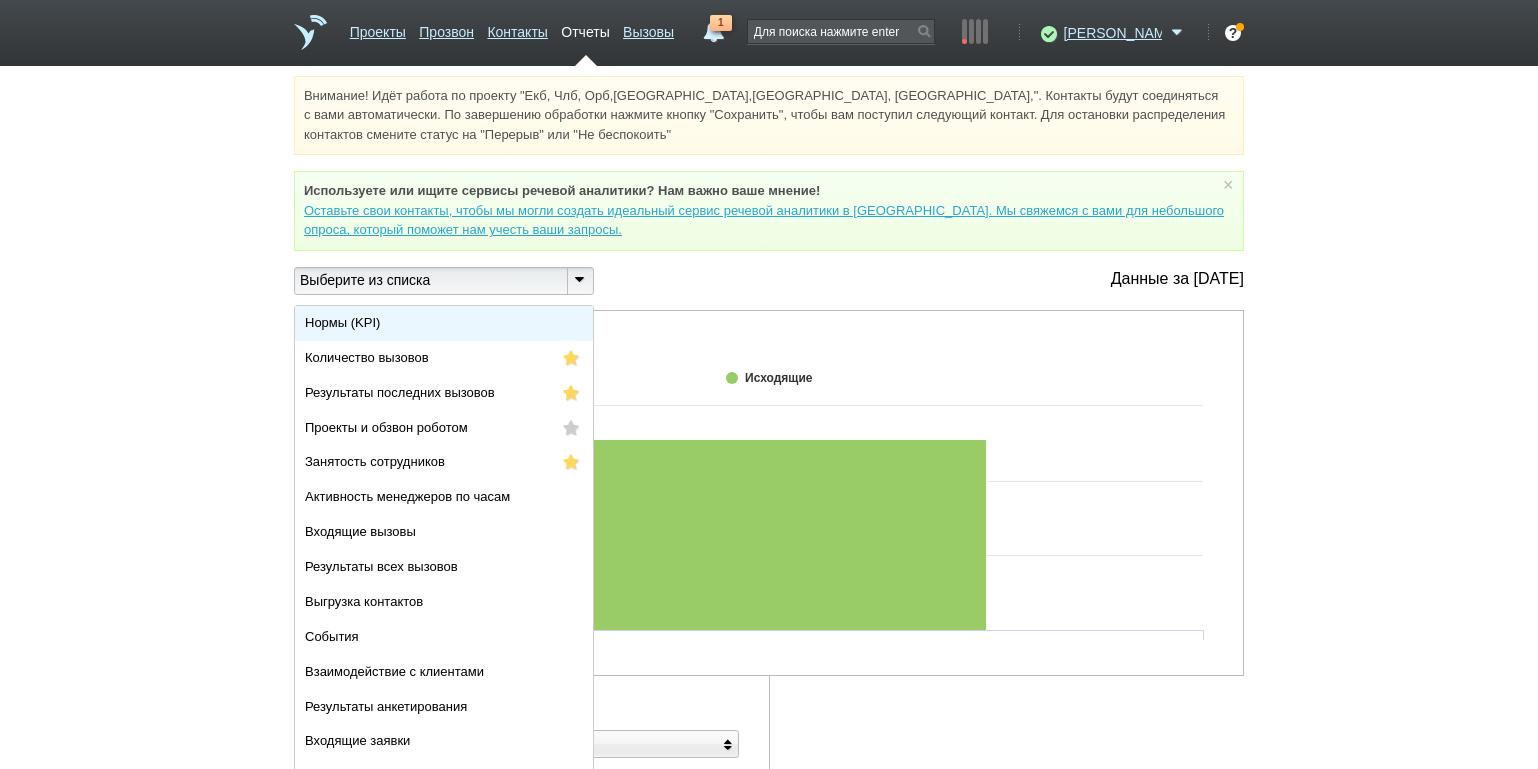 click on "Нормы (KPI)" at bounding box center (444, 323) 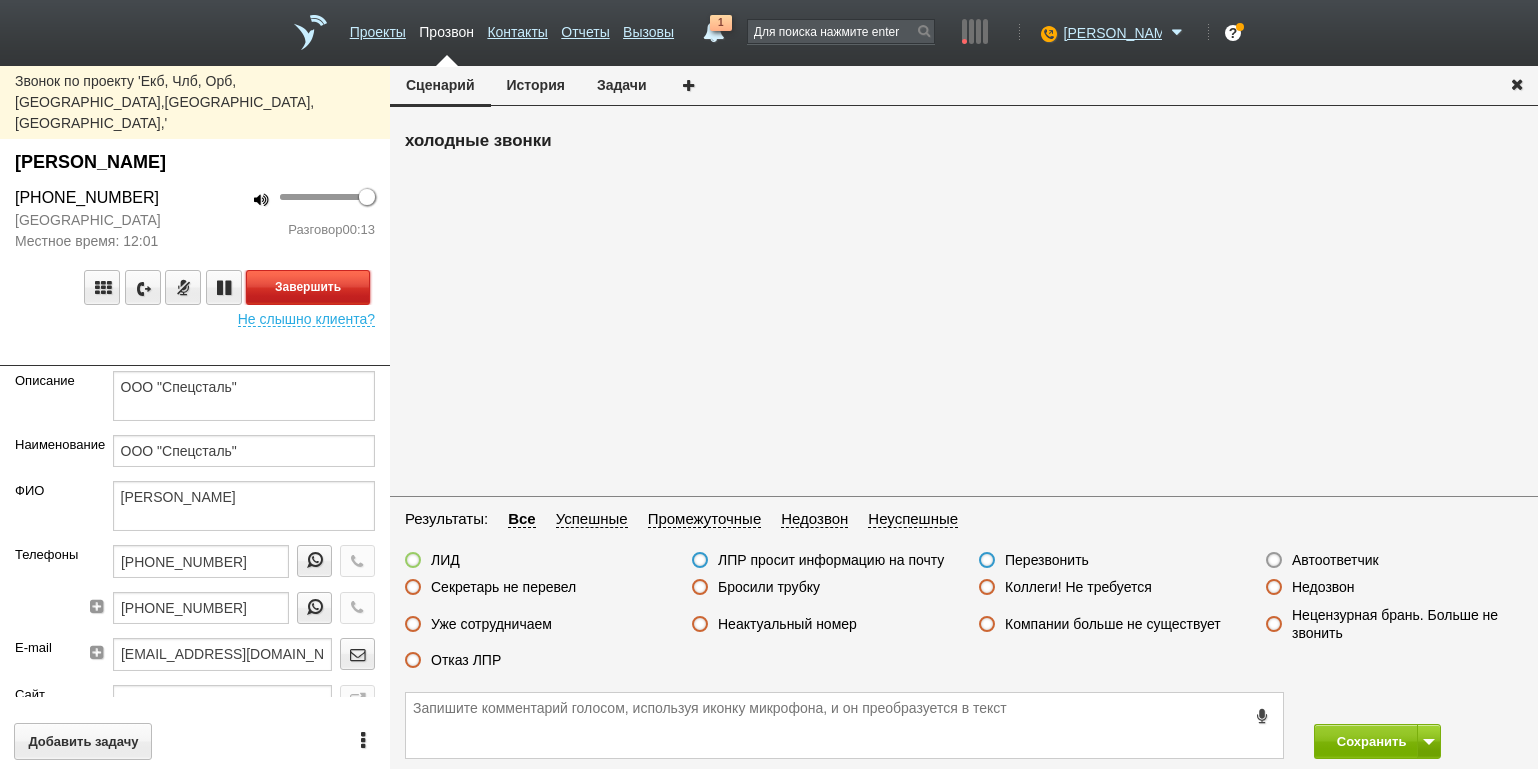click on "Завершить" at bounding box center [308, 287] 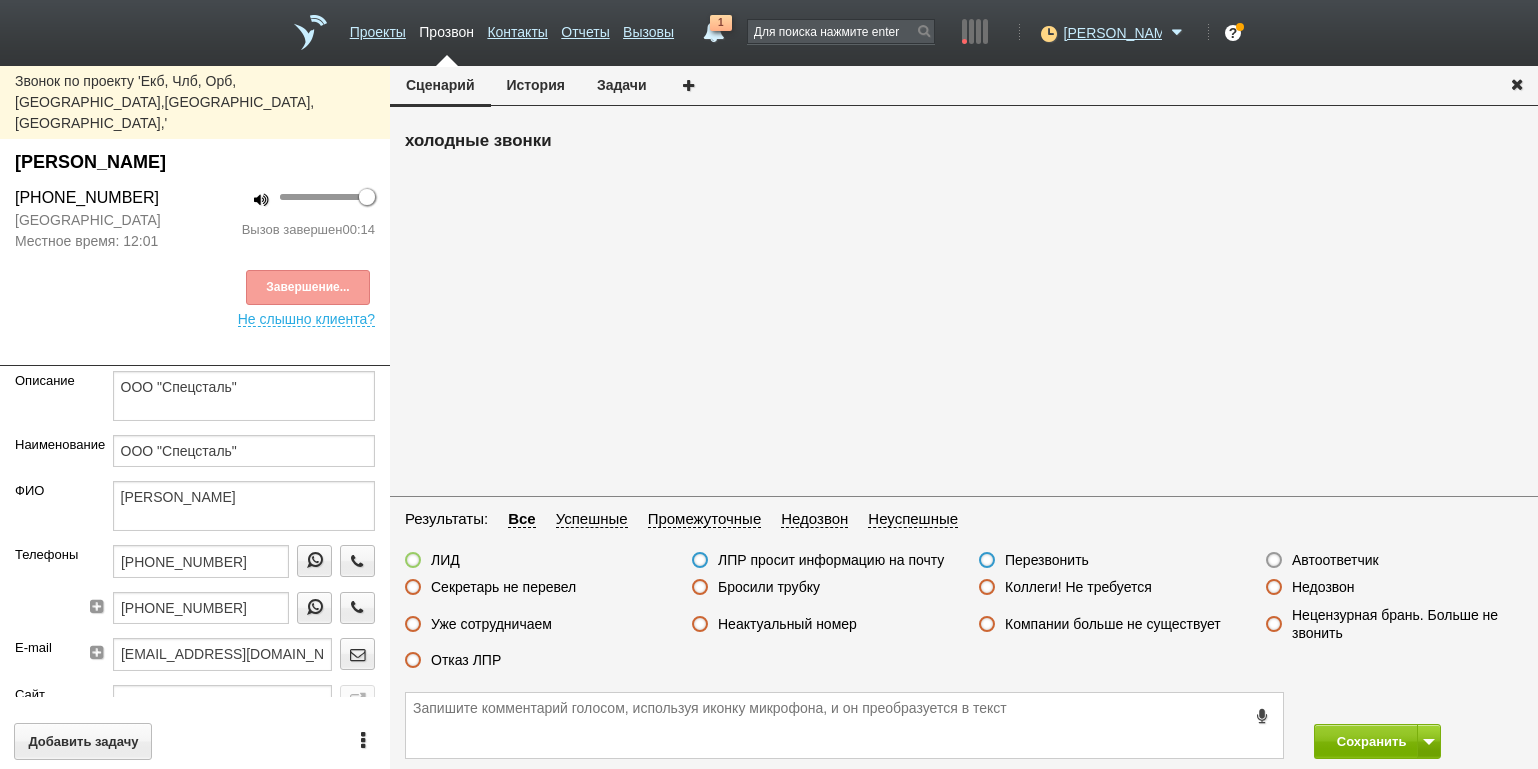 click on "Отказ ЛПР" at bounding box center [466, 660] 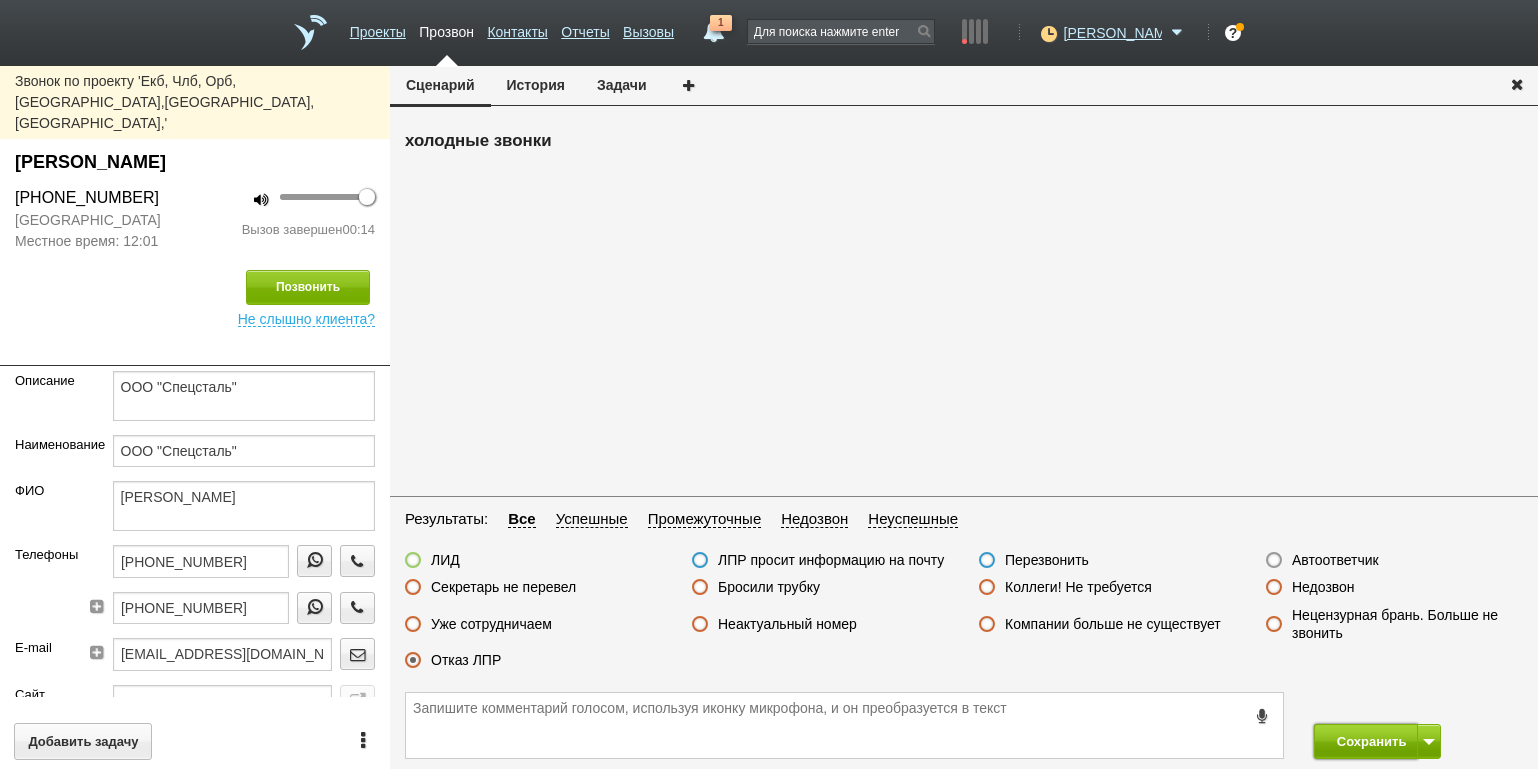 click on "Сохранить" at bounding box center [1366, 741] 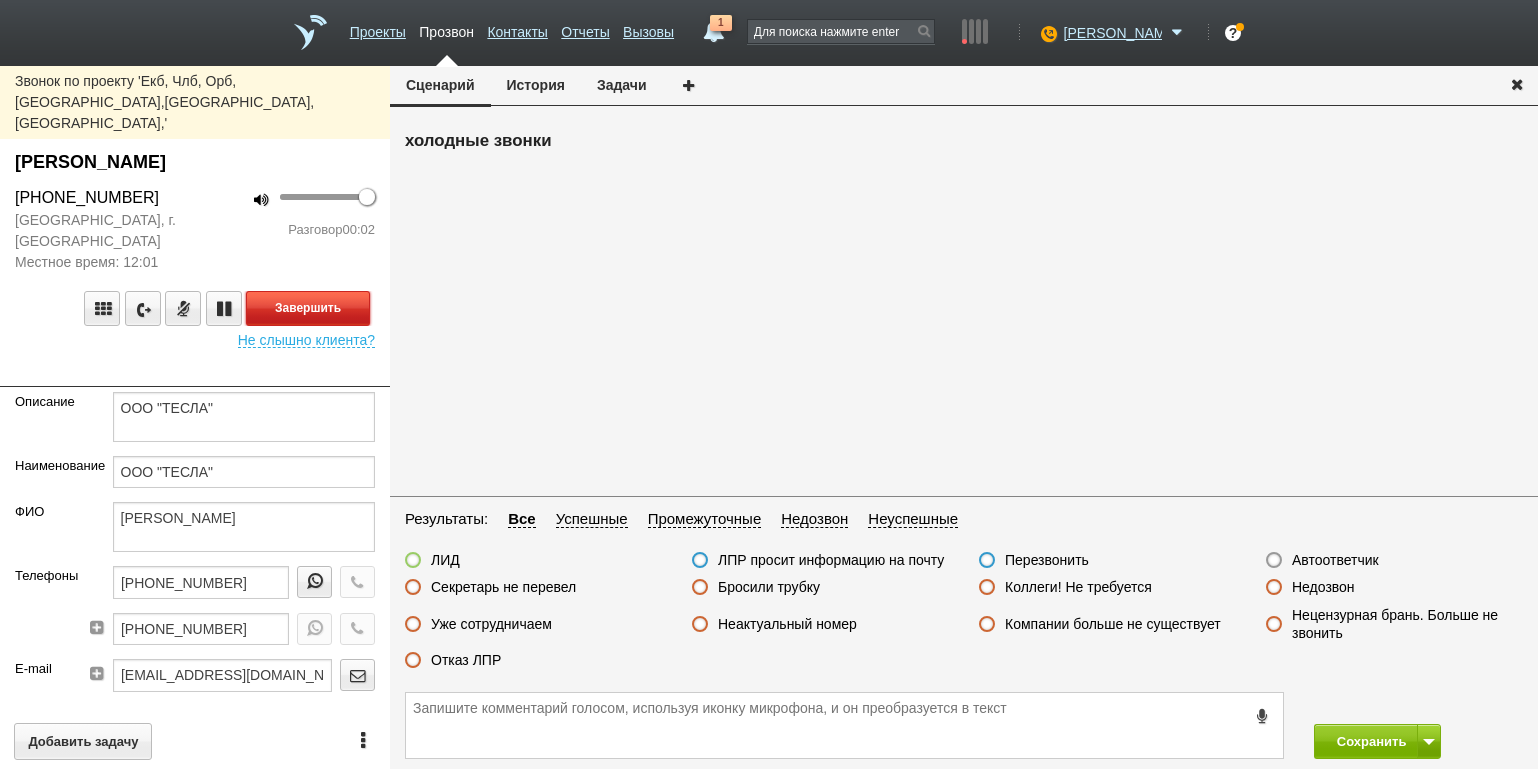 click on "Завершить" at bounding box center [308, 308] 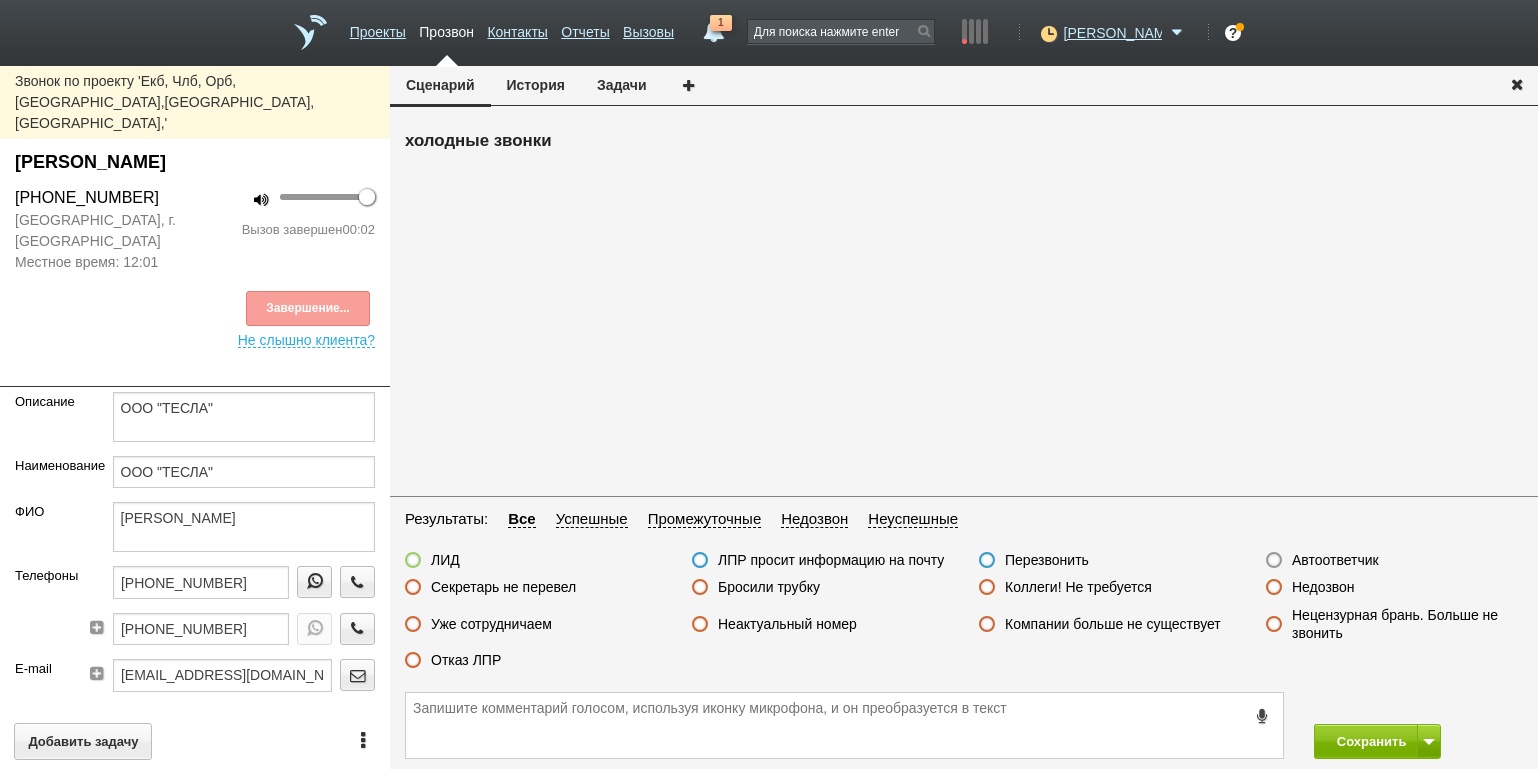 click on "Автоответчик" at bounding box center (1335, 560) 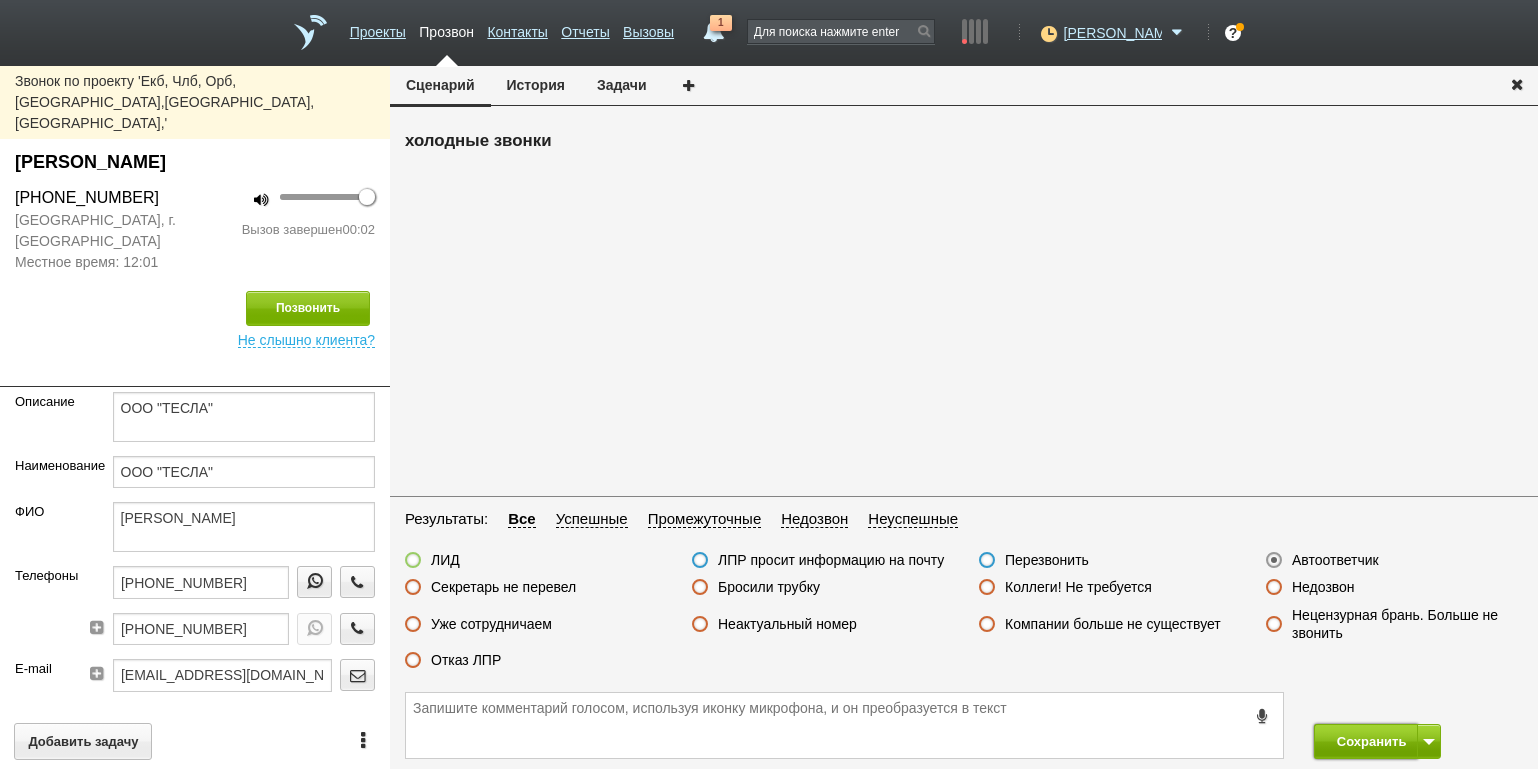 click on "Сохранить" at bounding box center [1366, 741] 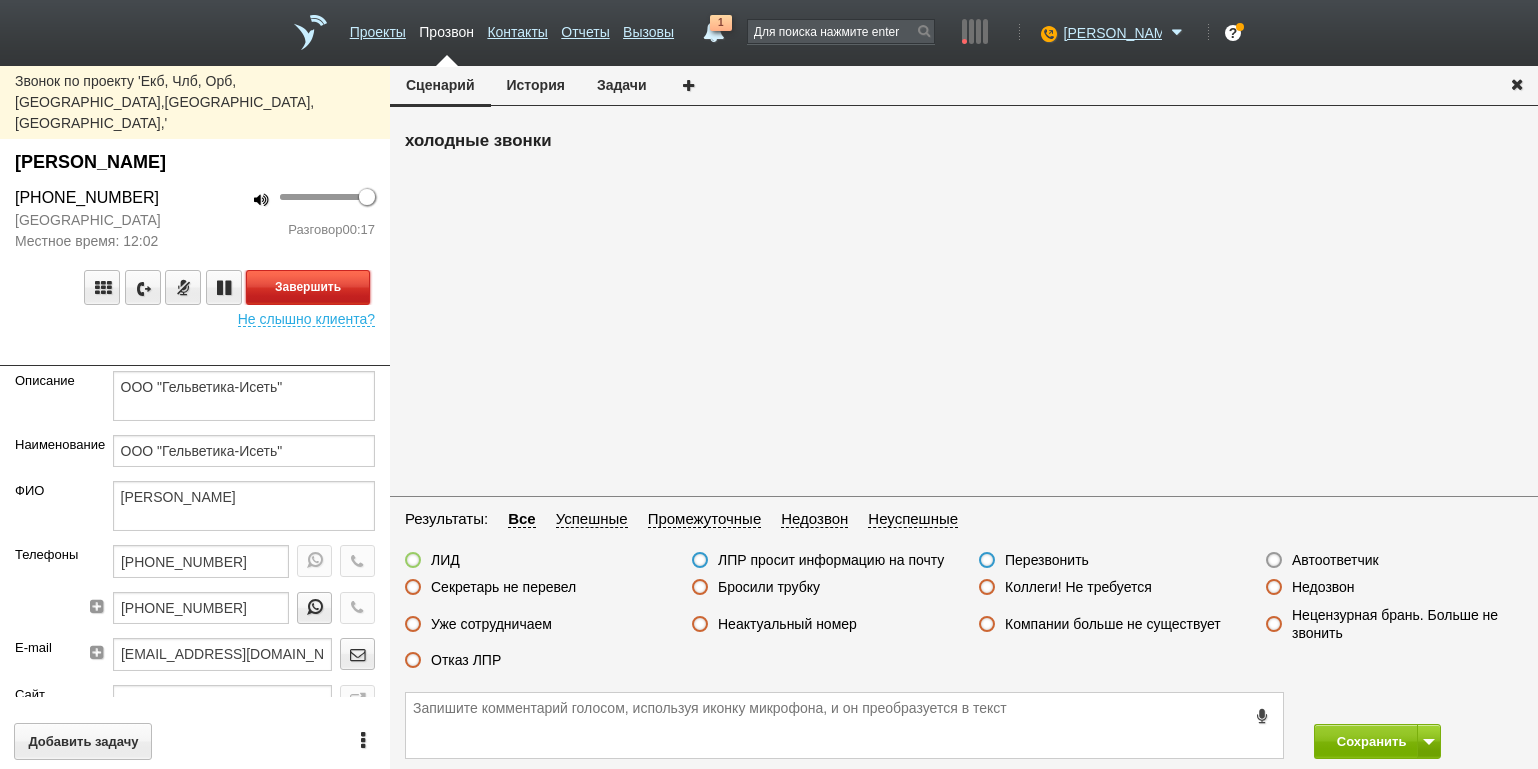 click on "Завершить" at bounding box center [308, 287] 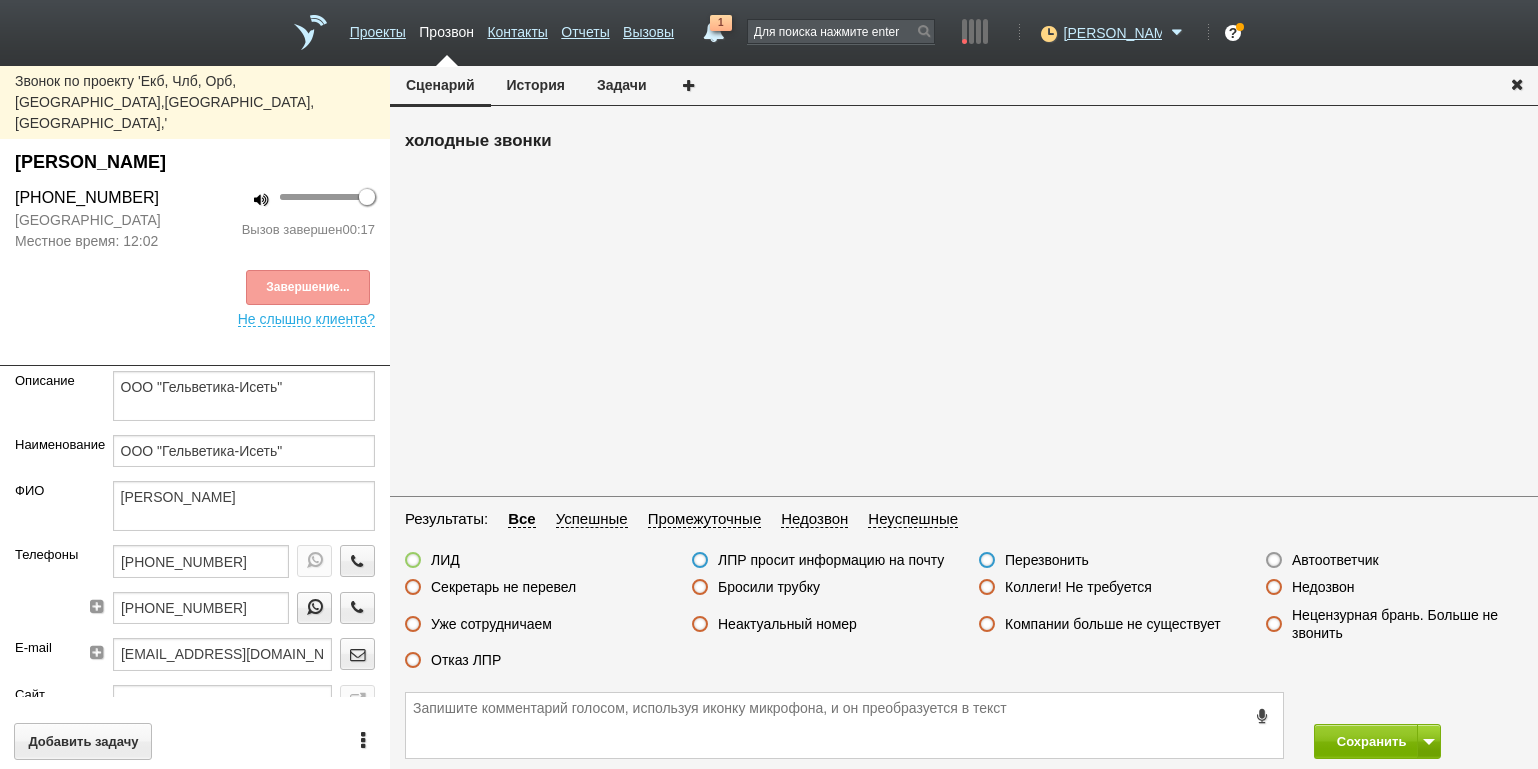 click on "Отказ ЛПР" at bounding box center (466, 660) 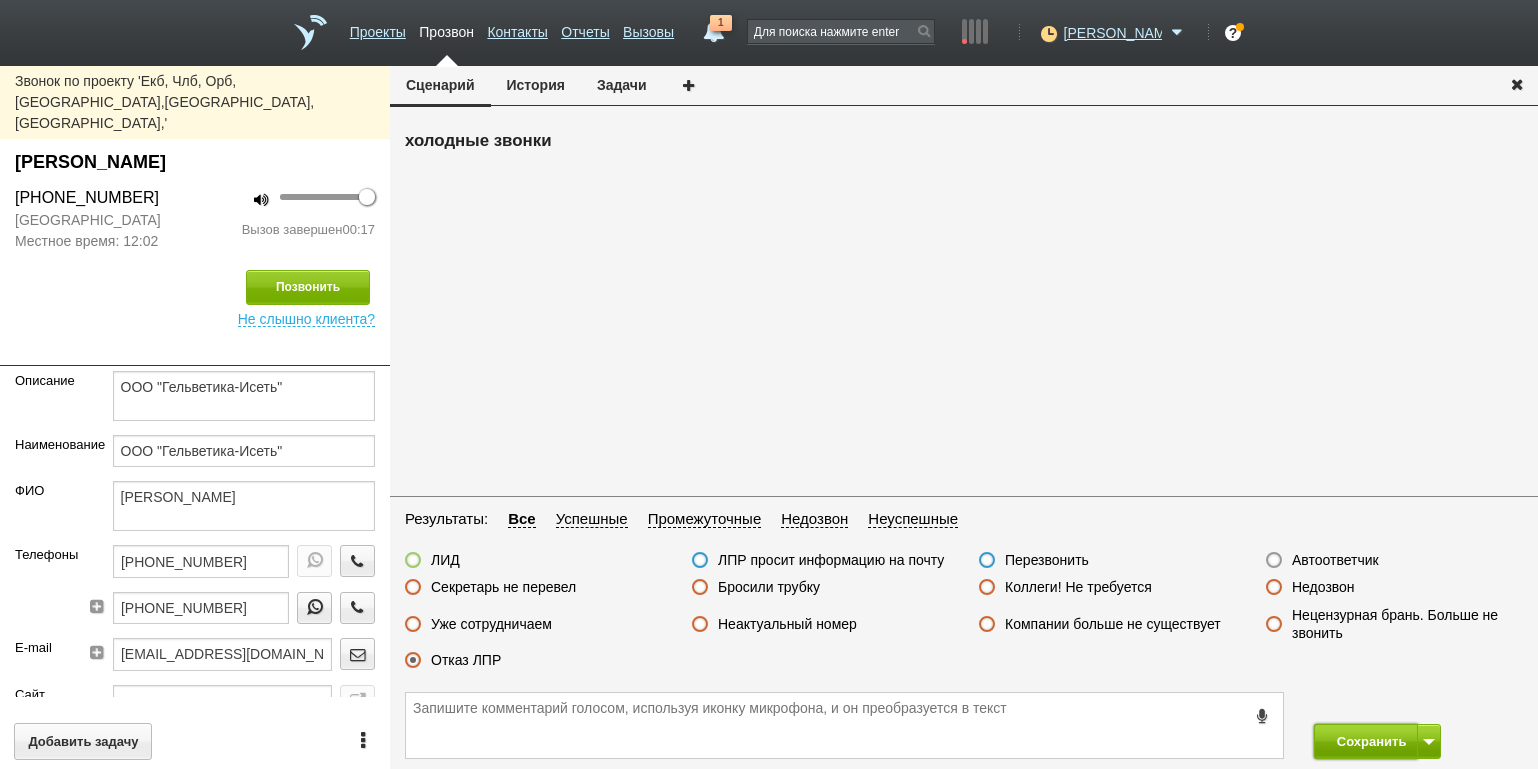 click on "Сохранить" at bounding box center (1366, 741) 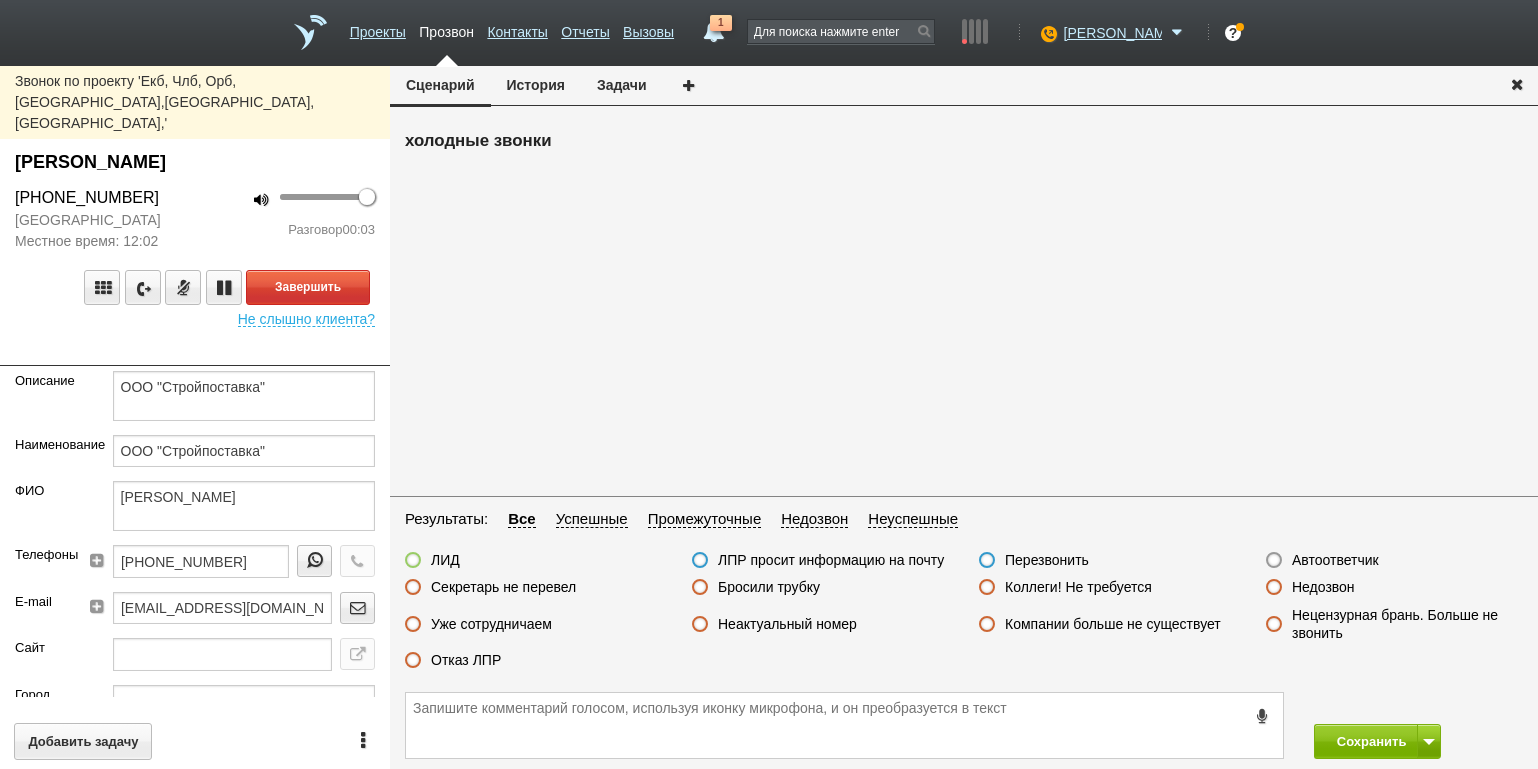 click on "Завершить Не слышно клиента?" at bounding box center [195, 289] 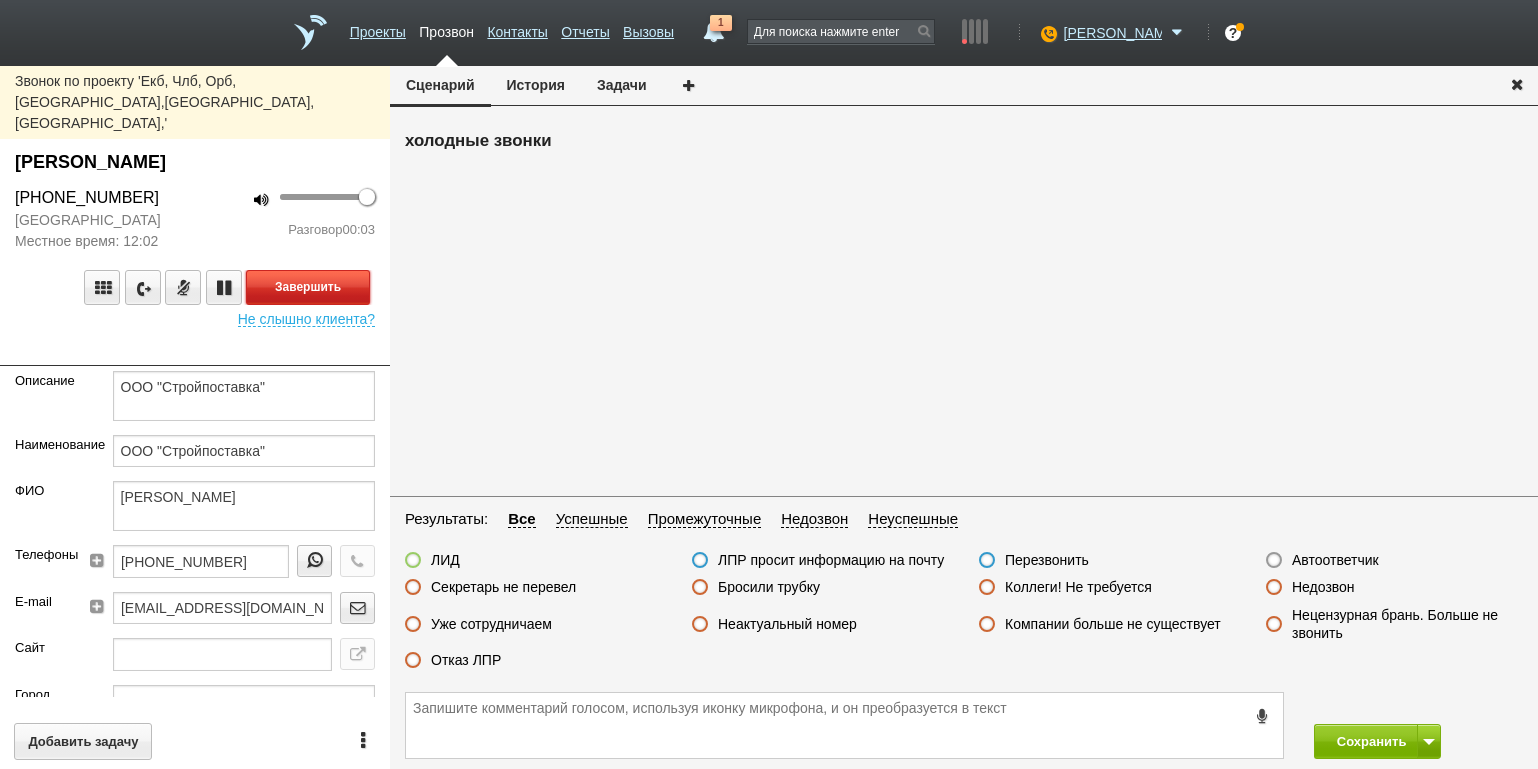 click on "Завершить" at bounding box center [308, 287] 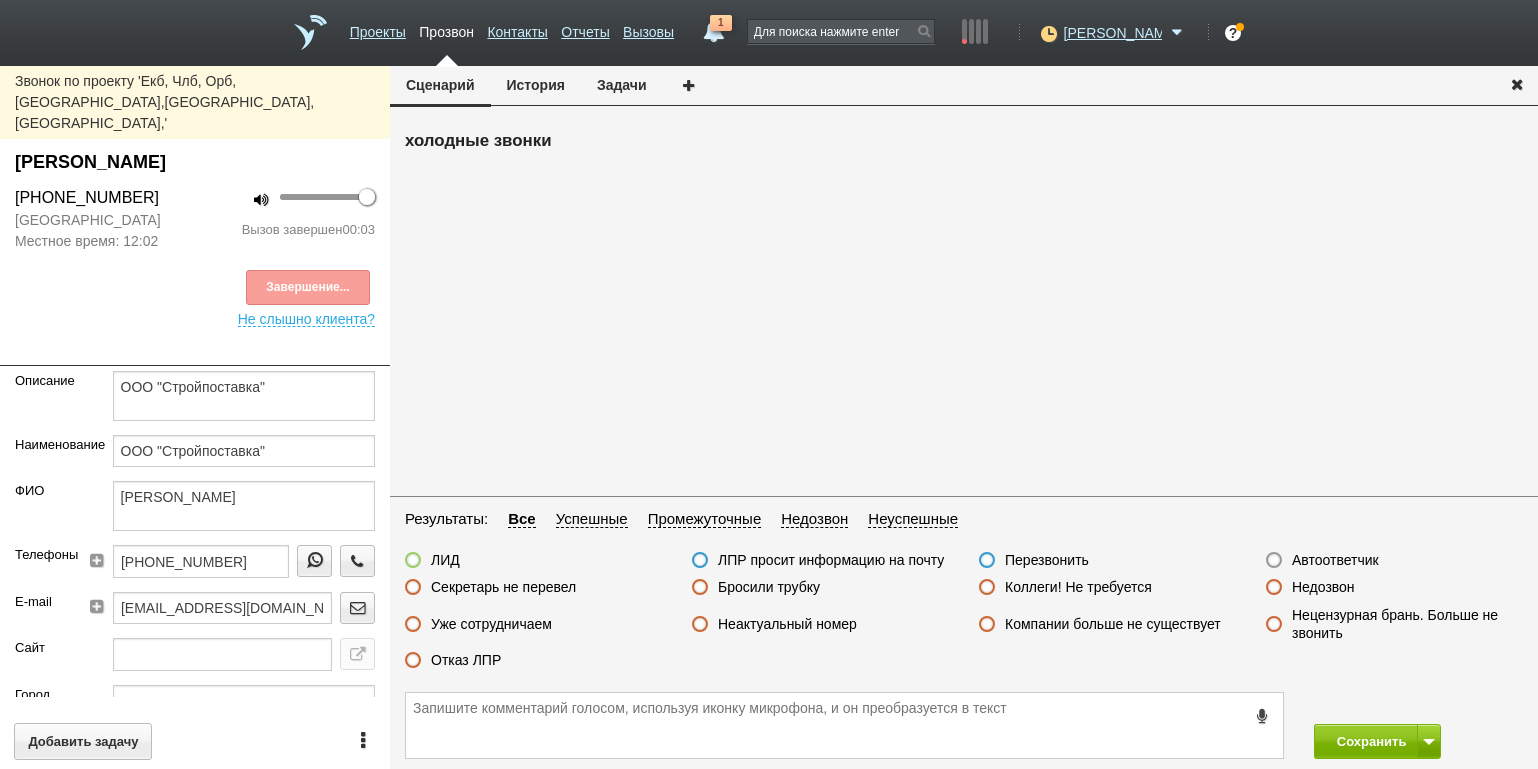 click on "Автоответчик" at bounding box center (1335, 560) 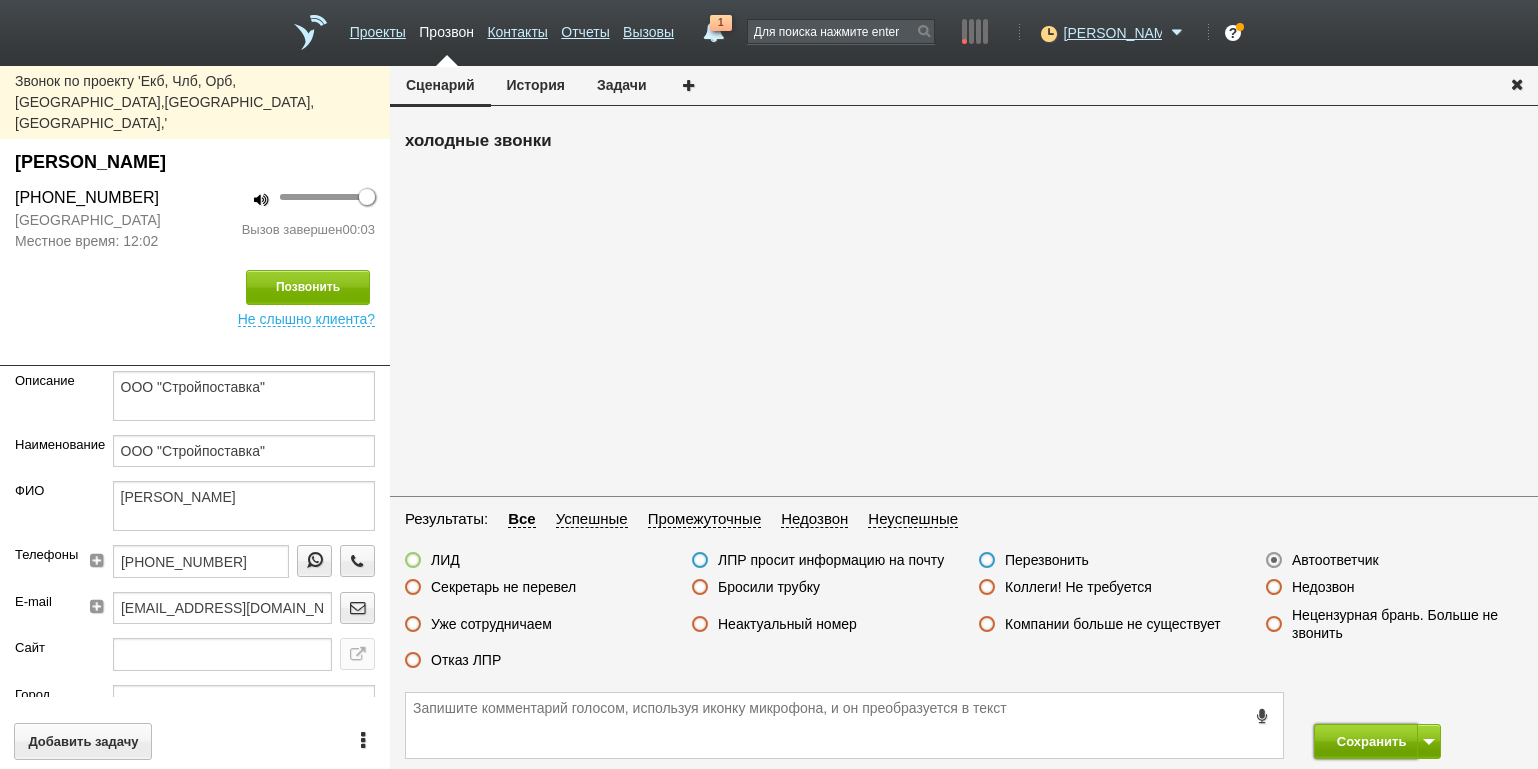 click on "Сохранить" at bounding box center [1366, 741] 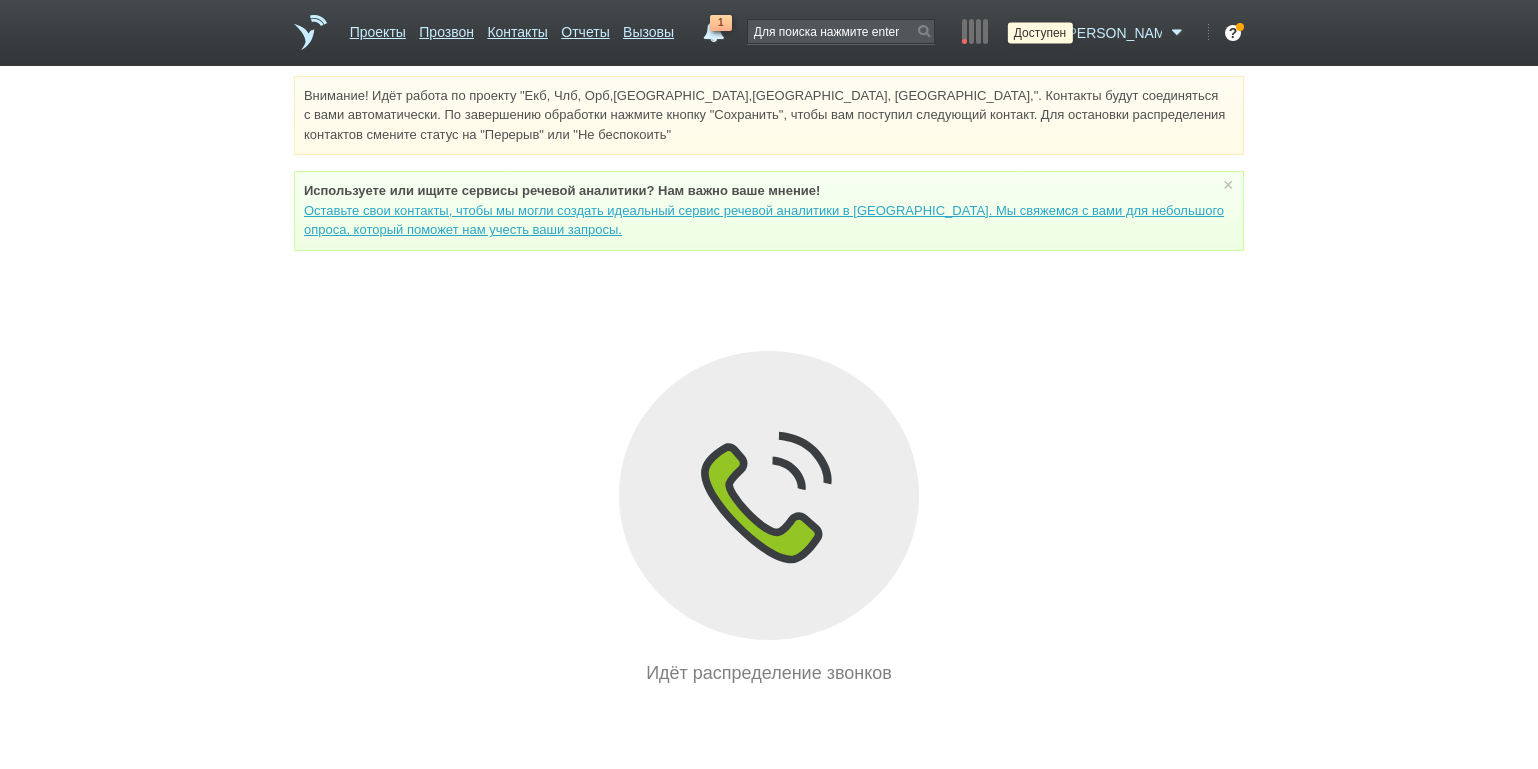 click at bounding box center (1046, 33) 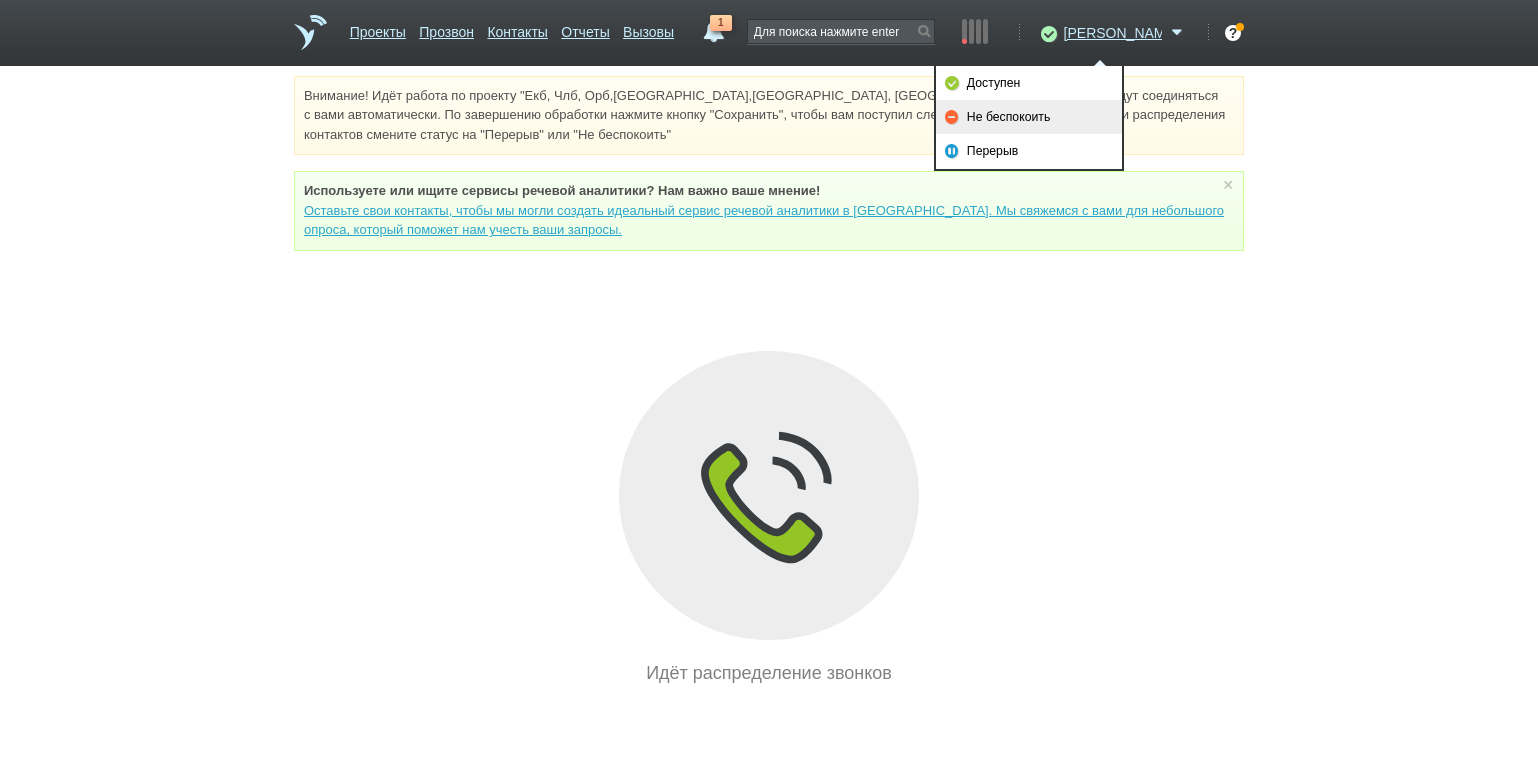 click on "Не беспокоить" at bounding box center [1029, 117] 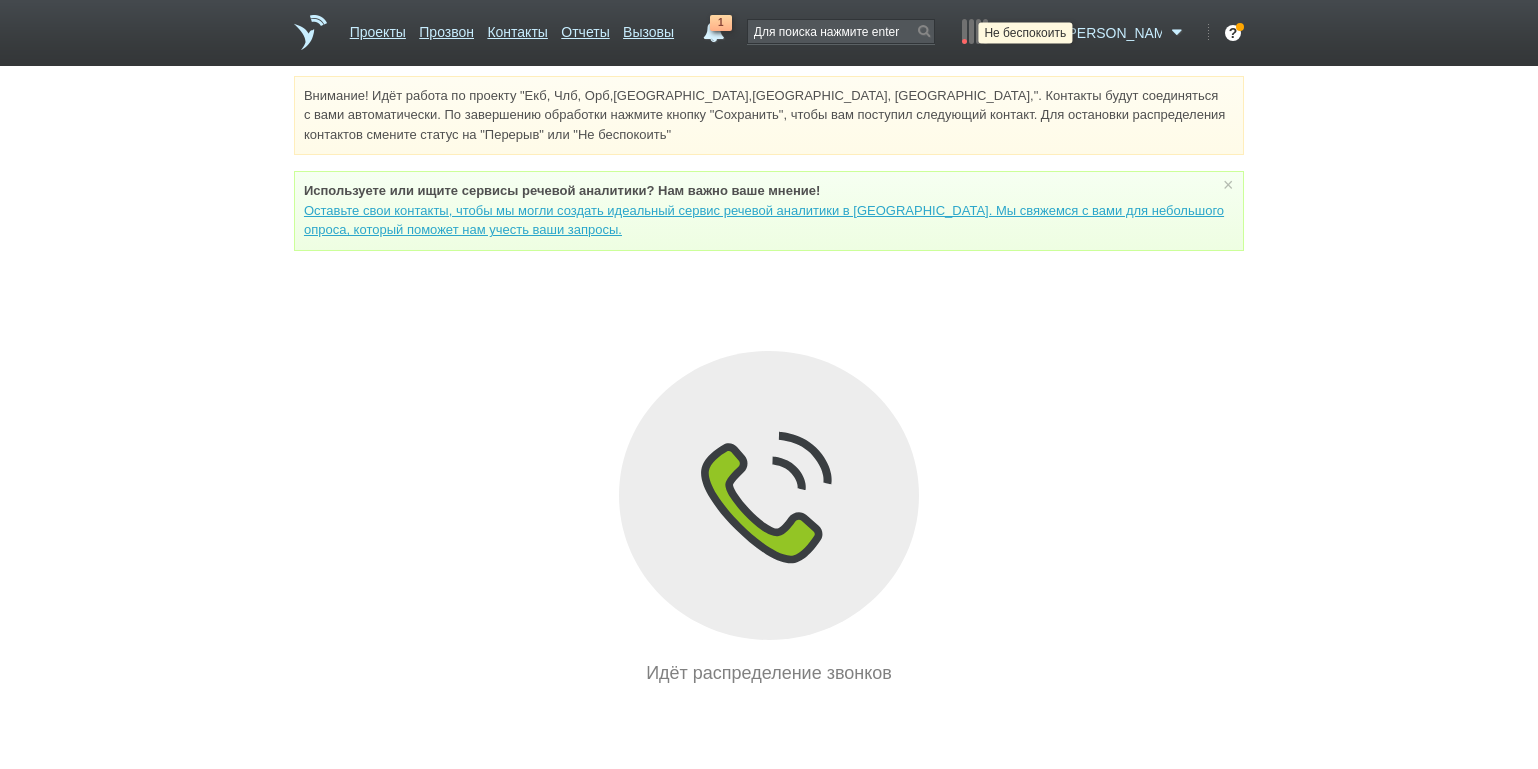 click at bounding box center (1046, 33) 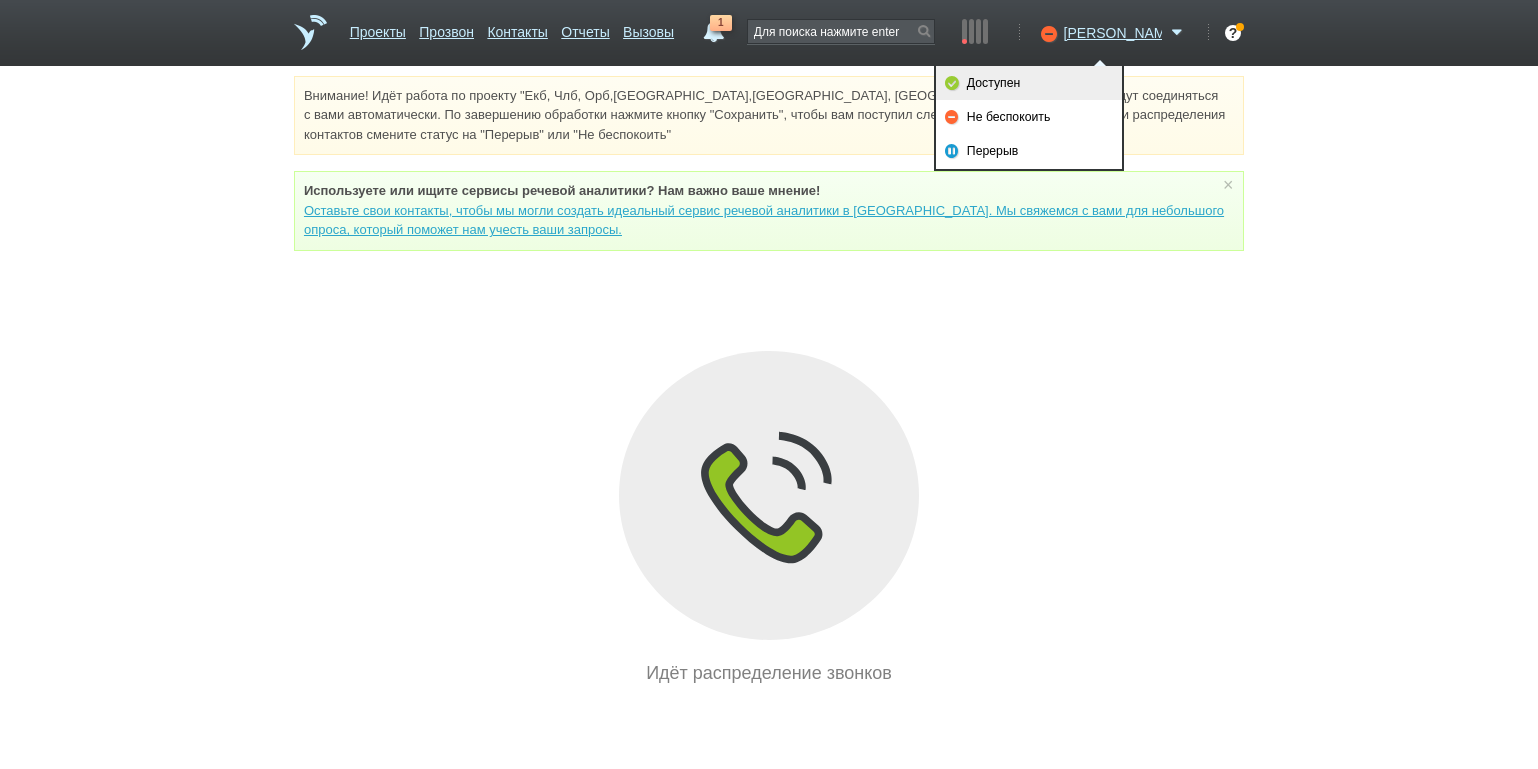 click on "Доступен" at bounding box center (1029, 83) 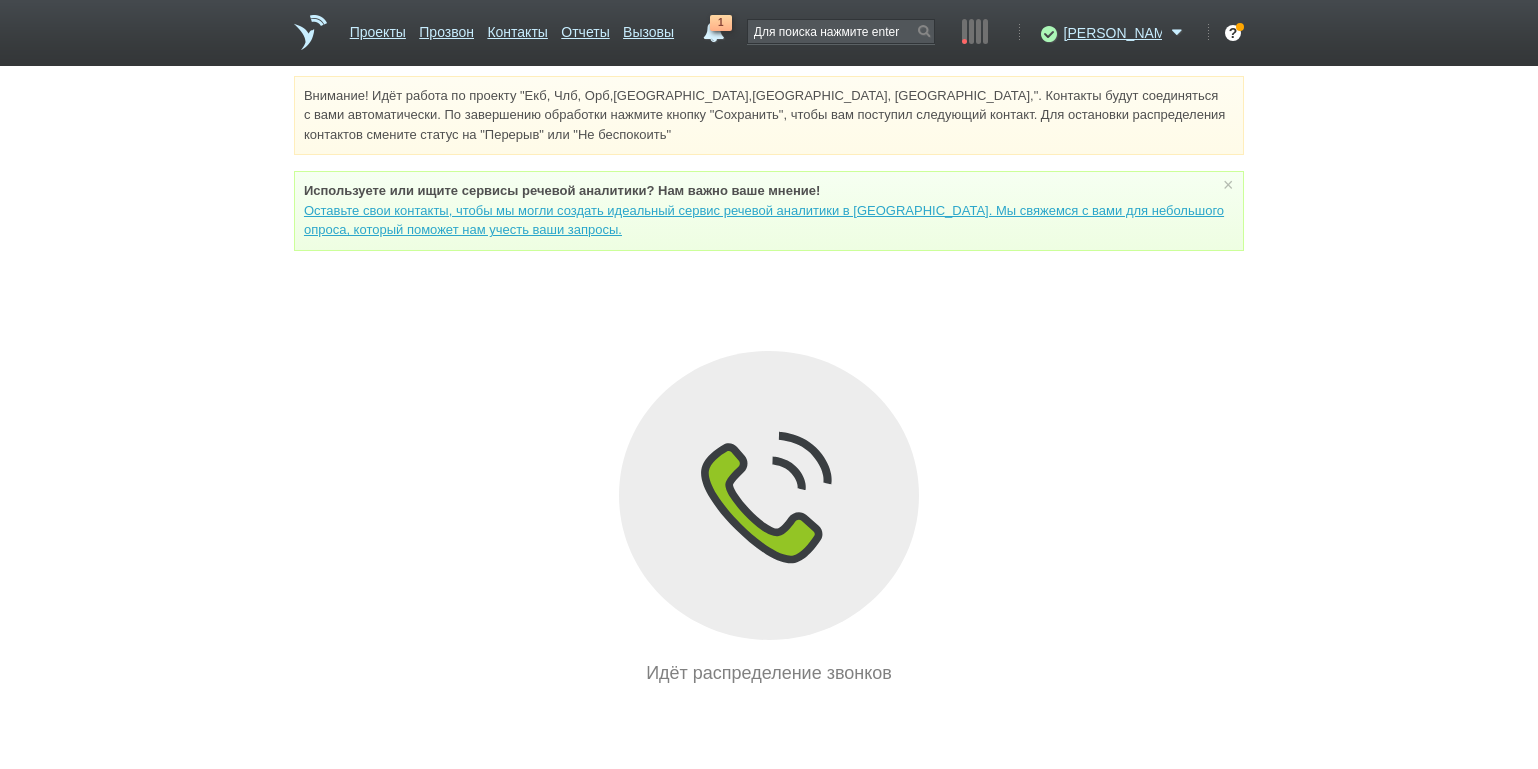 click on "Внимание! Идёт работа по проекту "Екб, Члб, Орб,[GEOGRAPHIC_DATA],[GEOGRAPHIC_DATA], [GEOGRAPHIC_DATA],". Контакты будут соединяться с вами автоматически. По завершению обработки нажмите кнопку "Сохранить", чтобы вам поступил следующий контакт. Для остановки распределения контактов смените статус на "Перерыв" или "Не беспокоить"
Используете или ищите cервисы речевой аналитики? Нам важно ваше мнение!
×
Вы можете звонить напрямую из строки поиска - введите номер и нажмите "Позвонить"
Идёт распределение звонков" at bounding box center (769, 381) 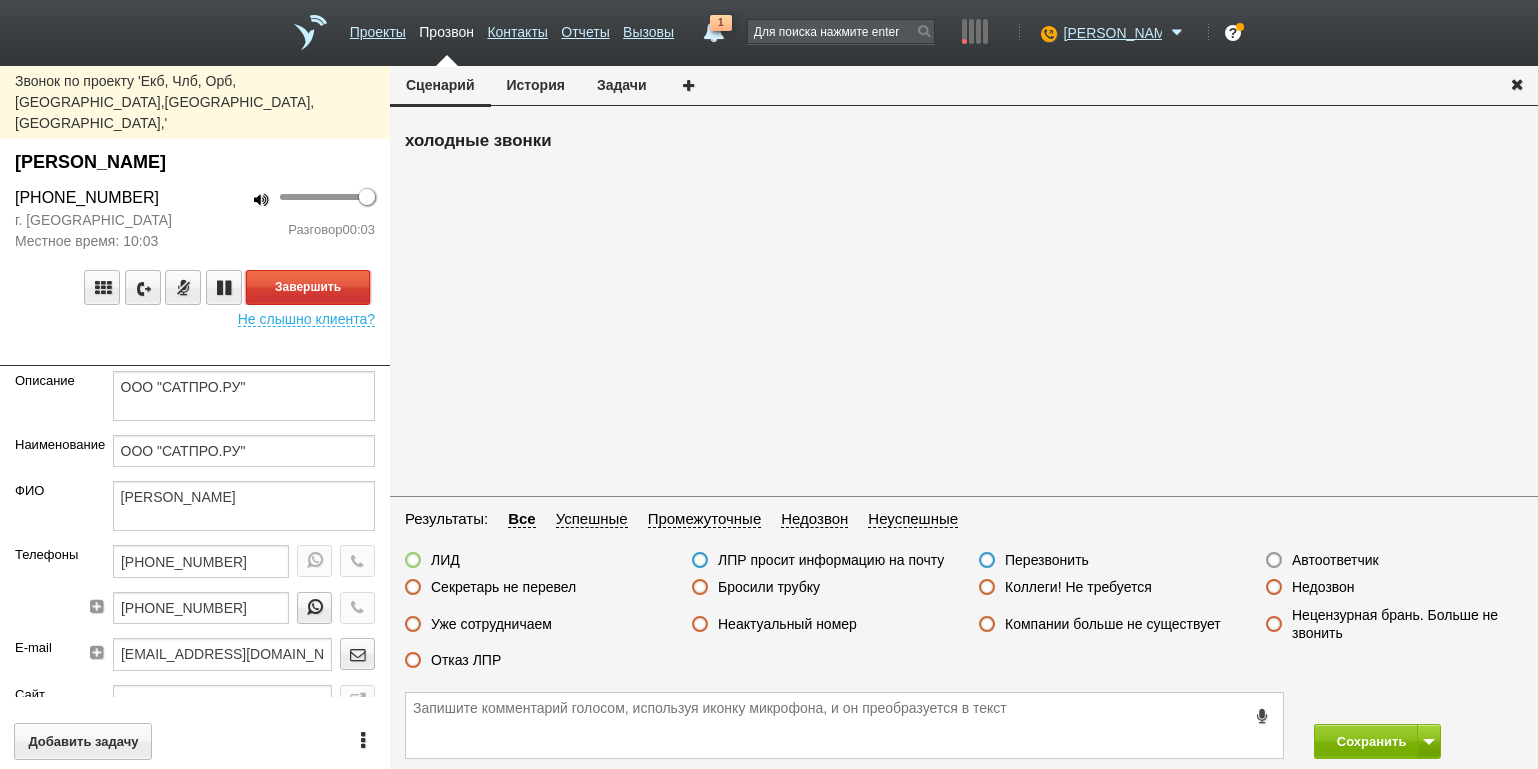 drag, startPoint x: 342, startPoint y: 249, endPoint x: 369, endPoint y: 260, distance: 29.15476 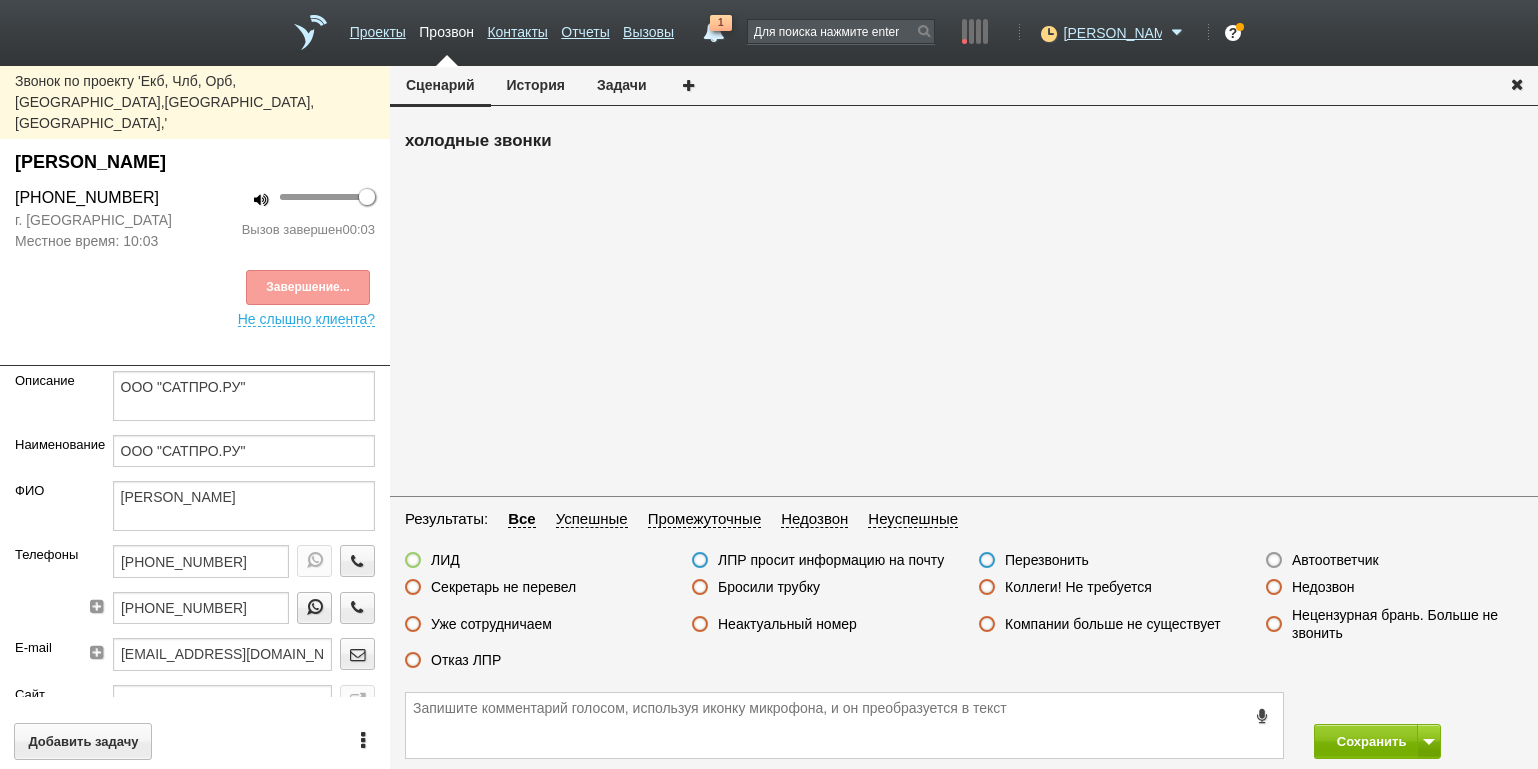 click on "Автоответчик" at bounding box center [1335, 560] 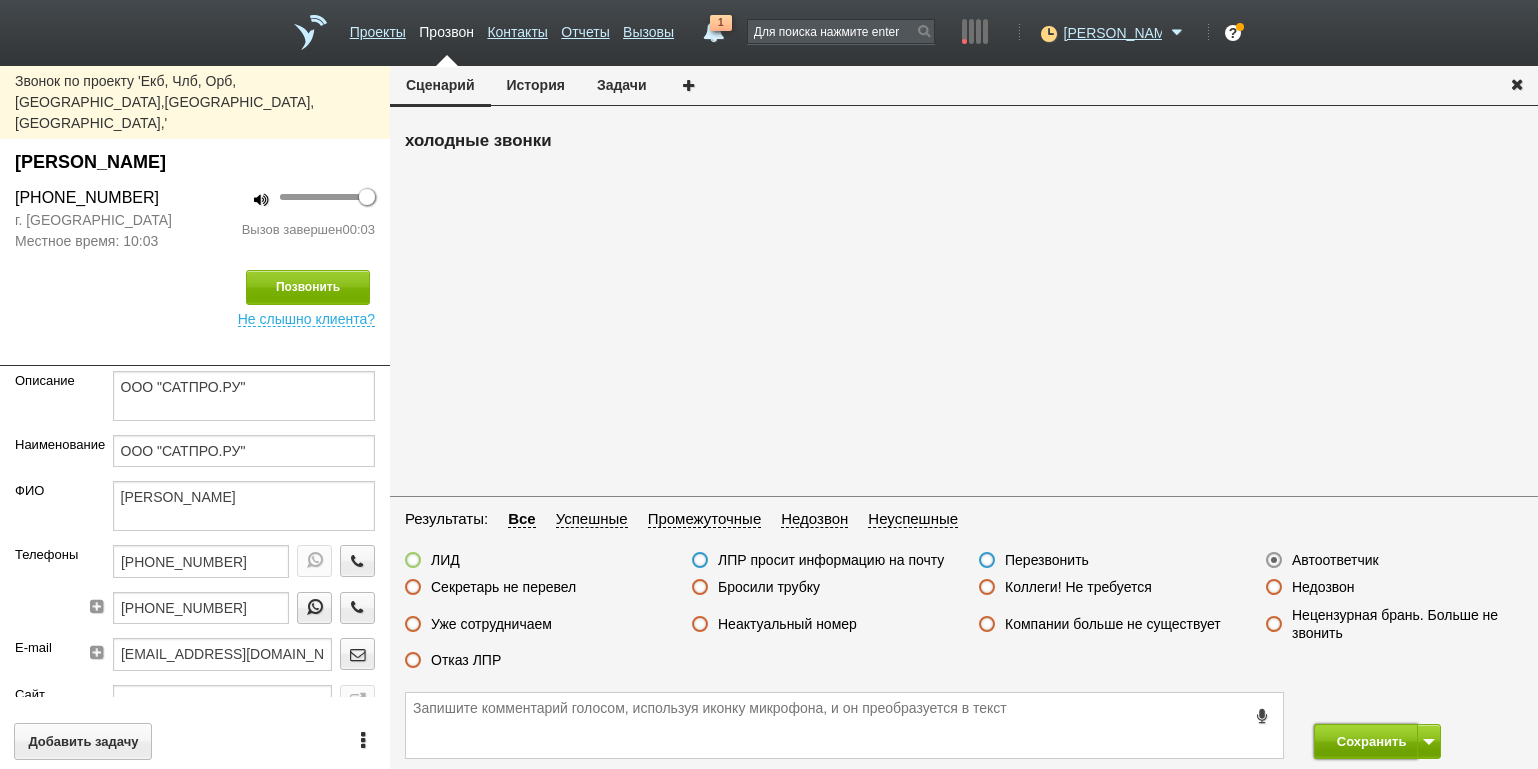 click on "Сохранить" at bounding box center (1366, 741) 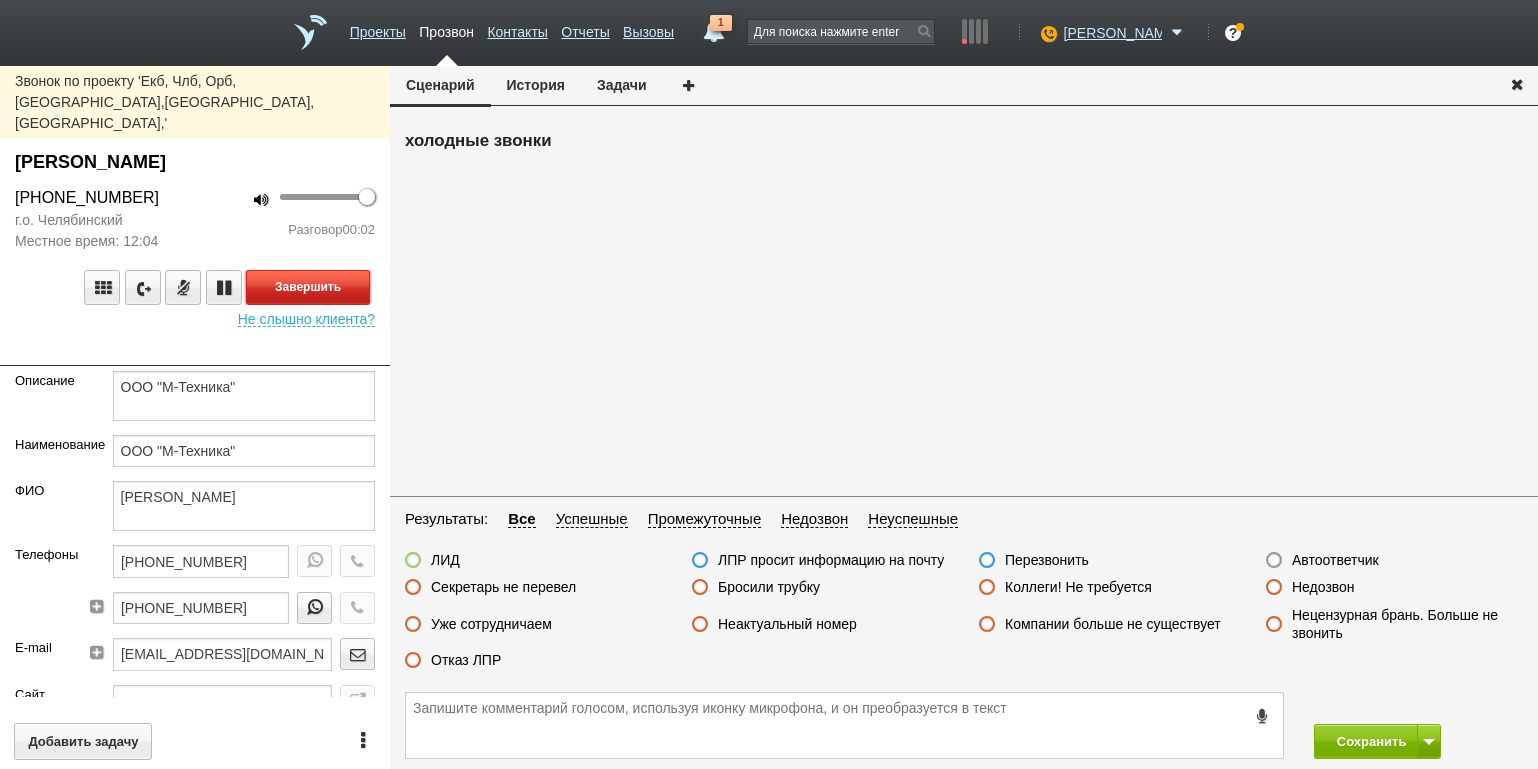 click on "Завершить" at bounding box center [308, 287] 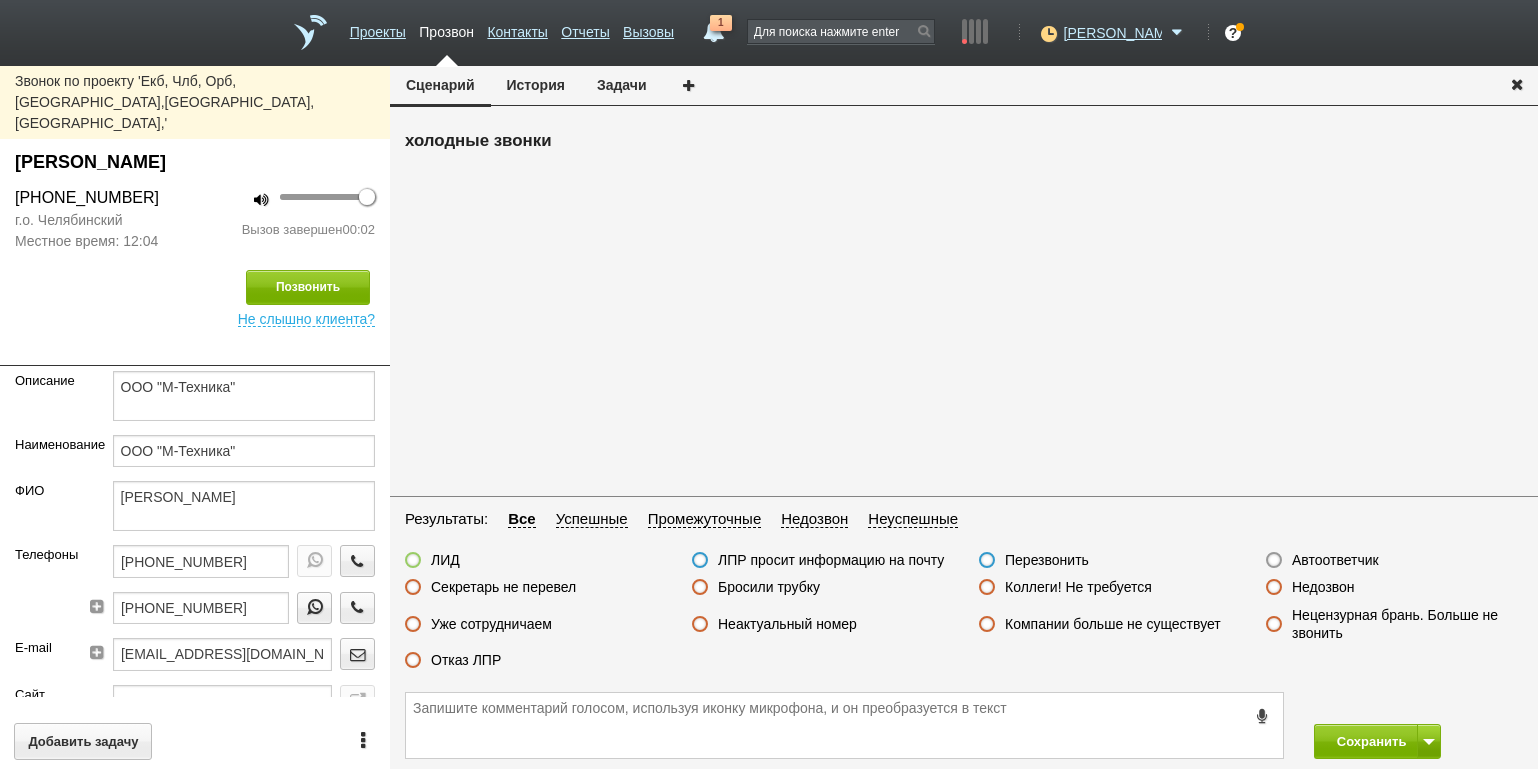 click on "Автоответчик" at bounding box center [1335, 560] 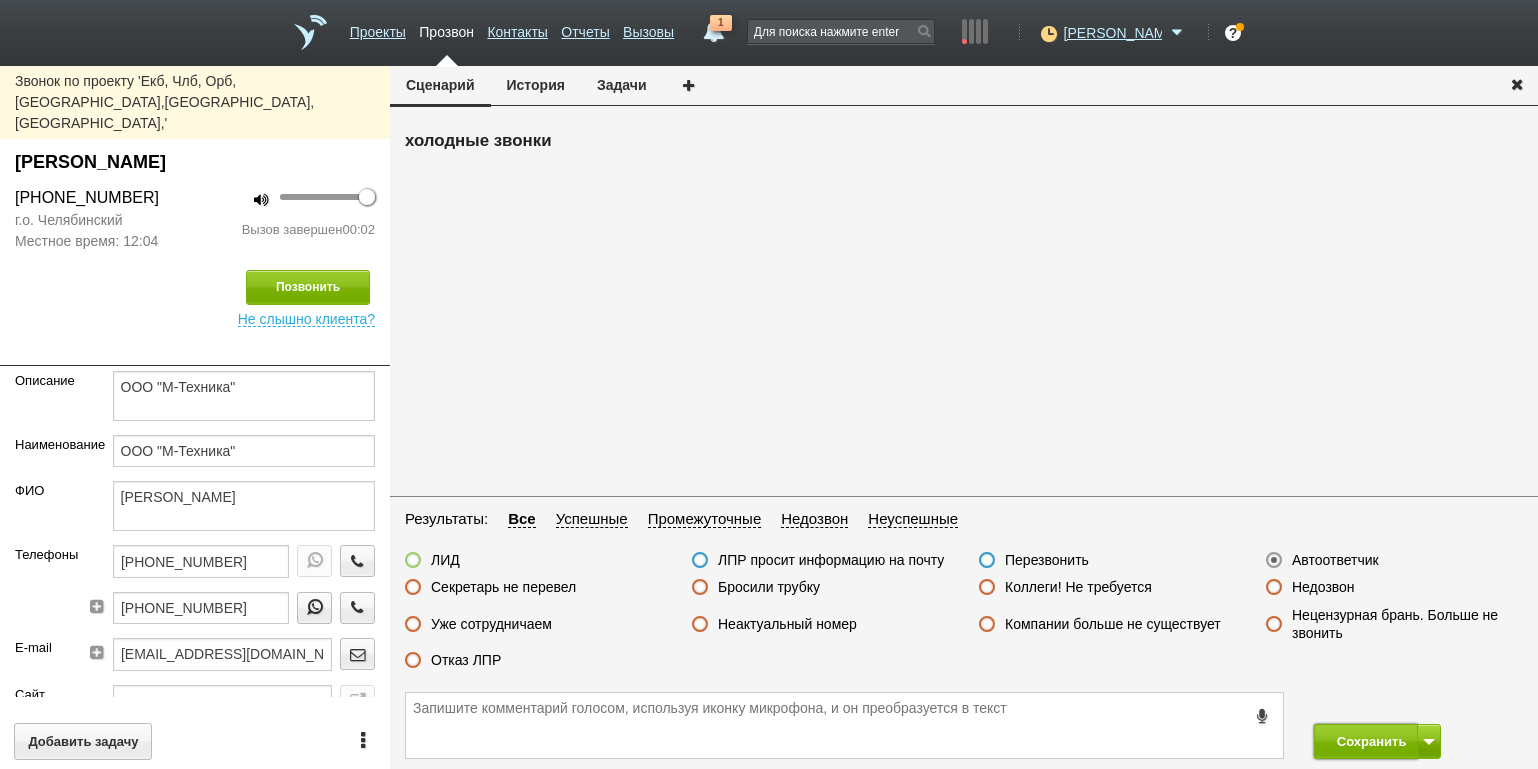 drag, startPoint x: 1372, startPoint y: 744, endPoint x: 1311, endPoint y: 671, distance: 95.131485 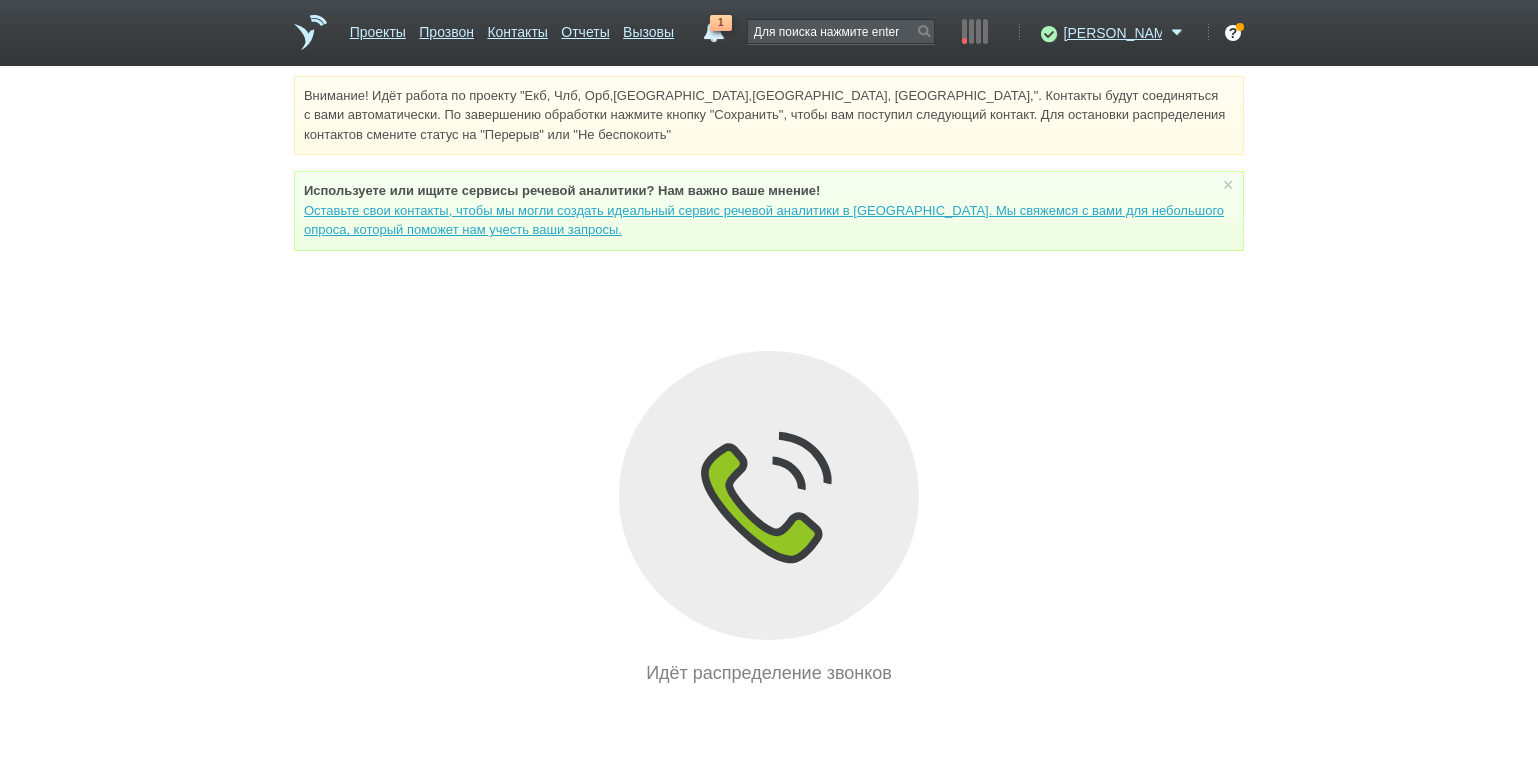 click on "Внимание! Идёт работа по проекту "Екб, Члб, Орб,[GEOGRAPHIC_DATA],[GEOGRAPHIC_DATA], [GEOGRAPHIC_DATA],". Контакты будут соединяться с вами автоматически. По завершению обработки нажмите кнопку "Сохранить", чтобы вам поступил следующий контакт. Для остановки распределения контактов смените статус на "Перерыв" или "Не беспокоить"
Используете или ищите cервисы речевой аналитики? Нам важно ваше мнение!
×
Вы можете звонить напрямую из строки поиска - введите номер и нажмите "Позвонить"
Идёт распределение звонков" at bounding box center [769, 381] 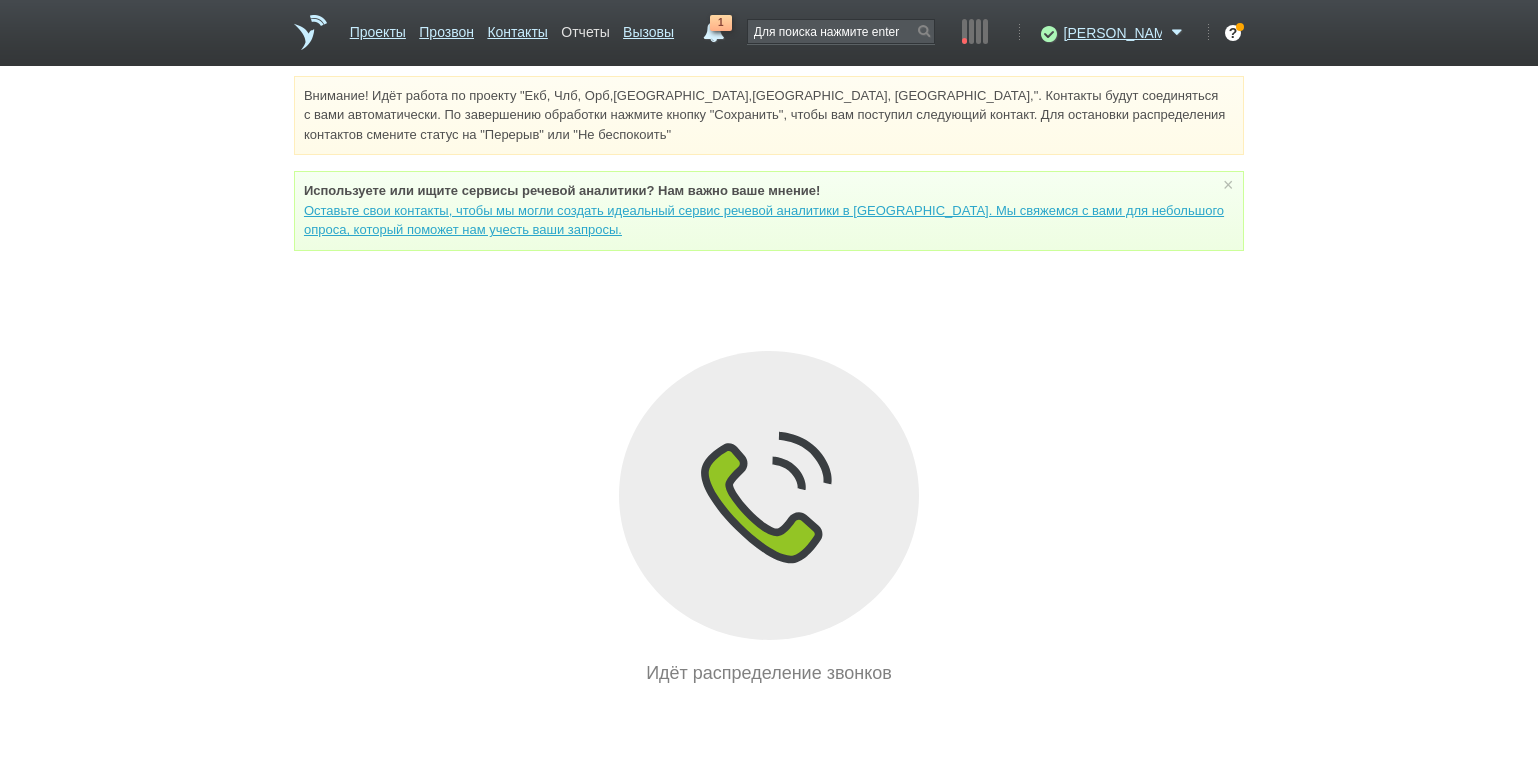 click on "Отчеты" at bounding box center (585, 28) 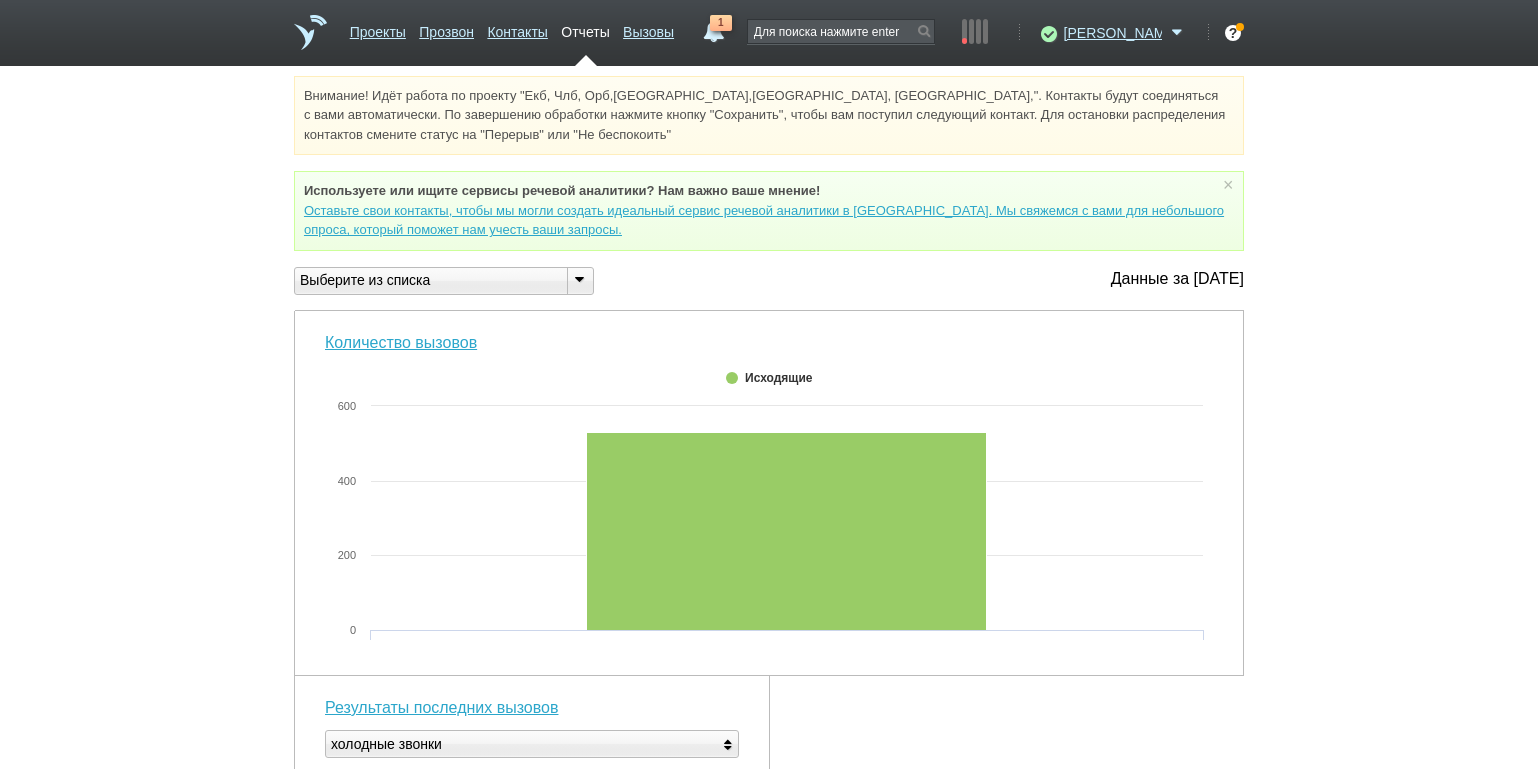 click at bounding box center (579, 279) 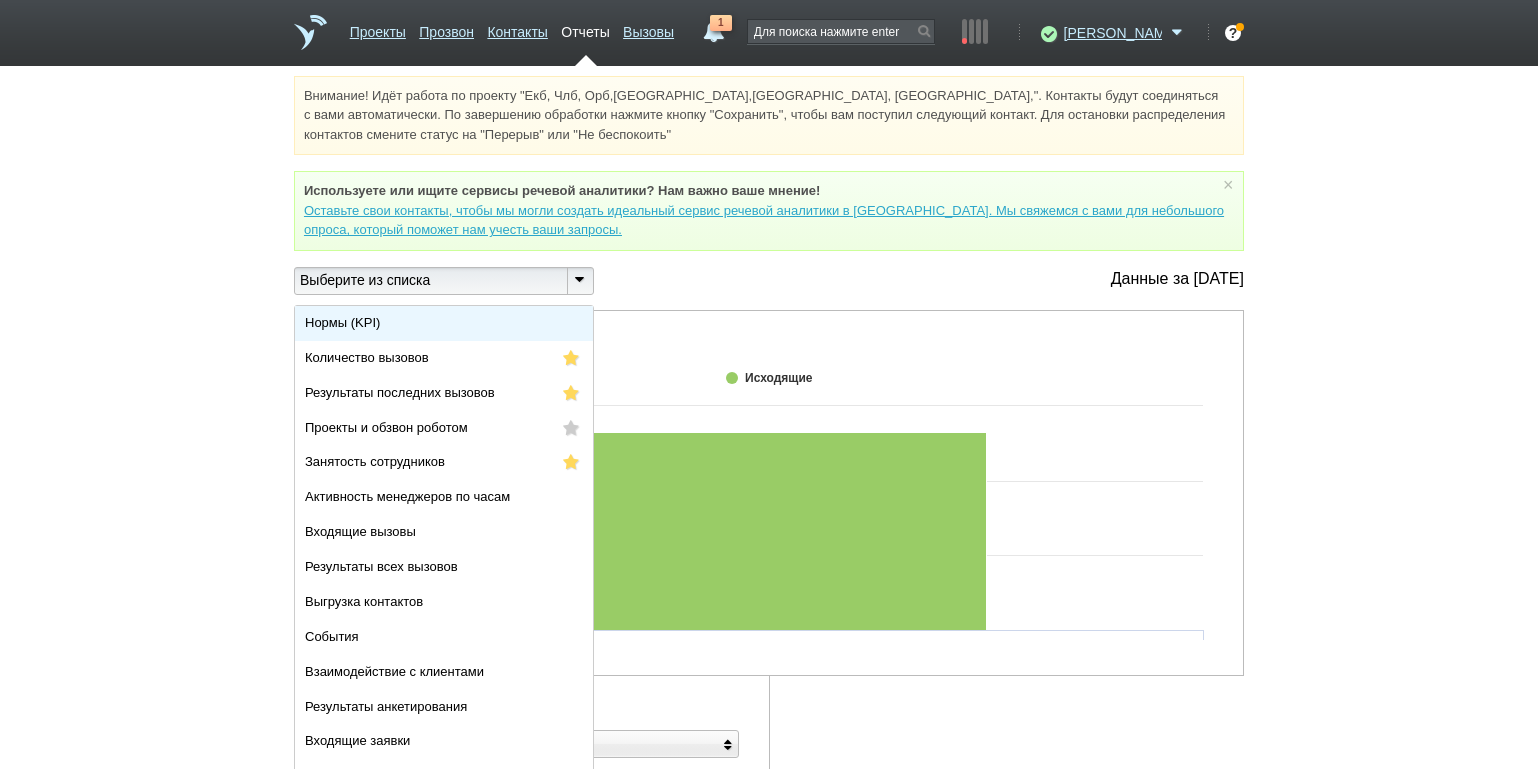 click on "Нормы (KPI)" at bounding box center [444, 323] 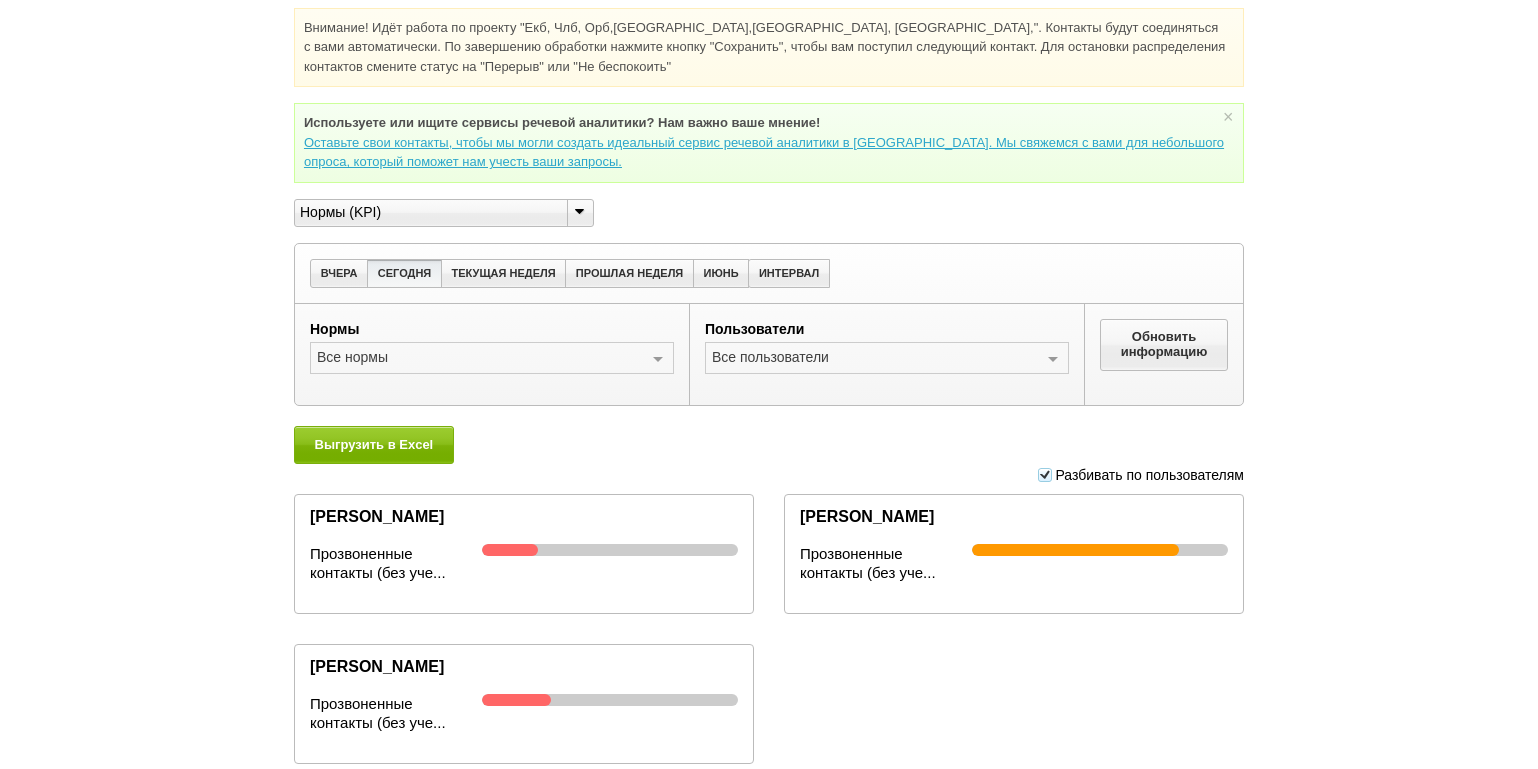scroll, scrollTop: 0, scrollLeft: 0, axis: both 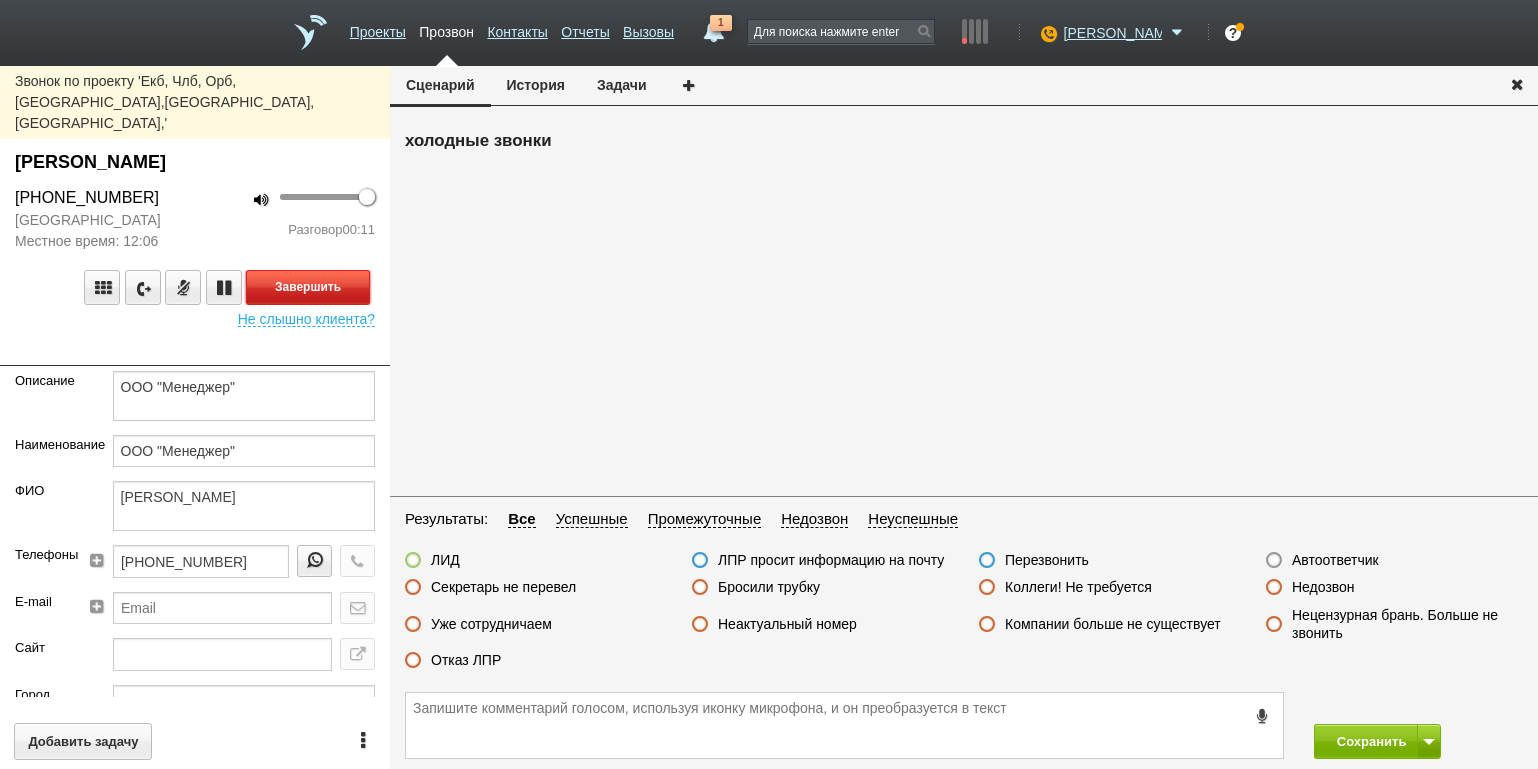 click on "Завершить" at bounding box center [308, 287] 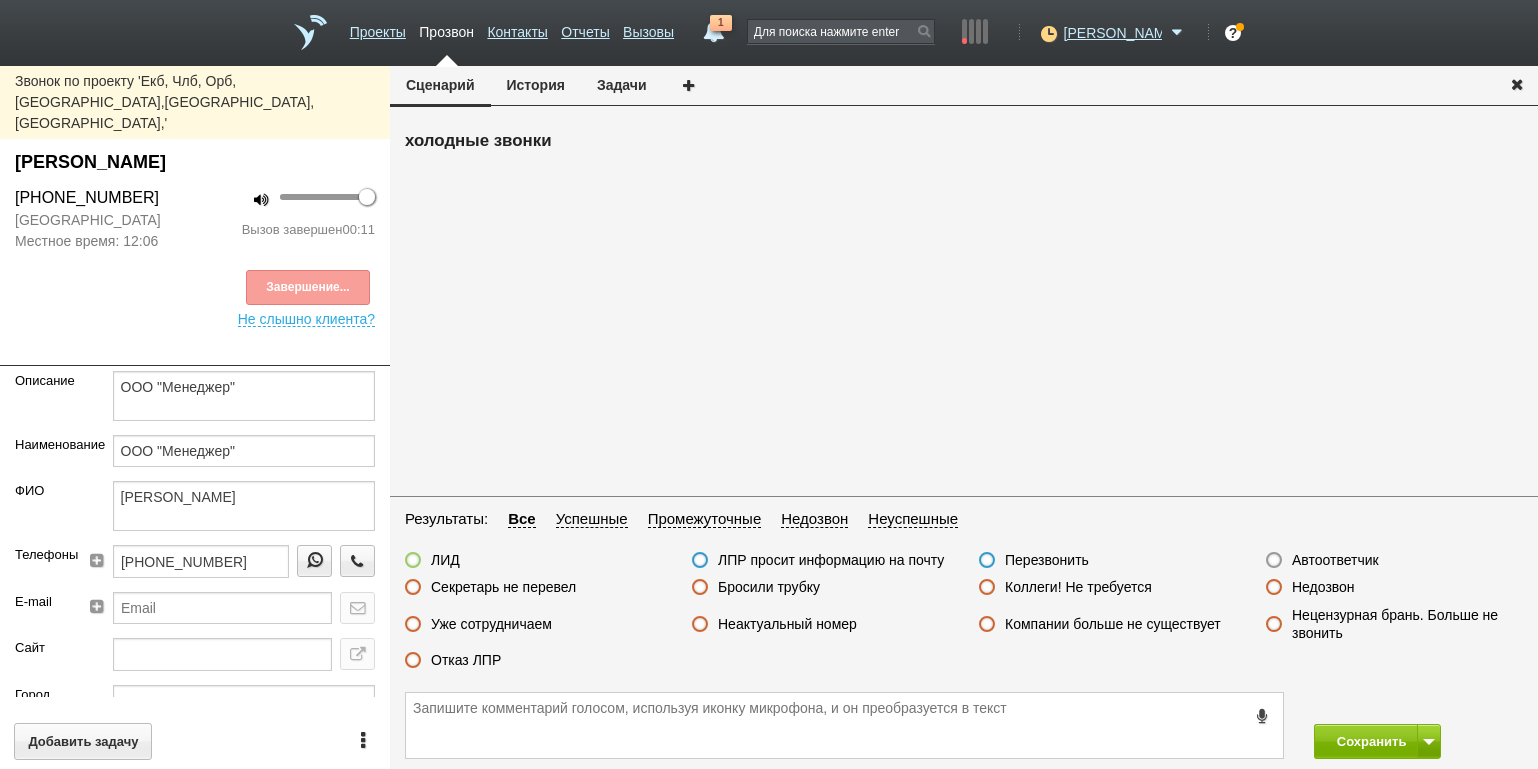 click on "Отказ ЛПР" at bounding box center (466, 660) 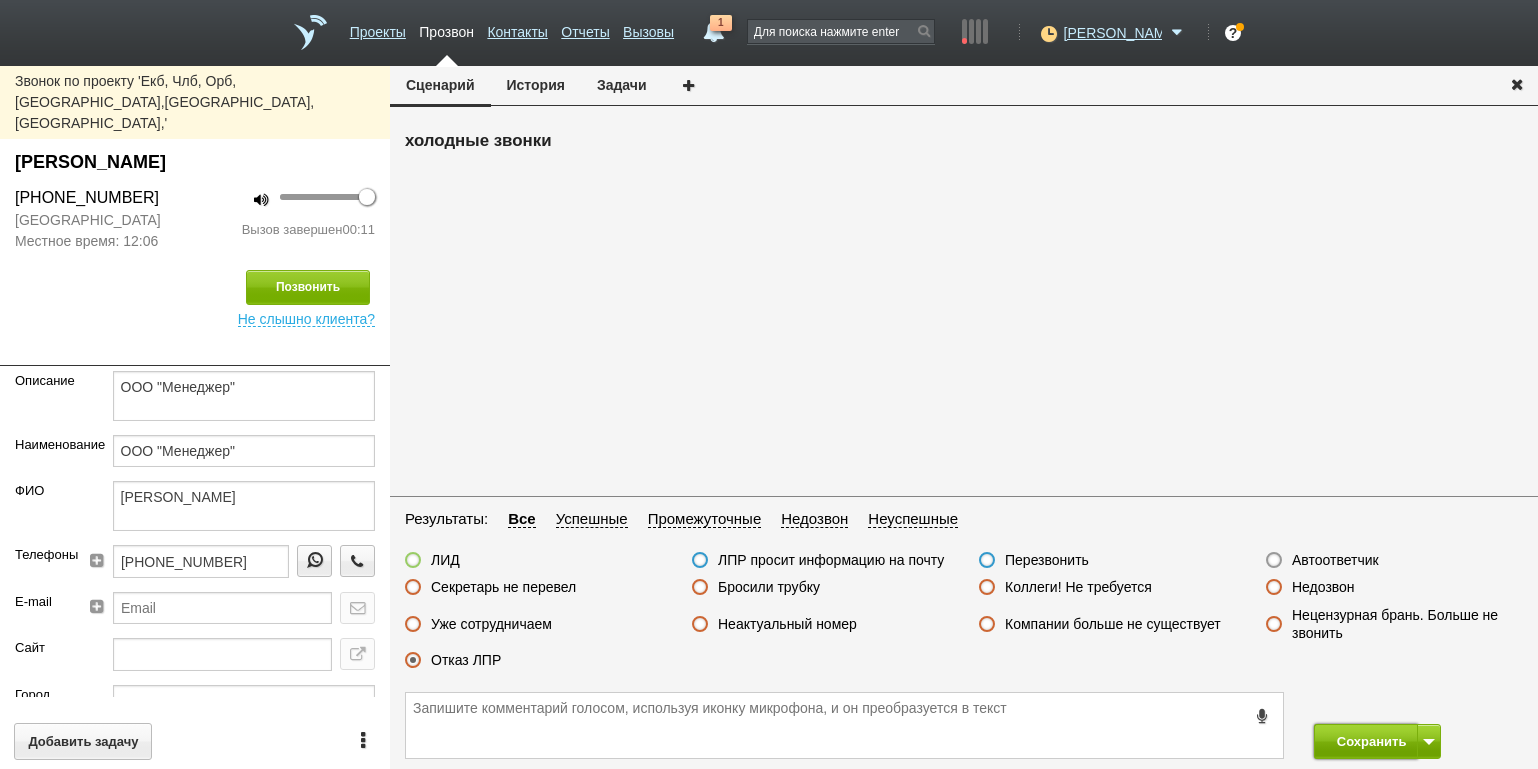 click on "Сохранить" at bounding box center (1366, 741) 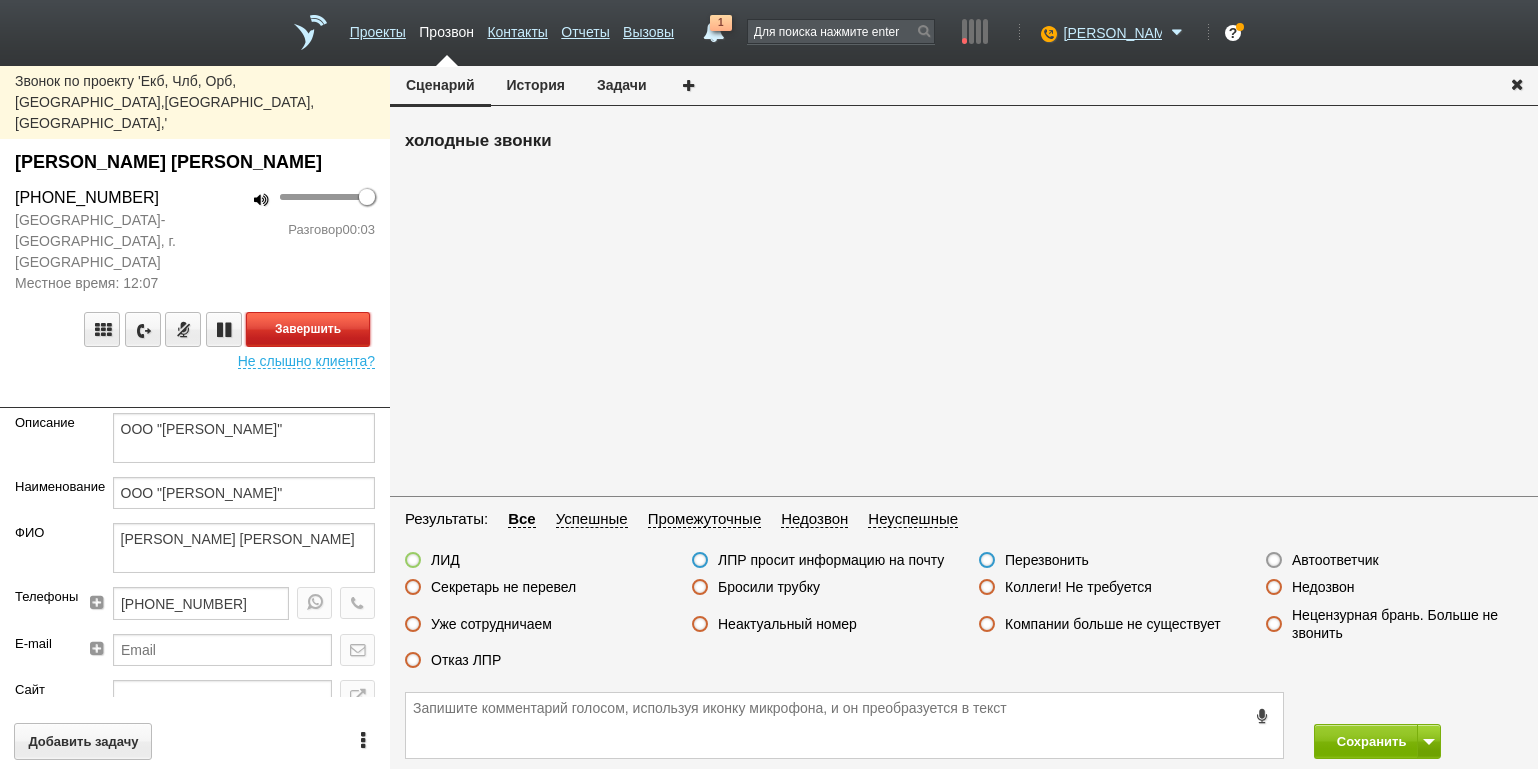 click on "Завершить" at bounding box center [308, 329] 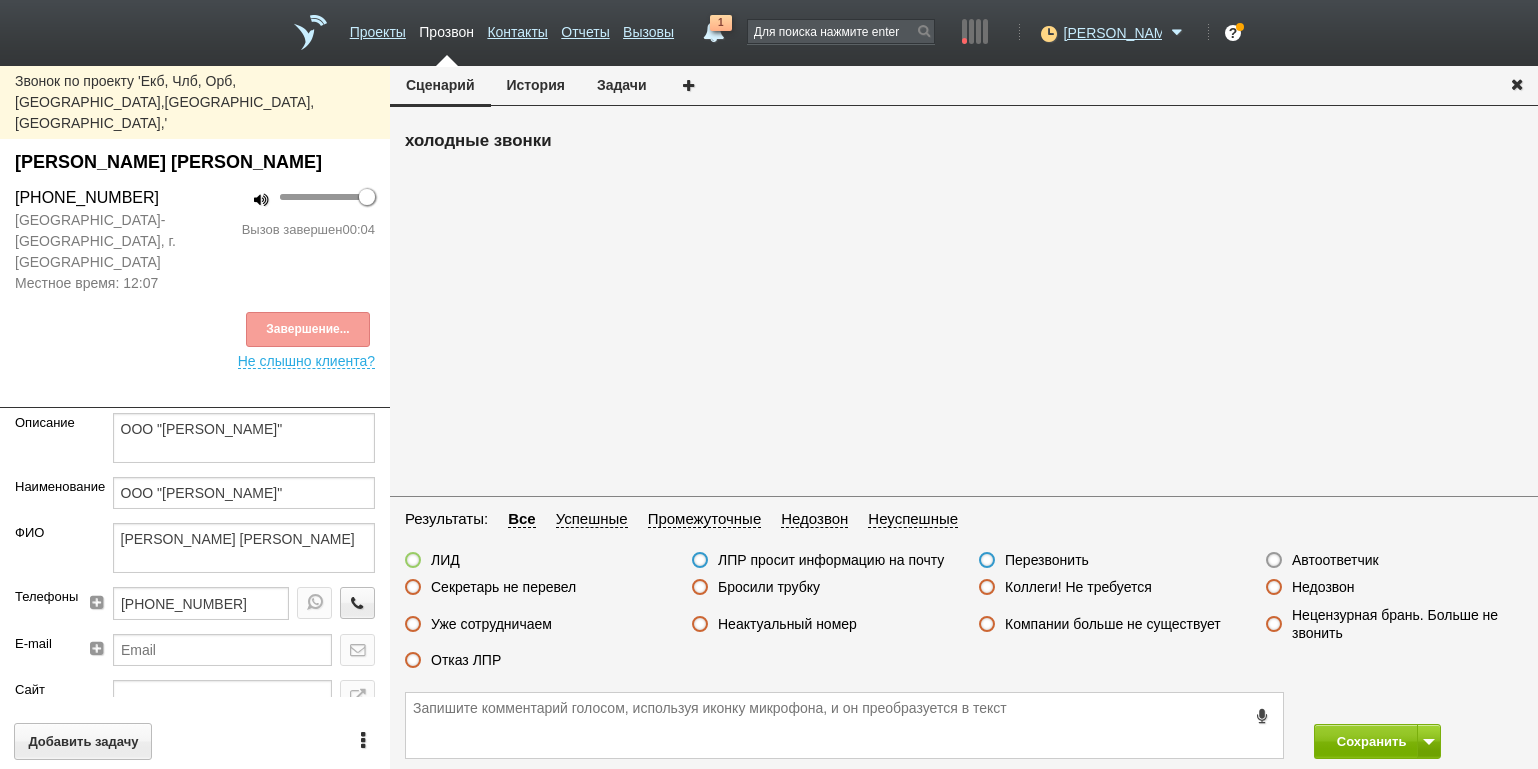 click on "Недозвон" at bounding box center [1323, 587] 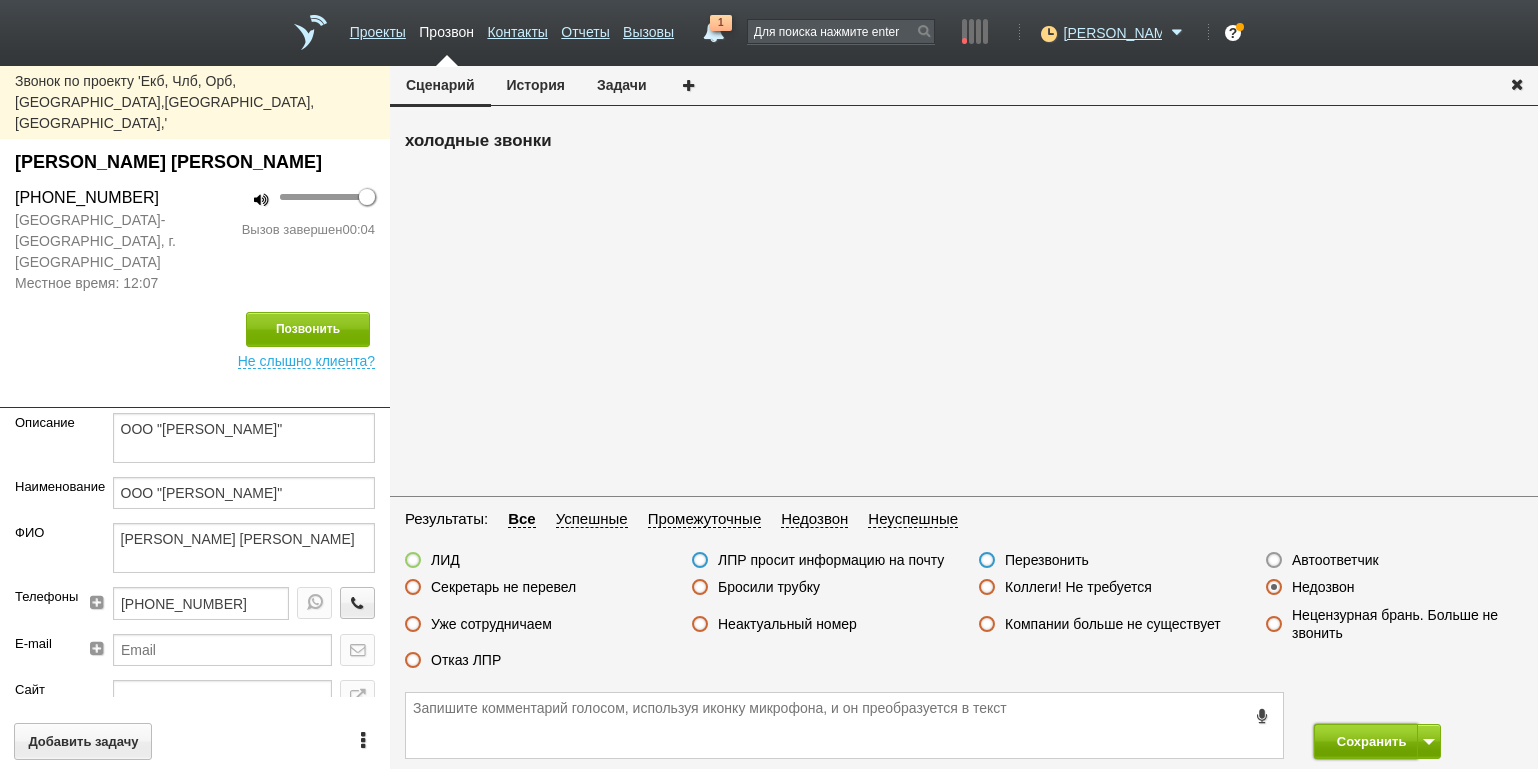 click on "Сохранить" at bounding box center [1366, 741] 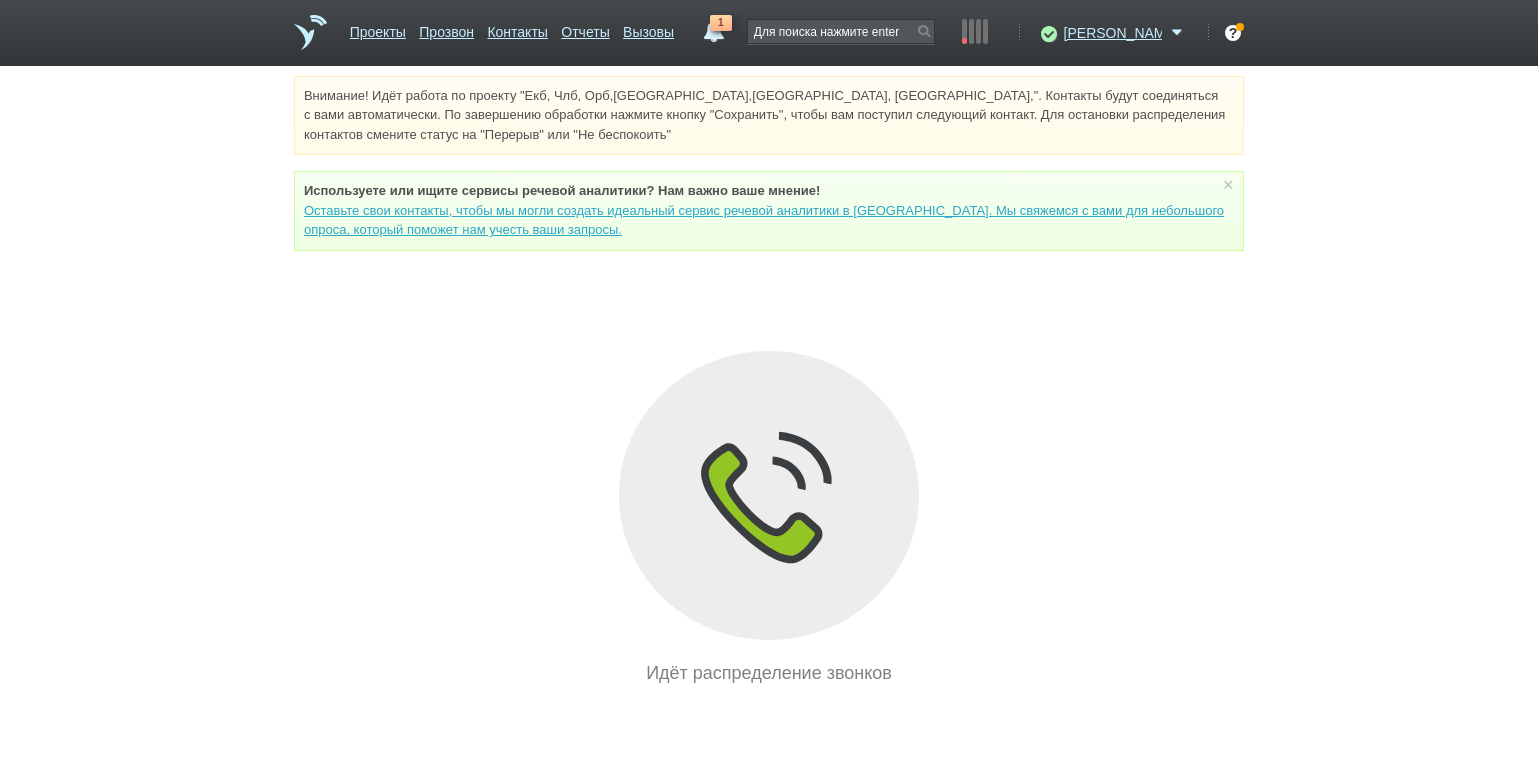 click on "Внимание! Идёт работа по проекту "Екб, Члб, Орб,[GEOGRAPHIC_DATA],[GEOGRAPHIC_DATA], [GEOGRAPHIC_DATA],". Контакты будут соединяться с вами автоматически. По завершению обработки нажмите кнопку "Сохранить", чтобы вам поступил следующий контакт. Для остановки распределения контактов смените статус на "Перерыв" или "Не беспокоить"
Используете или ищите cервисы речевой аналитики? Нам важно ваше мнение!
×
Вы можете звонить напрямую из строки поиска - введите номер и нажмите "Позвонить"
Идёт распределение звонков" at bounding box center (769, 381) 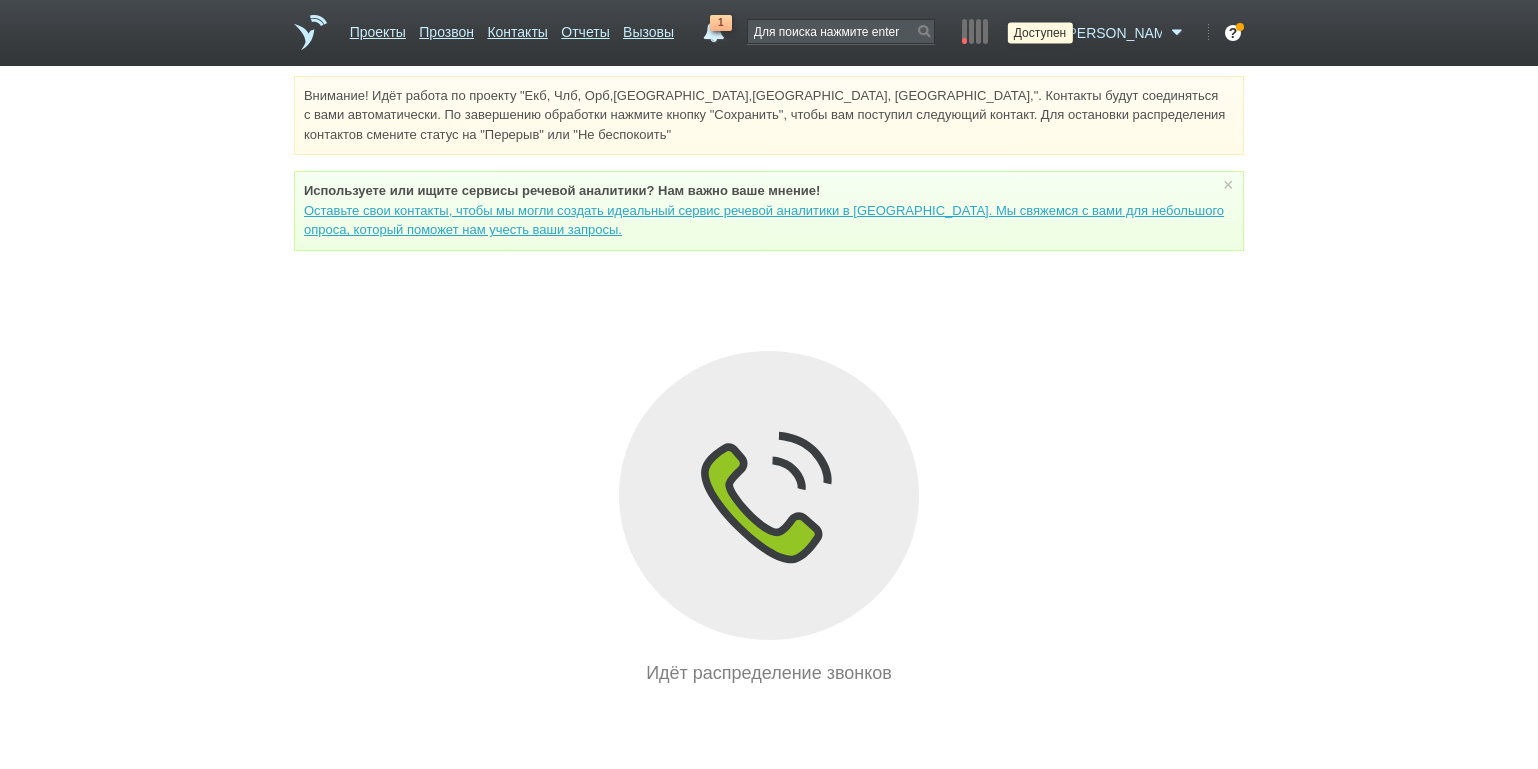 click at bounding box center (1046, 33) 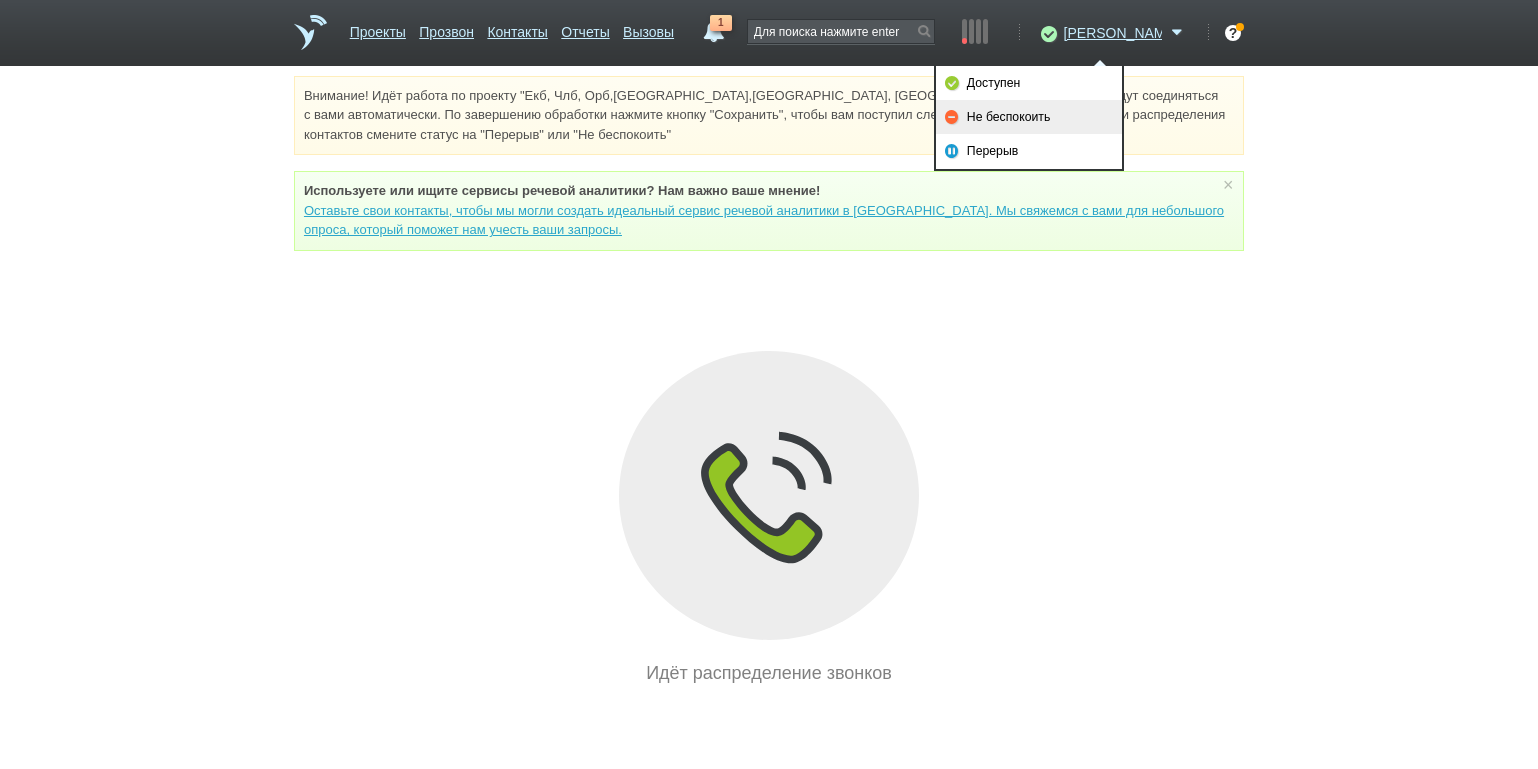 click on "Не беспокоить" at bounding box center (1029, 117) 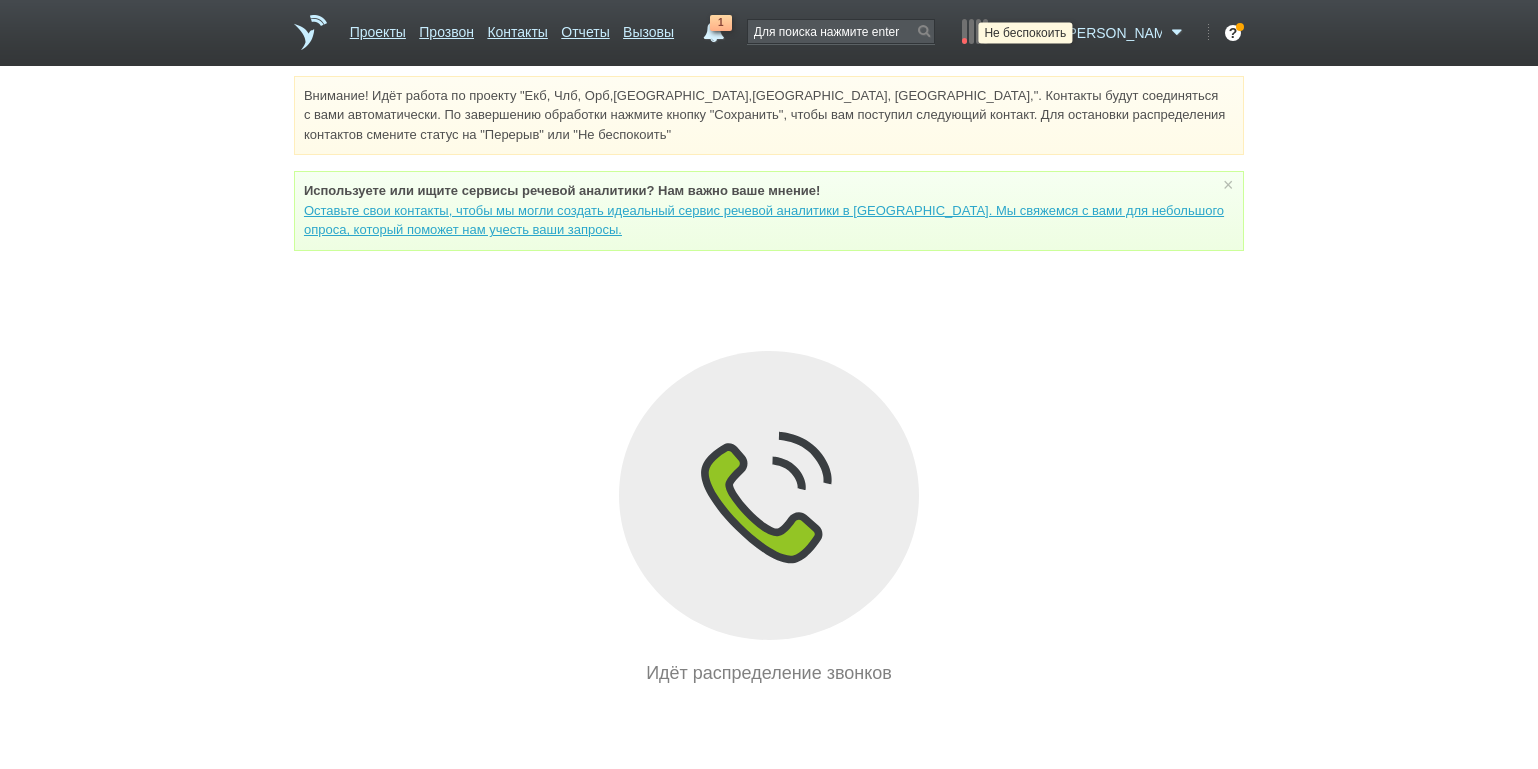click at bounding box center (1046, 33) 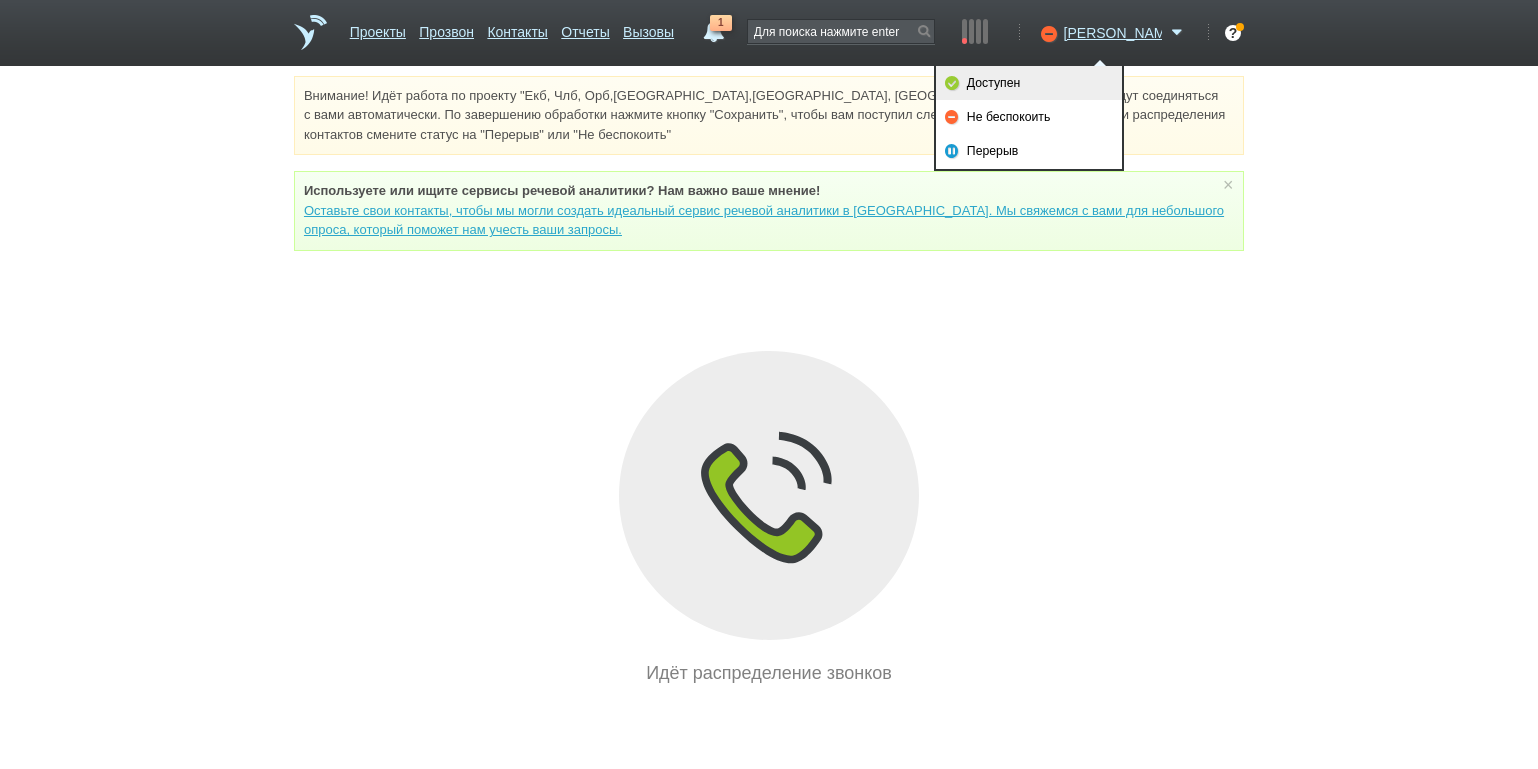 click on "Доступен" at bounding box center [1029, 83] 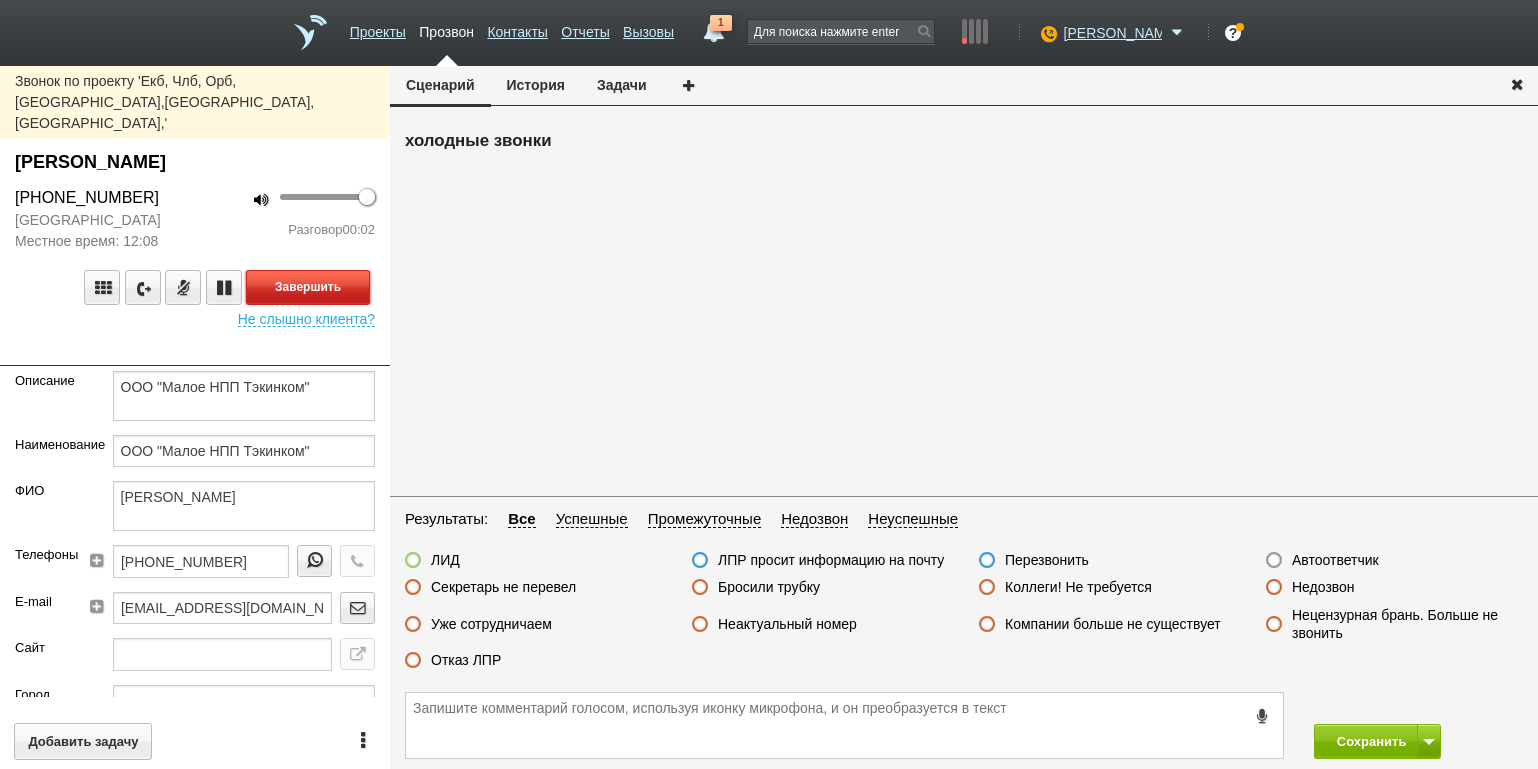 click on "Завершить" at bounding box center [308, 287] 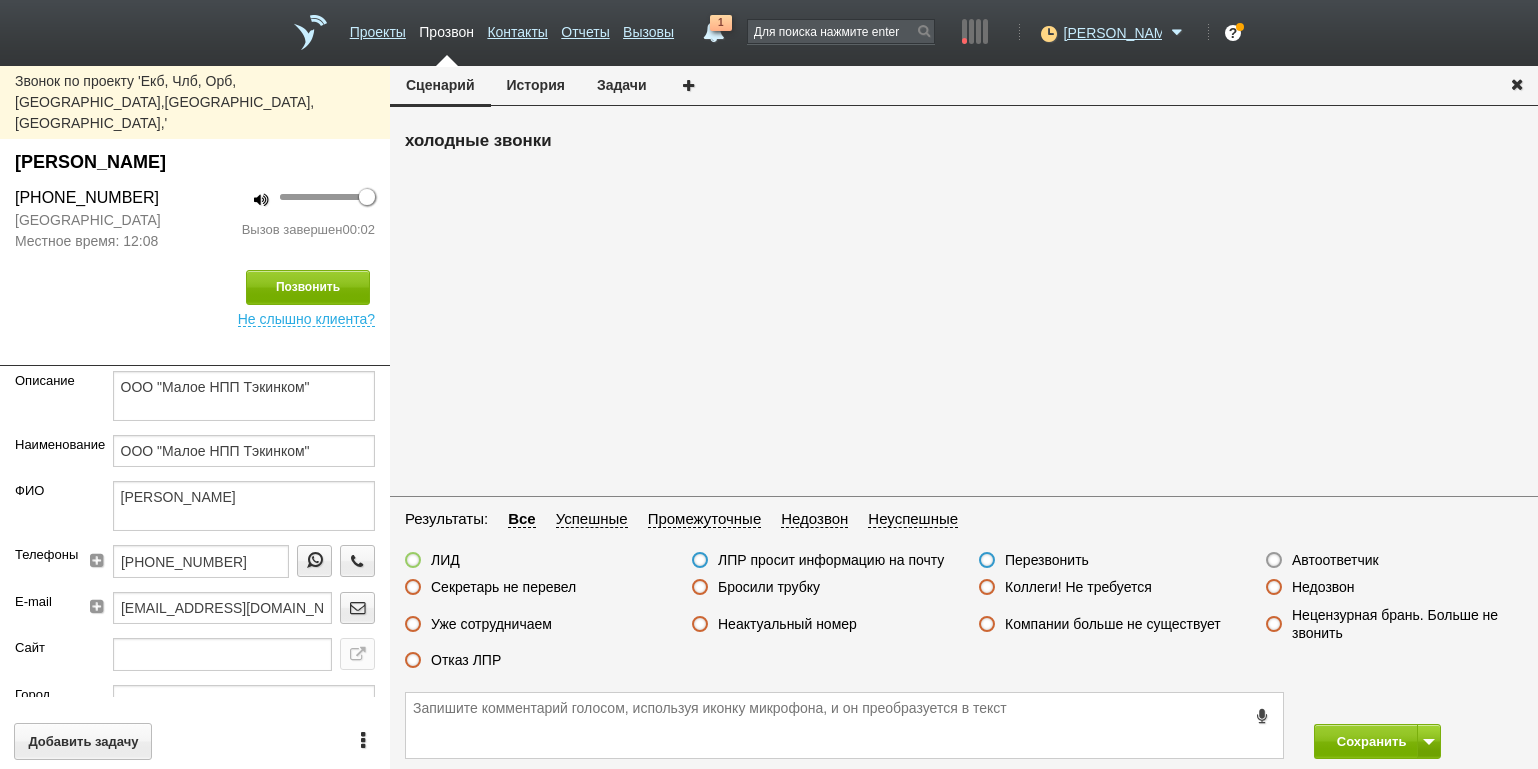 click on "Автоответчик" at bounding box center (1335, 560) 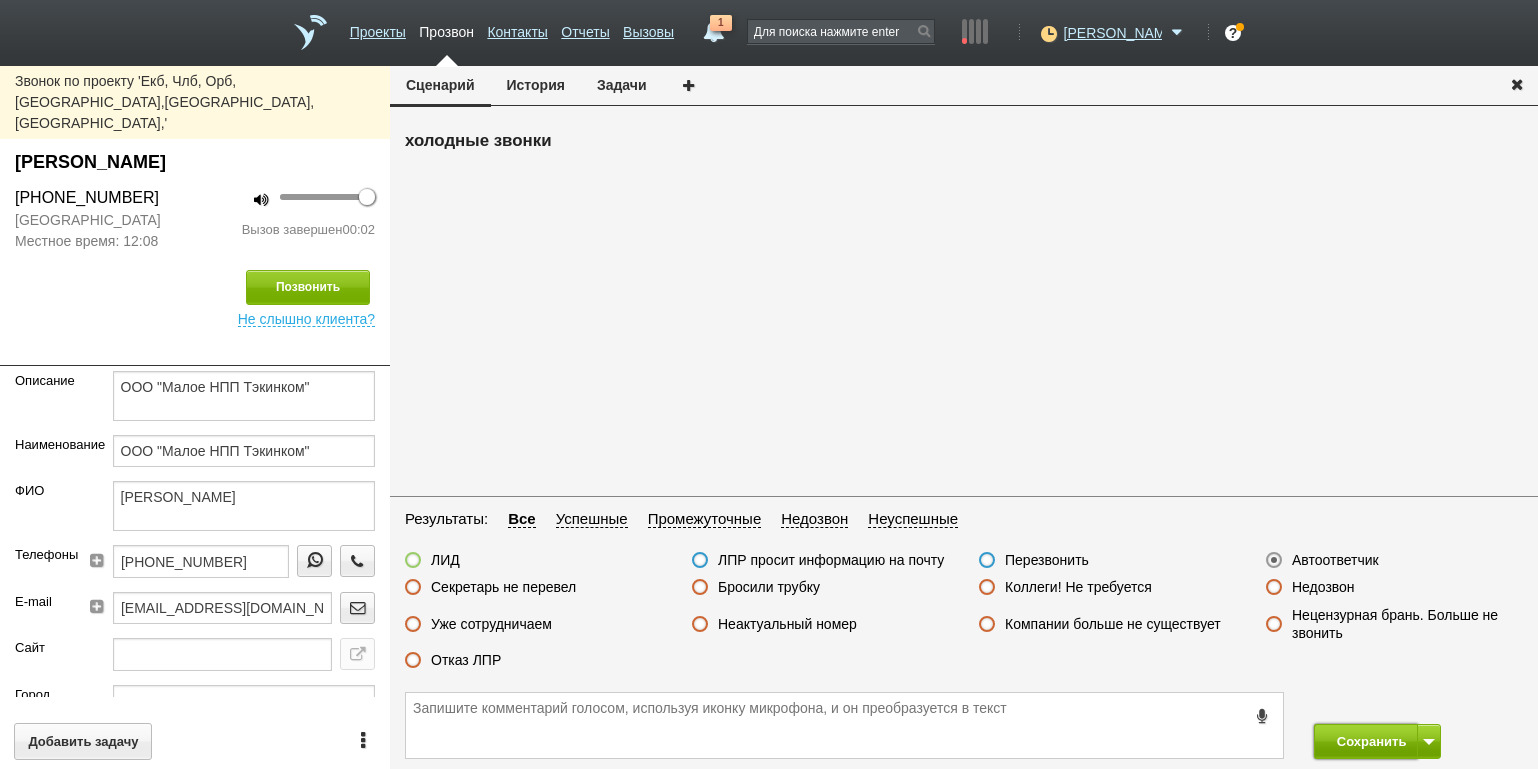 click on "Сохранить" at bounding box center [1366, 741] 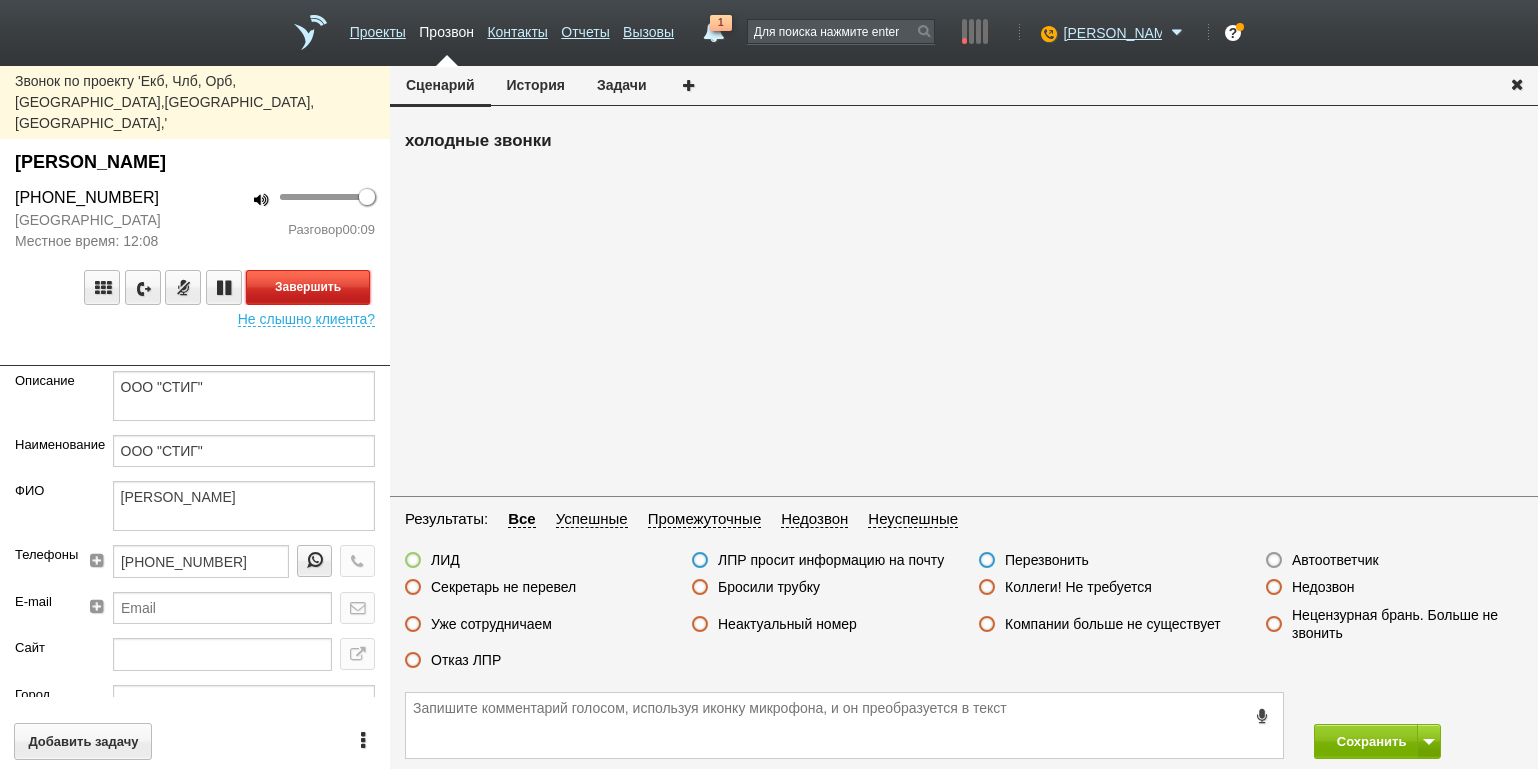 click on "Завершить" at bounding box center [308, 287] 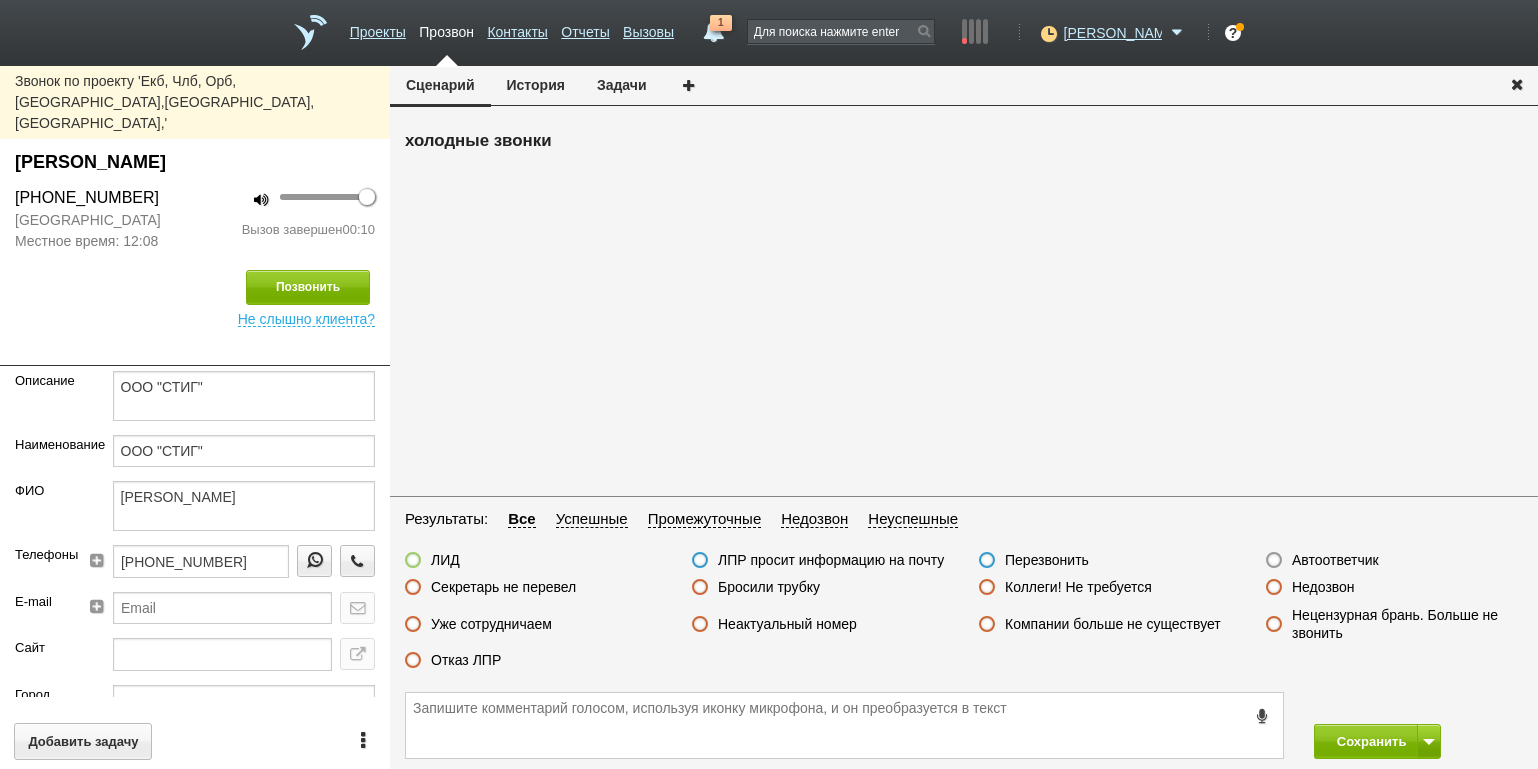 click on "Секретарь не перевел" at bounding box center [503, 587] 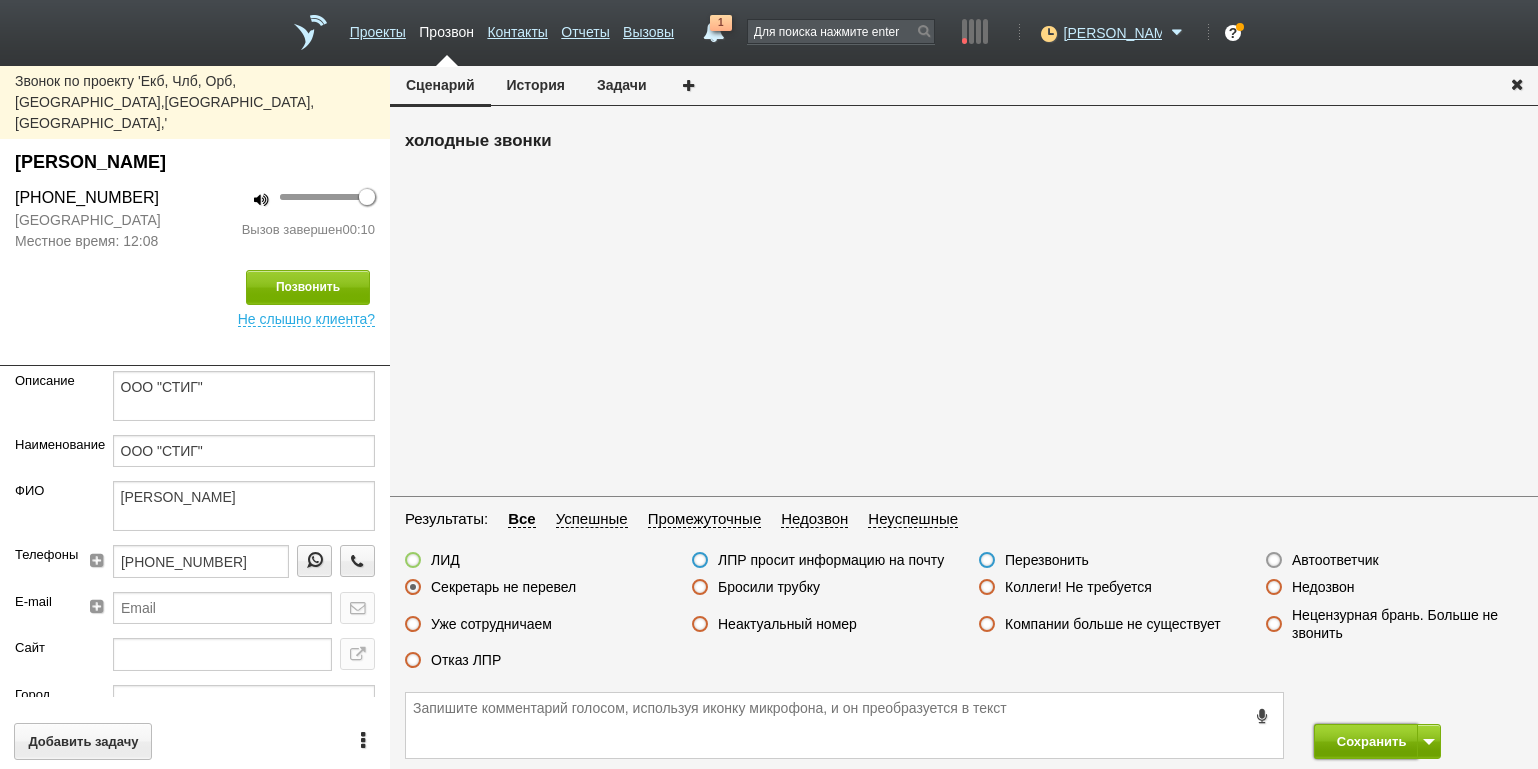 click on "Сохранить" at bounding box center (1366, 741) 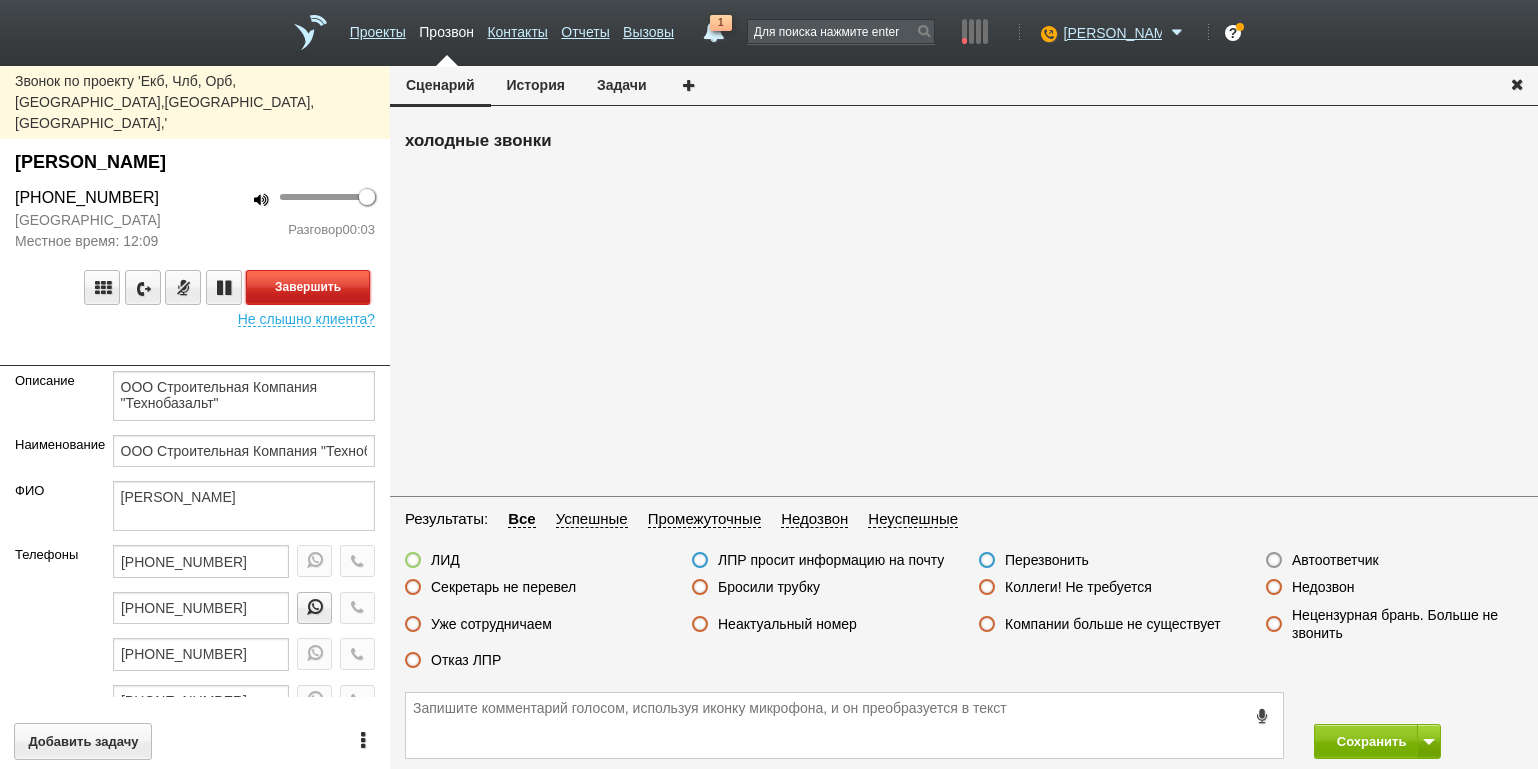 click on "Завершить" at bounding box center (308, 287) 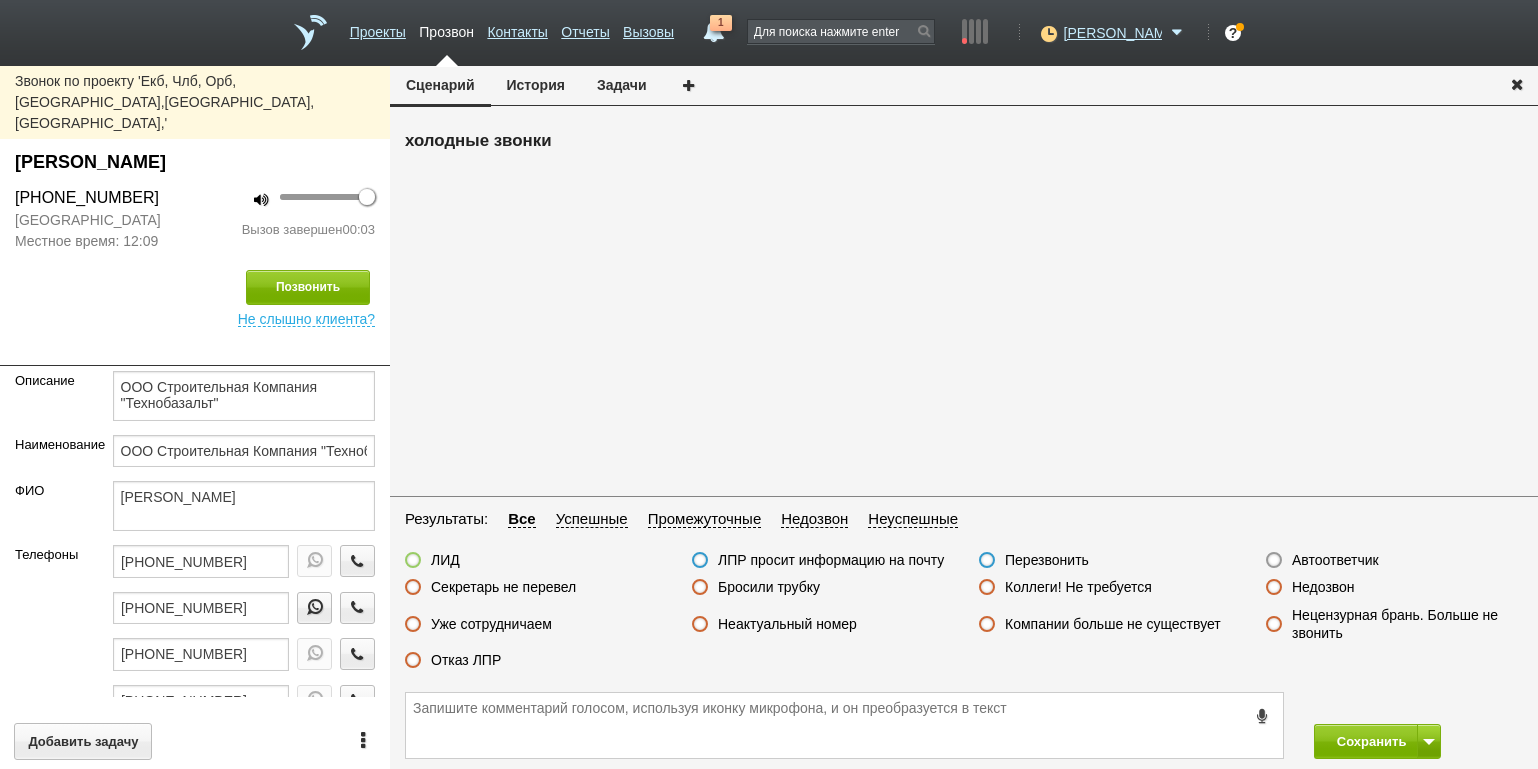 click on "Бросили трубку" at bounding box center [769, 587] 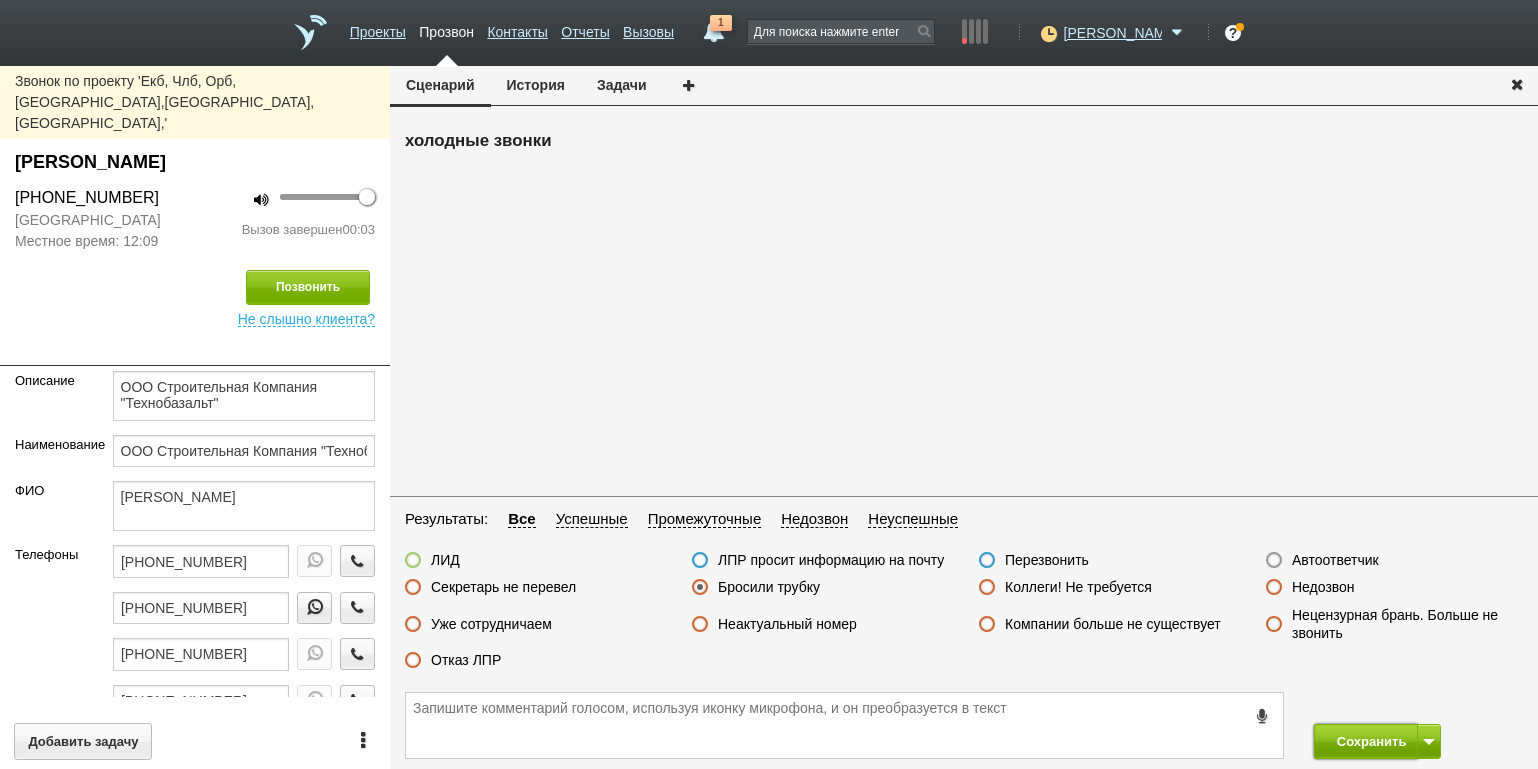 click on "Сохранить" at bounding box center (1366, 741) 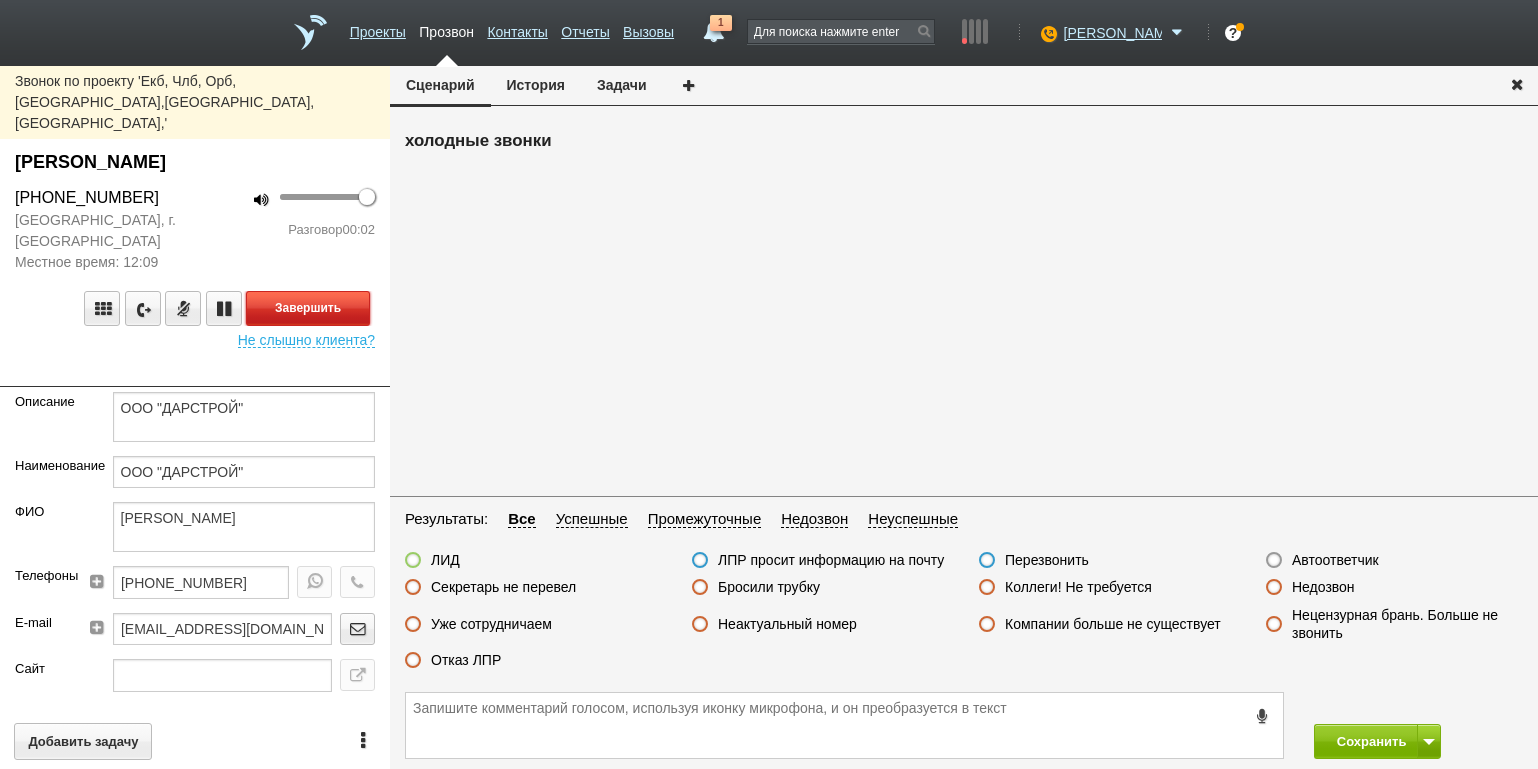 click on "Завершить" at bounding box center [308, 308] 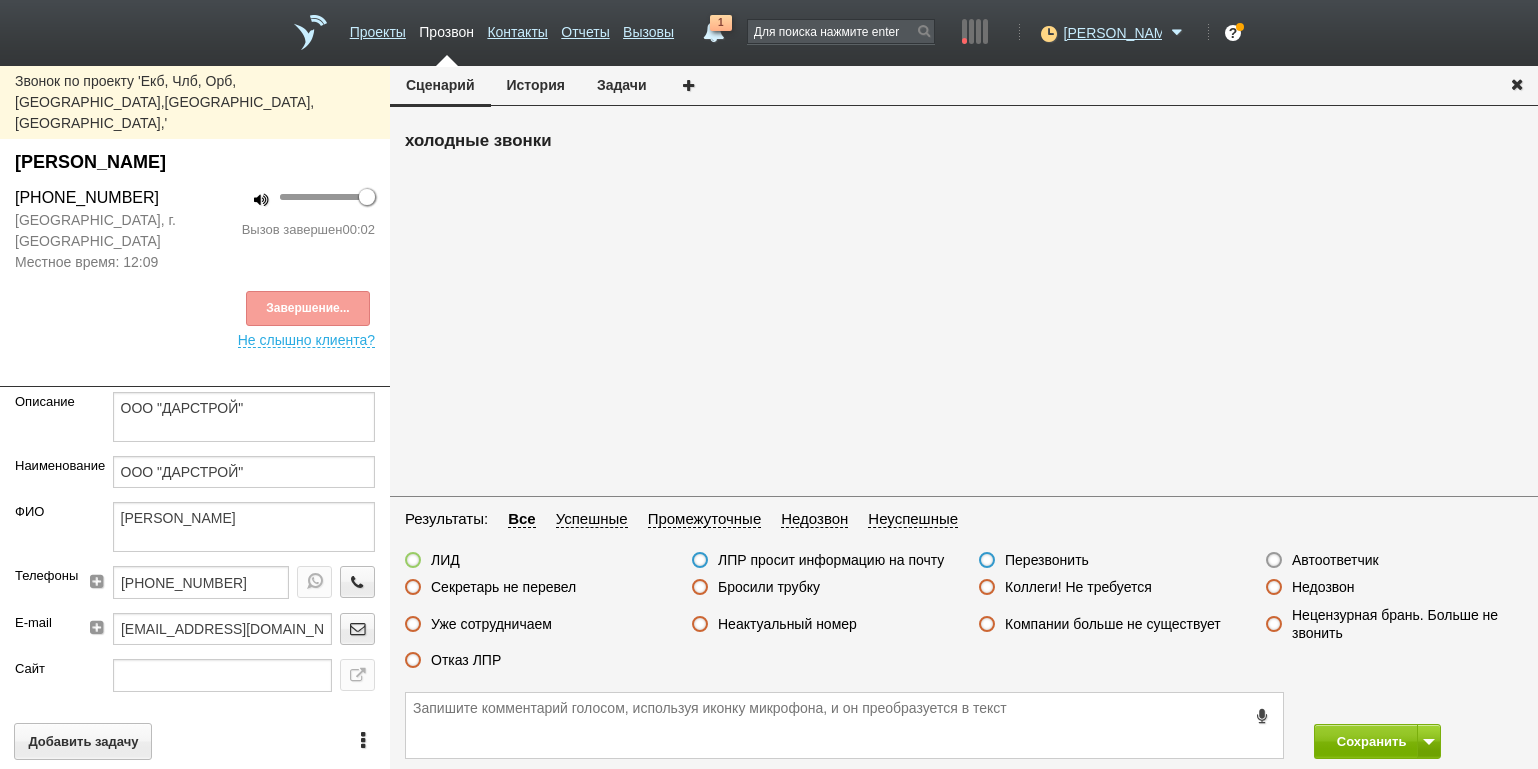 click on "Автоответчик" at bounding box center (1335, 560) 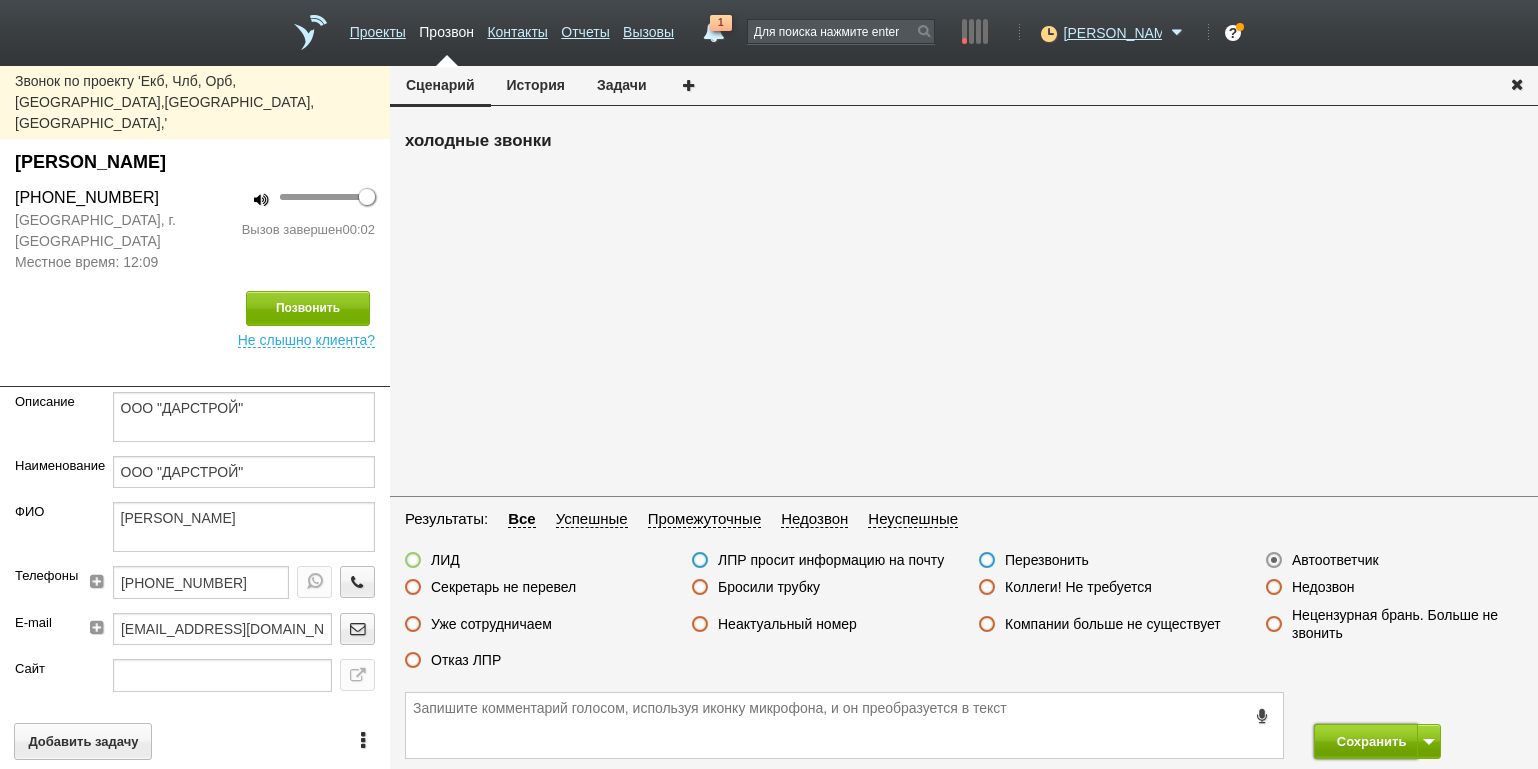 click on "Сохранить" at bounding box center [1366, 741] 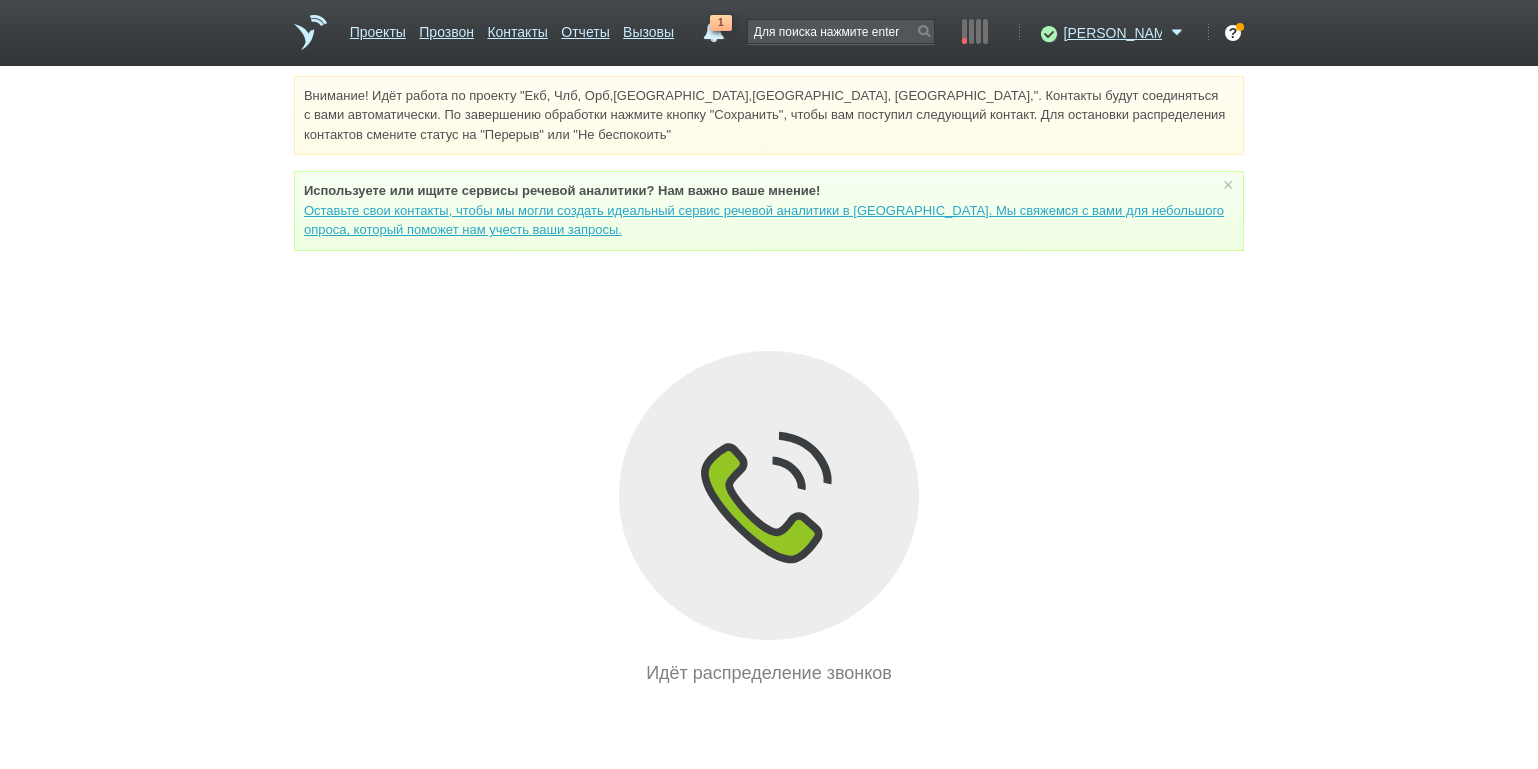 click on "Внимание! Идёт работа по проекту "Екб, Члб, Орб,[GEOGRAPHIC_DATA],[GEOGRAPHIC_DATA], [GEOGRAPHIC_DATA],". Контакты будут соединяться с вами автоматически. По завершению обработки нажмите кнопку "Сохранить", чтобы вам поступил следующий контакт. Для остановки распределения контактов смените статус на "Перерыв" или "Не беспокоить"
Используете или ищите cервисы речевой аналитики? Нам важно ваше мнение!
×
Вы можете звонить напрямую из строки поиска - введите номер и нажмите "Позвонить"
Идёт распределение звонков" at bounding box center [769, 381] 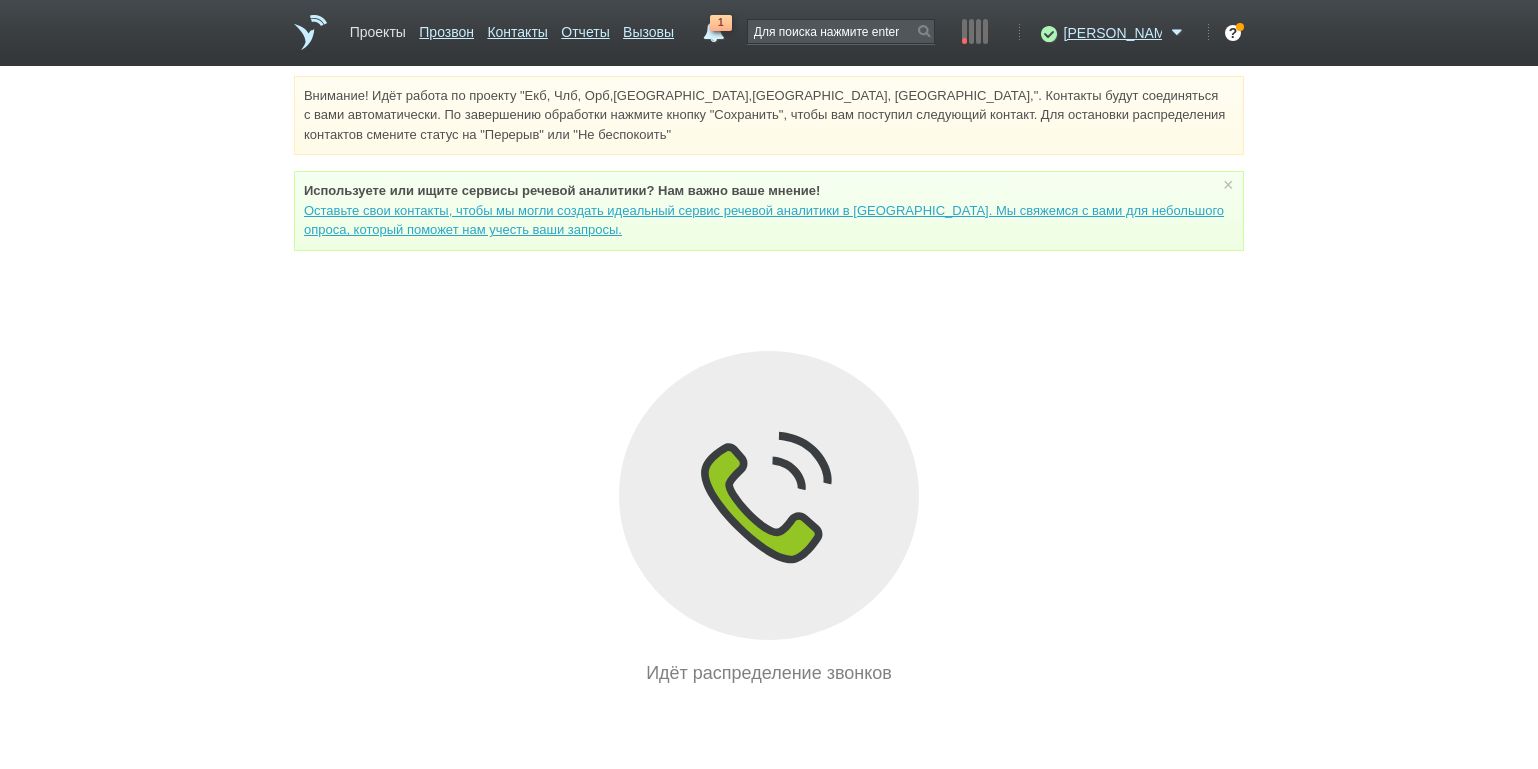 click on "Проекты" at bounding box center (378, 28) 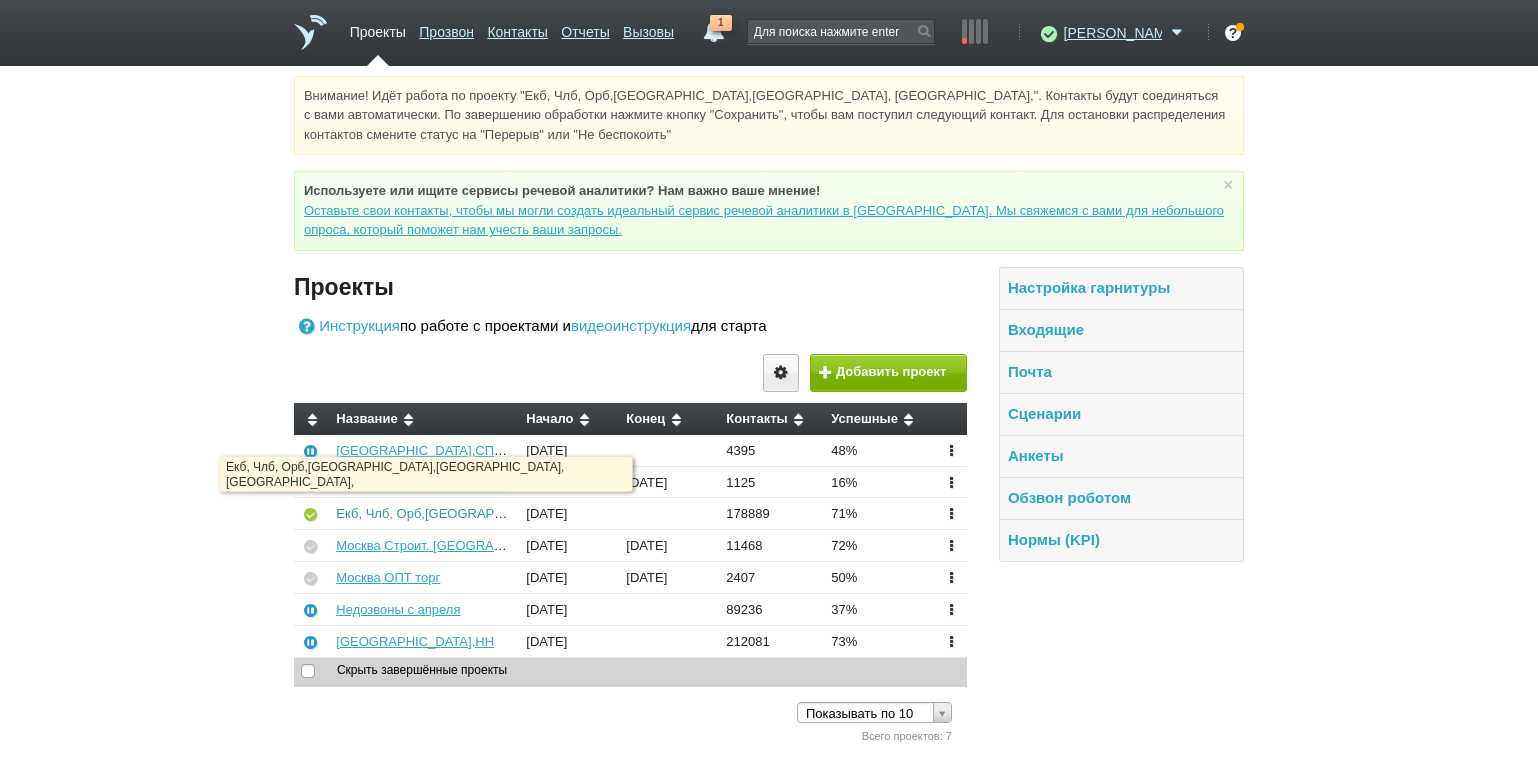 click on "Екб, Члб, Орб,[GEOGRAPHIC_DATA],[GEOGRAPHIC_DATA], [GEOGRAPHIC_DATA]," at bounding box center [590, 513] 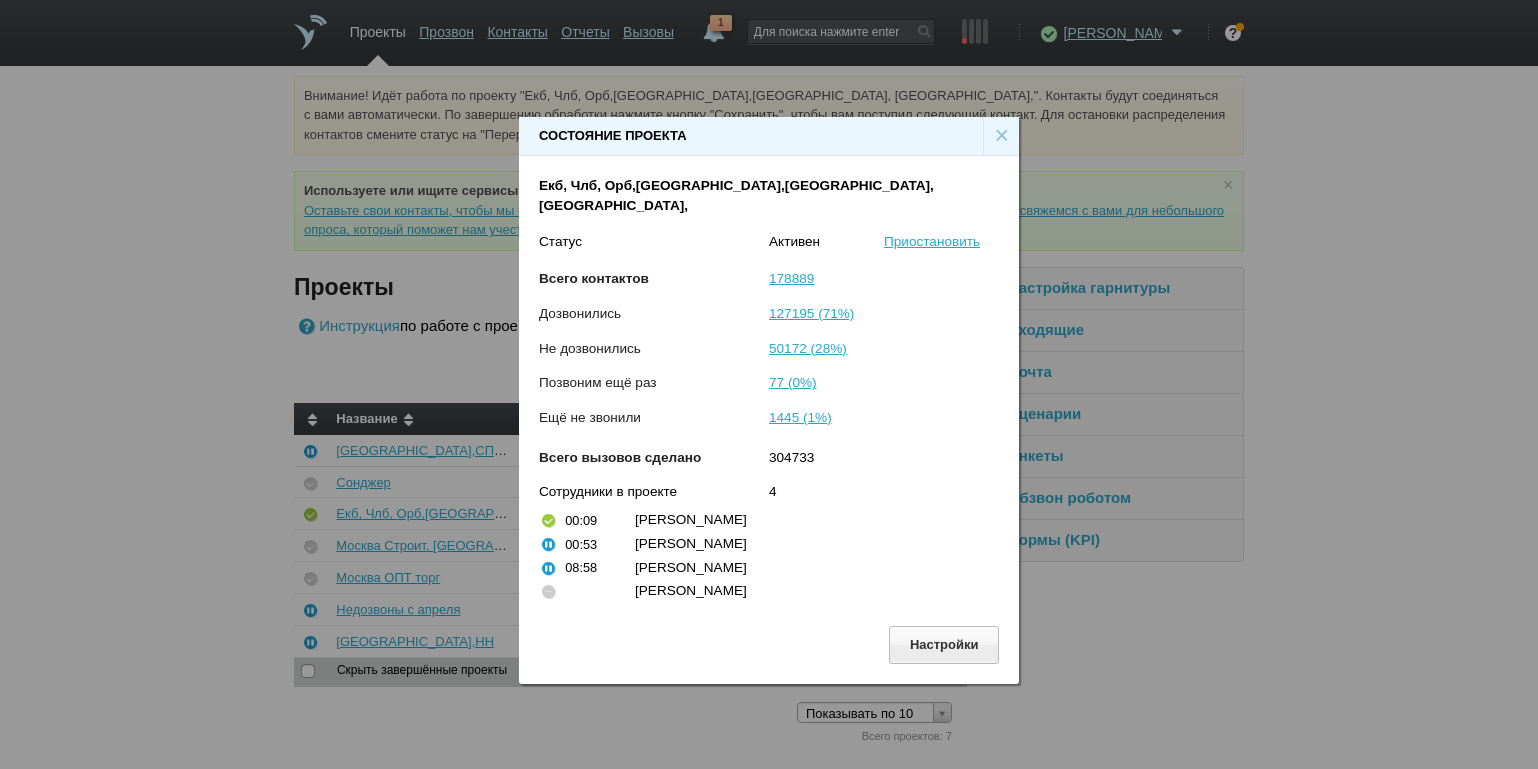 click on "×" at bounding box center (1001, 136) 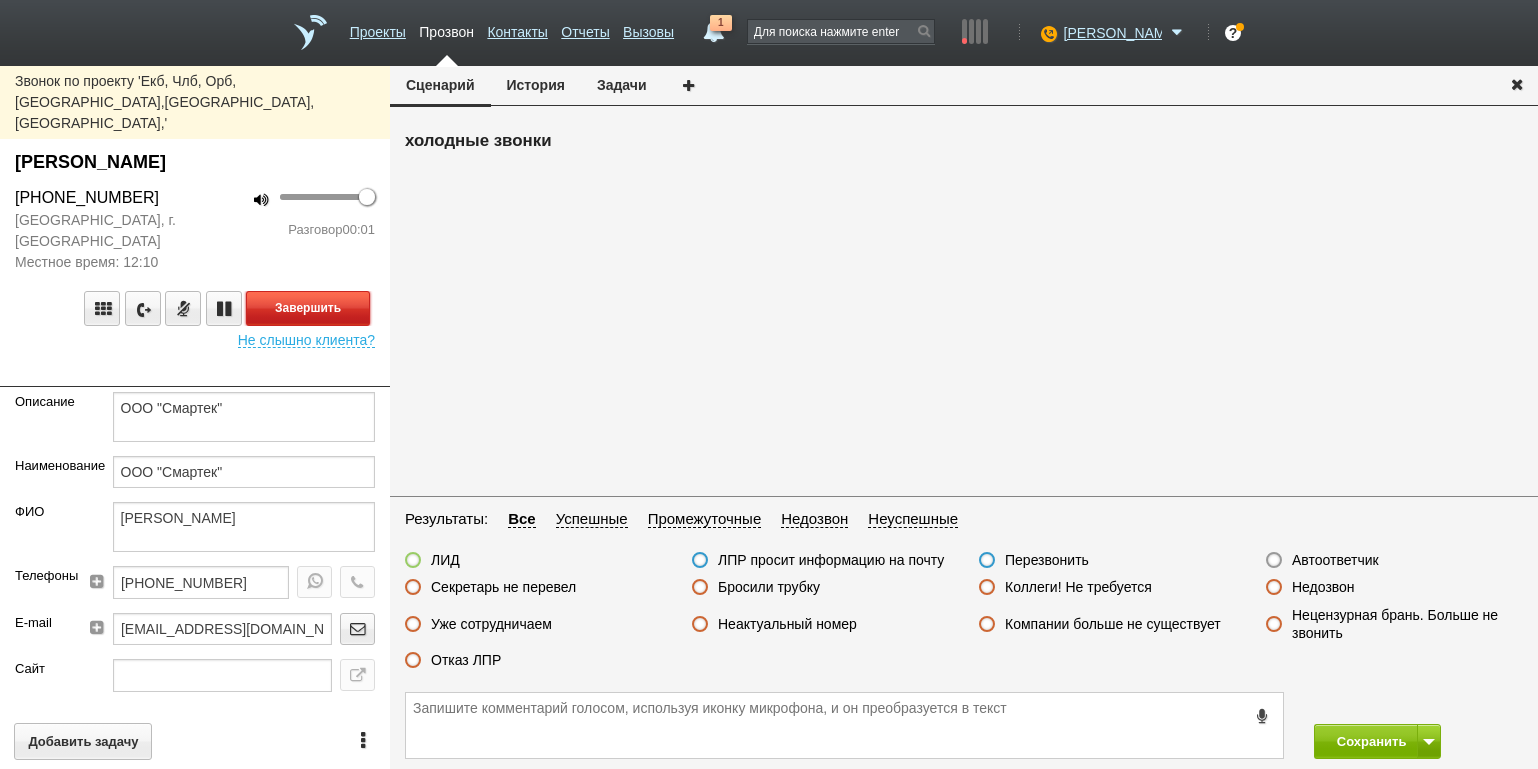 click on "Завершить" at bounding box center (308, 308) 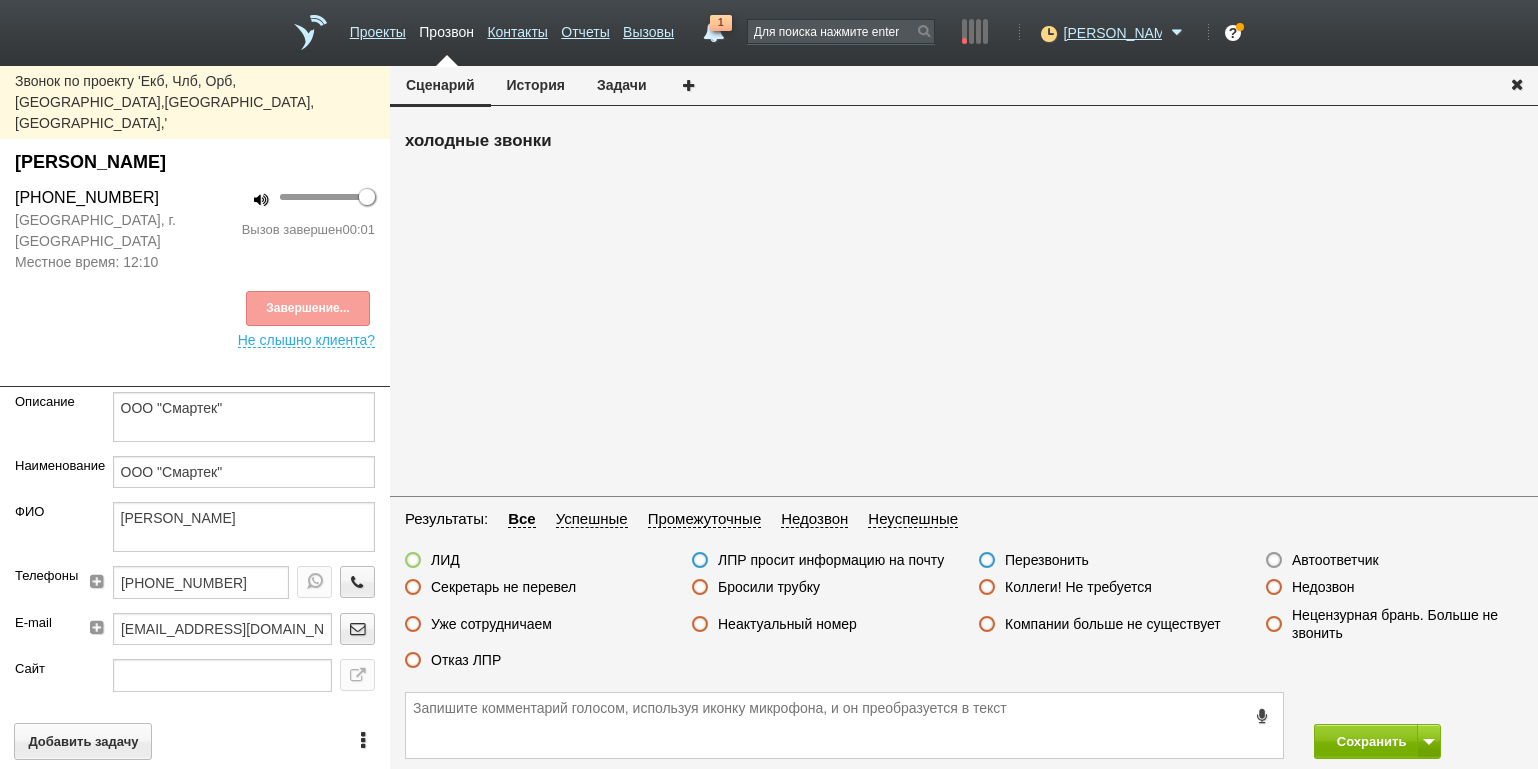 click on "Автоответчик" at bounding box center [1335, 560] 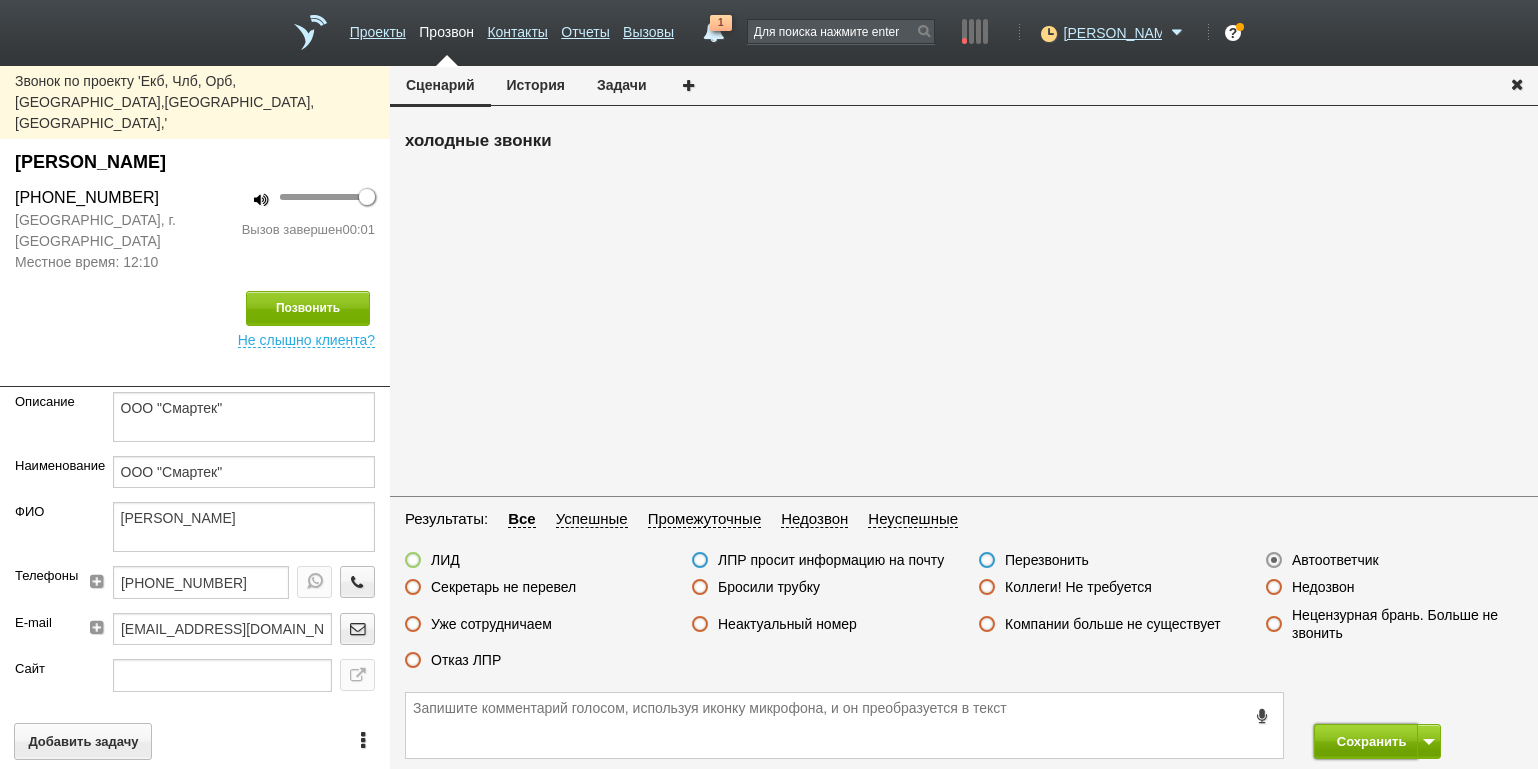 click on "Сохранить" at bounding box center (1366, 741) 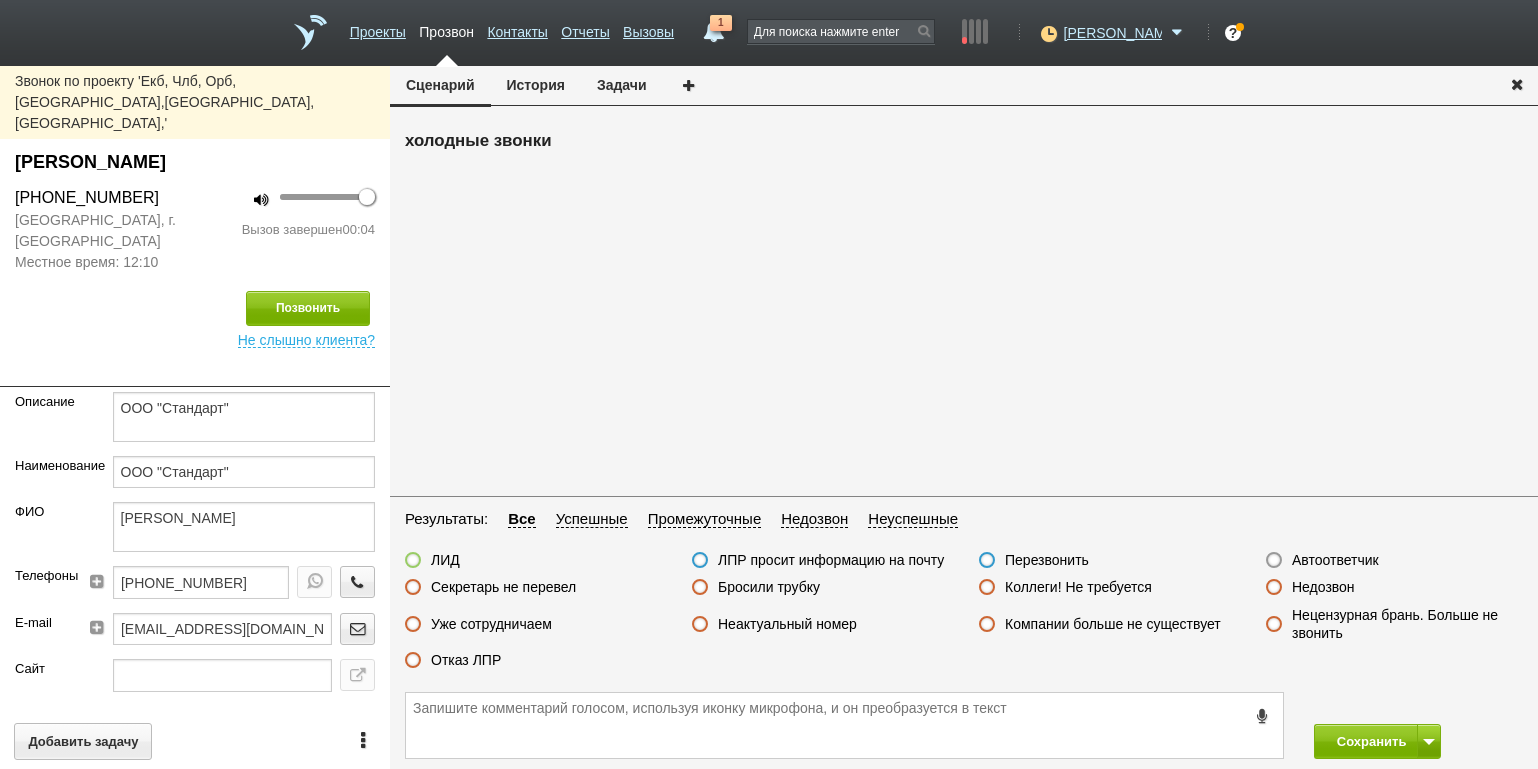 click on "Бросили трубку" at bounding box center [769, 587] 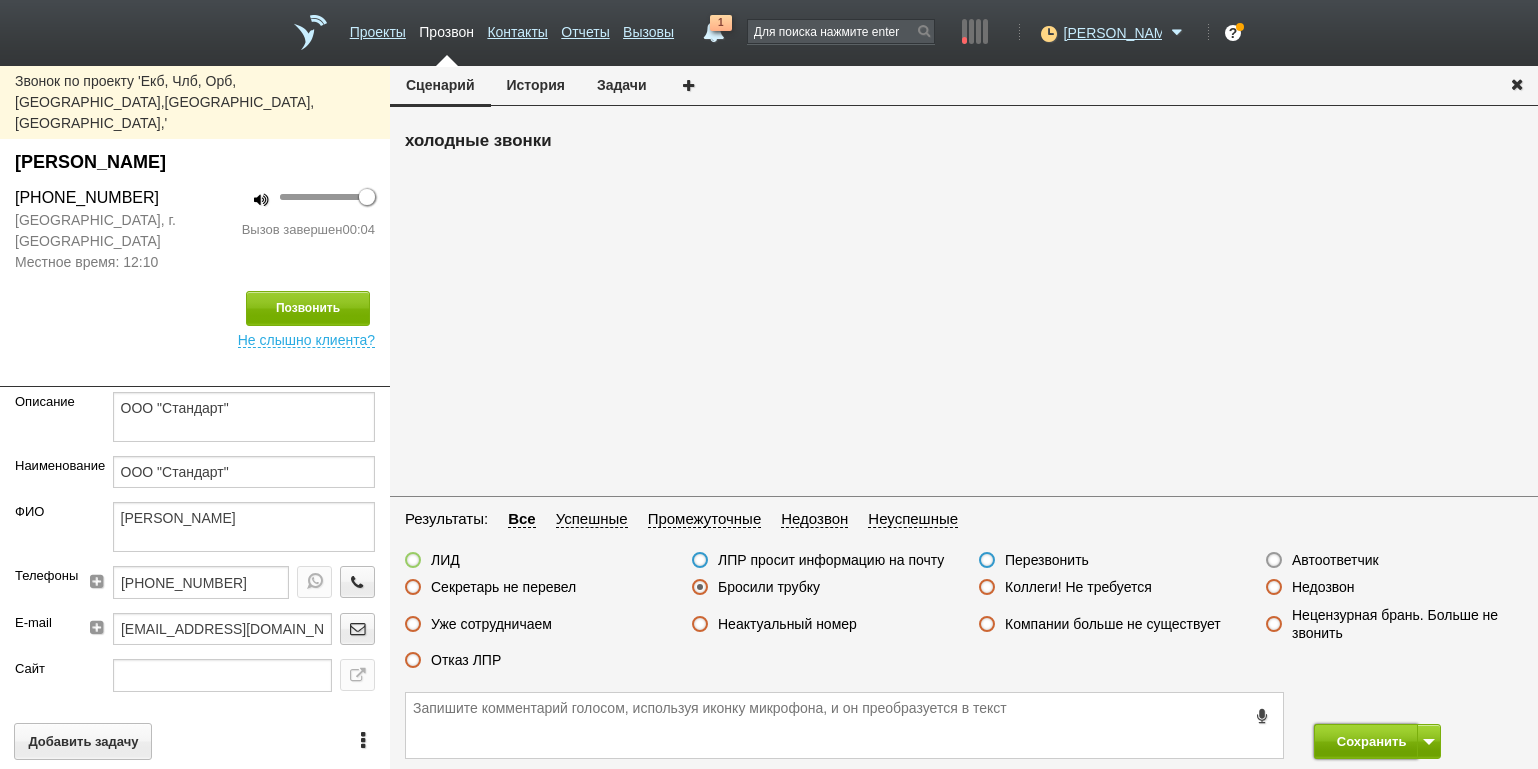 click on "Сохранить" at bounding box center (1366, 741) 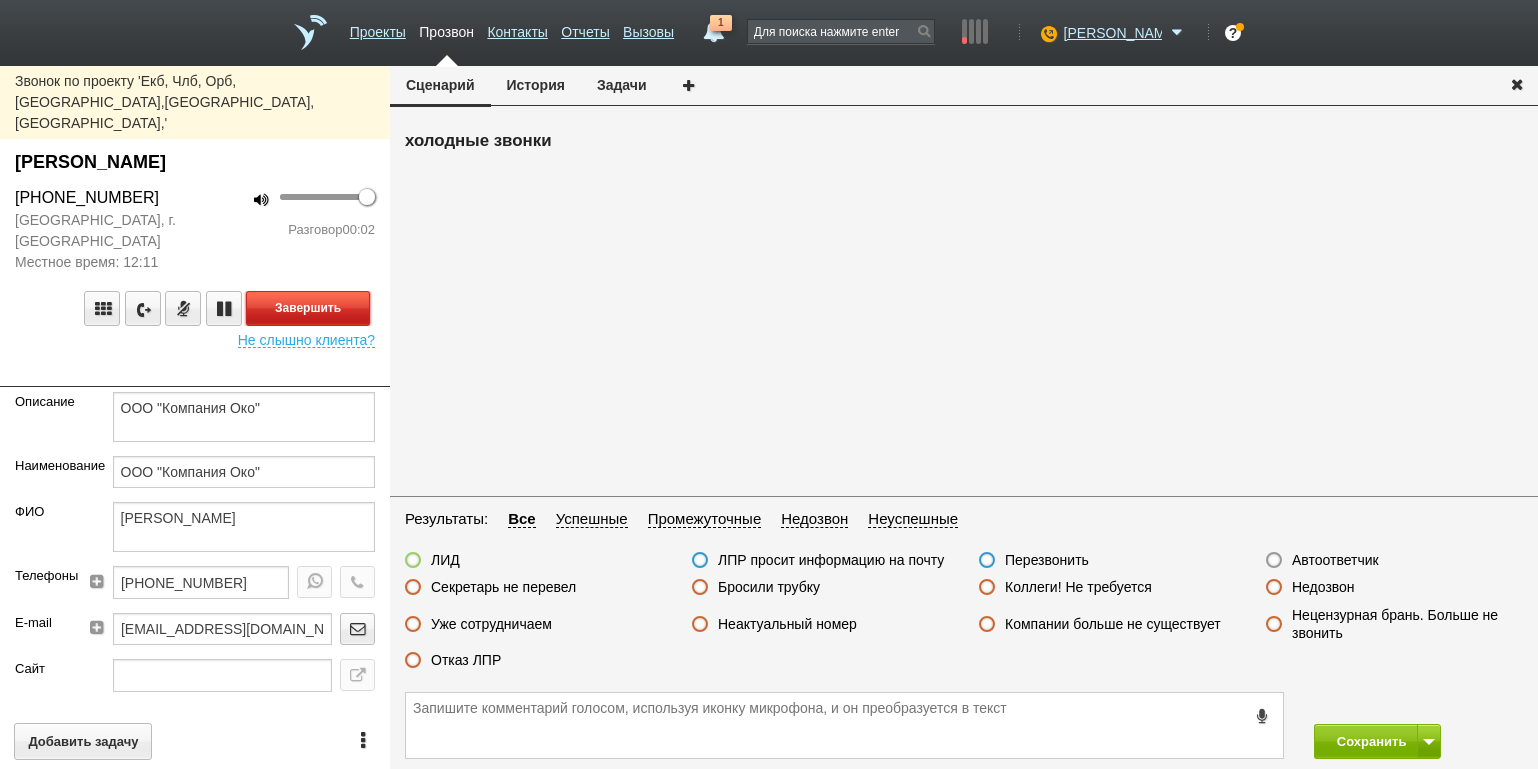 click on "Завершить" at bounding box center [308, 308] 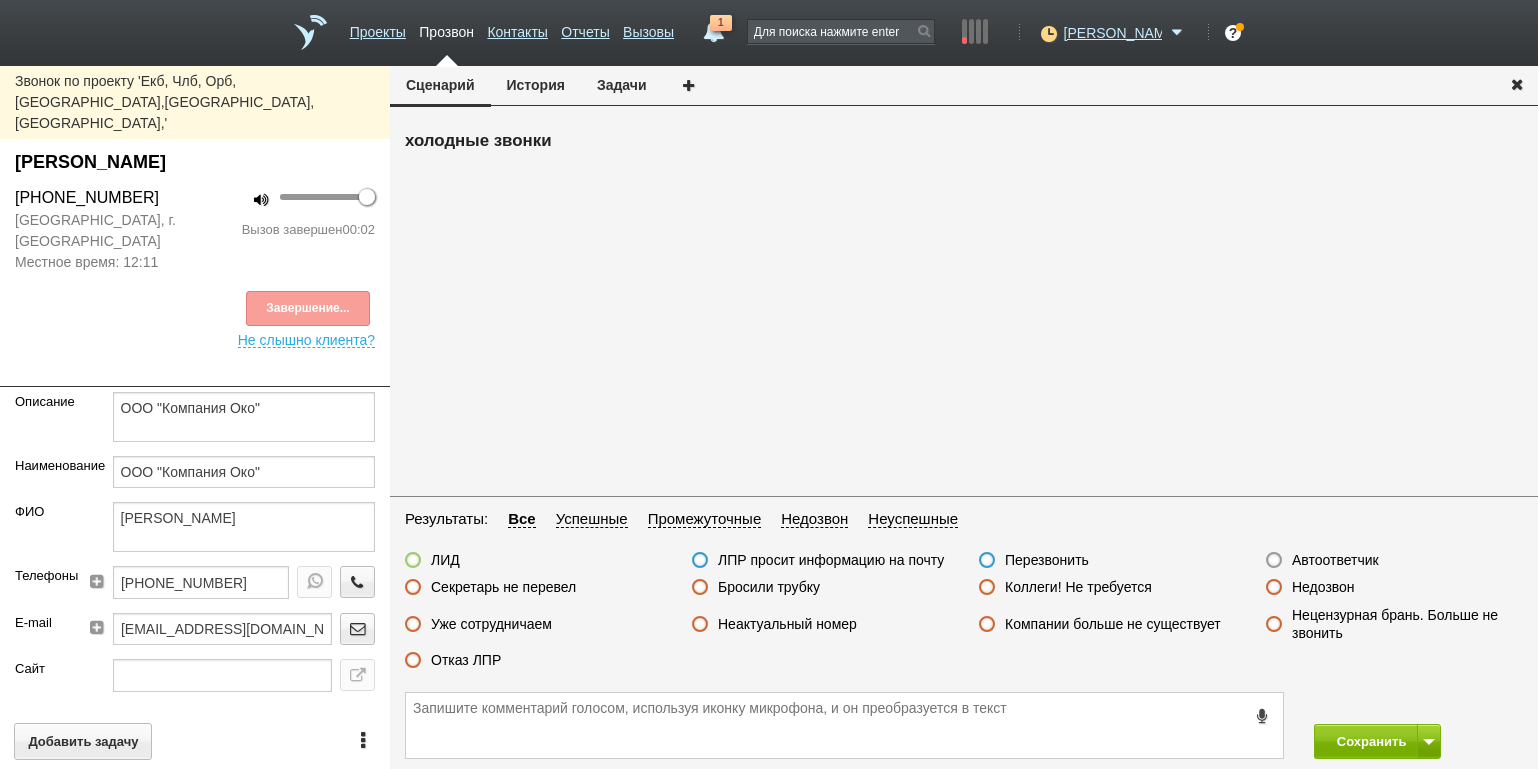 click on "Автоответчик" at bounding box center (1335, 560) 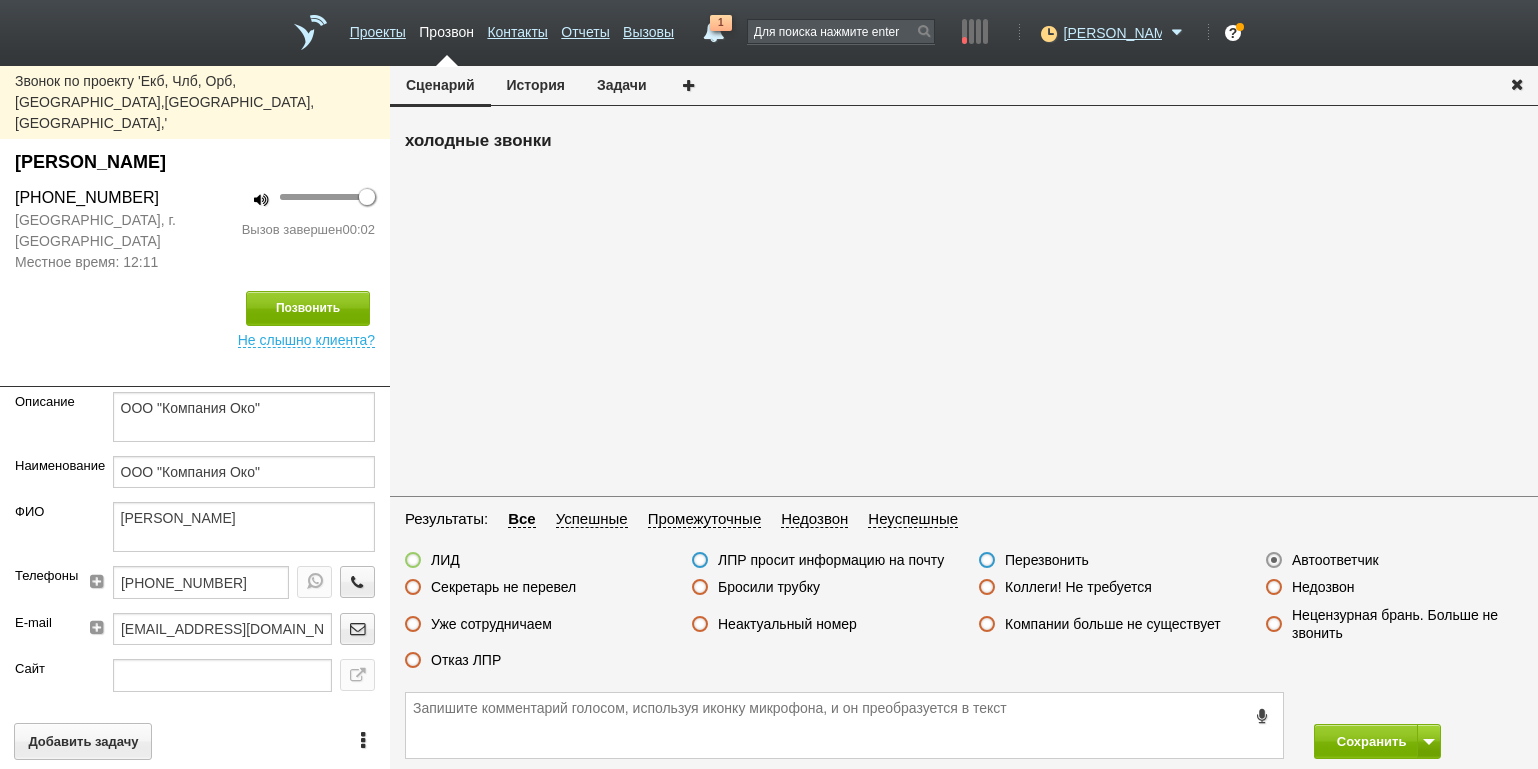 click on "Сохранить" at bounding box center (964, 725) 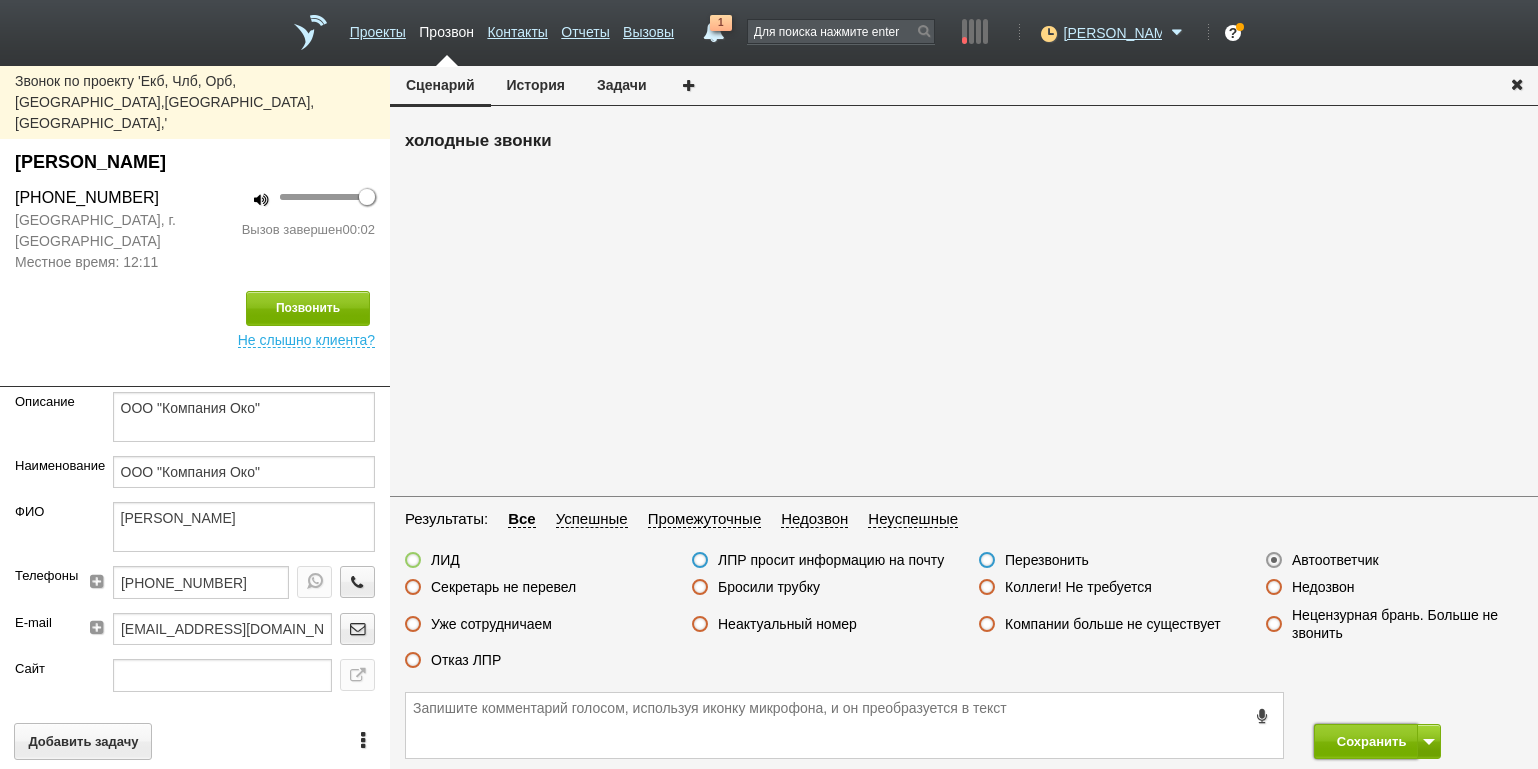 drag, startPoint x: 1362, startPoint y: 747, endPoint x: 1245, endPoint y: 672, distance: 138.97482 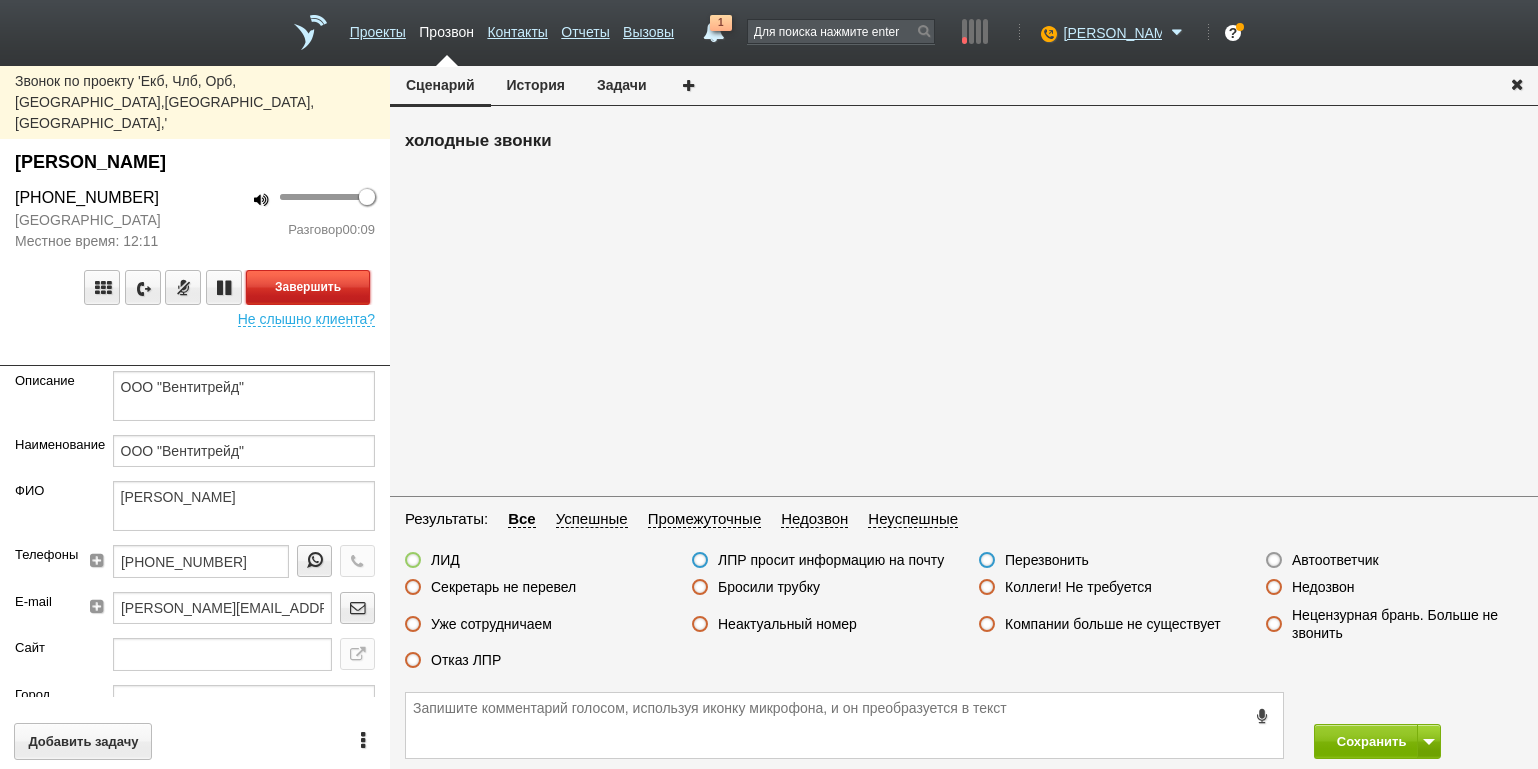 click on "Завершить" at bounding box center (308, 287) 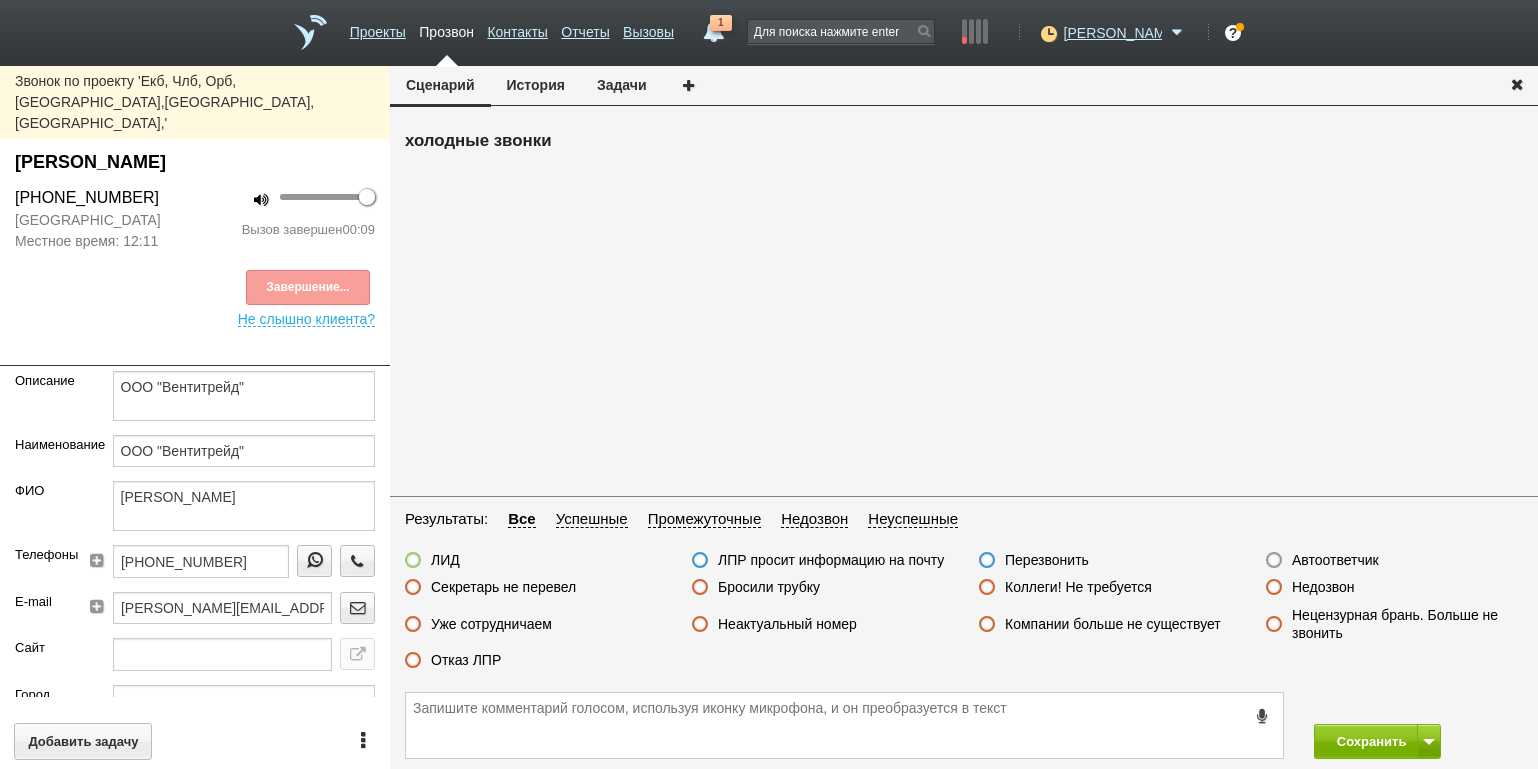 drag, startPoint x: 458, startPoint y: 650, endPoint x: 457, endPoint y: 660, distance: 10.049875 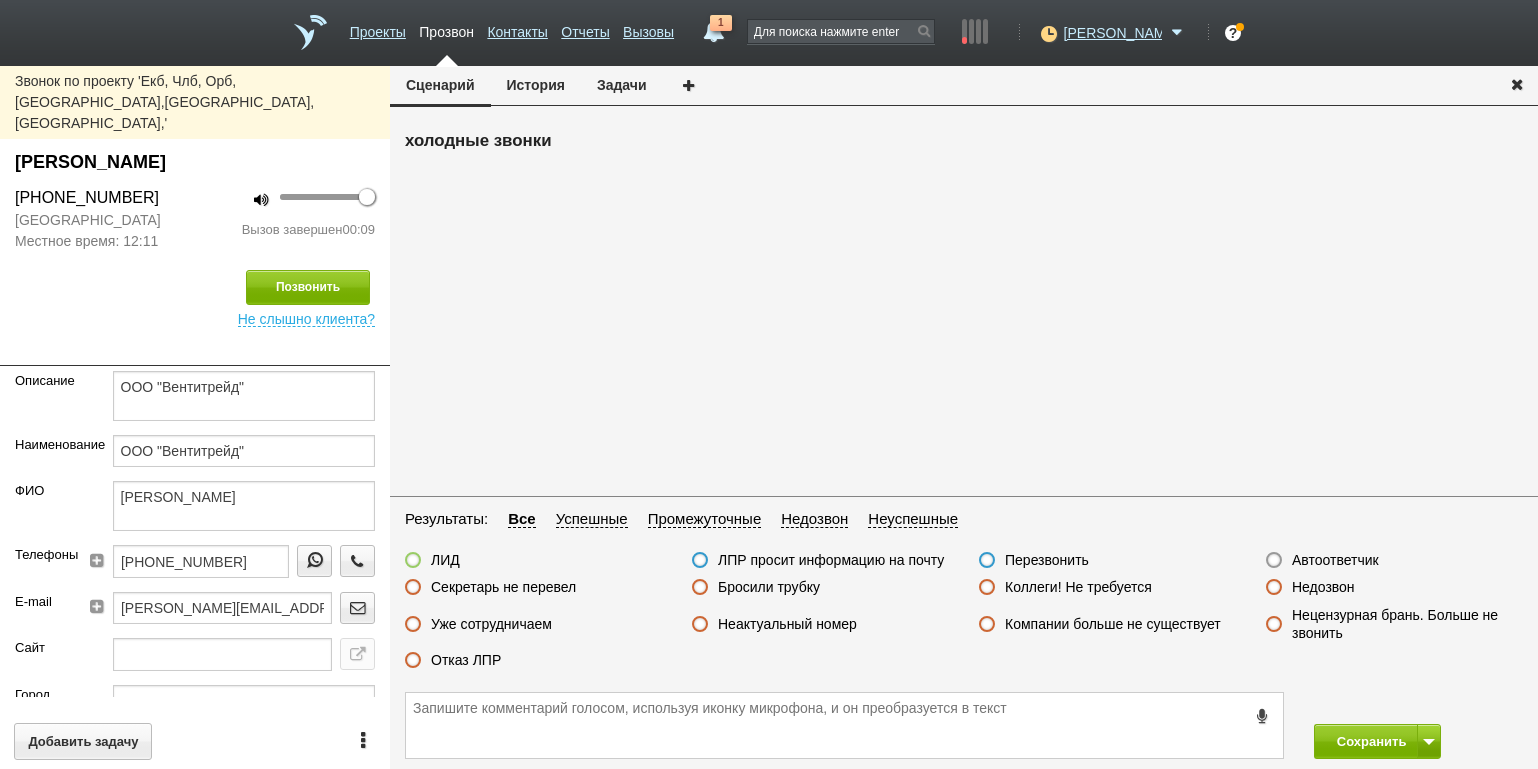 click on "Отказ ЛПР" at bounding box center (466, 660) 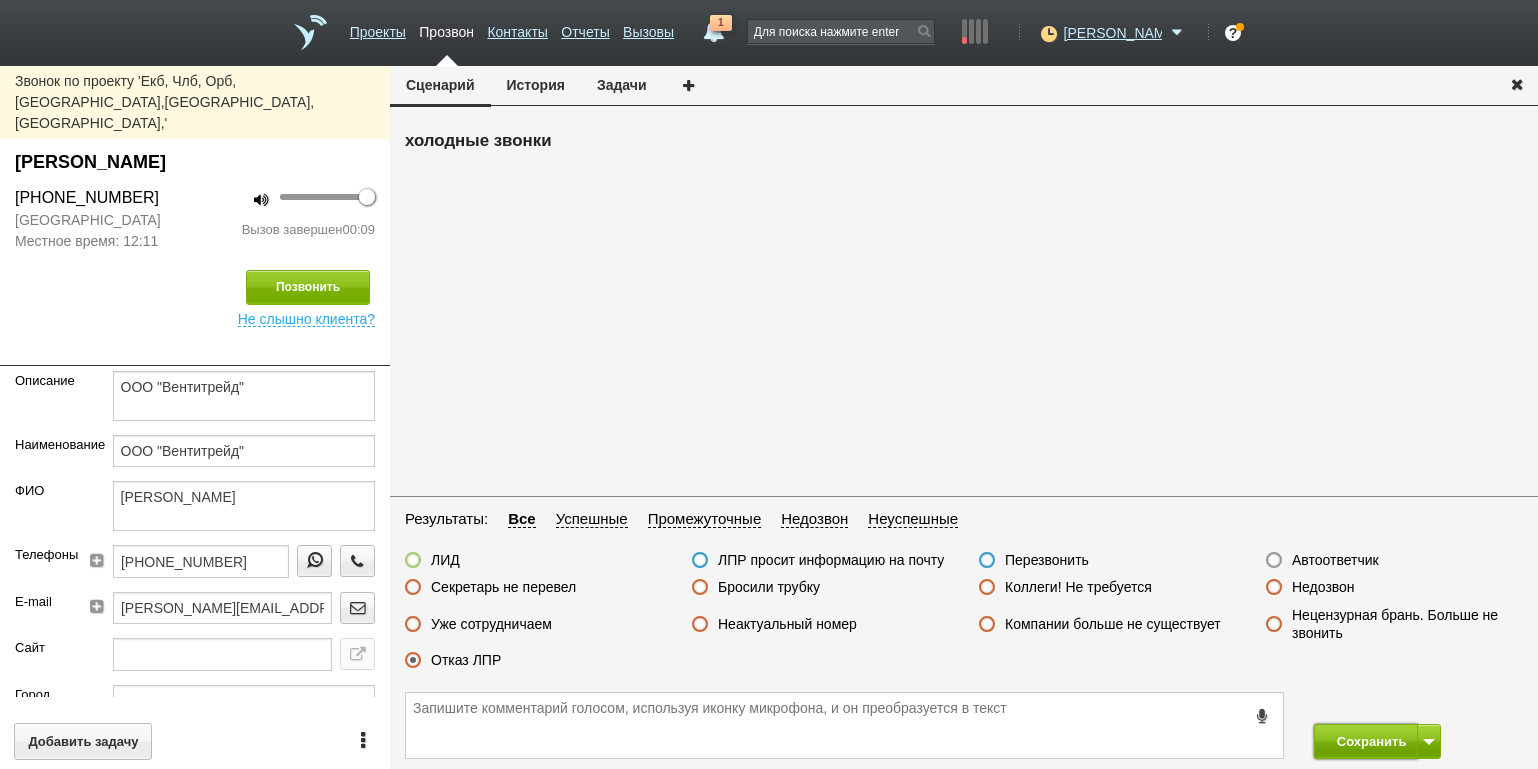 click on "Сохранить" at bounding box center [1366, 741] 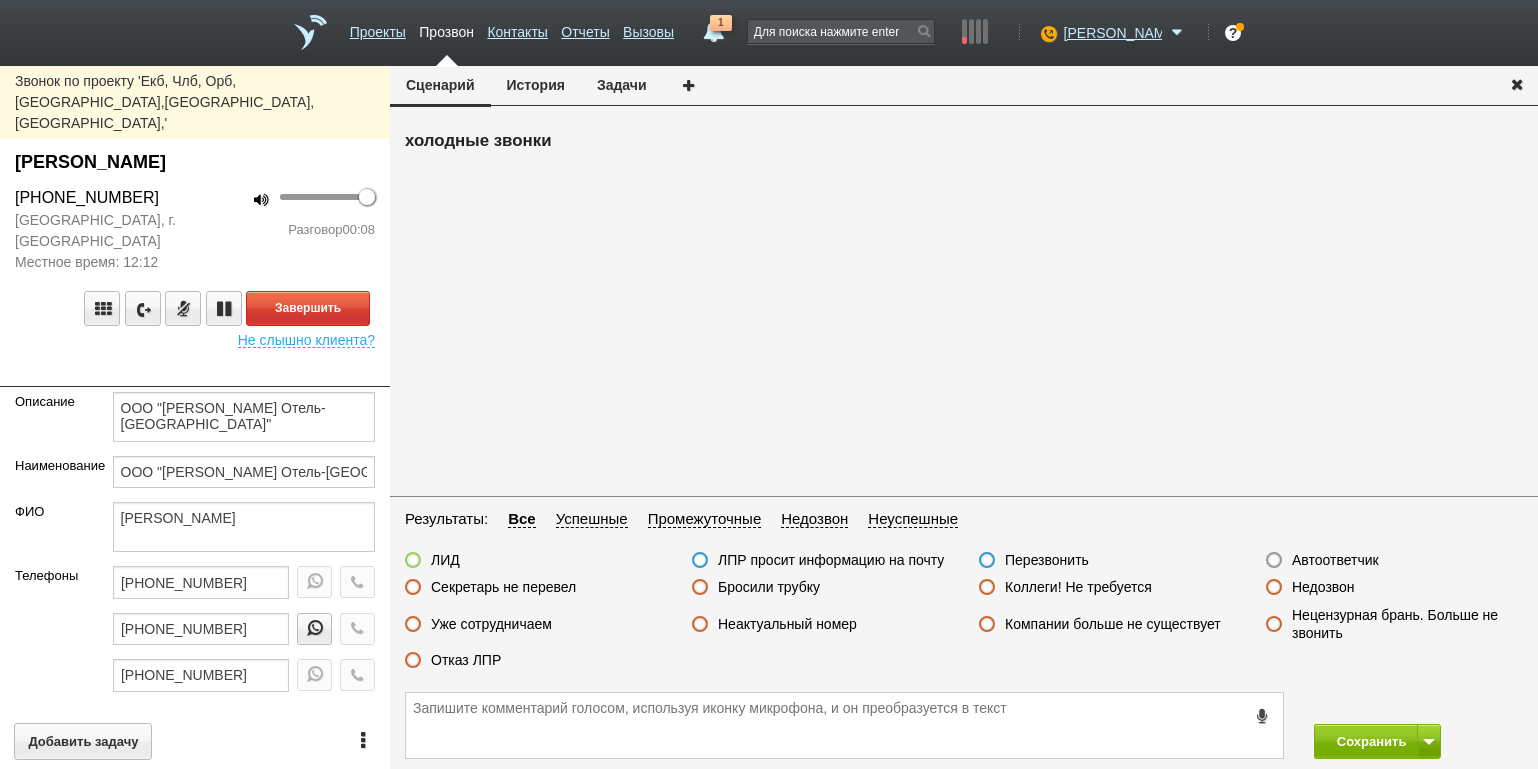 click on "100
Разговор
00:08" at bounding box center [292, 229] 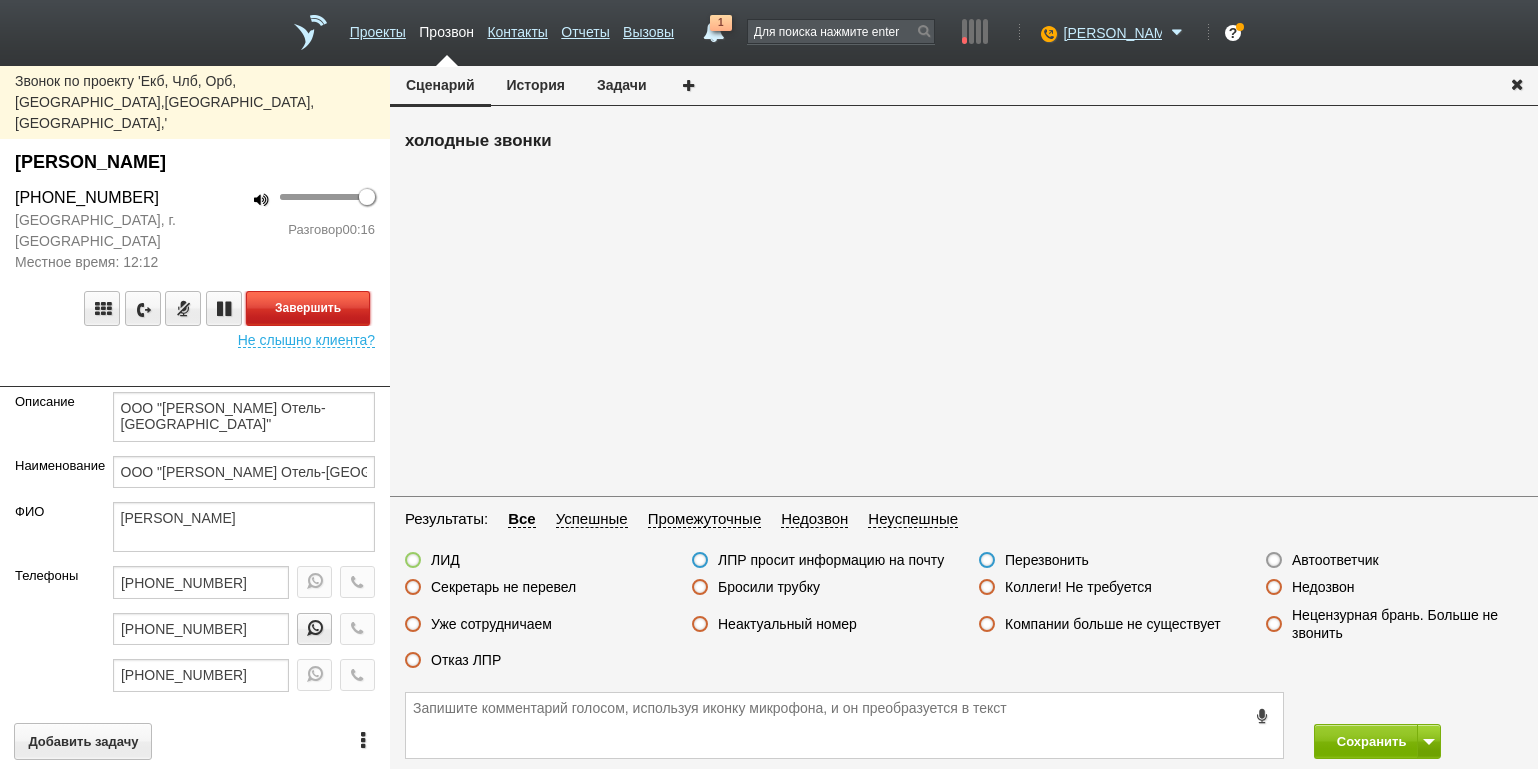 click on "Завершить" at bounding box center [308, 308] 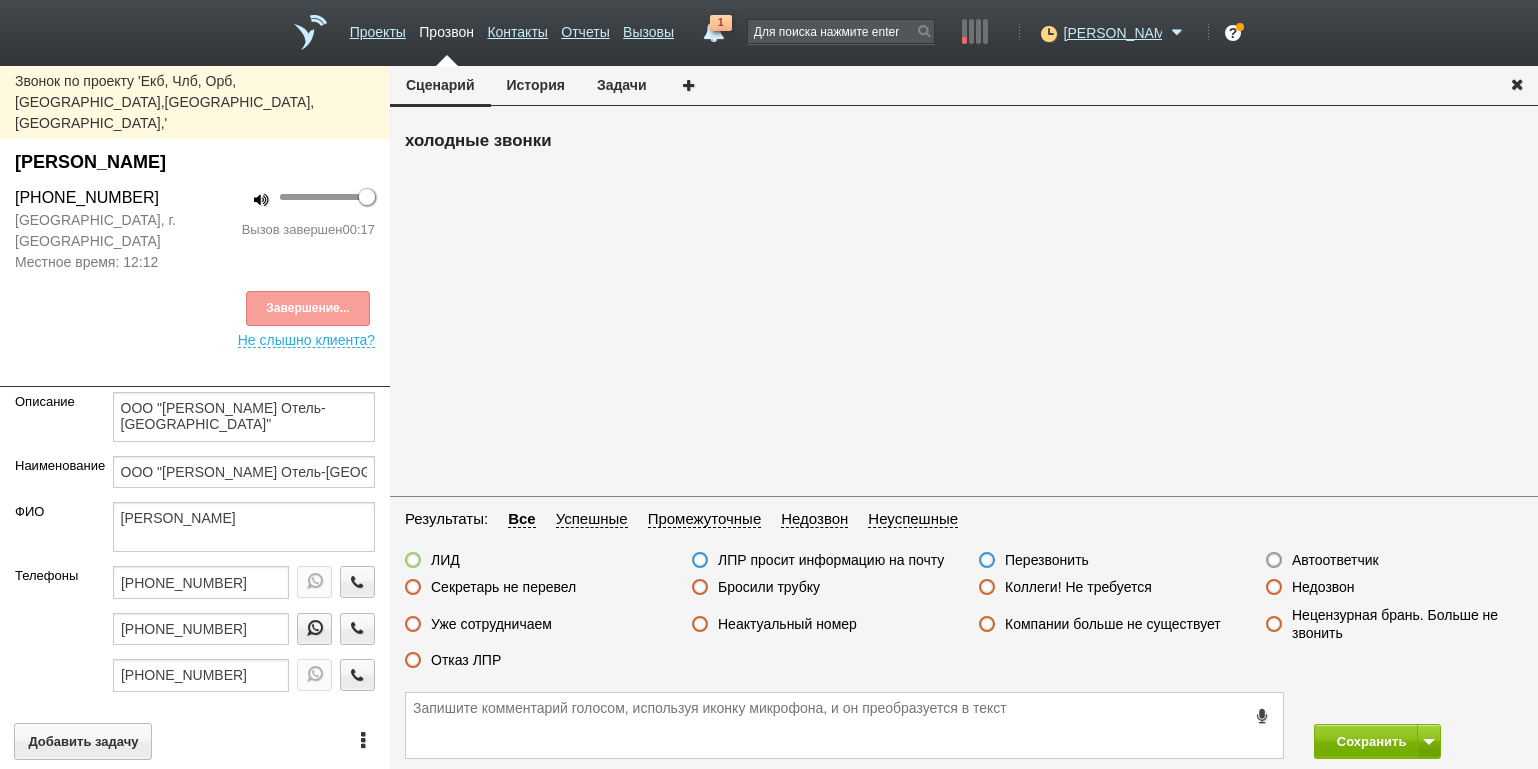 click on "ЛИД ЛПР просит информацию на почту Перезвонить Автоответчик Секретарь не перевел Бросили трубку Коллеги! Не требуется Недозвон Уже сотрудничаем Неактуальный номер Компании больше не существует Нецензурная брань. Больше не звонить Отказ ЛПР" at bounding box center [964, 615] 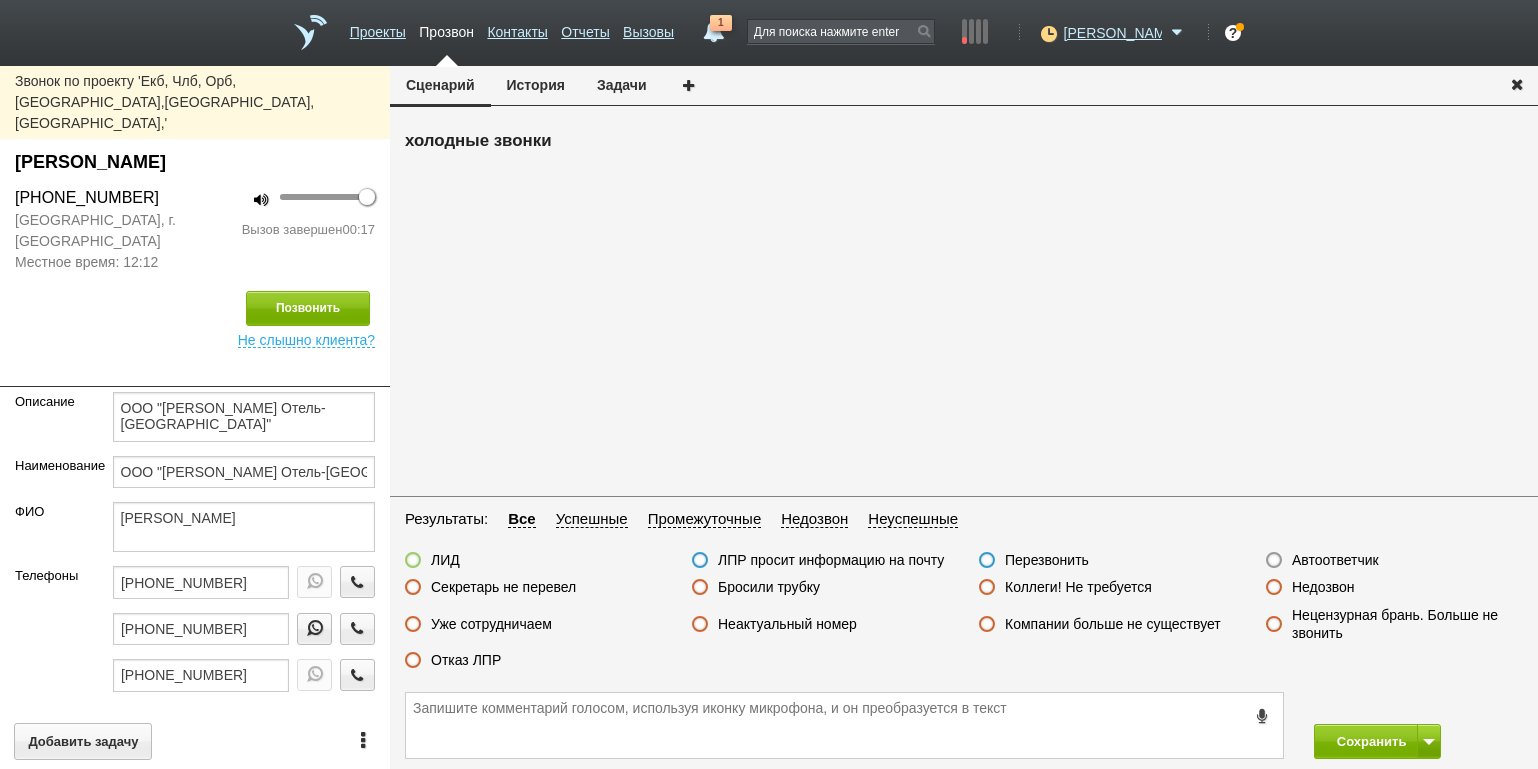 click on "Секретарь не перевел" at bounding box center [503, 587] 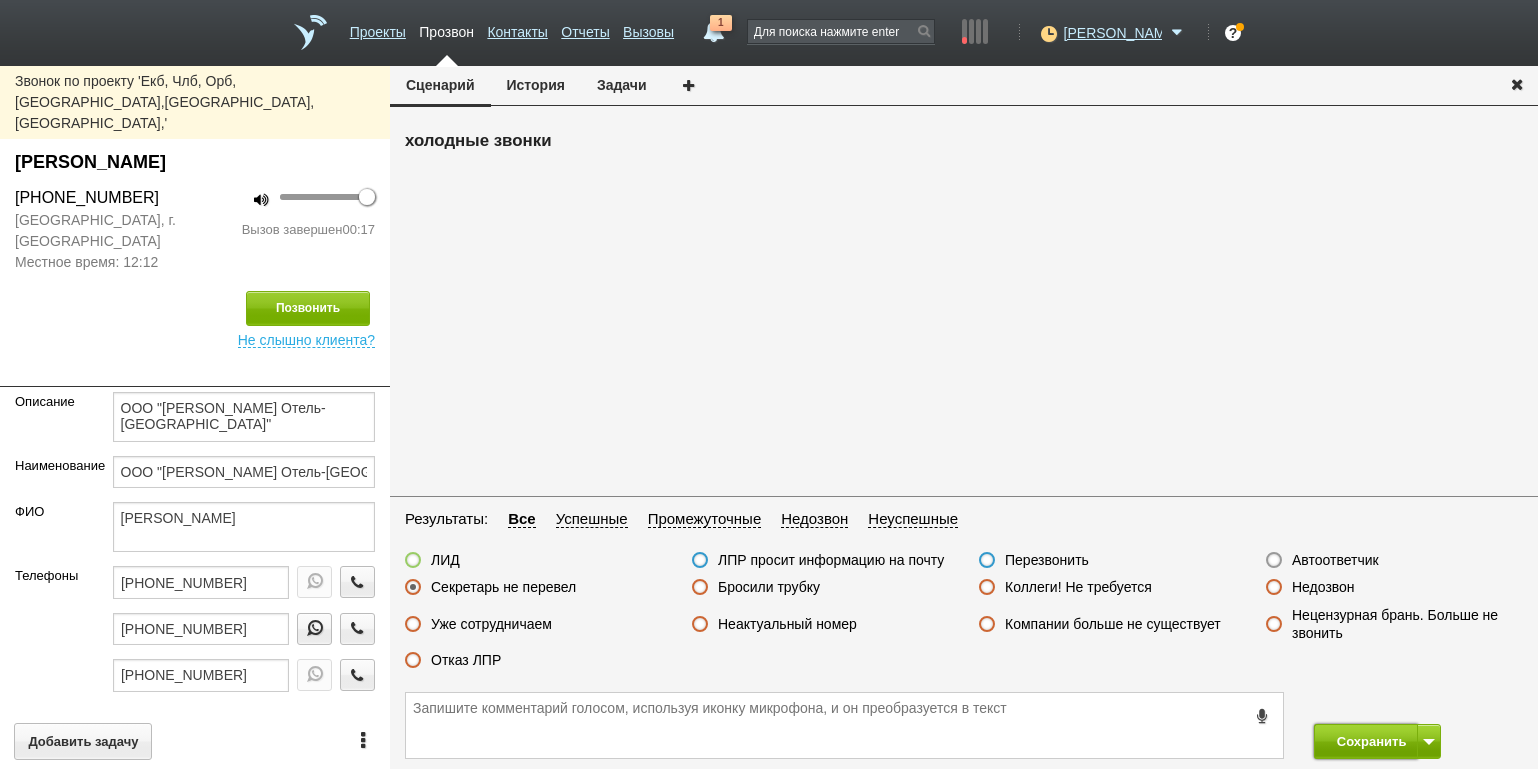 click on "Сохранить" at bounding box center (1366, 741) 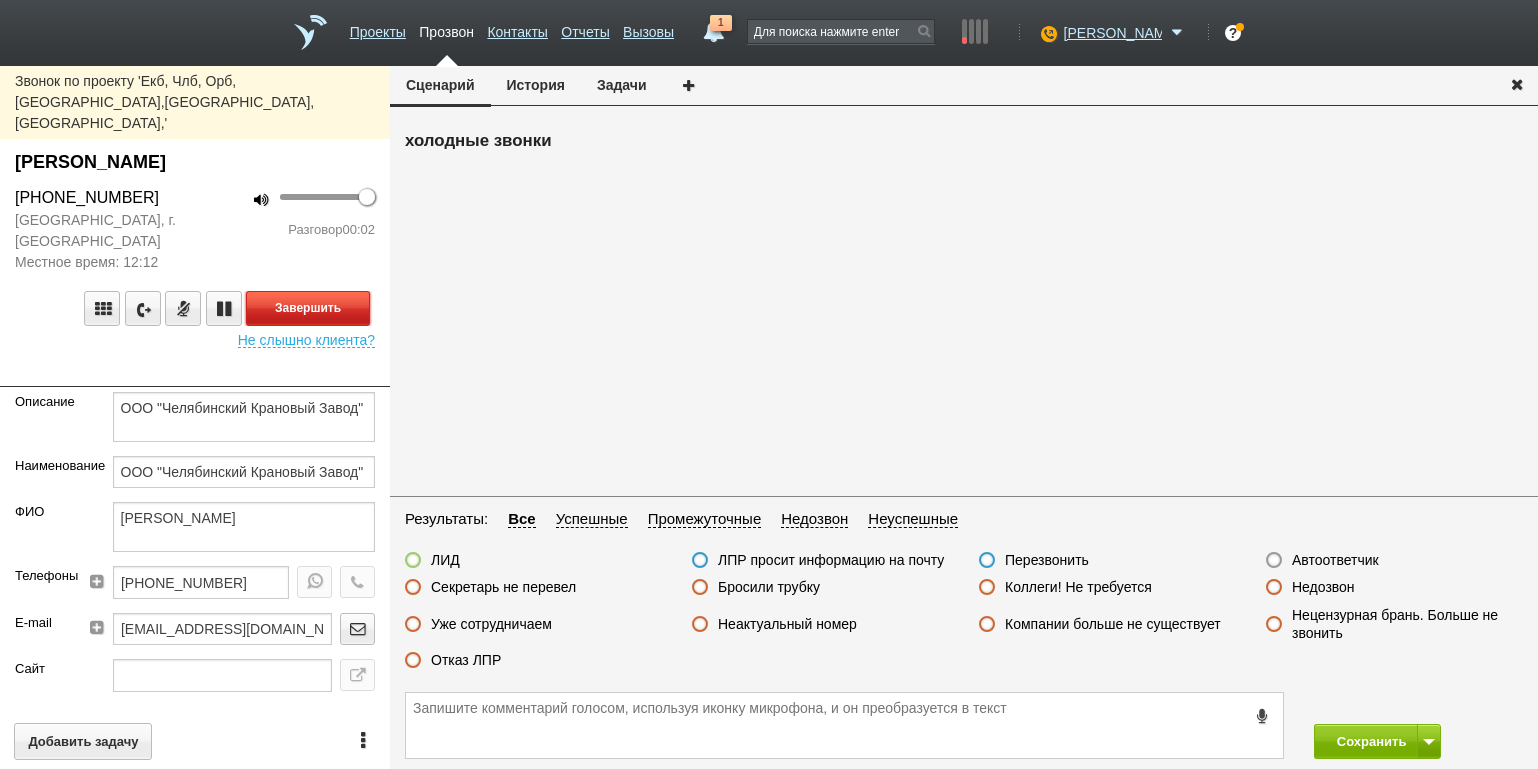 click on "Завершить" at bounding box center [308, 308] 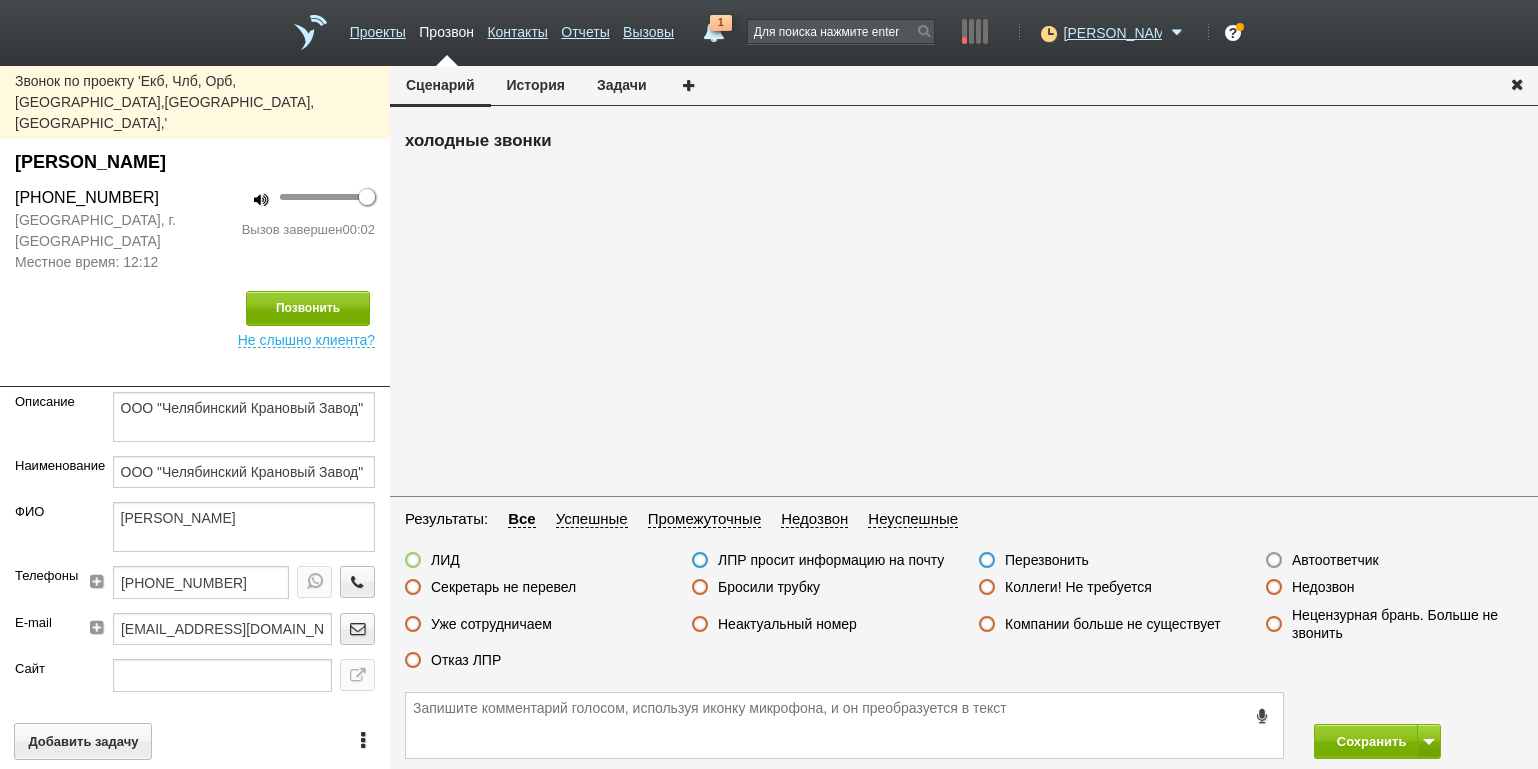 click on "Автоответчик" at bounding box center [1335, 560] 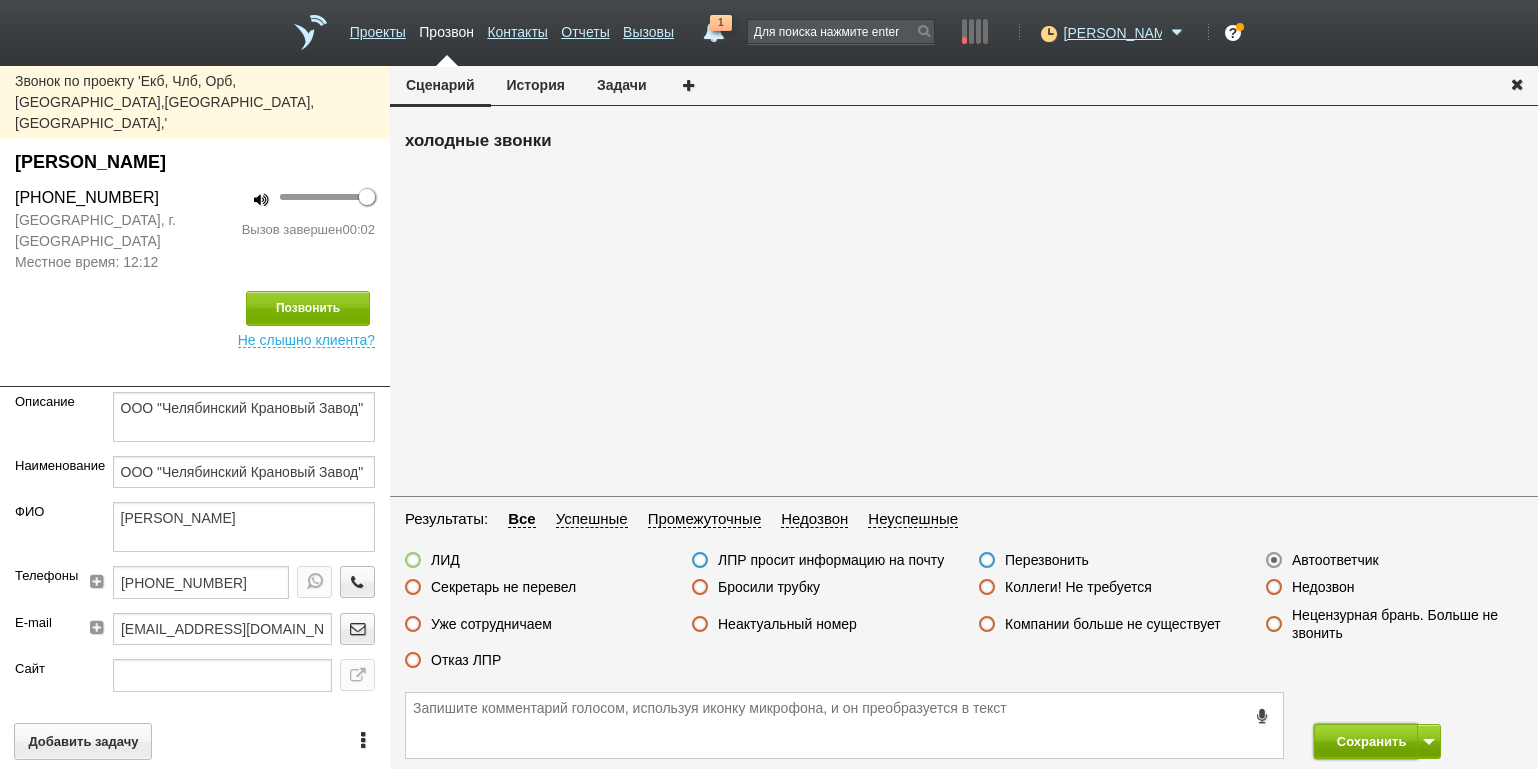 click on "Сохранить" at bounding box center [1366, 741] 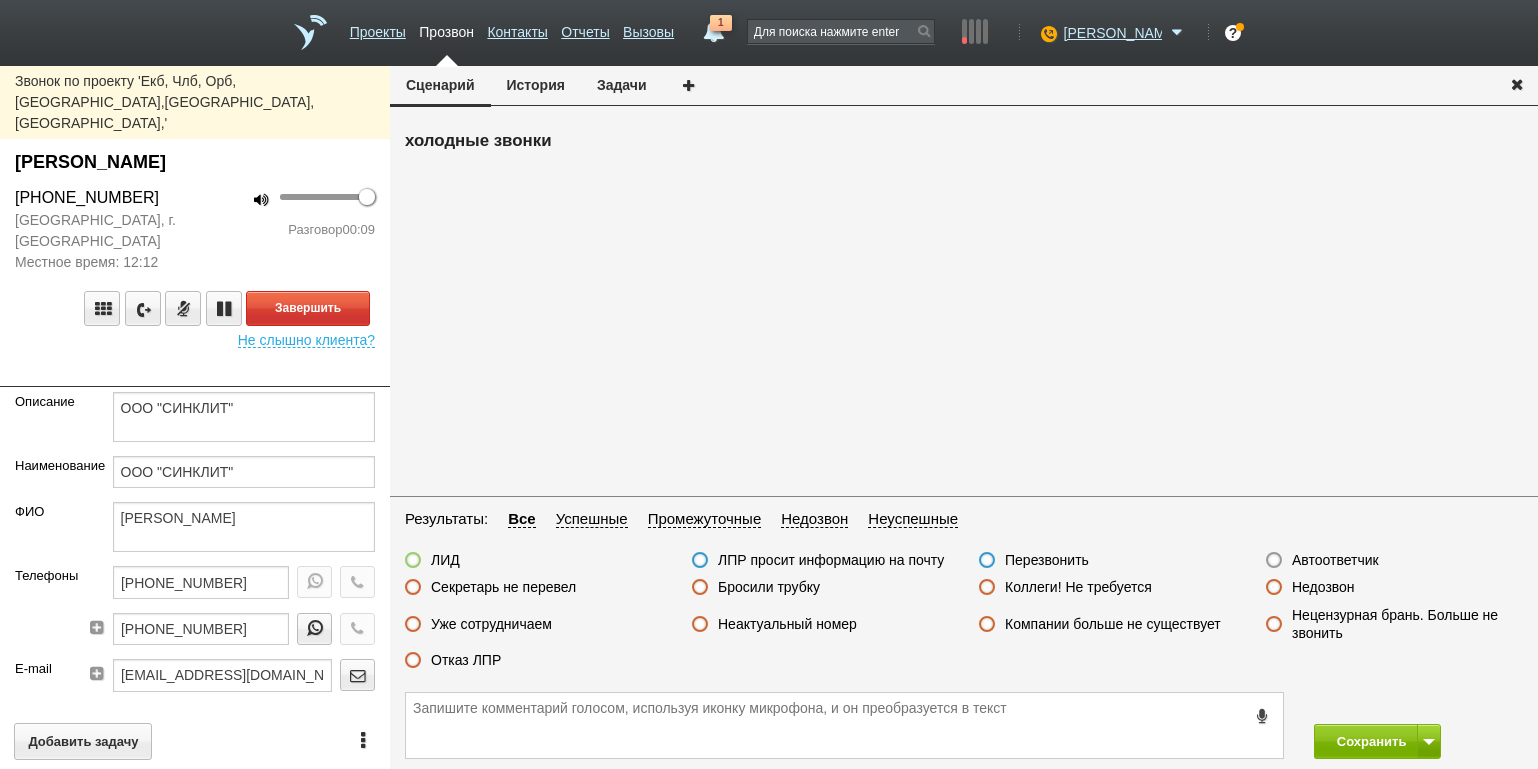 click on "Местное время: 12:12" at bounding box center (97, 262) 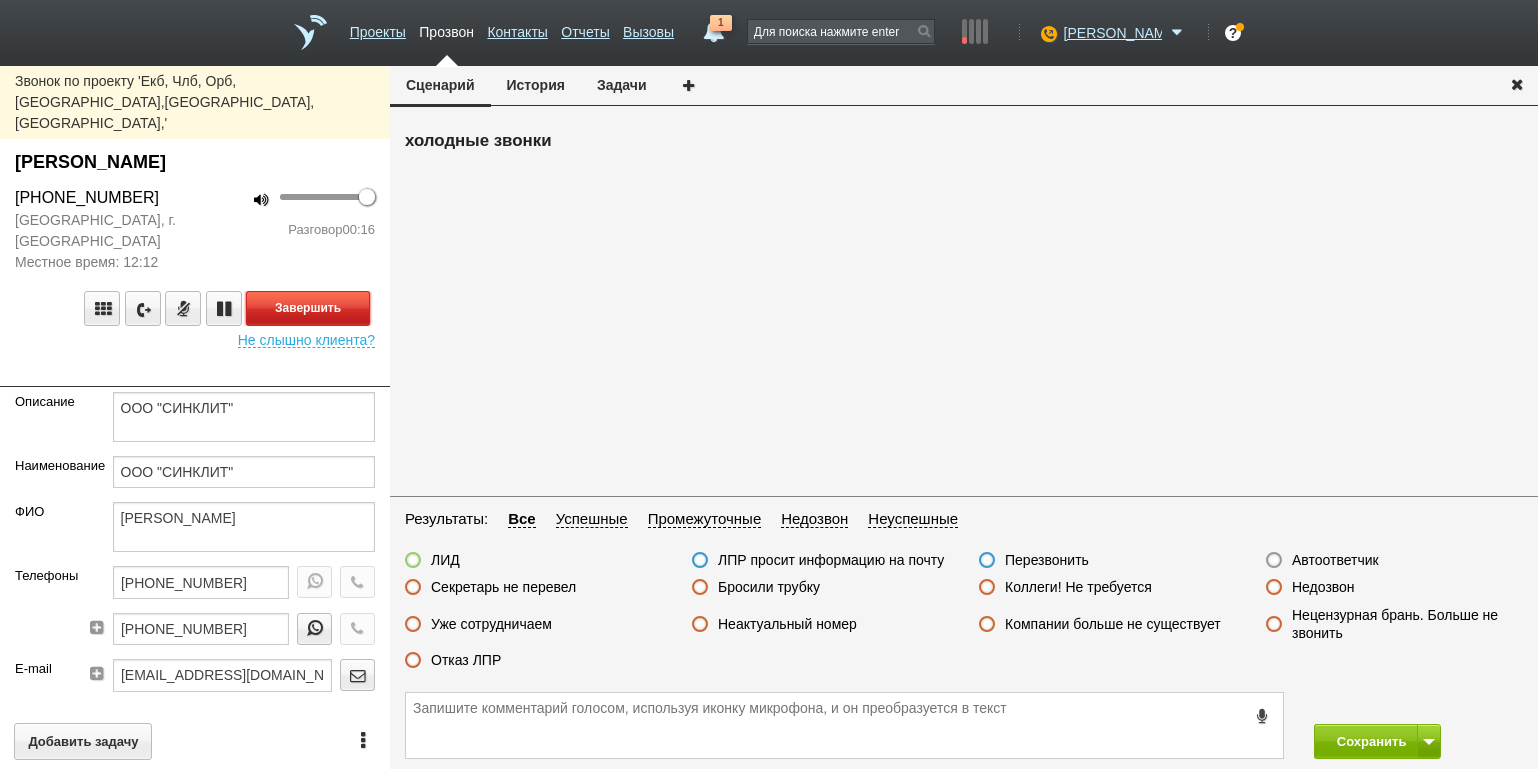 click on "Завершить" at bounding box center (308, 308) 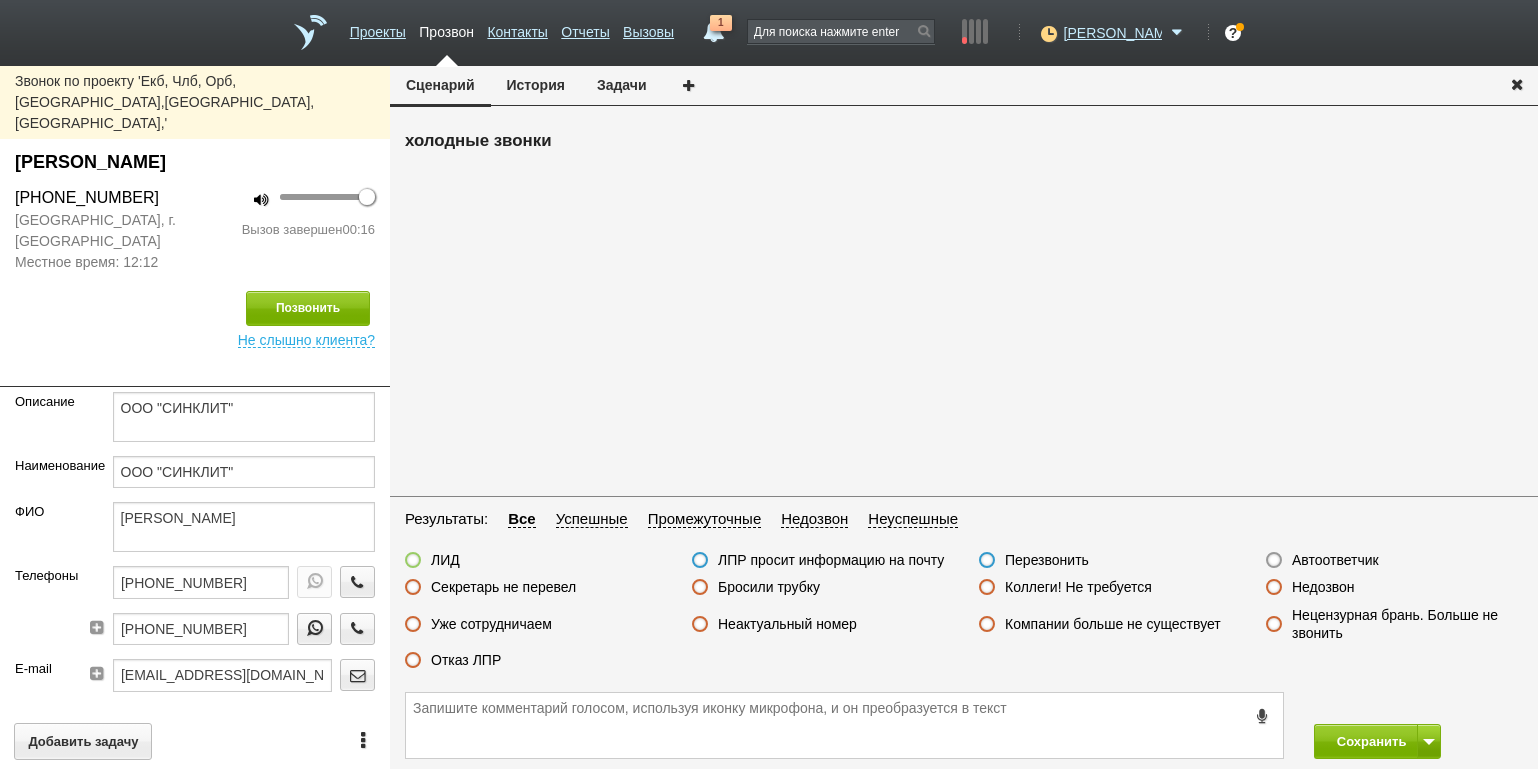 click on "холодные звонки" at bounding box center [964, 308] 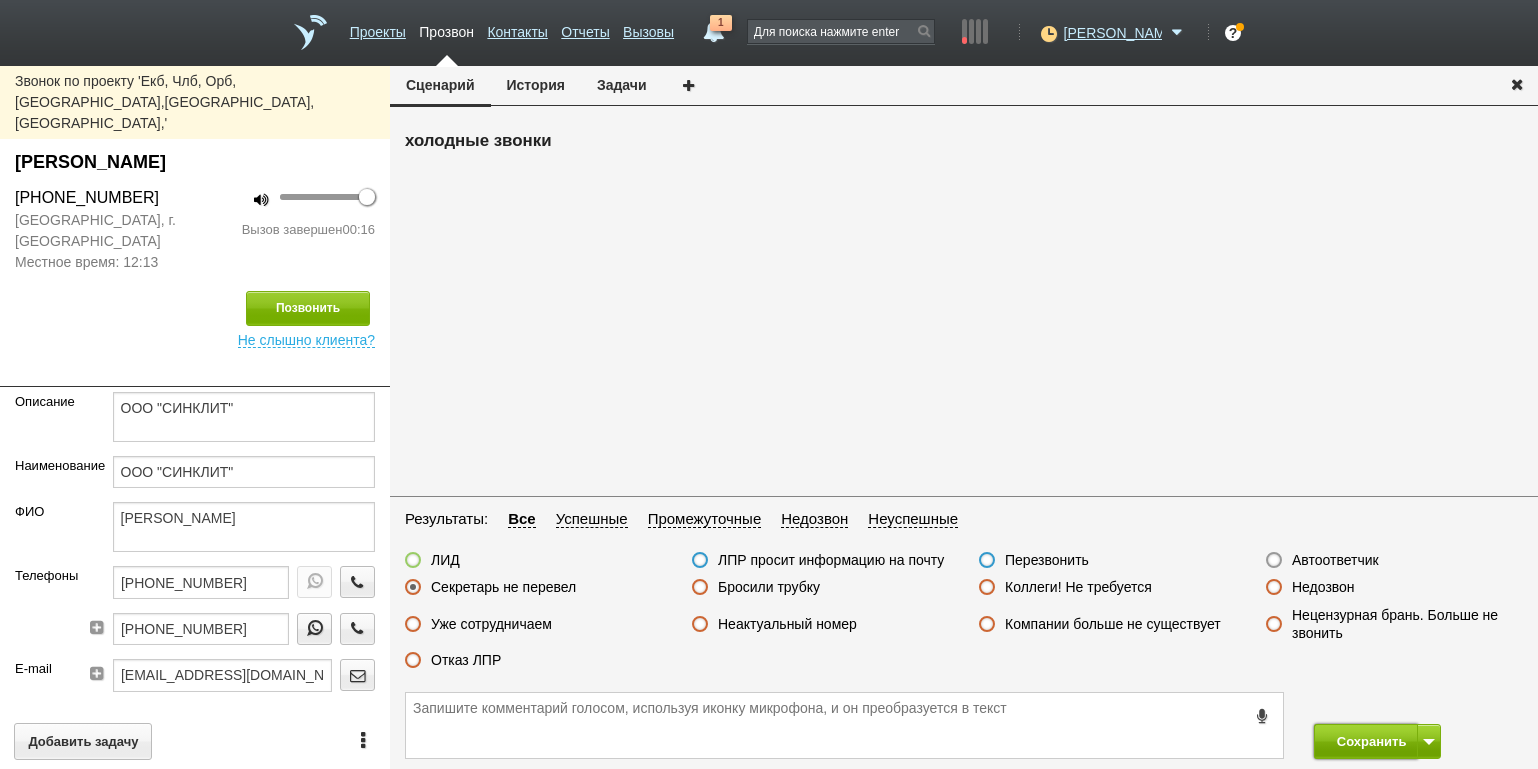 click on "Сохранить" at bounding box center [1366, 741] 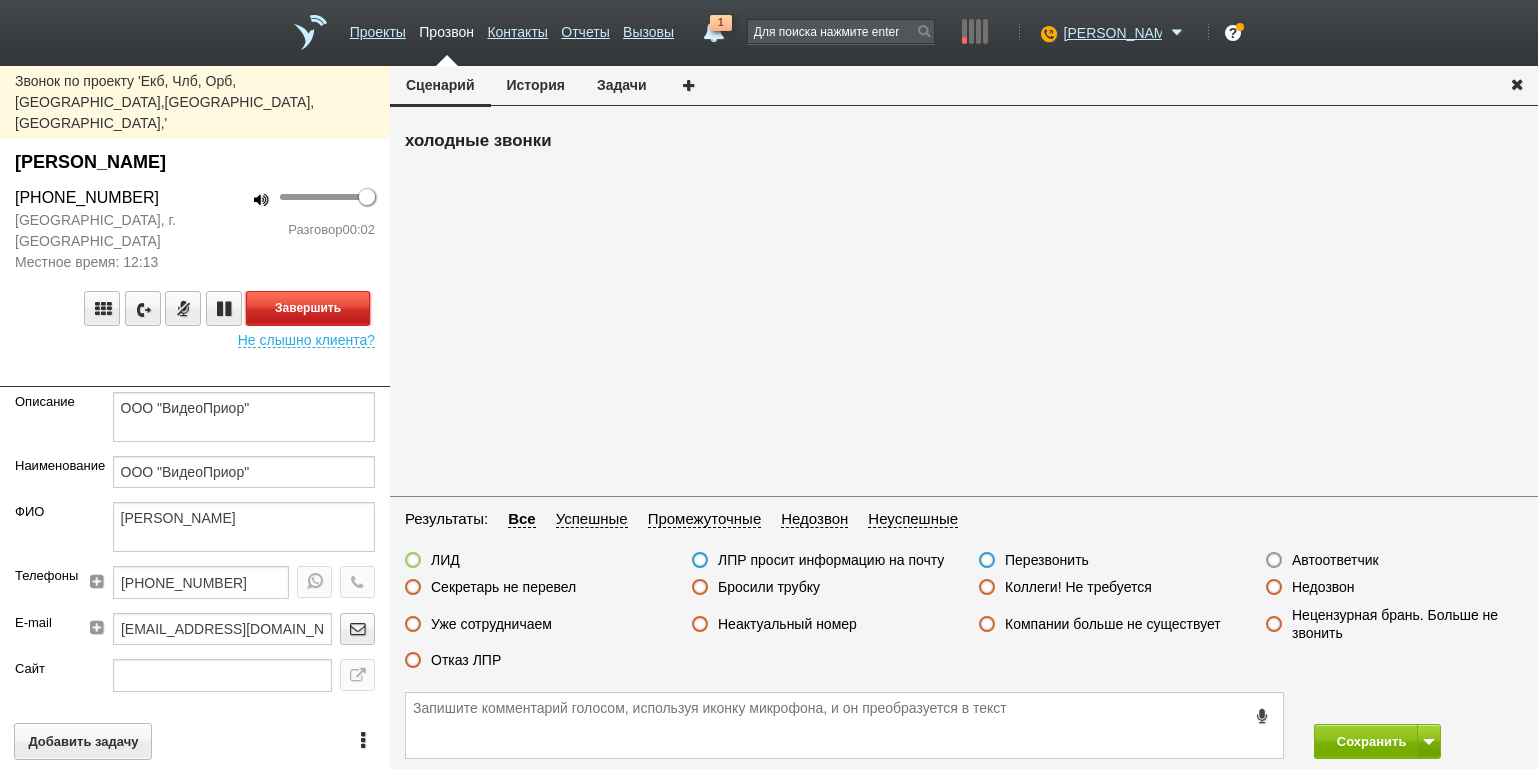 click on "Завершить" at bounding box center [308, 308] 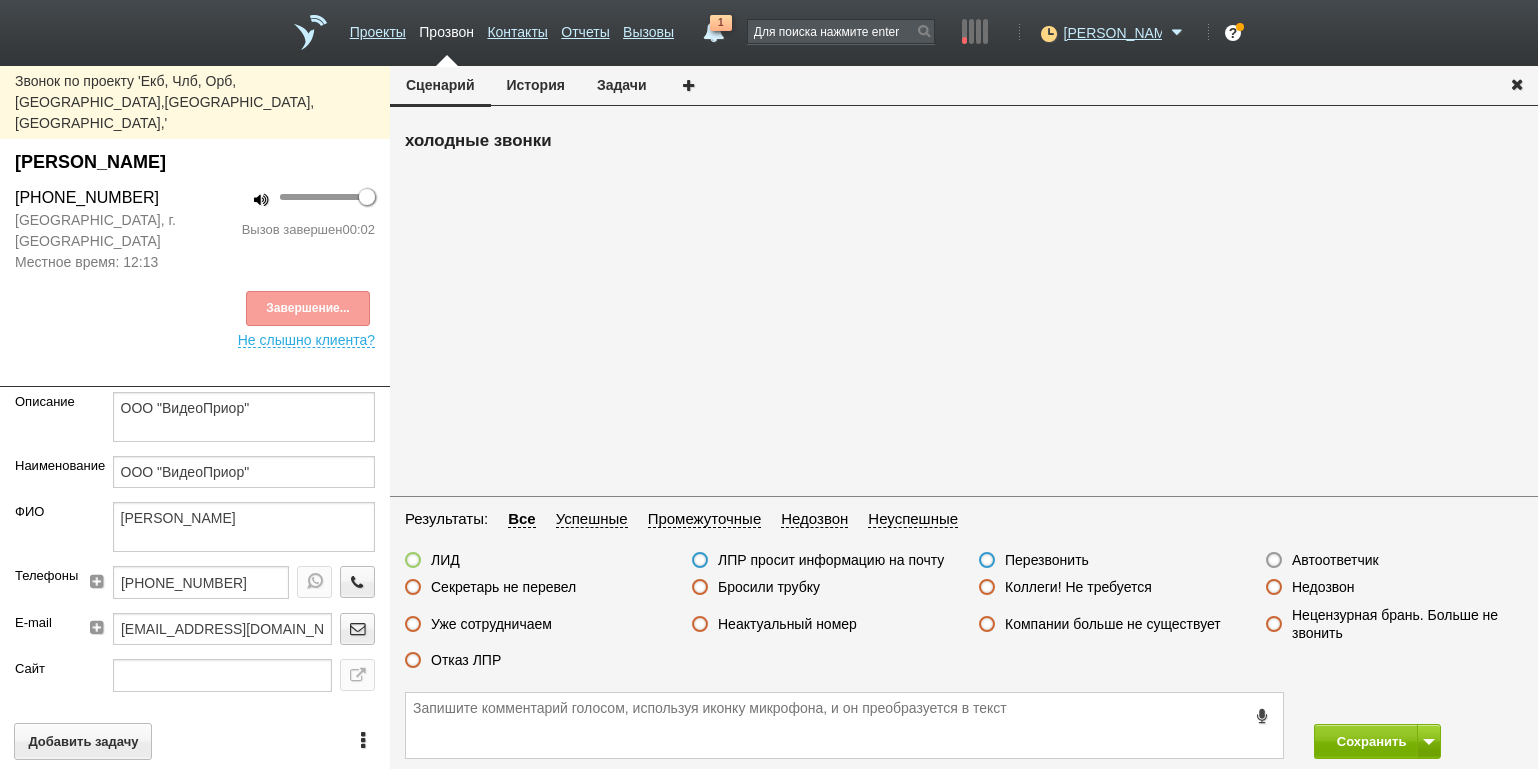 click on "Автоответчик" at bounding box center (1335, 560) 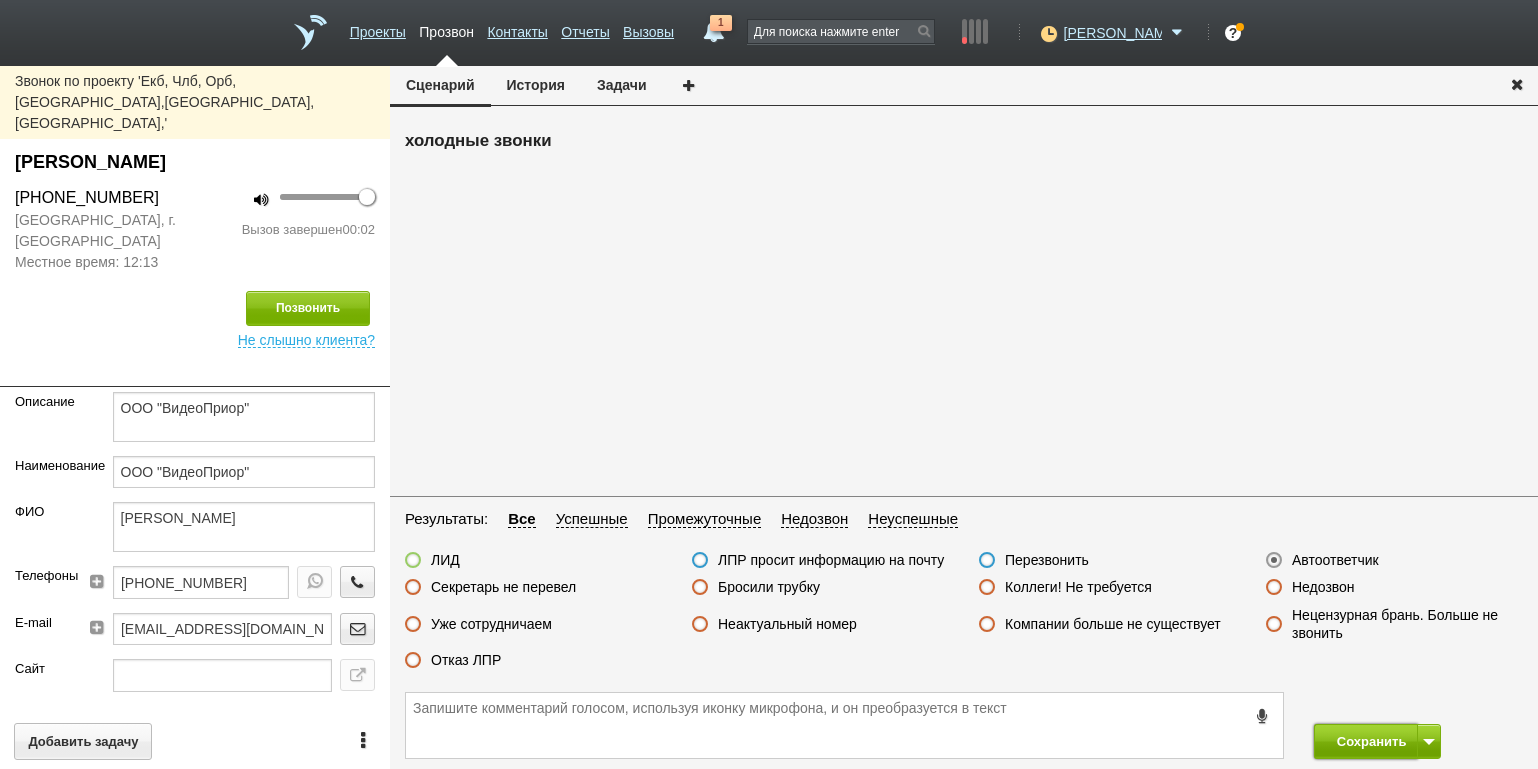 click on "Сохранить" at bounding box center (1366, 741) 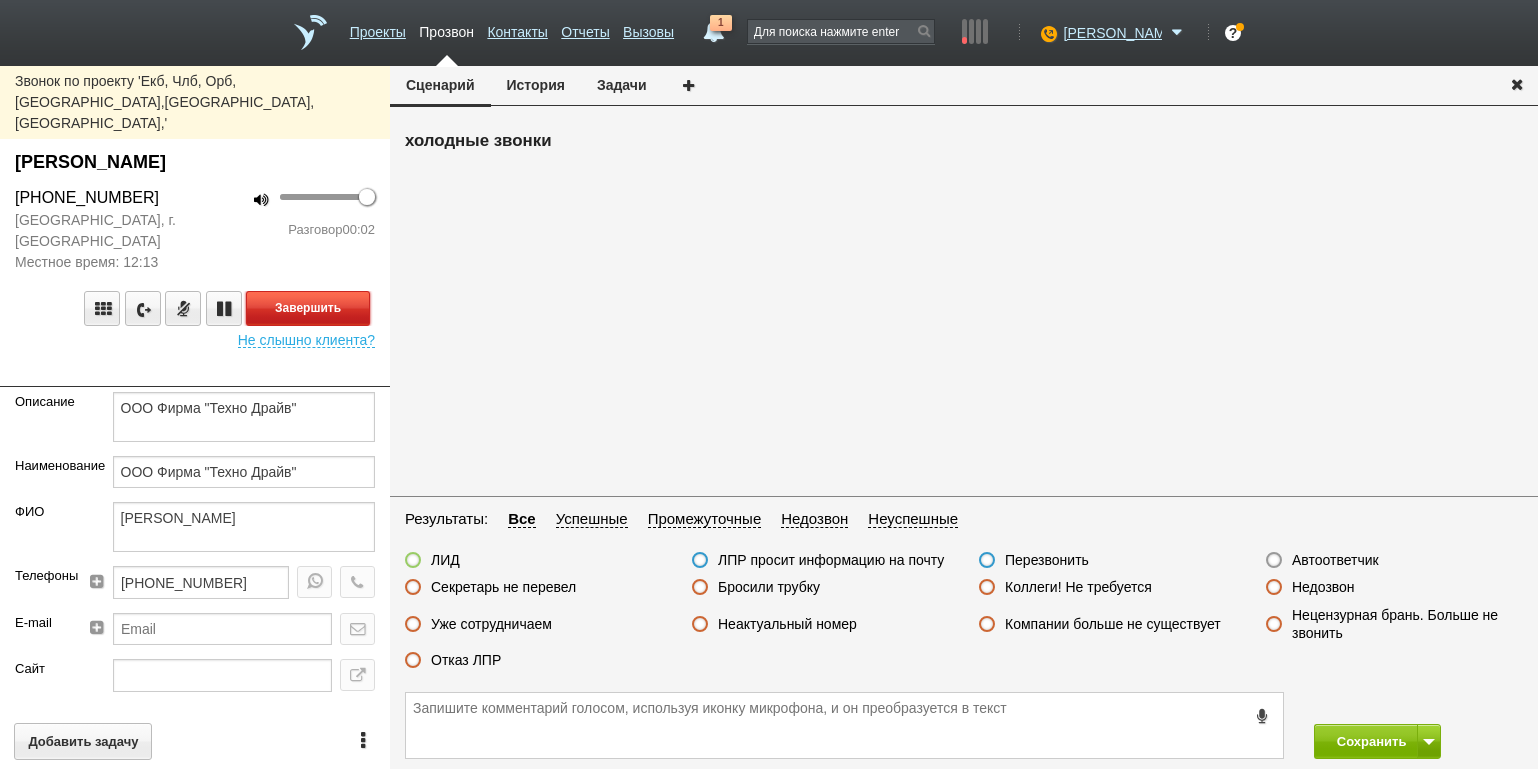 click on "Завершить" at bounding box center (308, 308) 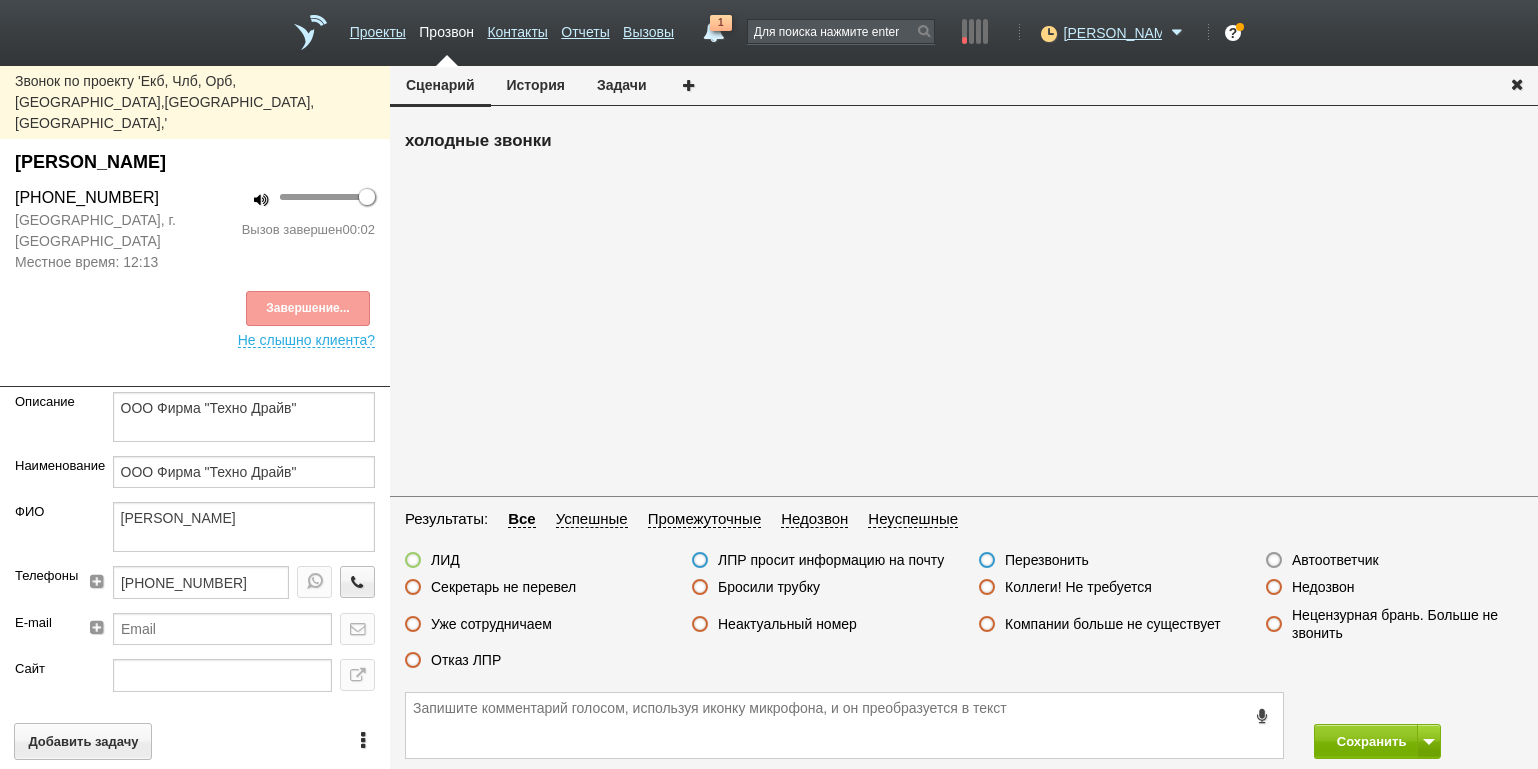 click on "Автоответчик" at bounding box center [1335, 560] 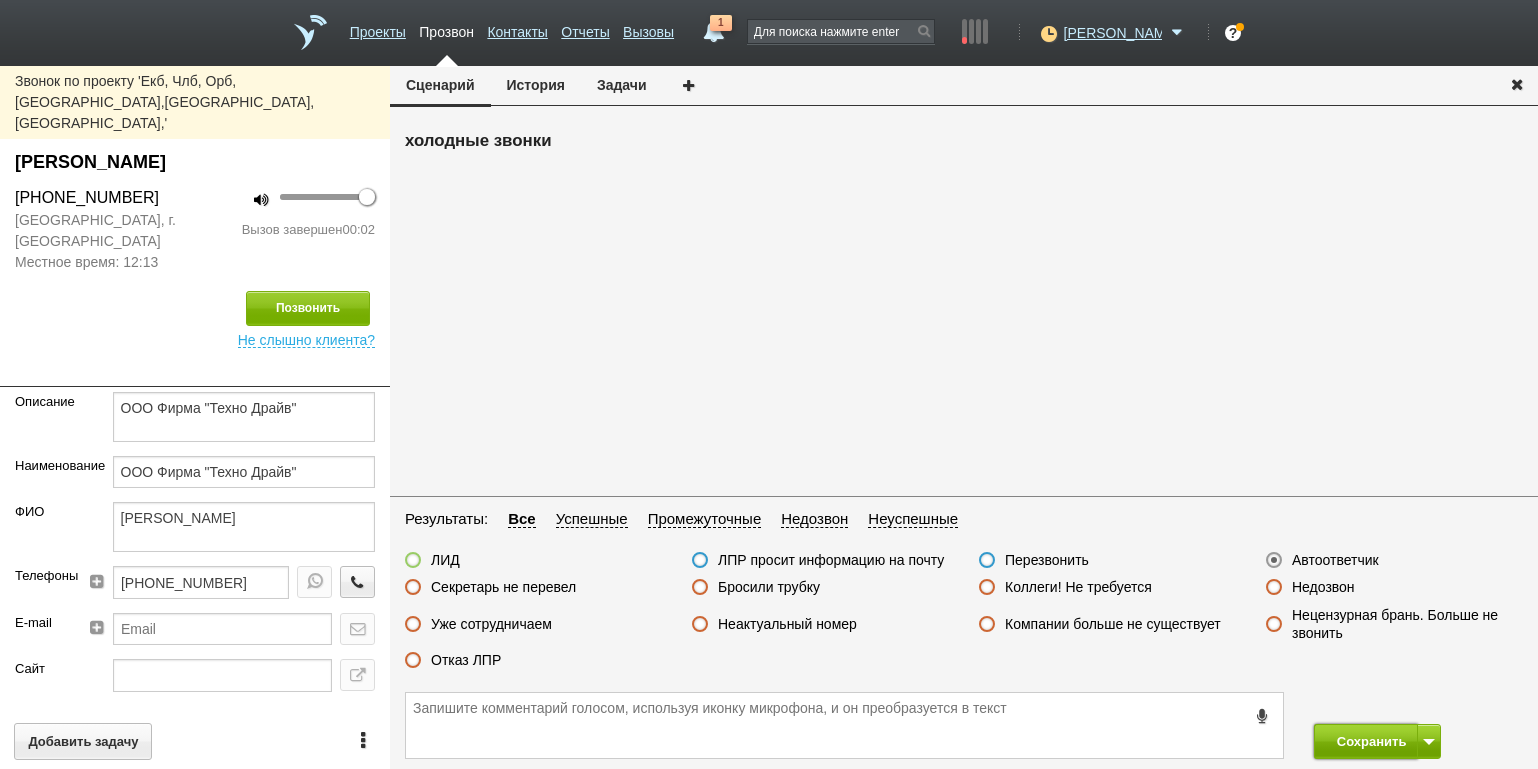 drag, startPoint x: 1377, startPoint y: 737, endPoint x: 1363, endPoint y: 726, distance: 17.804493 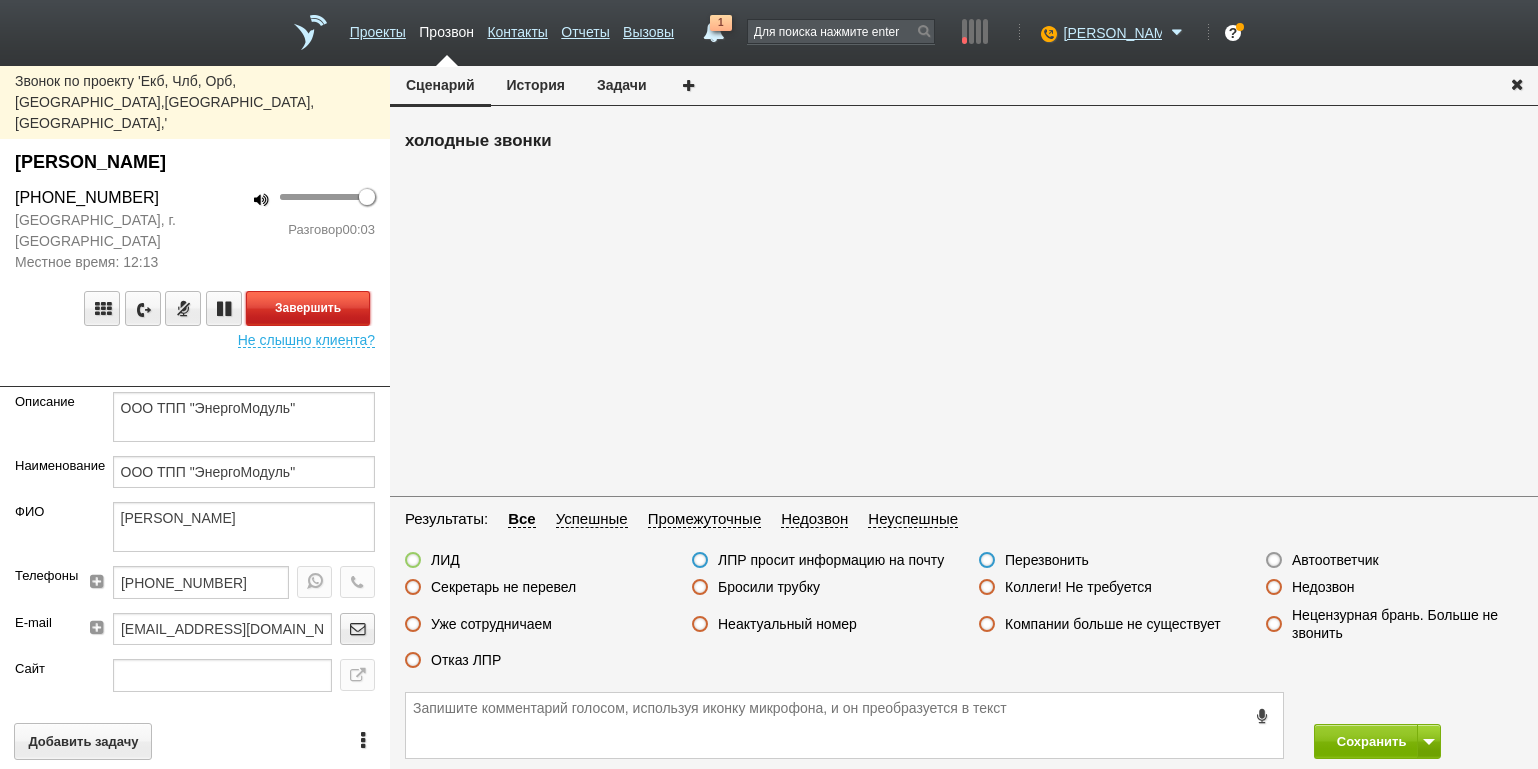 click on "Завершить" at bounding box center [308, 308] 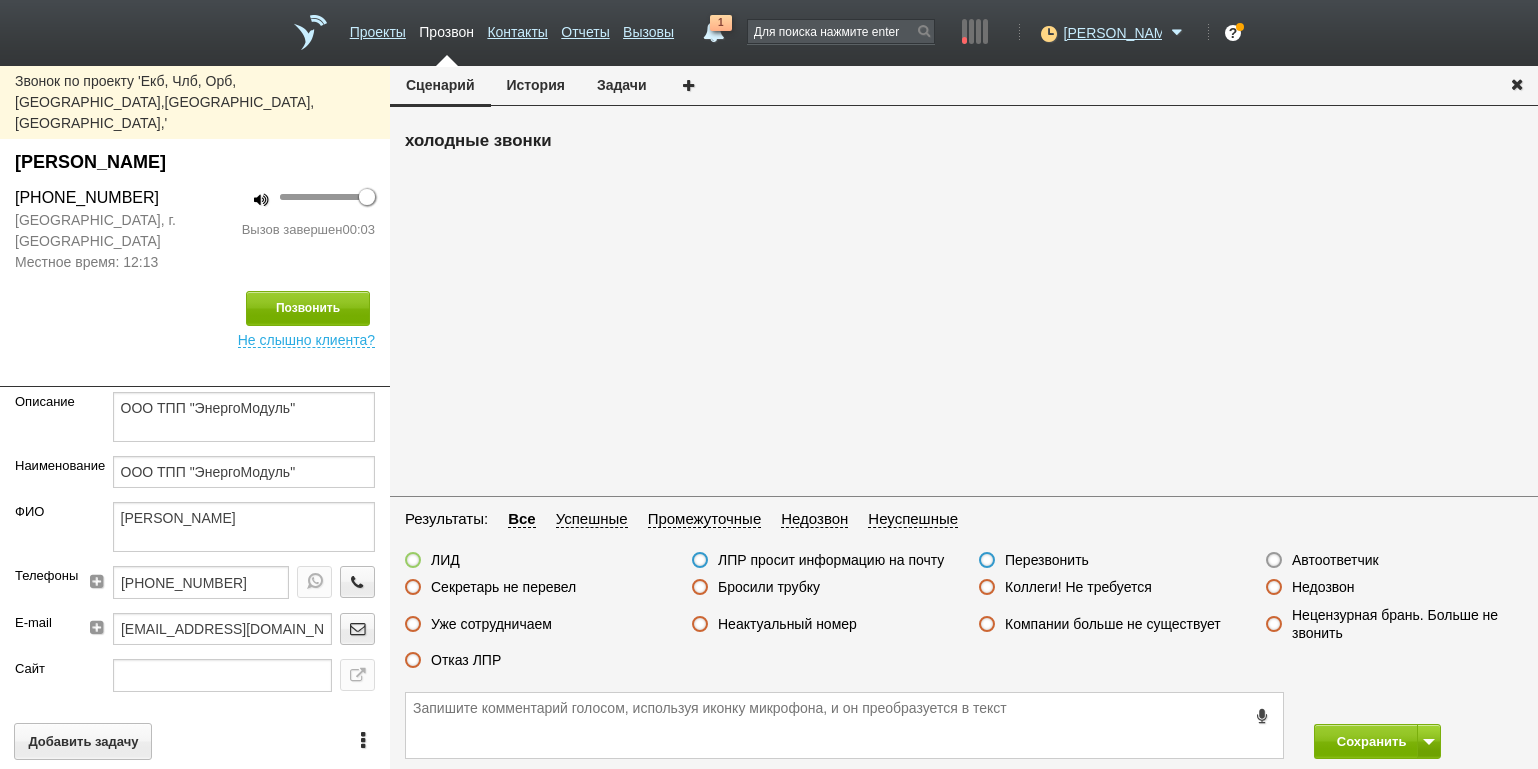 click on "Секретарь не перевел" at bounding box center (503, 587) 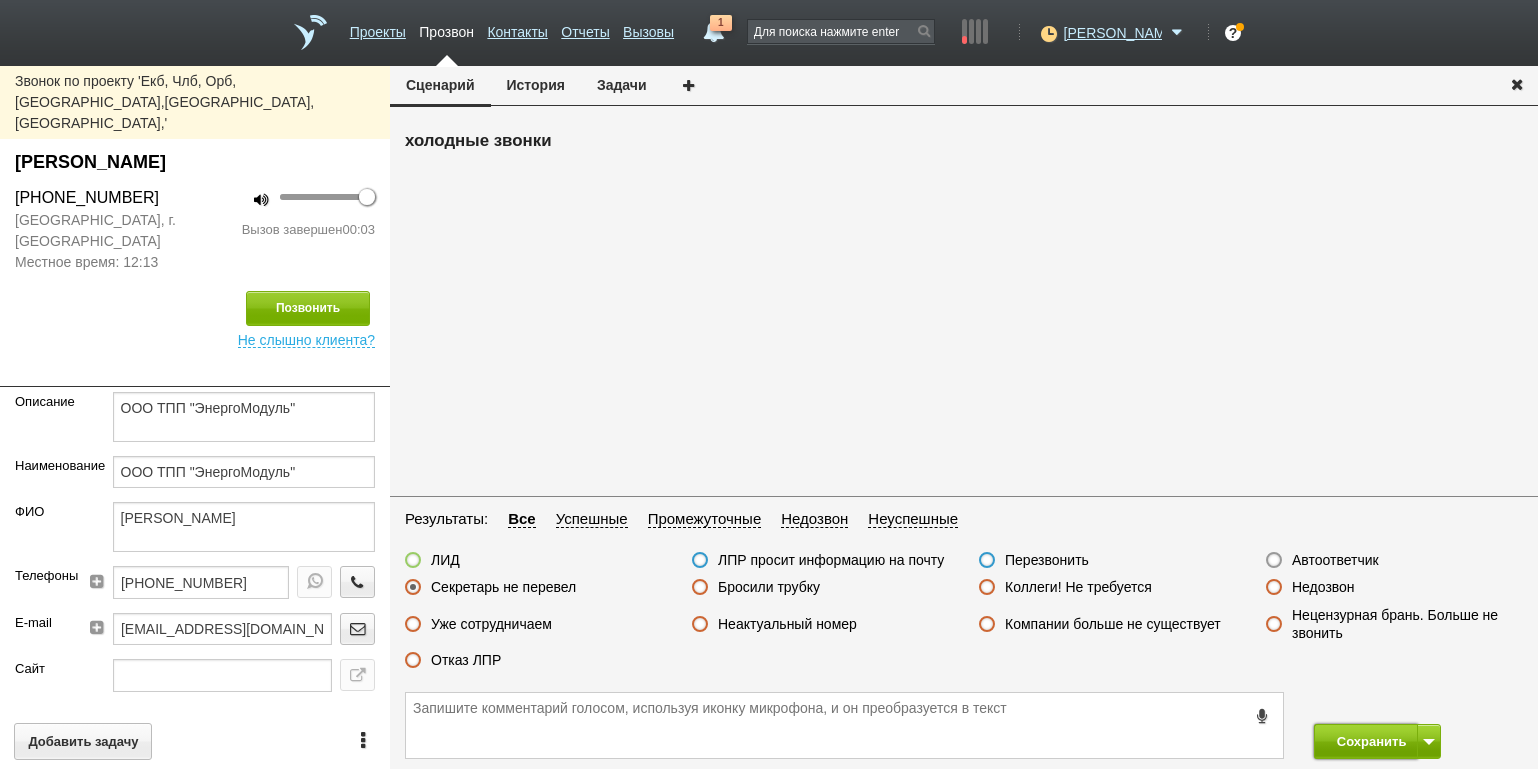 click on "Сохранить" at bounding box center (1366, 741) 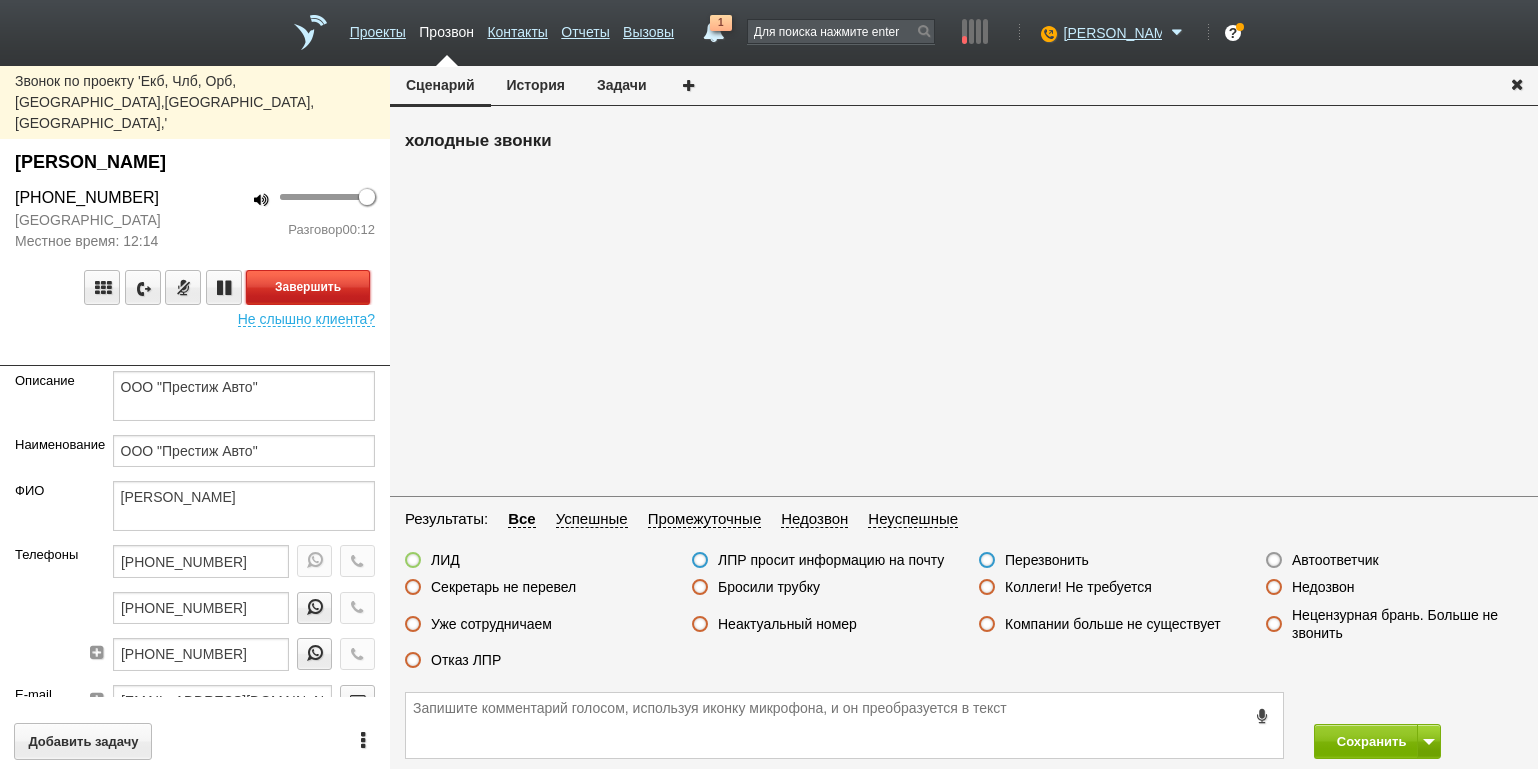 click on "Завершить" at bounding box center [308, 287] 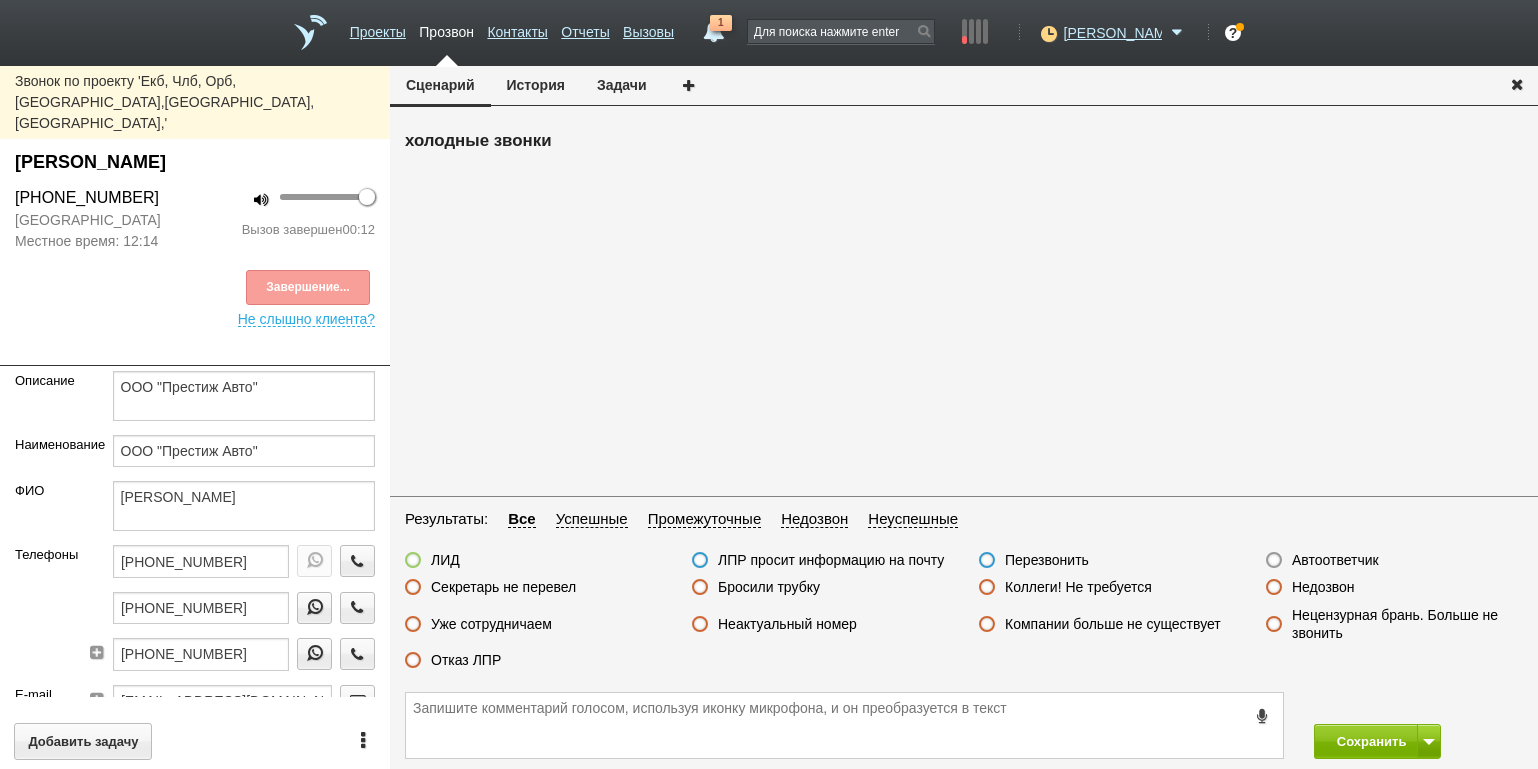 click on "Отказ ЛПР" at bounding box center (466, 660) 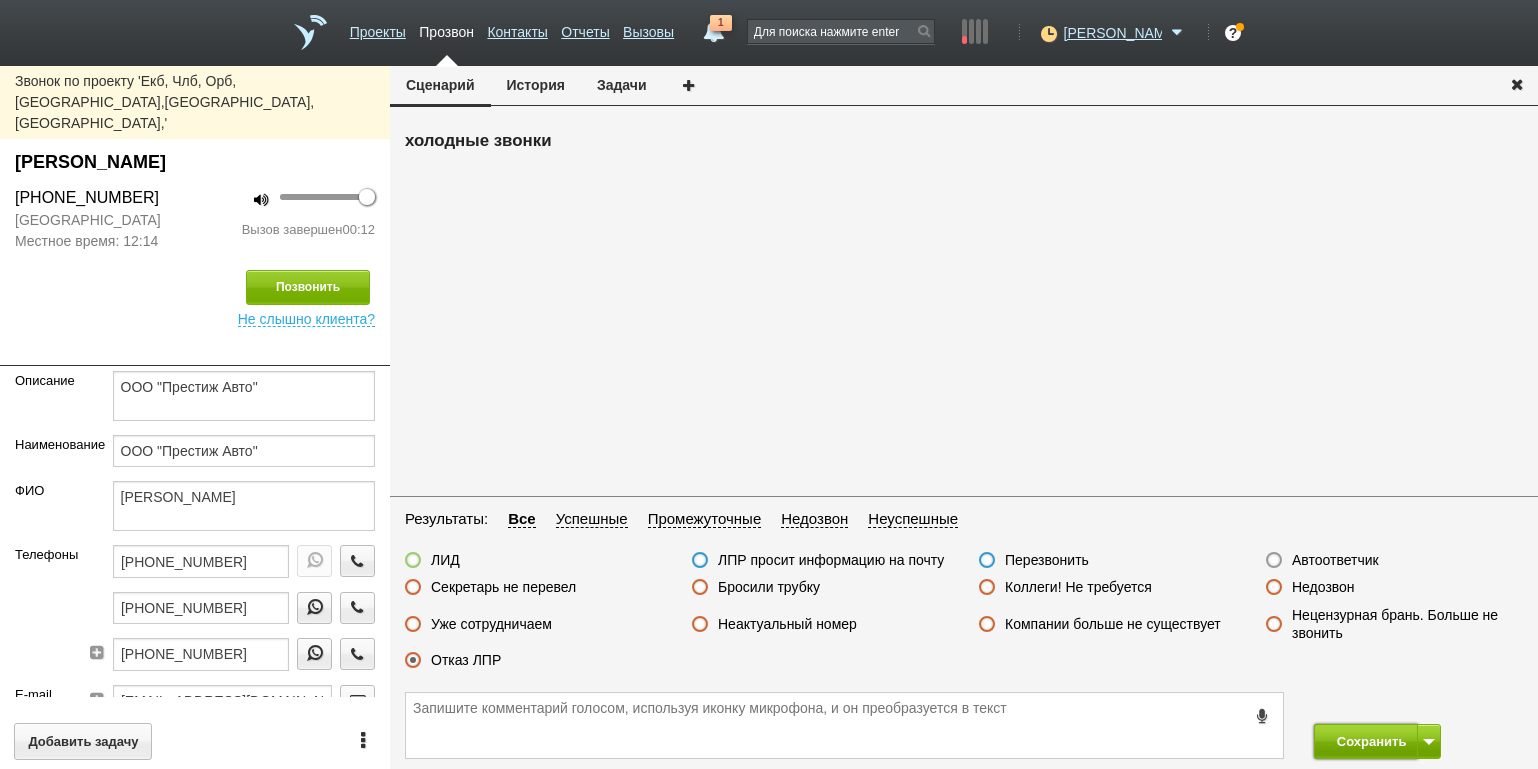 click on "Сохранить" at bounding box center [1366, 741] 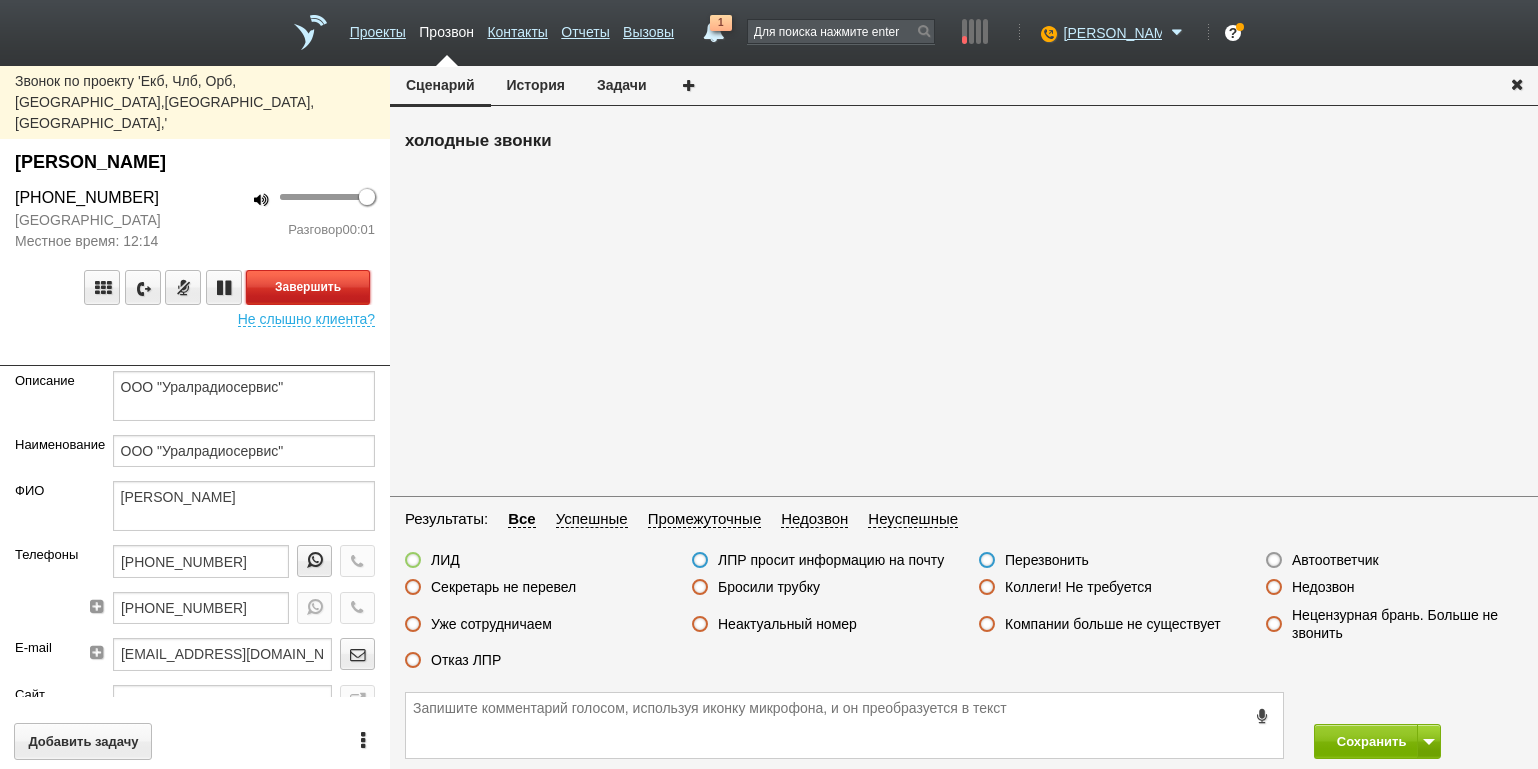 click on "Завершить" at bounding box center [308, 287] 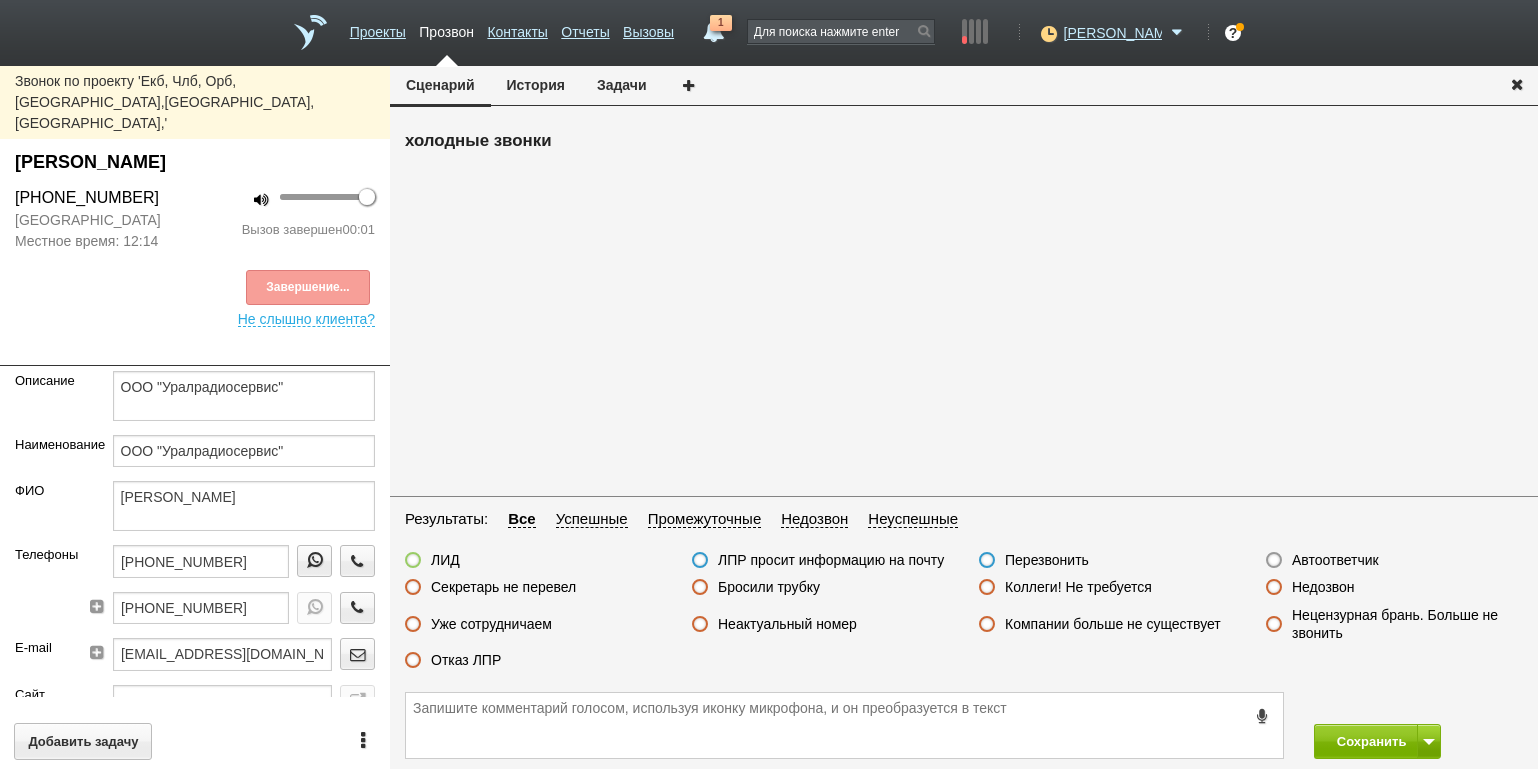 click on "Автоответчик" at bounding box center (1335, 560) 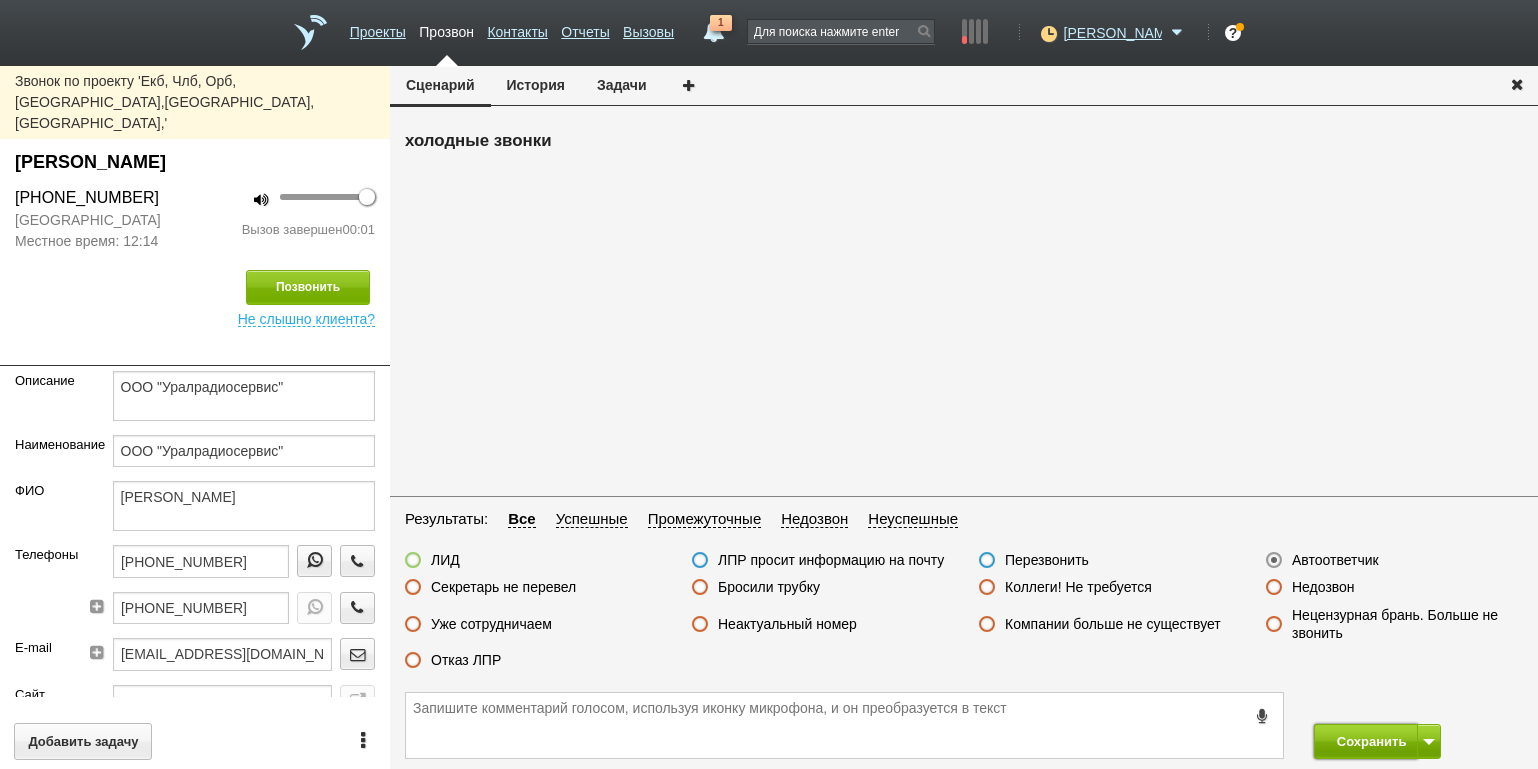 click on "Сохранить" at bounding box center [1366, 741] 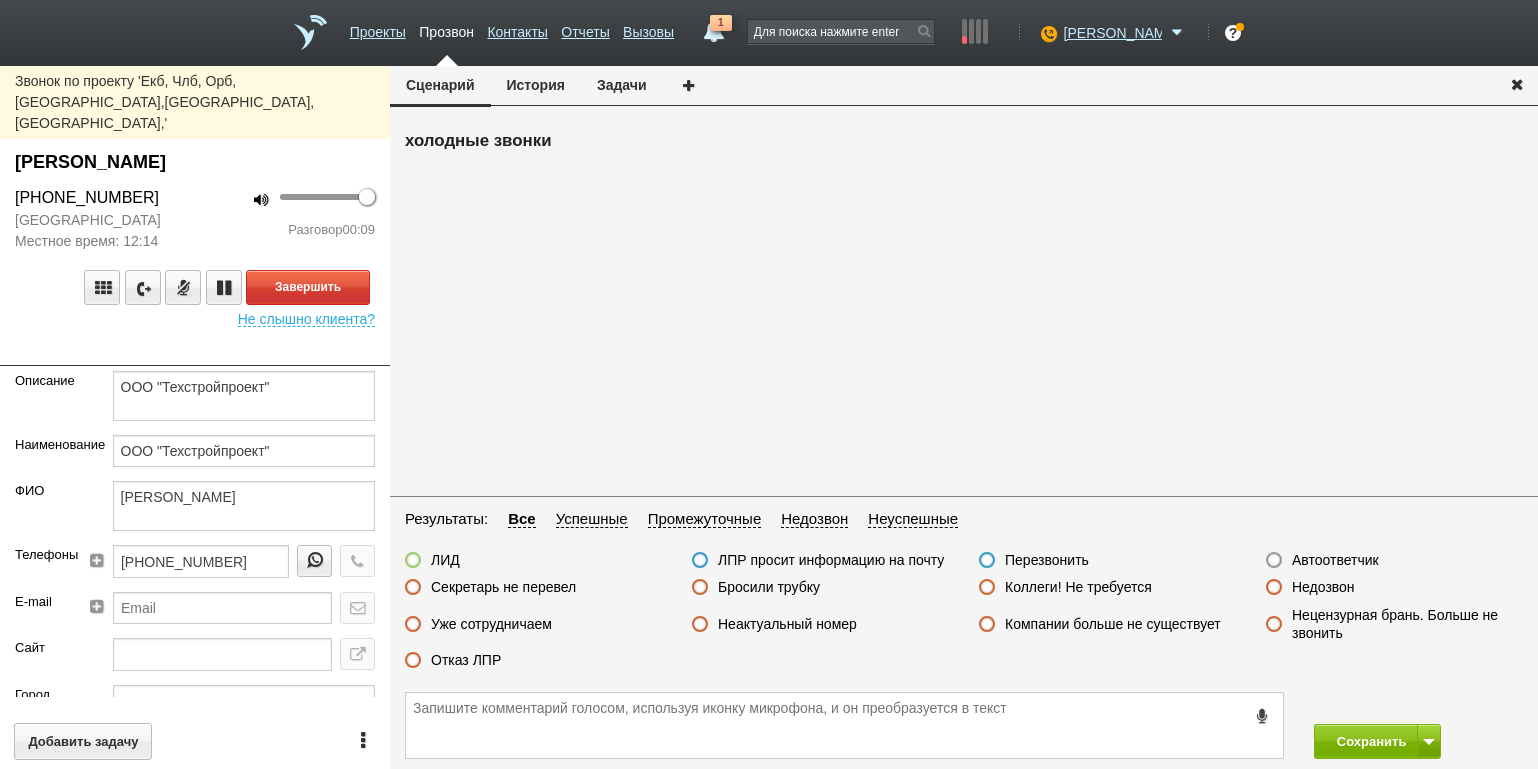 click on "100
Разговор
00:09" at bounding box center (292, 219) 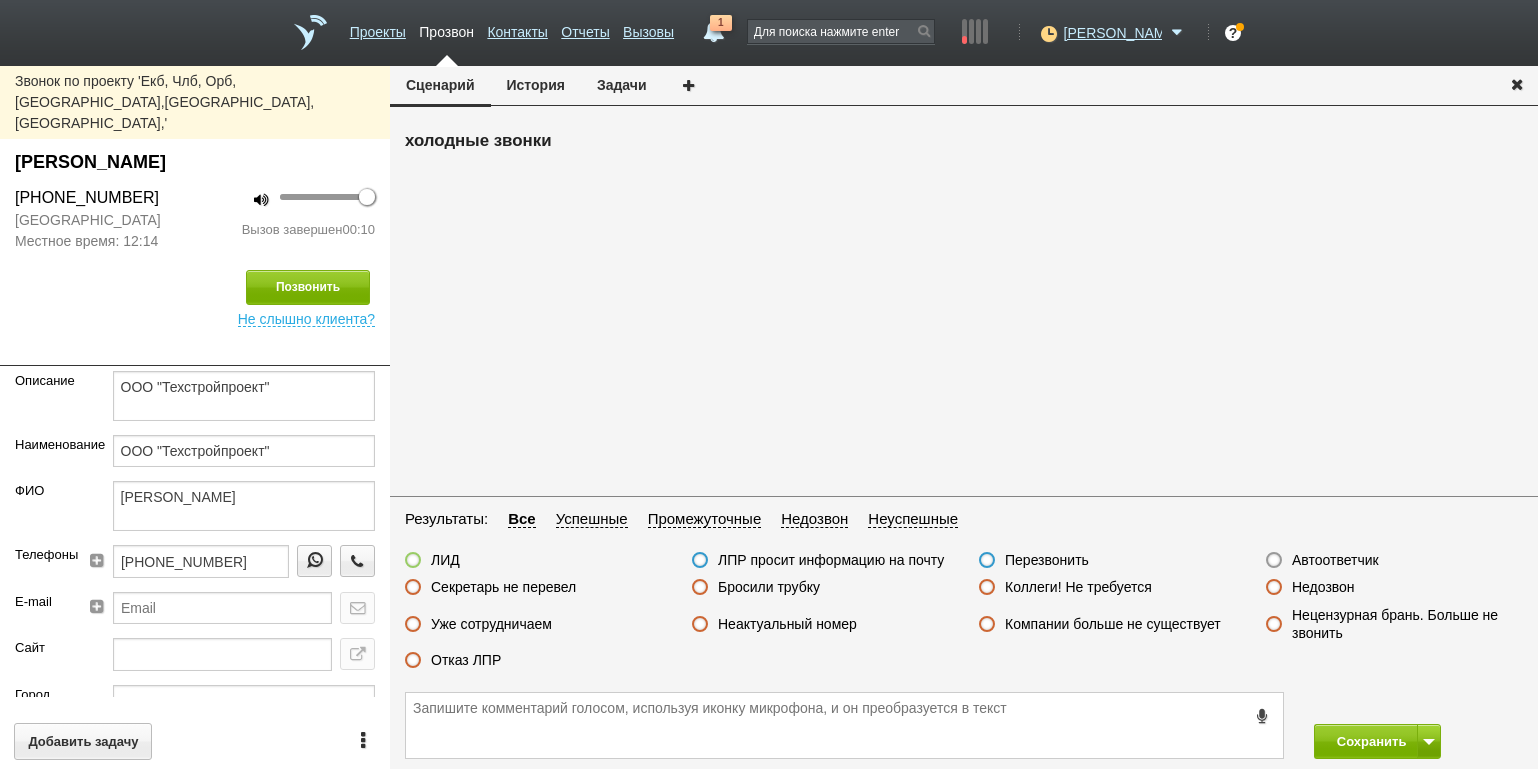 click on "ЛИД ЛПР просит информацию на почту Перезвонить Автоответчик Секретарь не перевел Бросили трубку Коллеги! Не требуется Недозвон Уже сотрудничаем Неактуальный номер Компании больше не существует Нецензурная брань. Больше не звонить Отказ ЛПР" at bounding box center (964, 615) 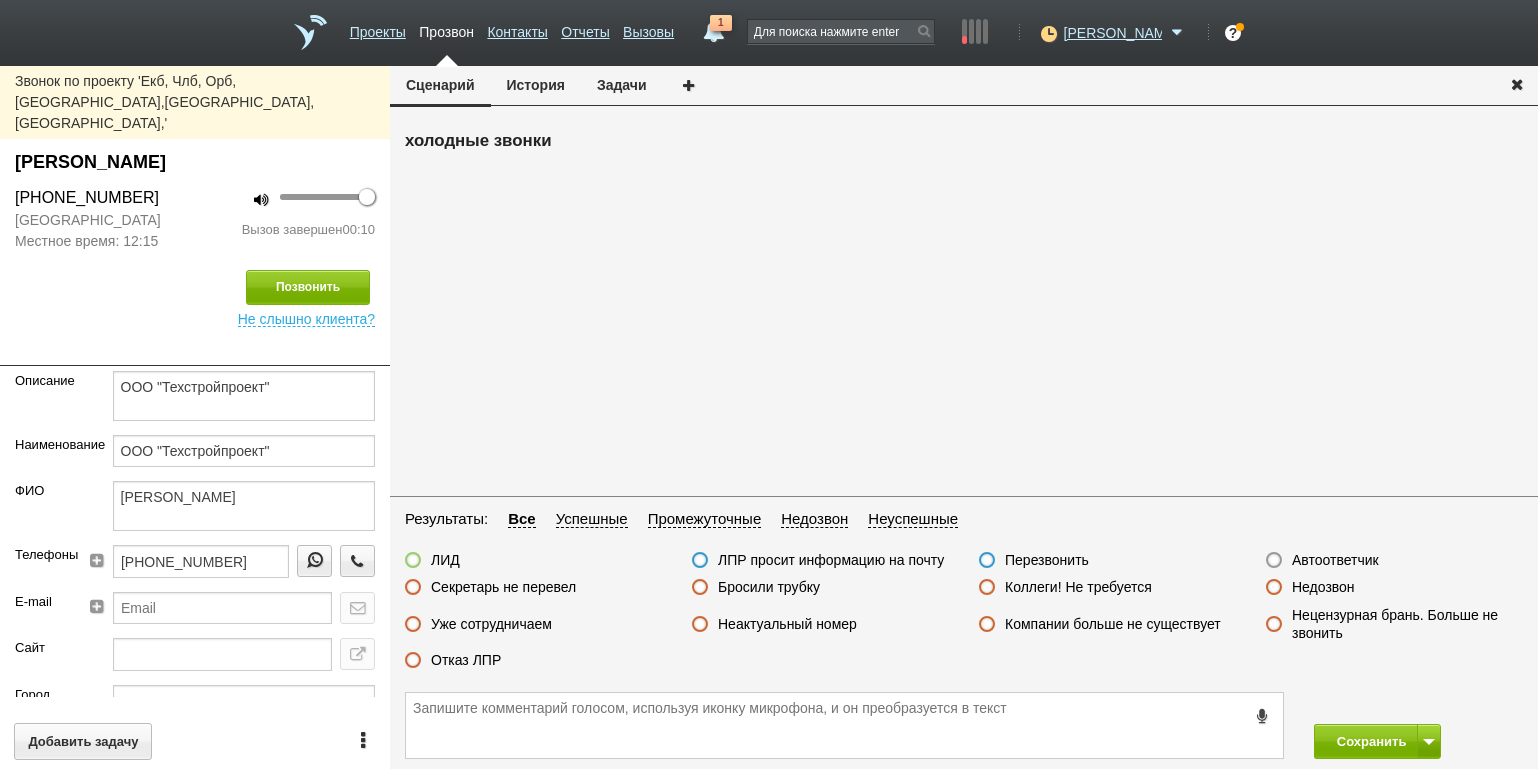 click on "Бросили трубку" at bounding box center (769, 587) 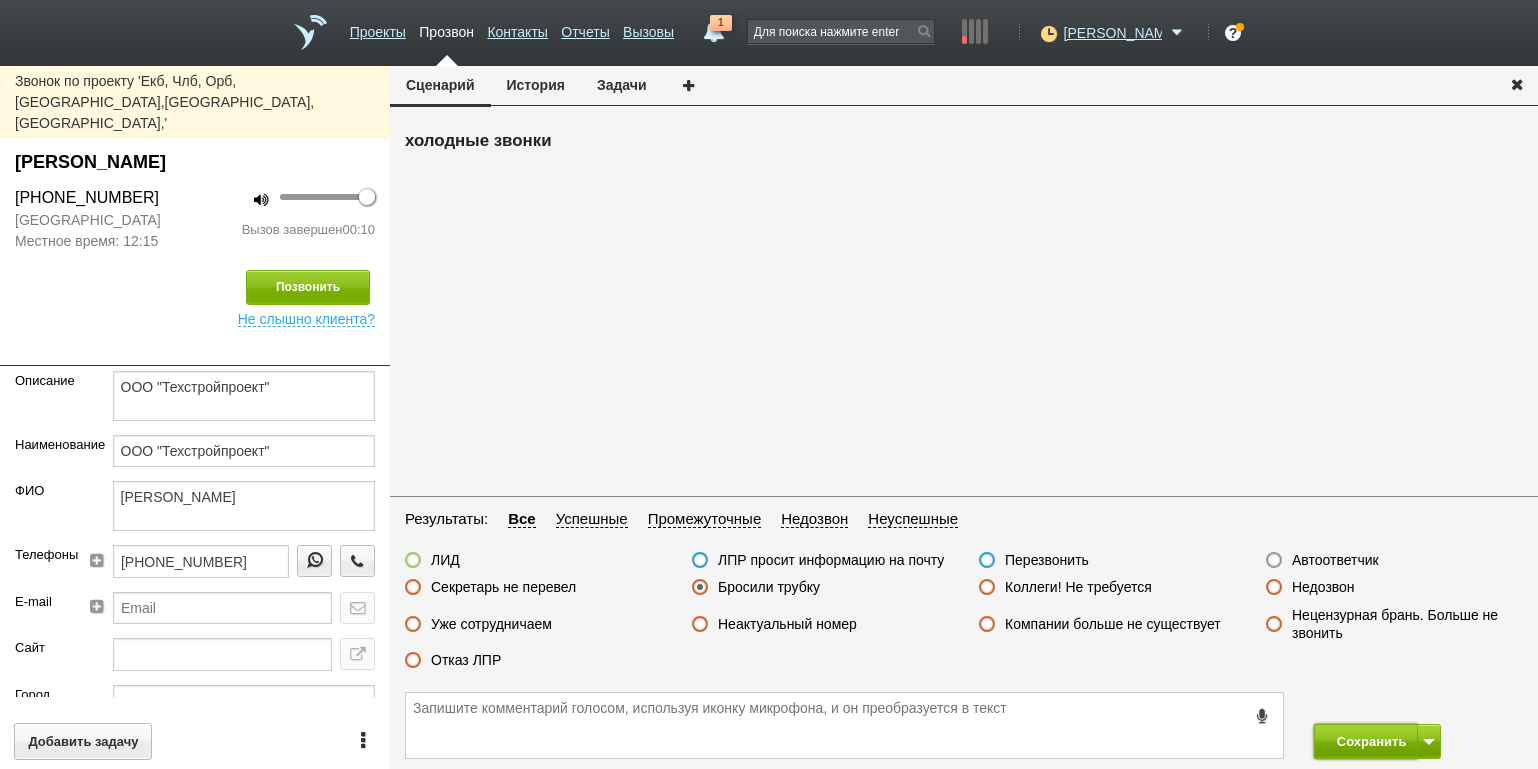 click on "Сохранить" at bounding box center (1366, 741) 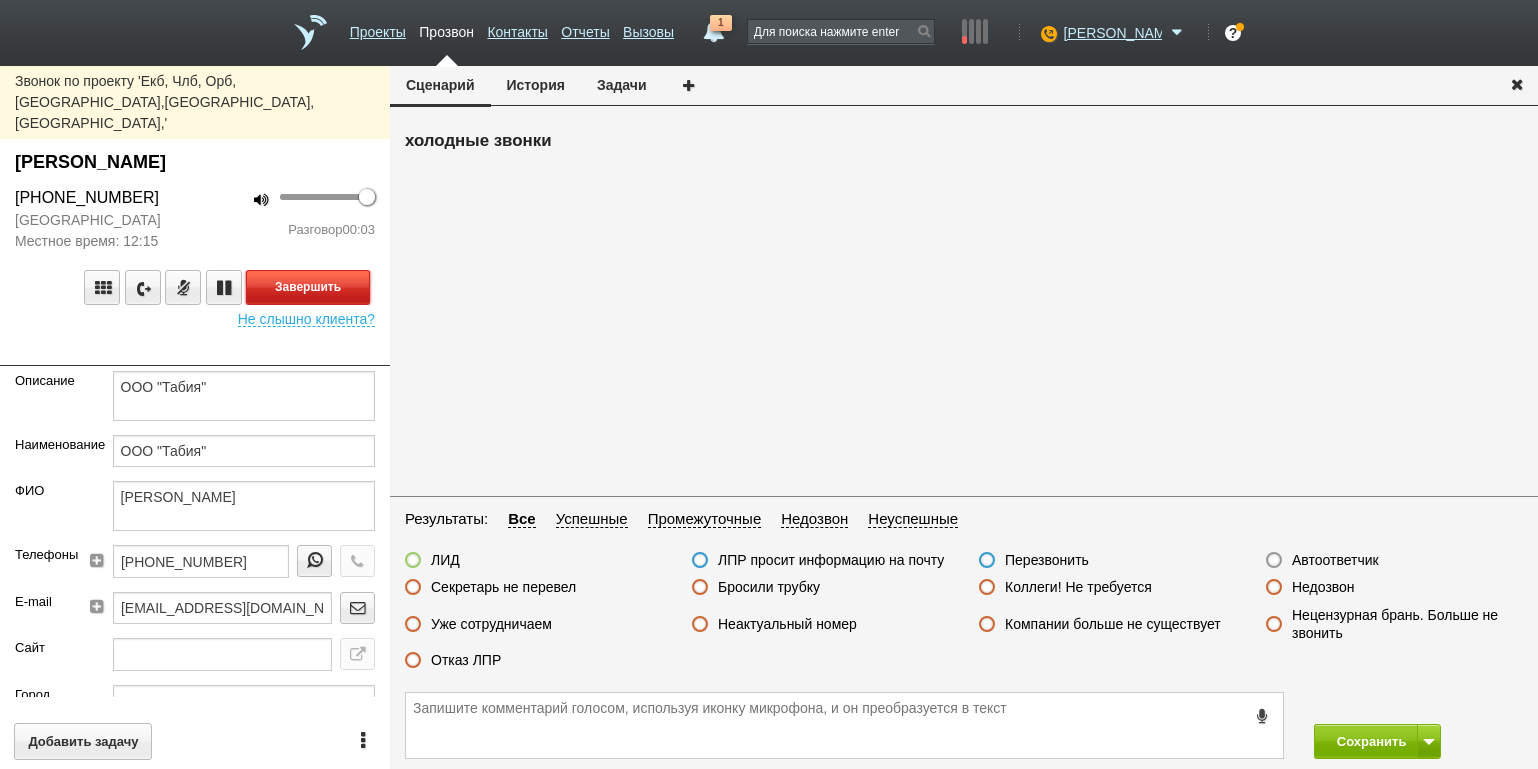 click on "Завершить" at bounding box center [308, 287] 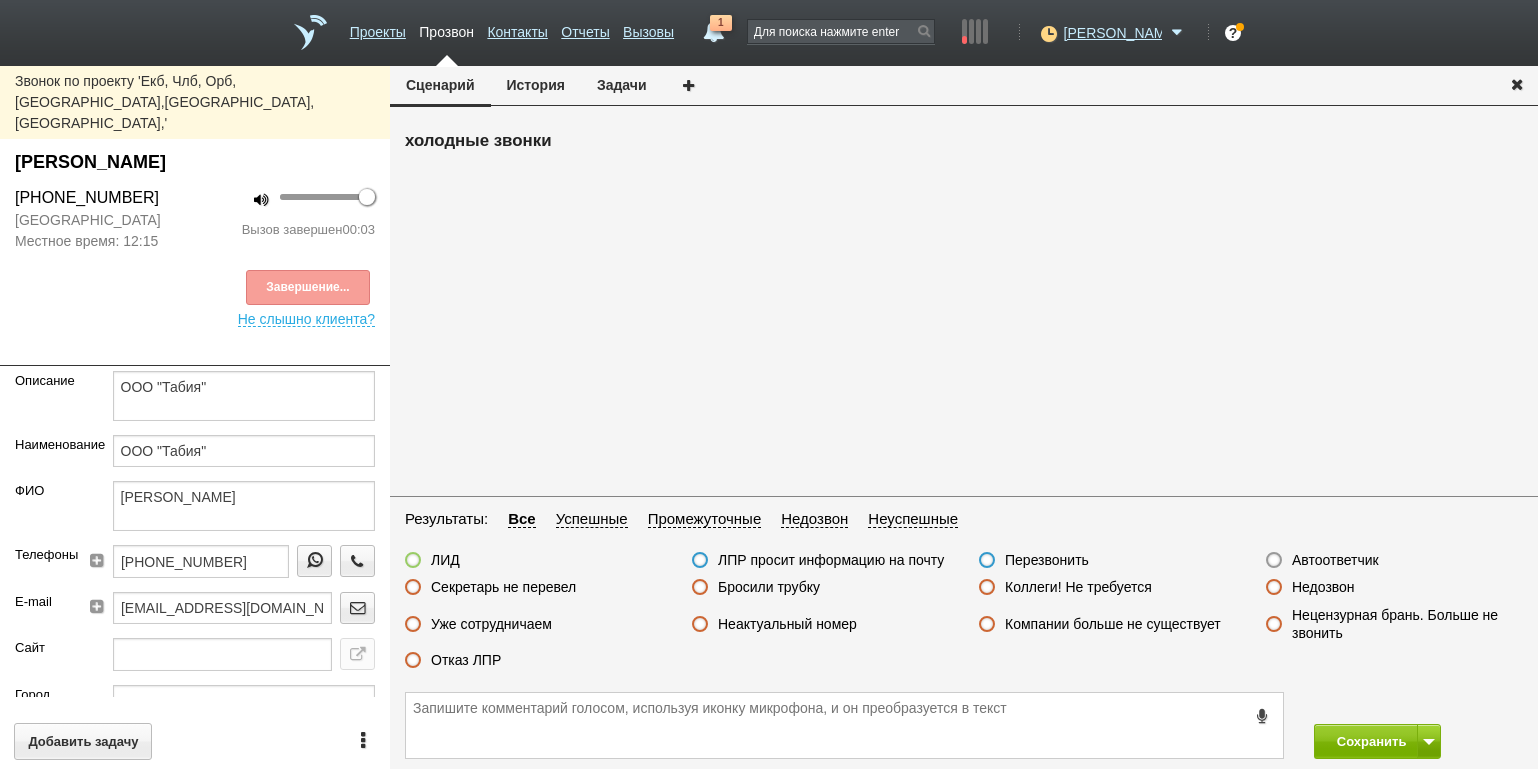 drag, startPoint x: 1306, startPoint y: 562, endPoint x: 1317, endPoint y: 568, distance: 12.529964 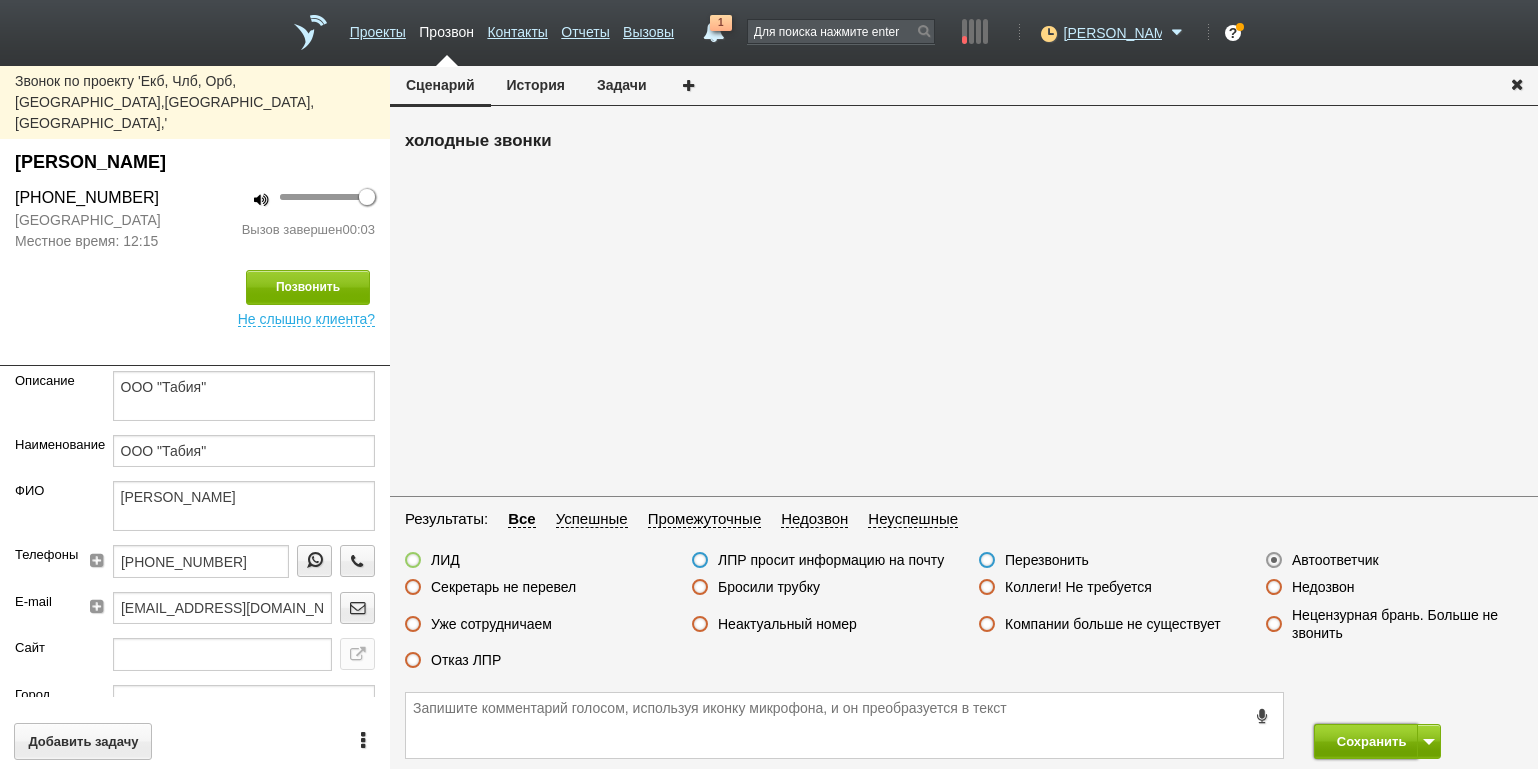 click on "Сохранить" at bounding box center [1366, 741] 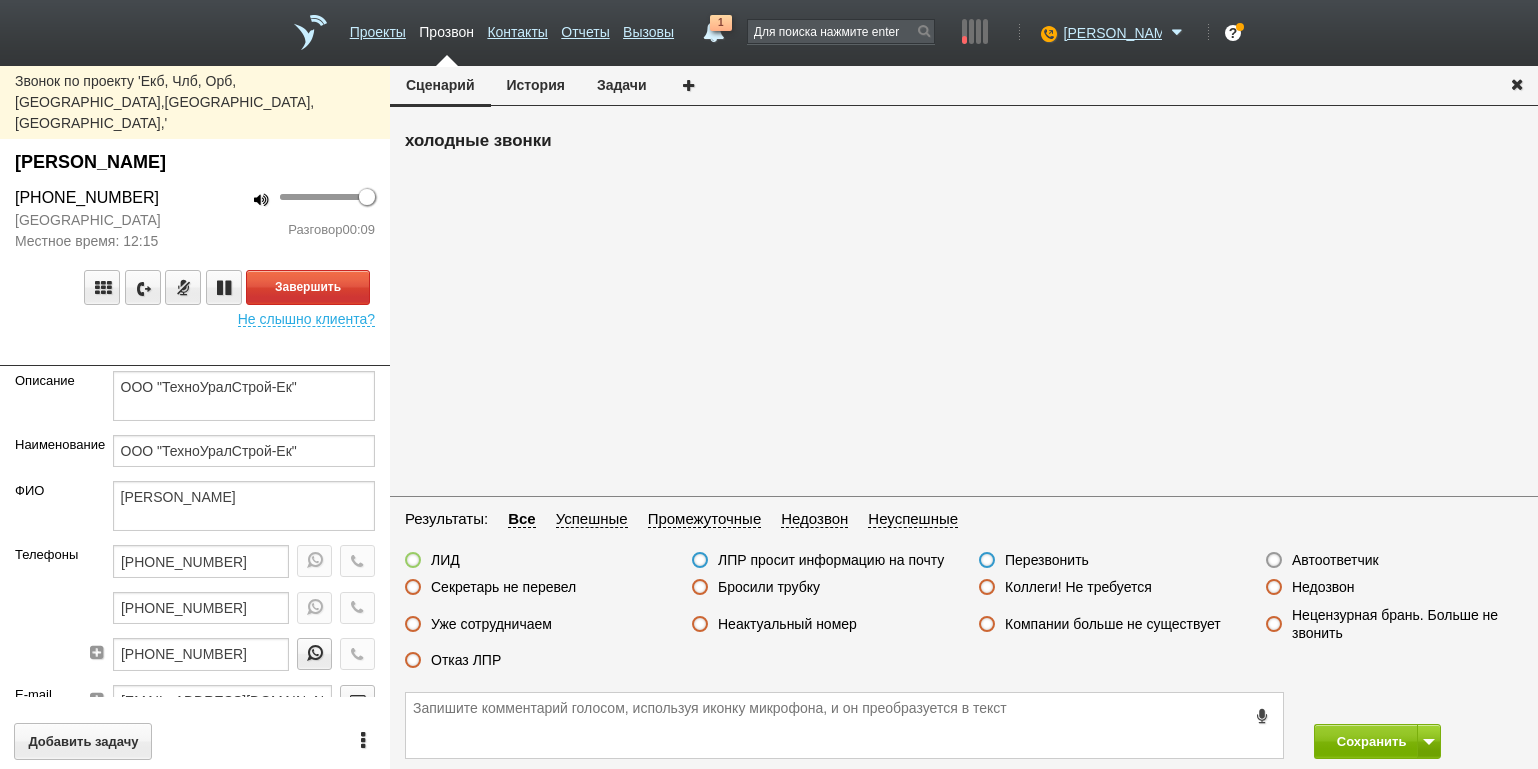 drag, startPoint x: 192, startPoint y: 204, endPoint x: 220, endPoint y: 206, distance: 28.071337 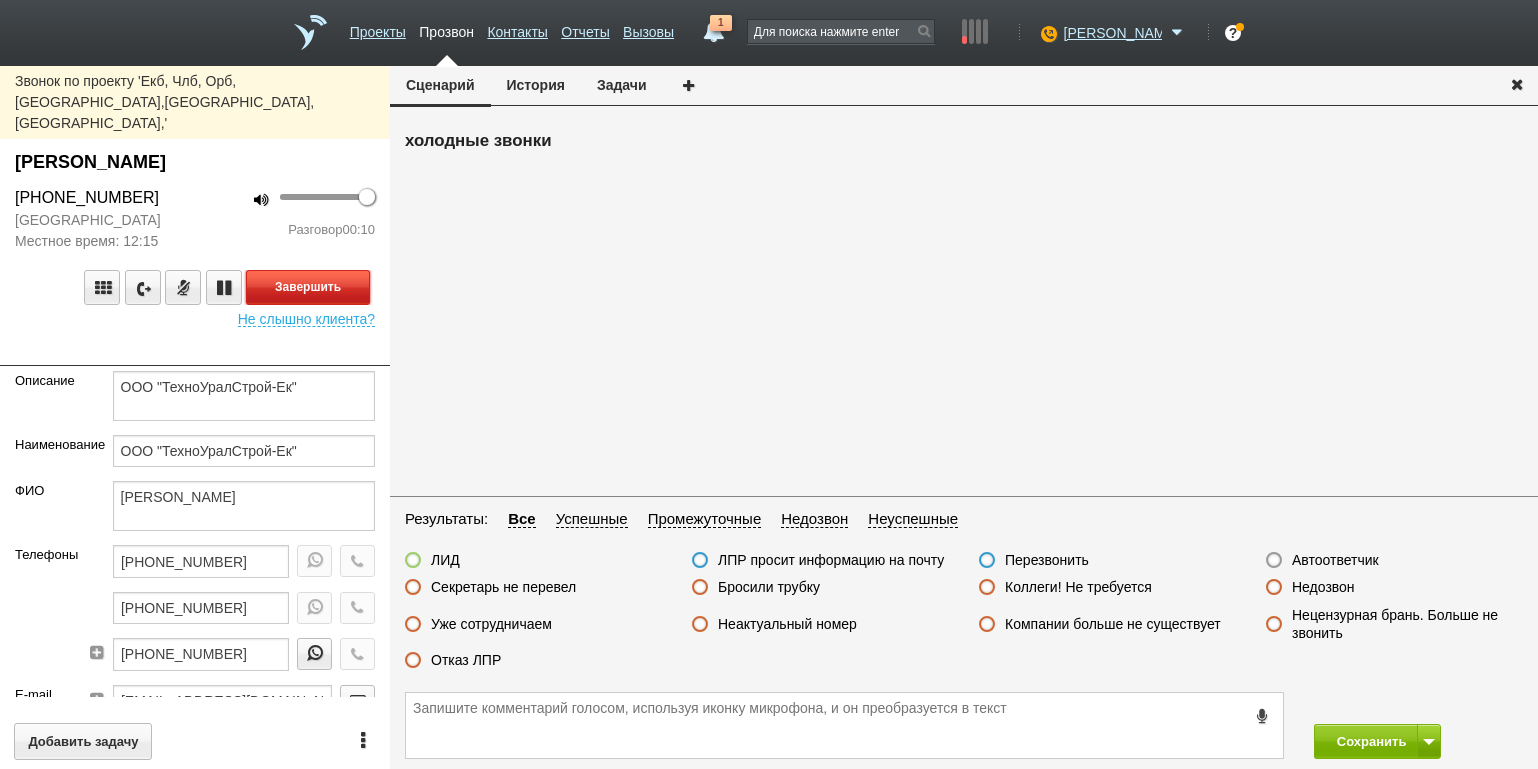 click on "Завершить" at bounding box center (308, 287) 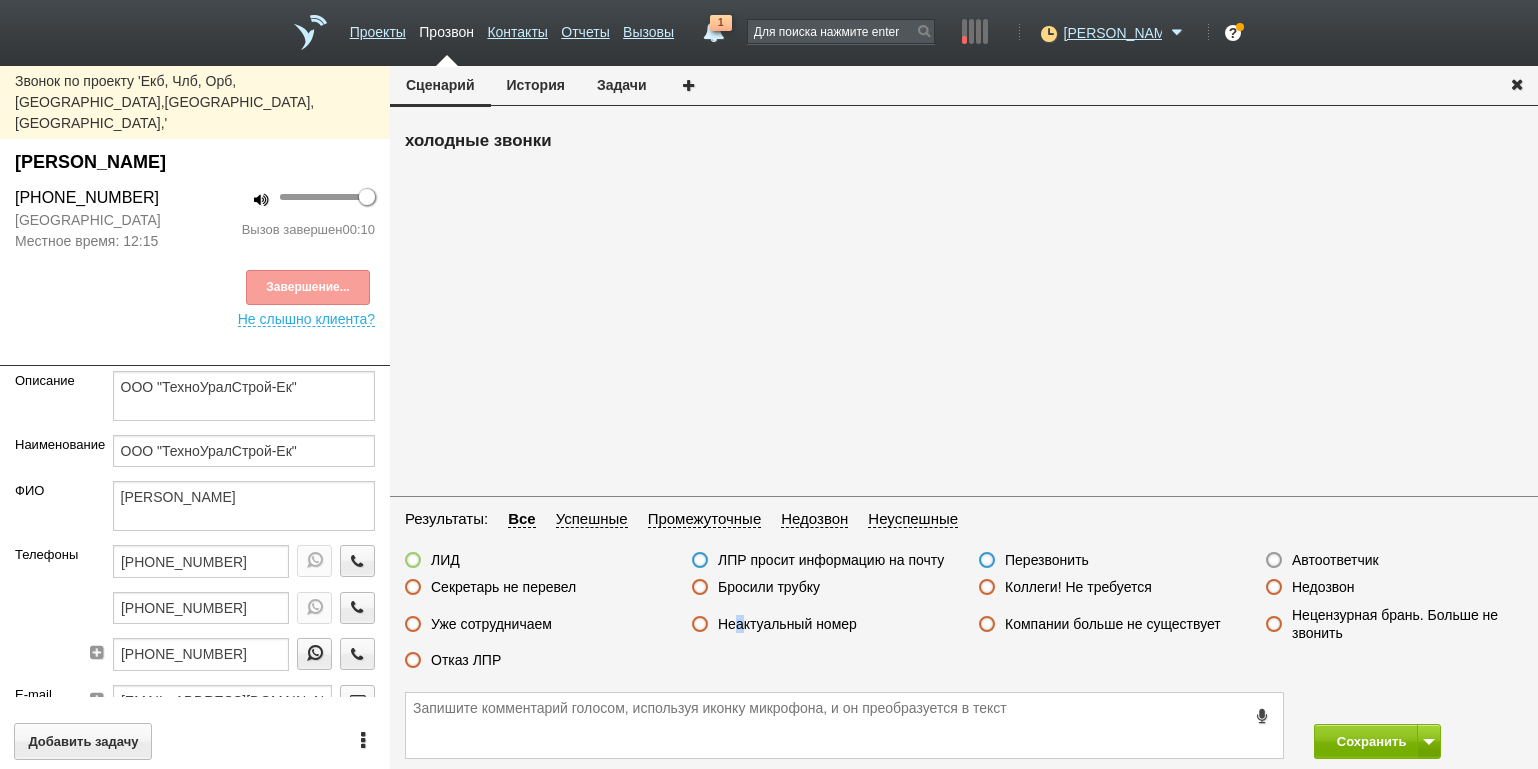 drag, startPoint x: 739, startPoint y: 604, endPoint x: 745, endPoint y: 618, distance: 15.231546 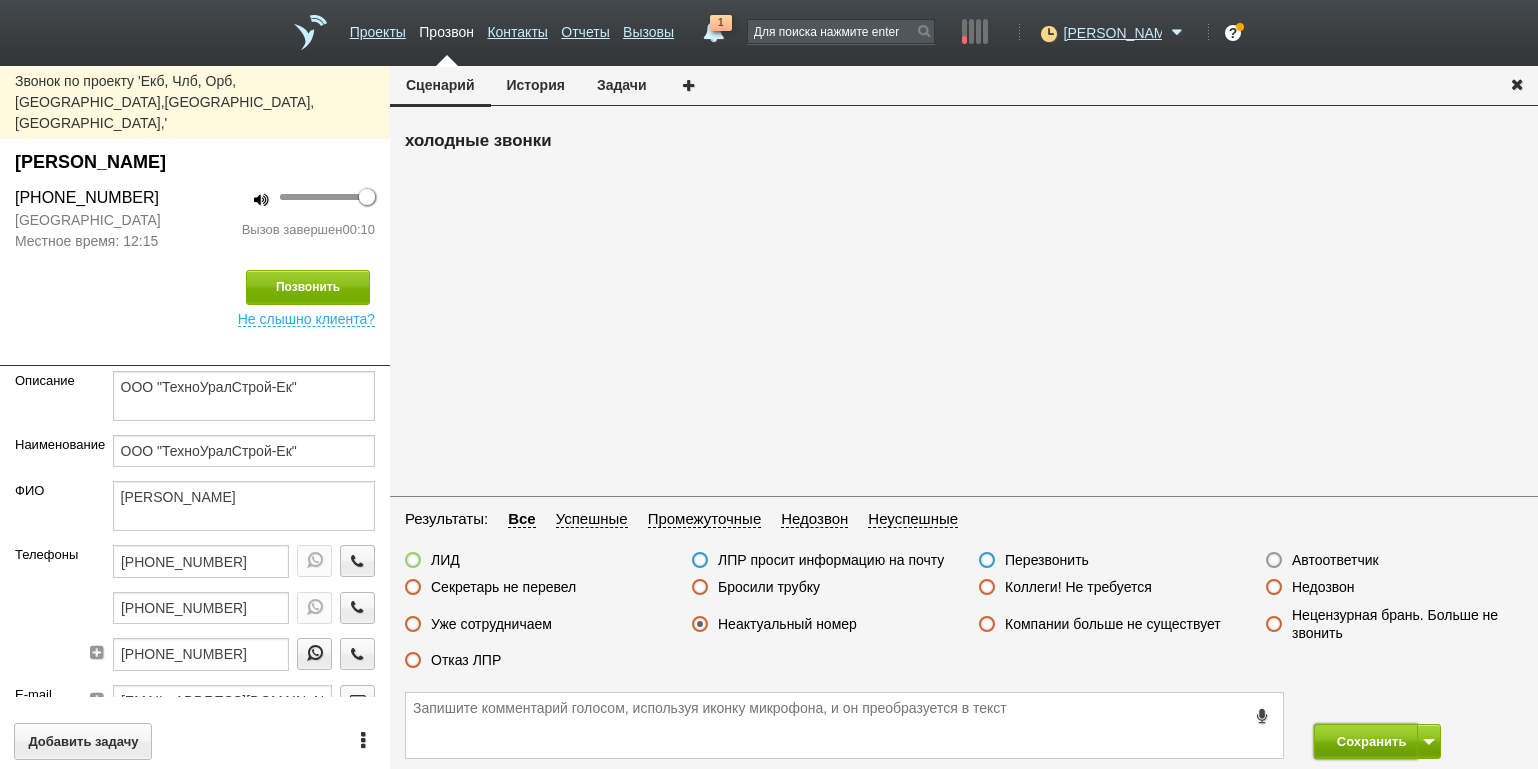 click on "Сохранить" at bounding box center [1366, 741] 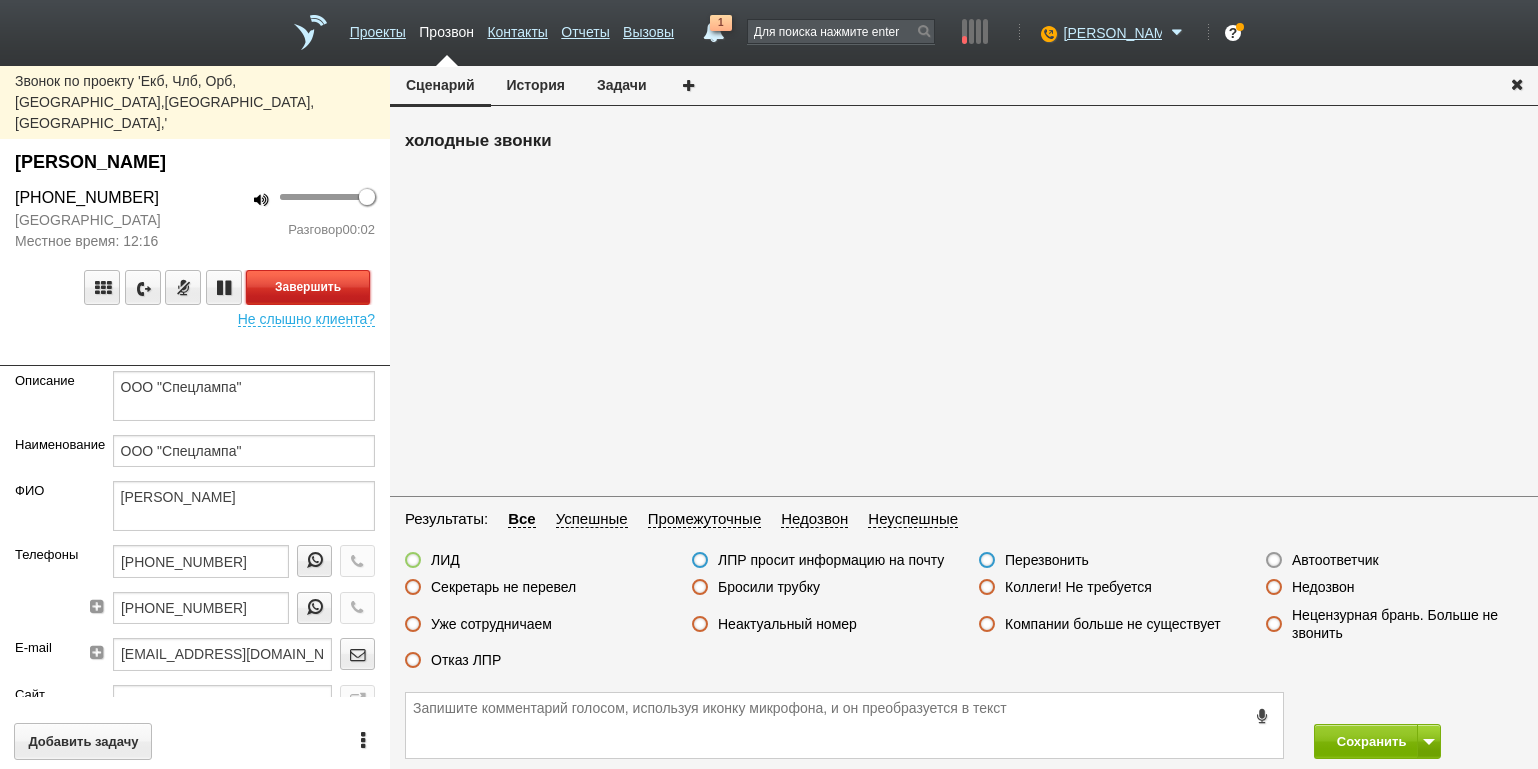 click on "Завершить" at bounding box center [308, 287] 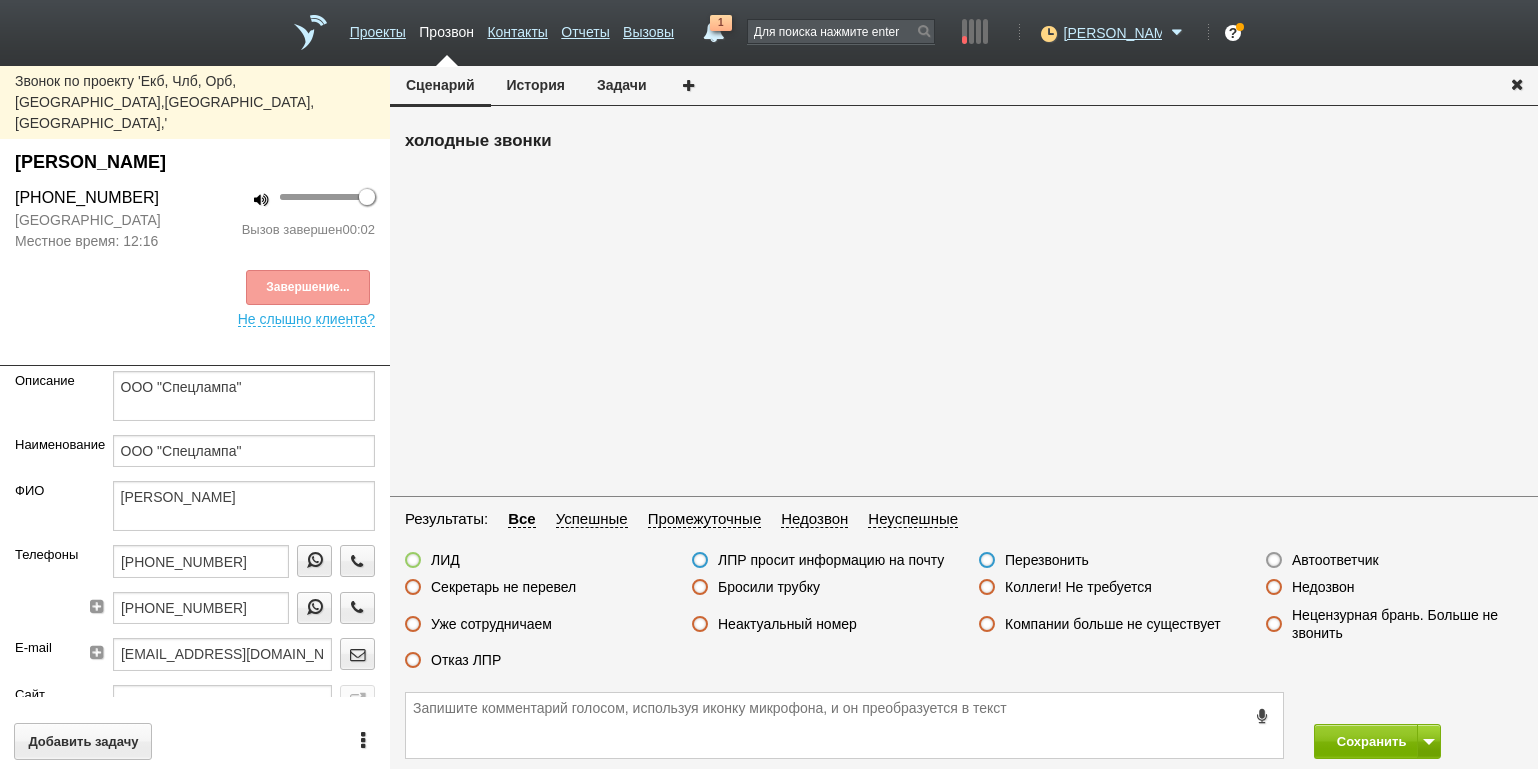 click on "Автоответчик" at bounding box center (1335, 560) 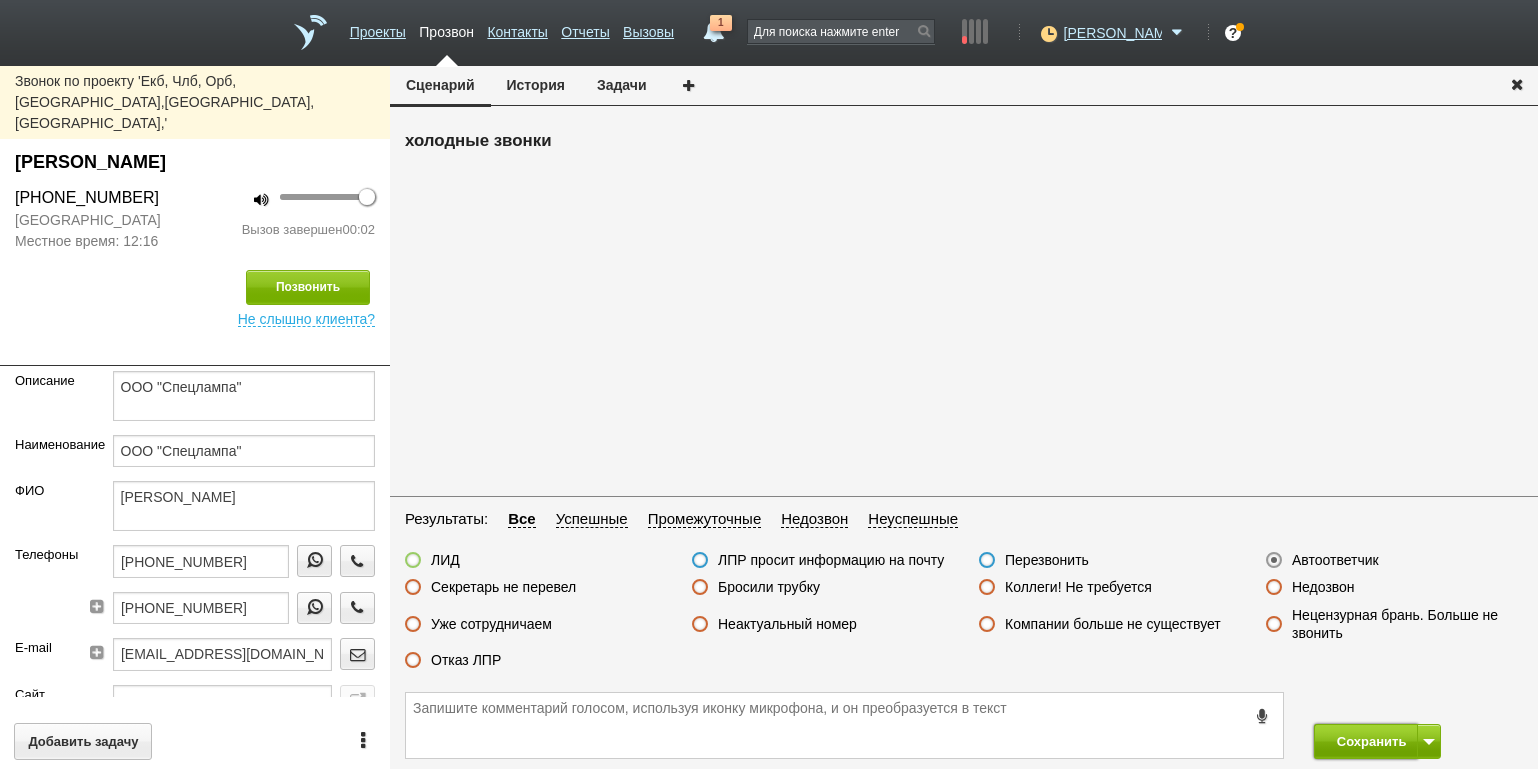 click on "Сохранить" at bounding box center (1366, 741) 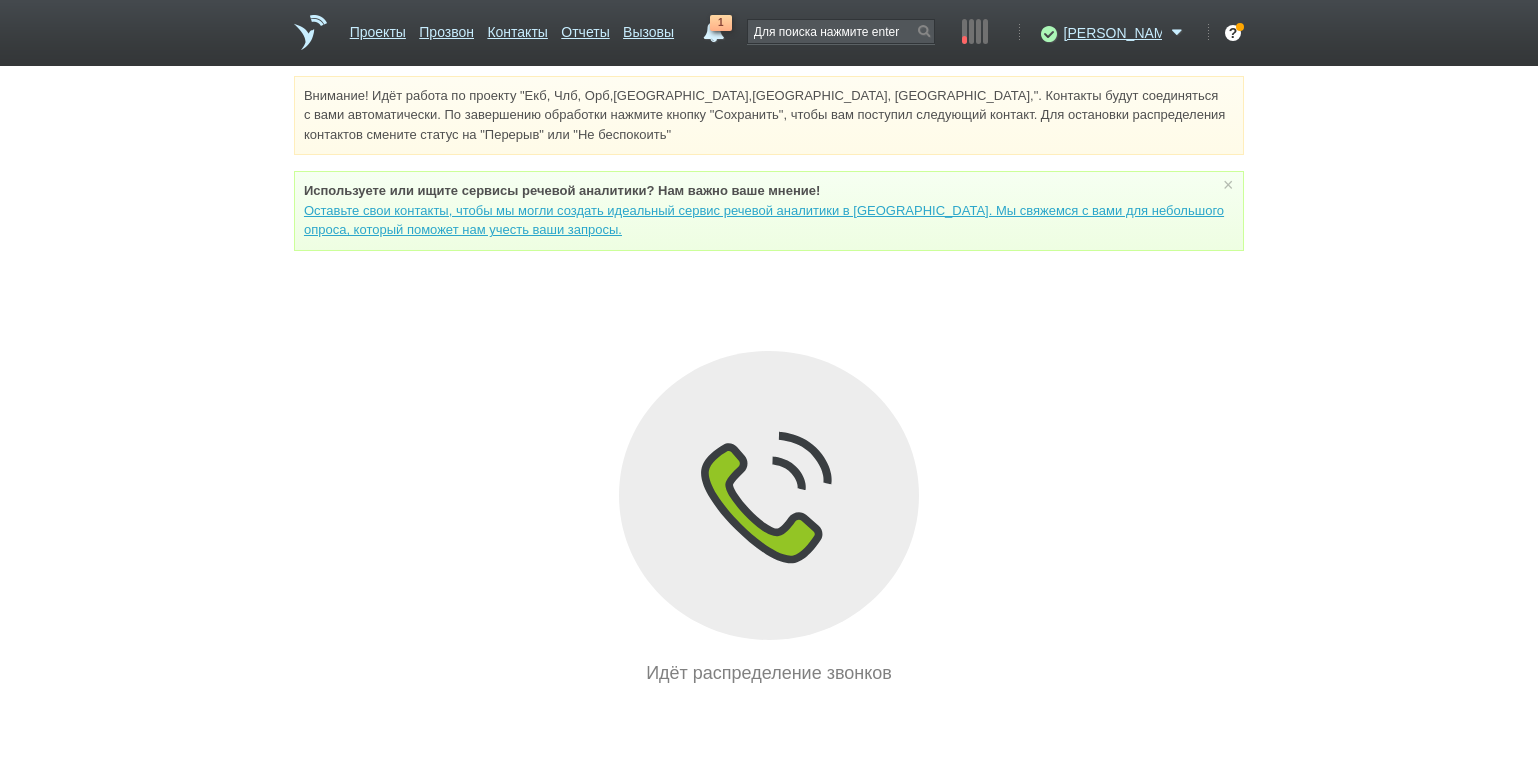 click on "Внимание! Идёт работа по проекту "Екб, Члб, Орб,[GEOGRAPHIC_DATA],[GEOGRAPHIC_DATA], [GEOGRAPHIC_DATA],". Контакты будут соединяться с вами автоматически. По завершению обработки нажмите кнопку "Сохранить", чтобы вам поступил следующий контакт. Для остановки распределения контактов смените статус на "Перерыв" или "Не беспокоить"
Используете или ищите cервисы речевой аналитики? Нам важно ваше мнение!
×
Вы можете звонить напрямую из строки поиска - введите номер и нажмите "Позвонить"
Идёт распределение звонков" at bounding box center [769, 381] 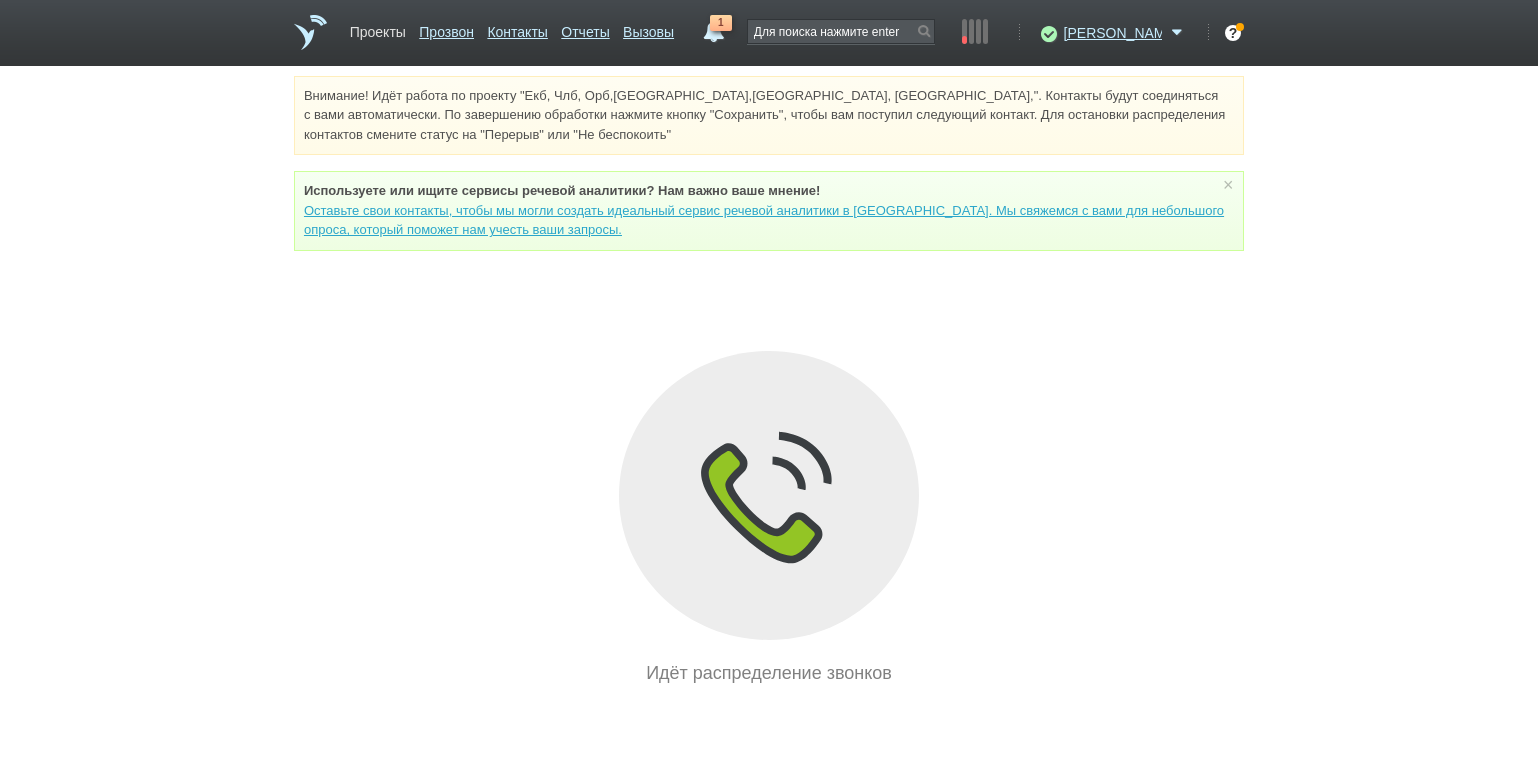 click on "Проекты" at bounding box center [378, 28] 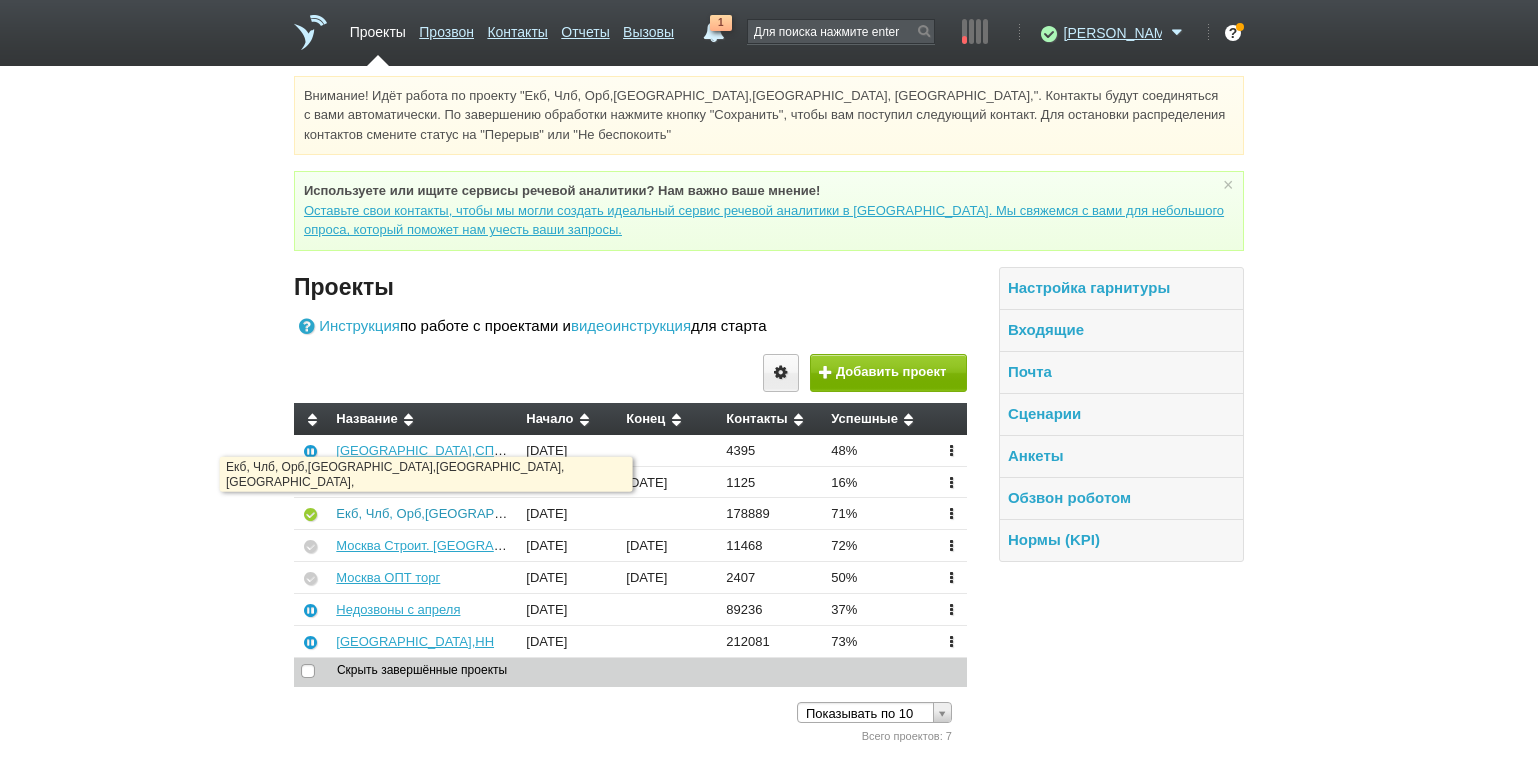 click on "Екб, Члб, Орб,[GEOGRAPHIC_DATA],[GEOGRAPHIC_DATA], [GEOGRAPHIC_DATA]," at bounding box center [590, 513] 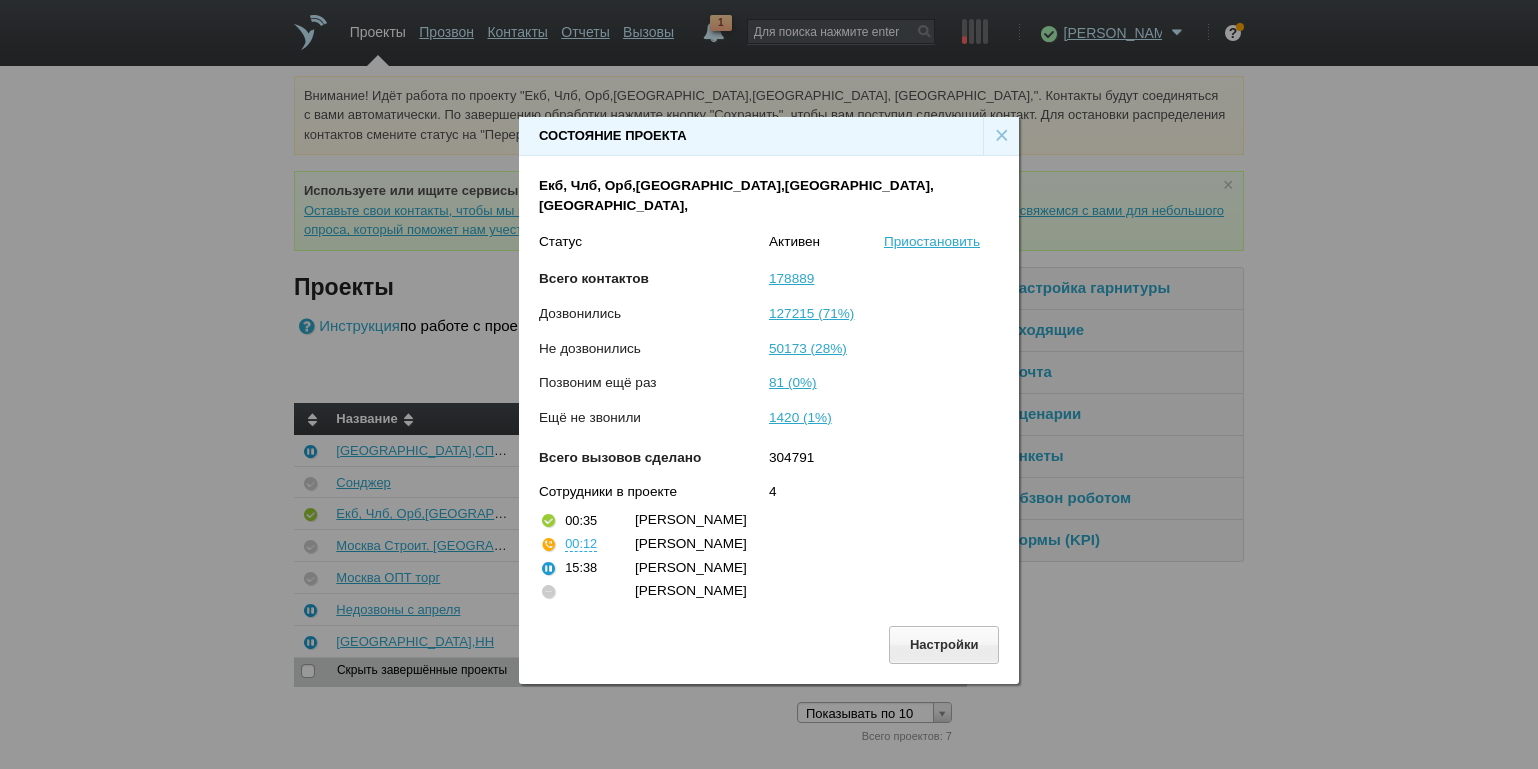 click on "×" at bounding box center (1001, 136) 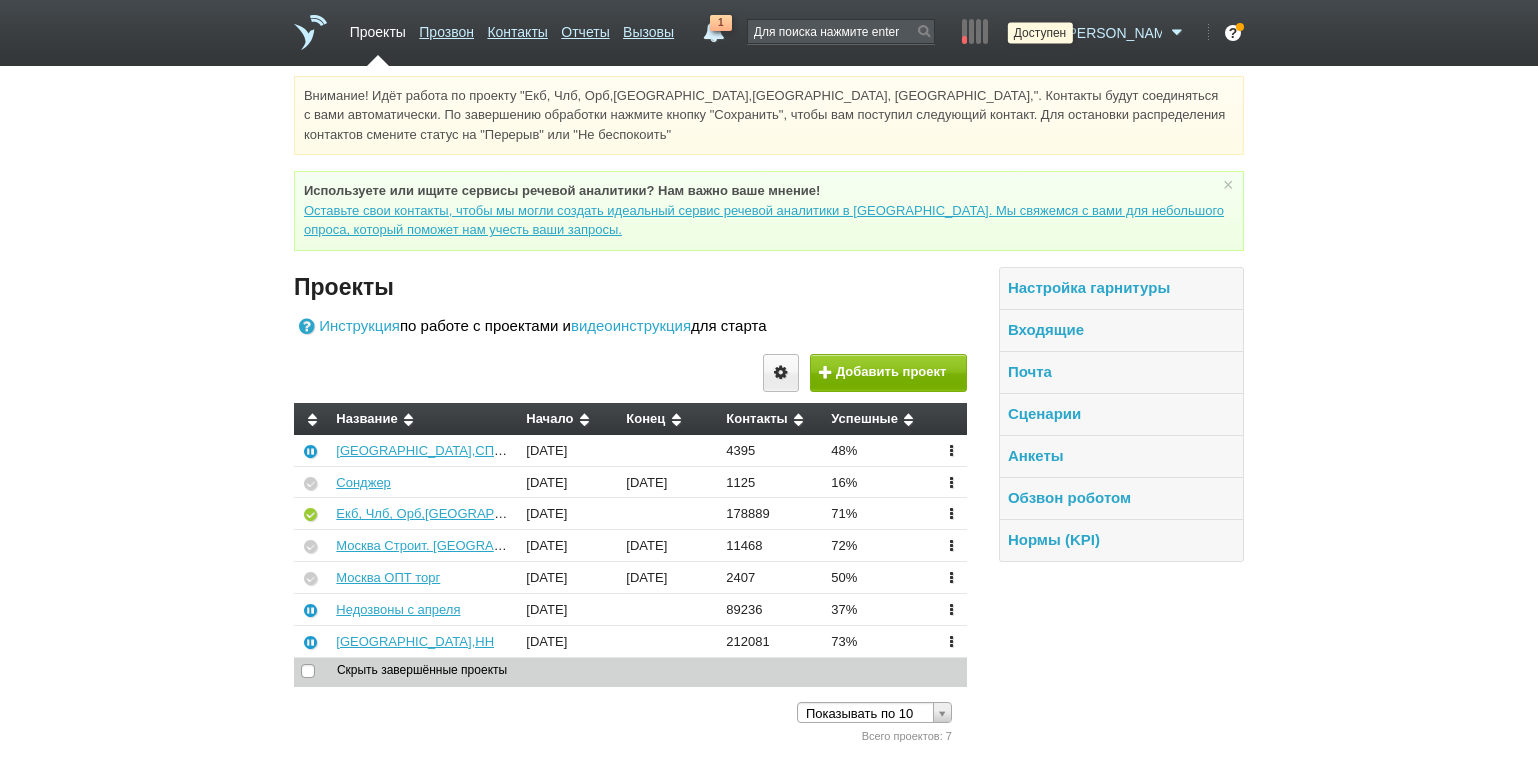 click at bounding box center [1046, 33] 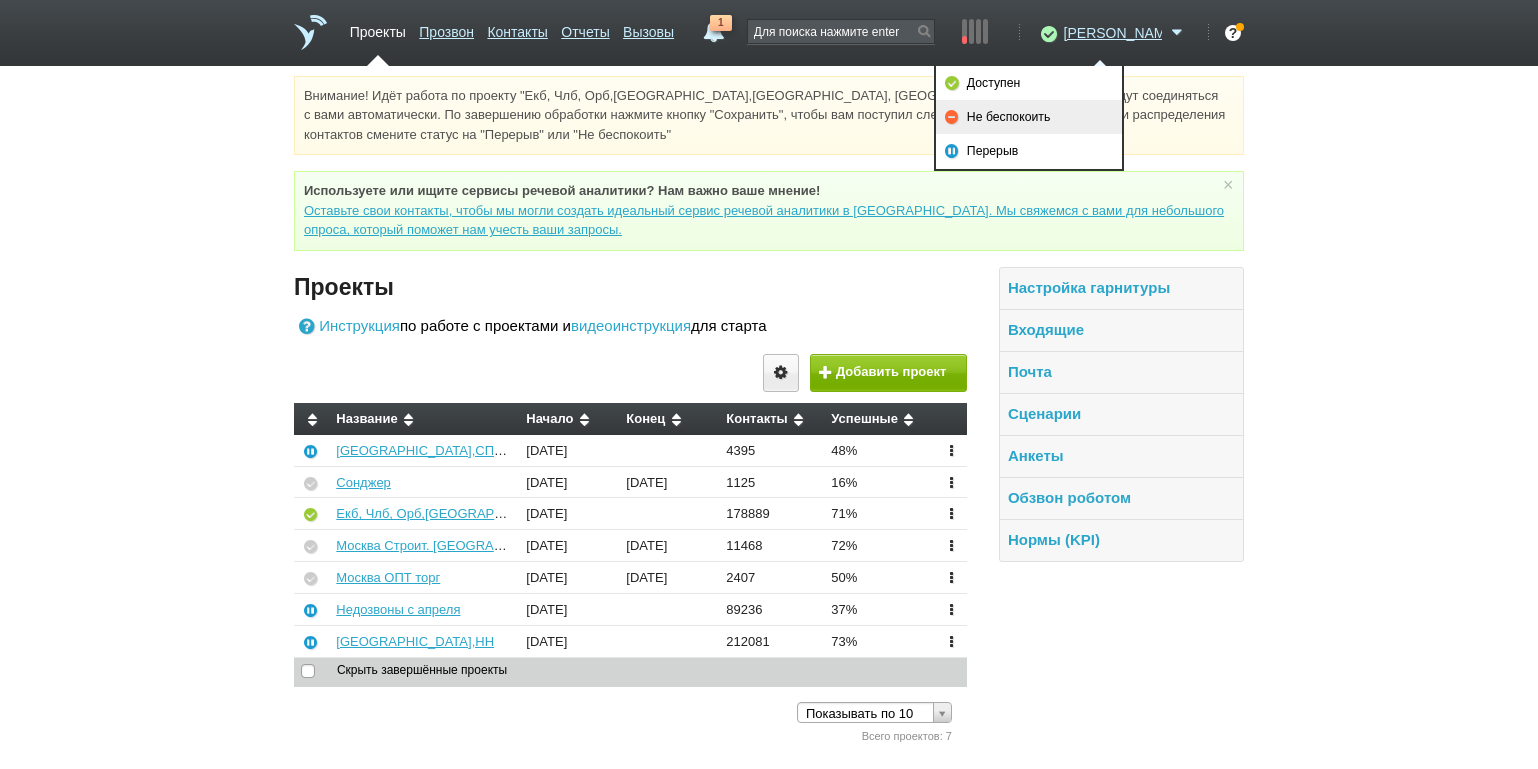 click on "Не беспокоить" at bounding box center (1029, 117) 